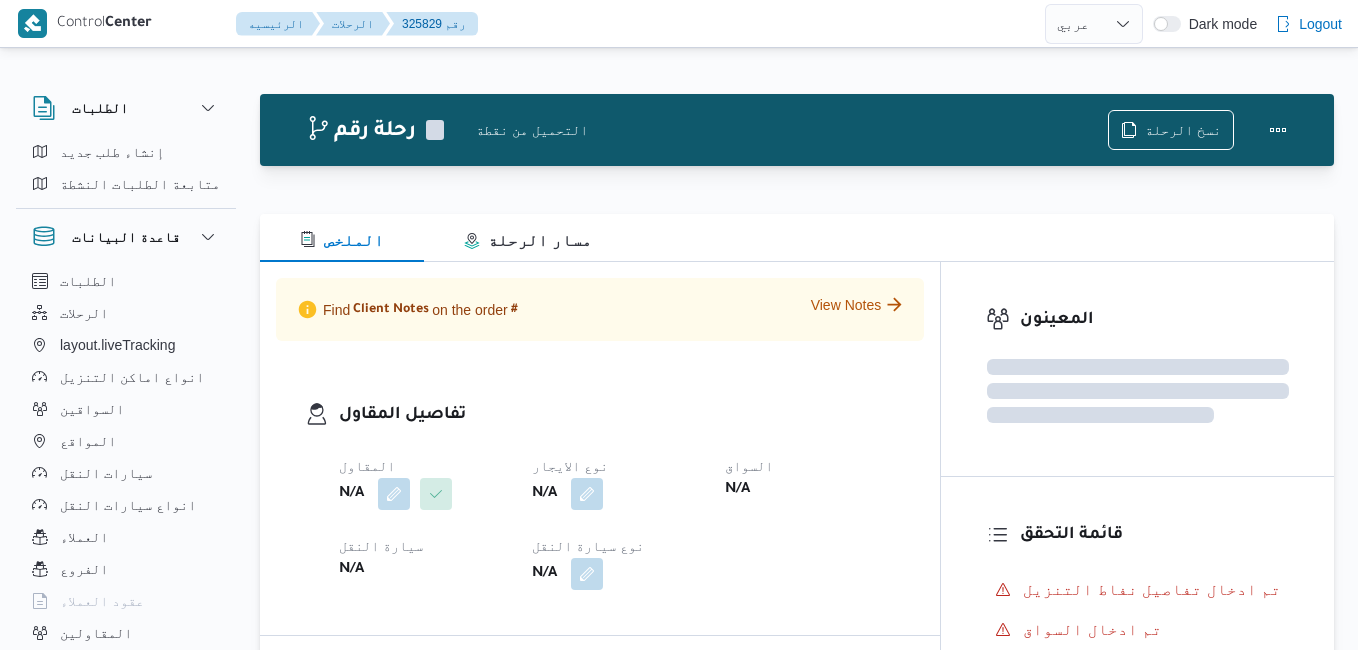 select on "ar" 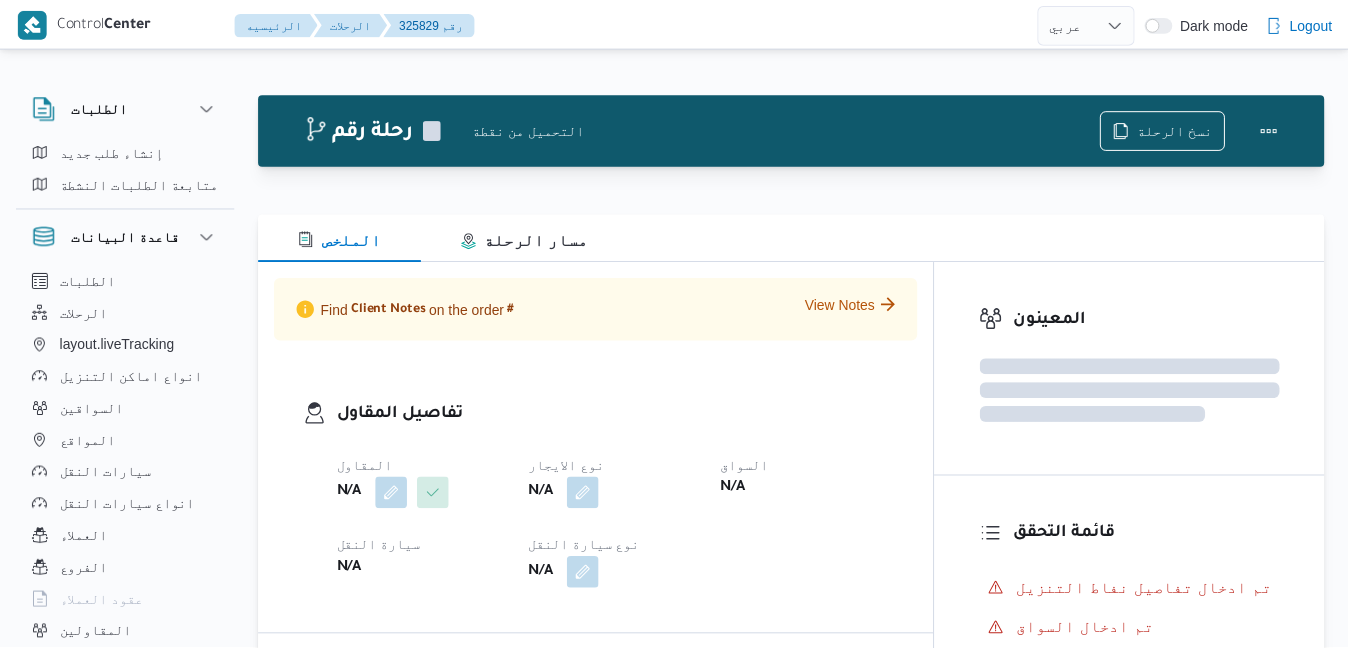 scroll, scrollTop: 0, scrollLeft: 0, axis: both 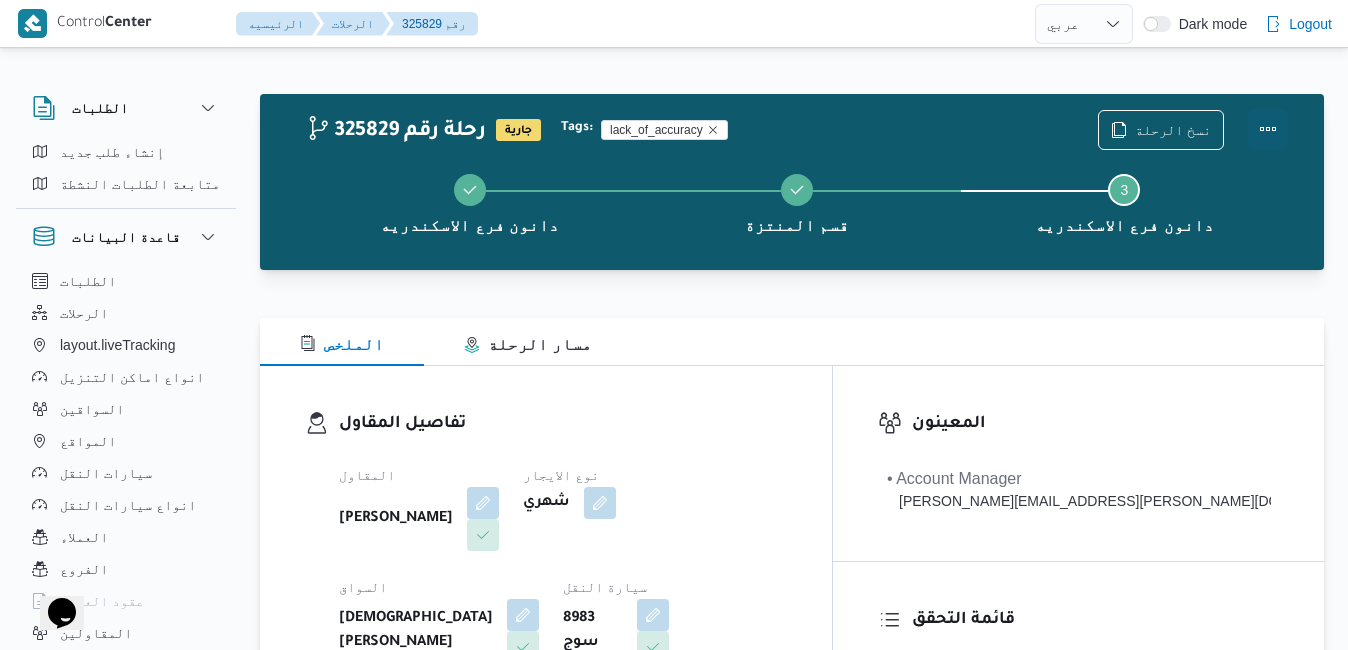 click at bounding box center (1268, 129) 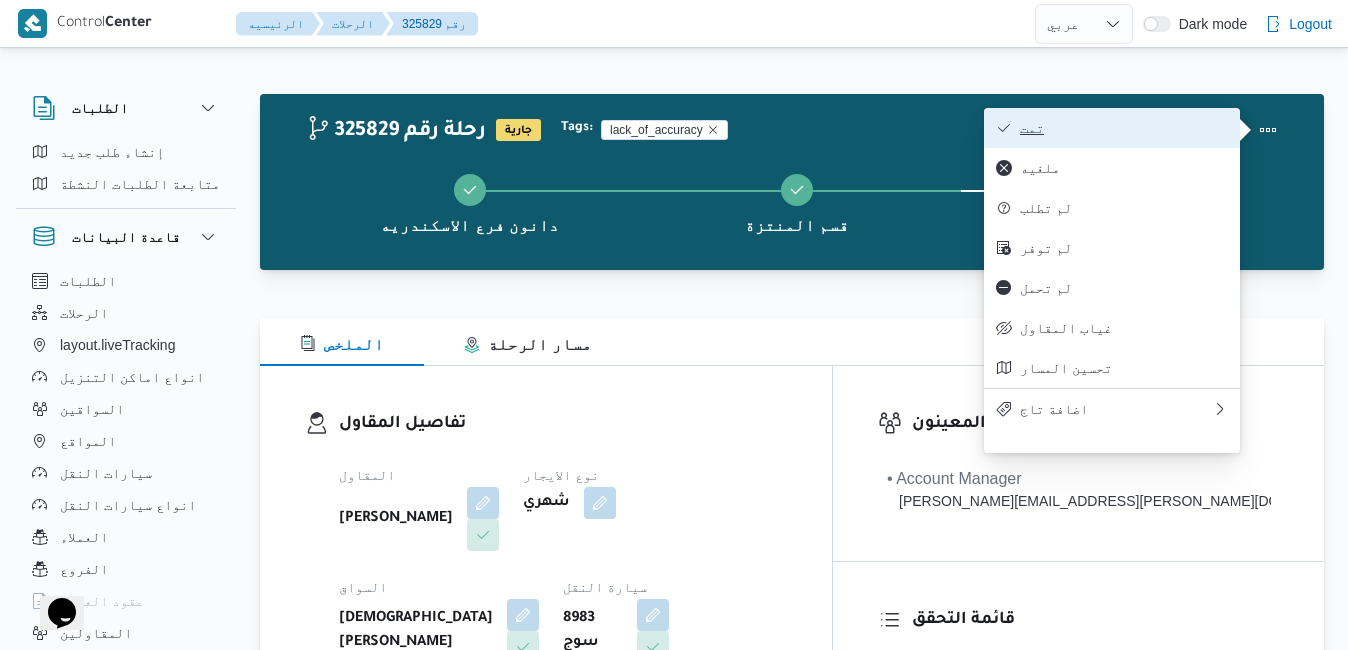 click on "تمت" at bounding box center [1124, 128] 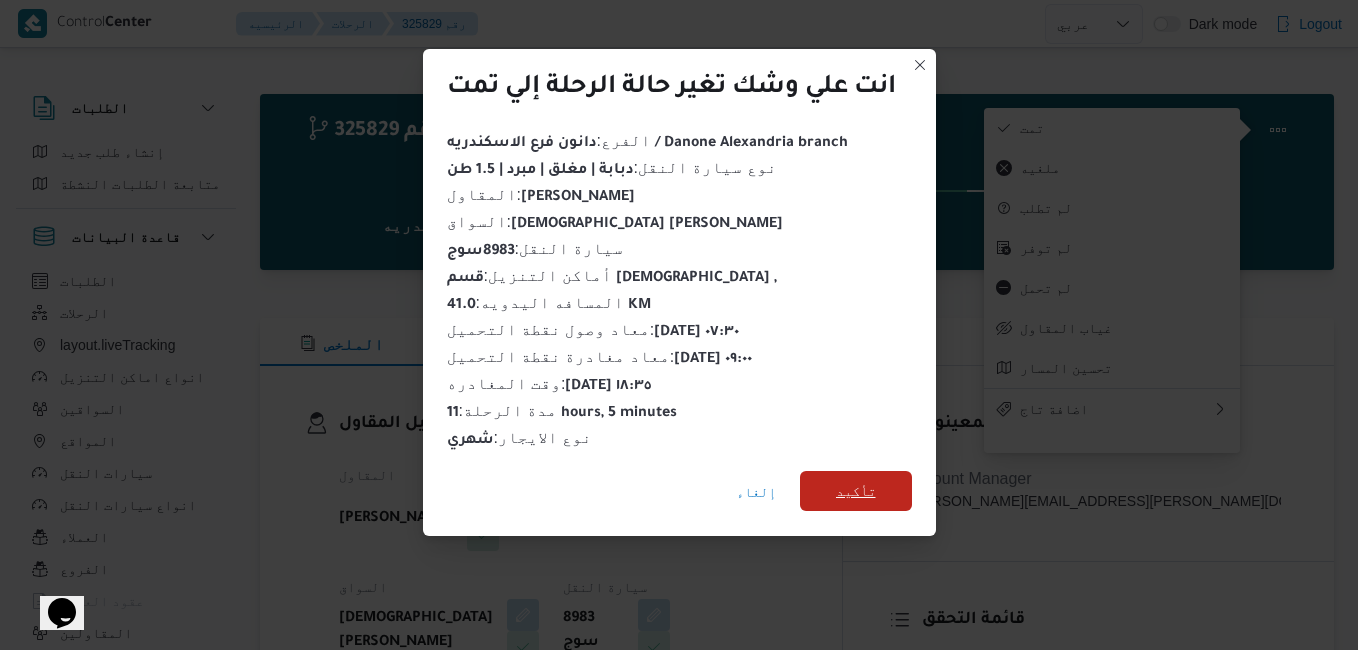 click on "تأكيد" at bounding box center [856, 491] 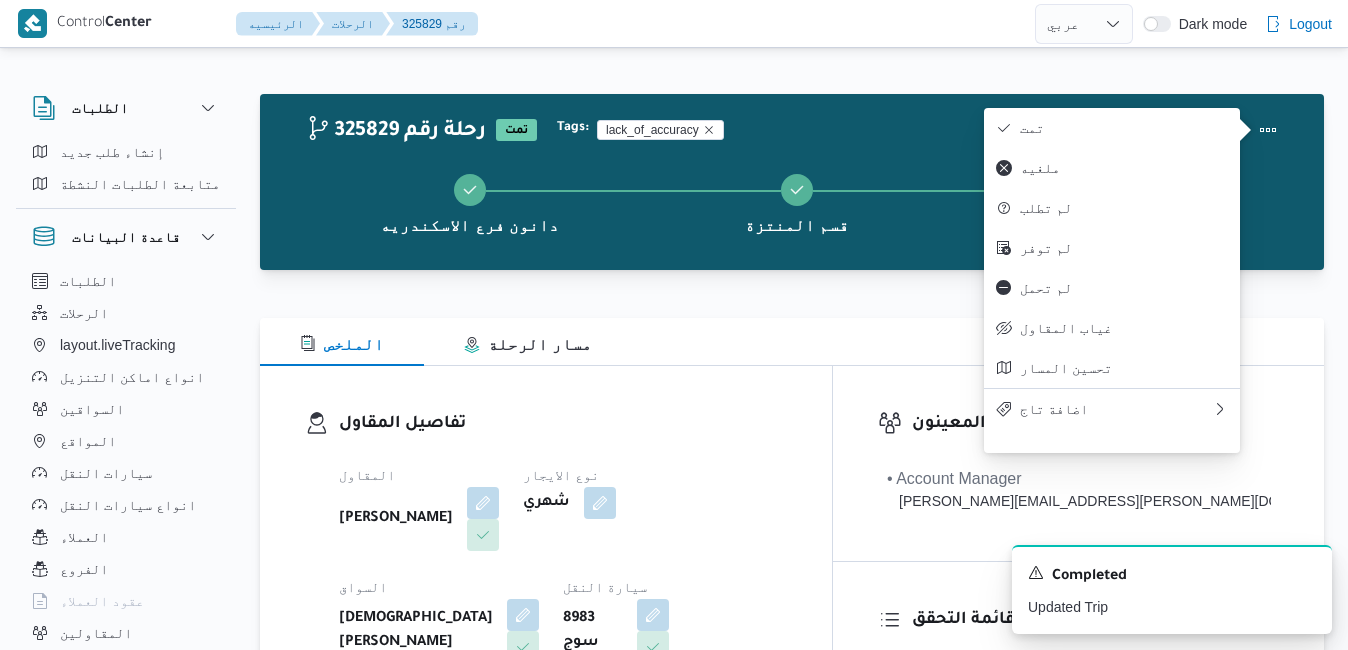 click on "تفاصيل المقاول المقاول سامي عبدالله علي عباس نوع الايجار شهري السواق اسلام عماد عبدالجليل محمد سيارة النقل 8983 سوج نوع سيارة النقل دبابة | مغلق | مبرد | 1.5 طن" at bounding box center (546, 597) 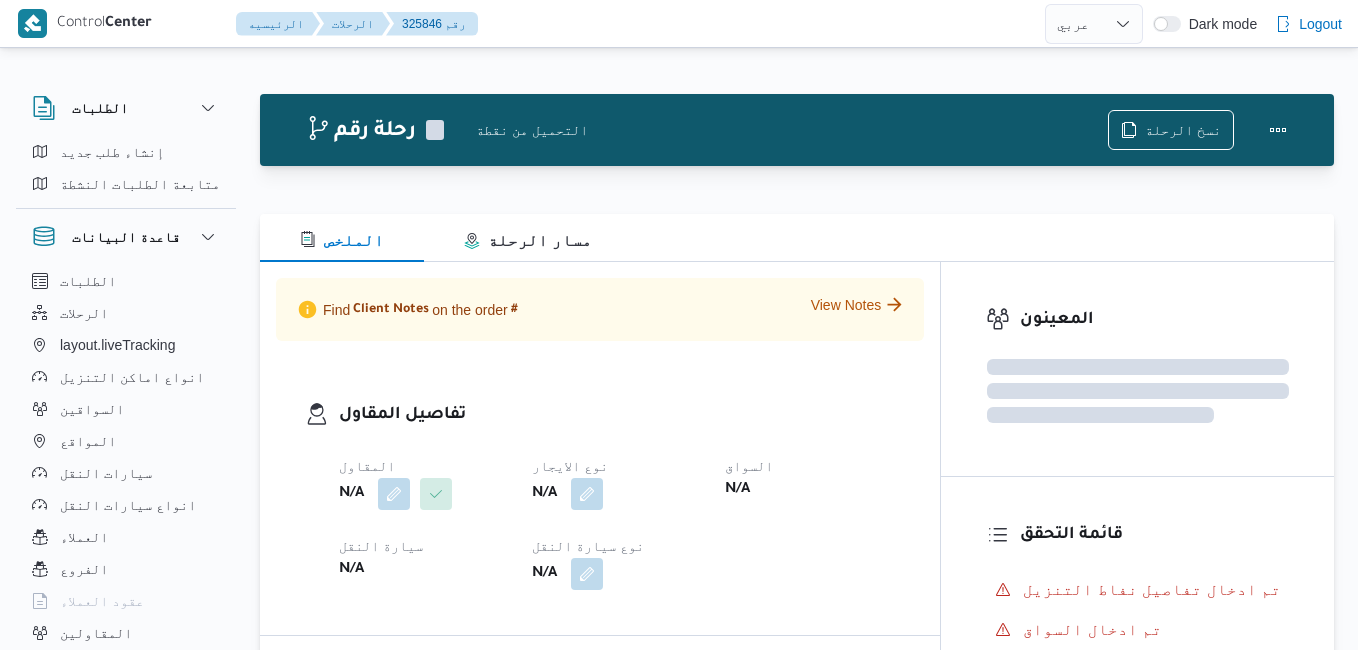 select on "ar" 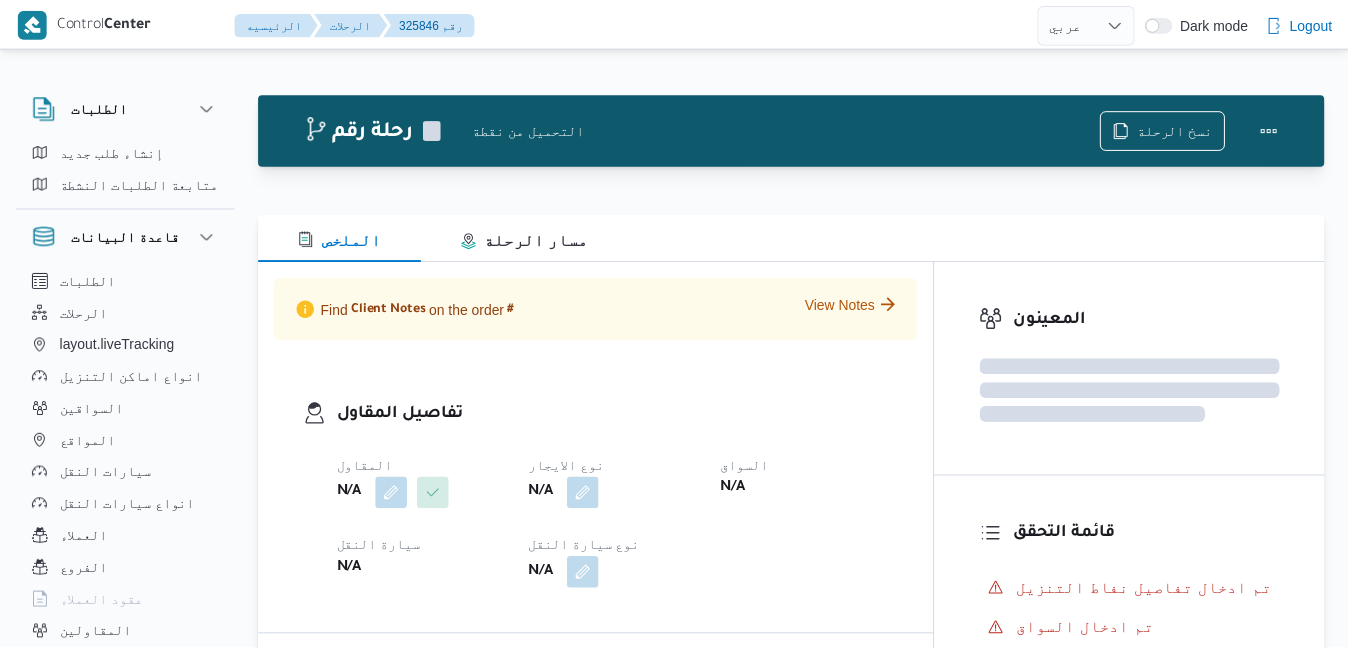 scroll, scrollTop: 0, scrollLeft: 0, axis: both 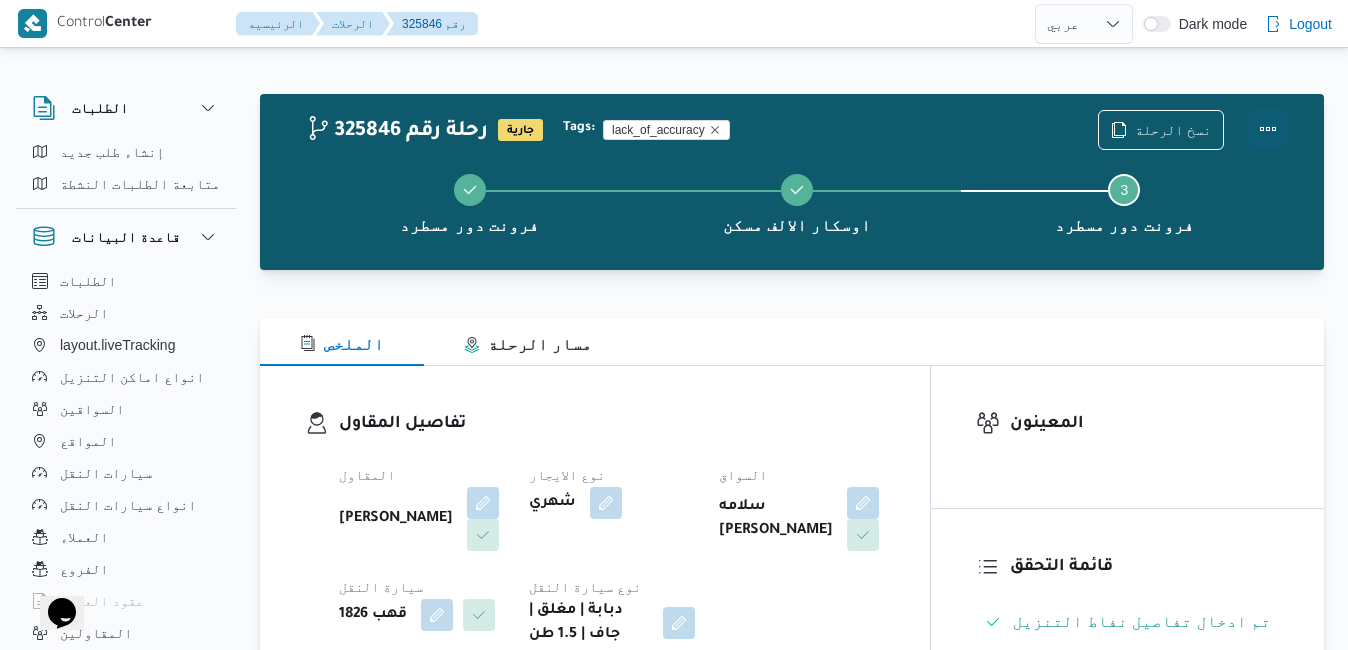 click at bounding box center [1268, 129] 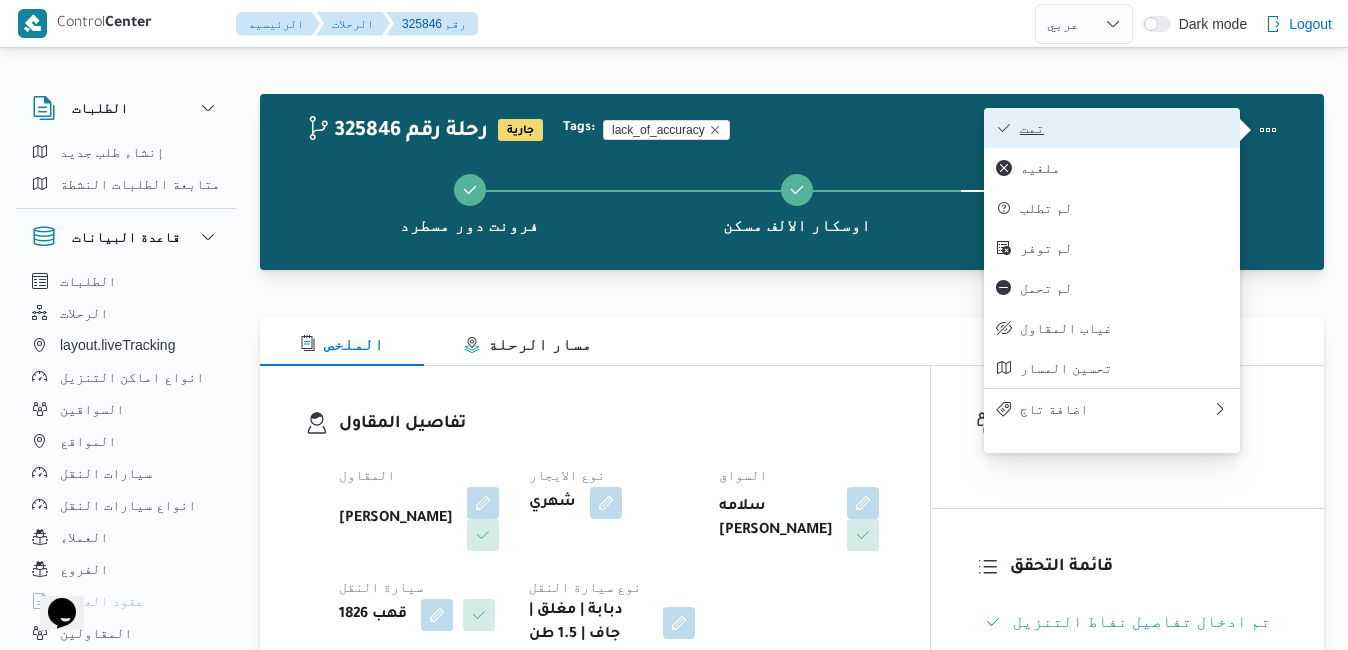 click on "تمت" at bounding box center [1124, 128] 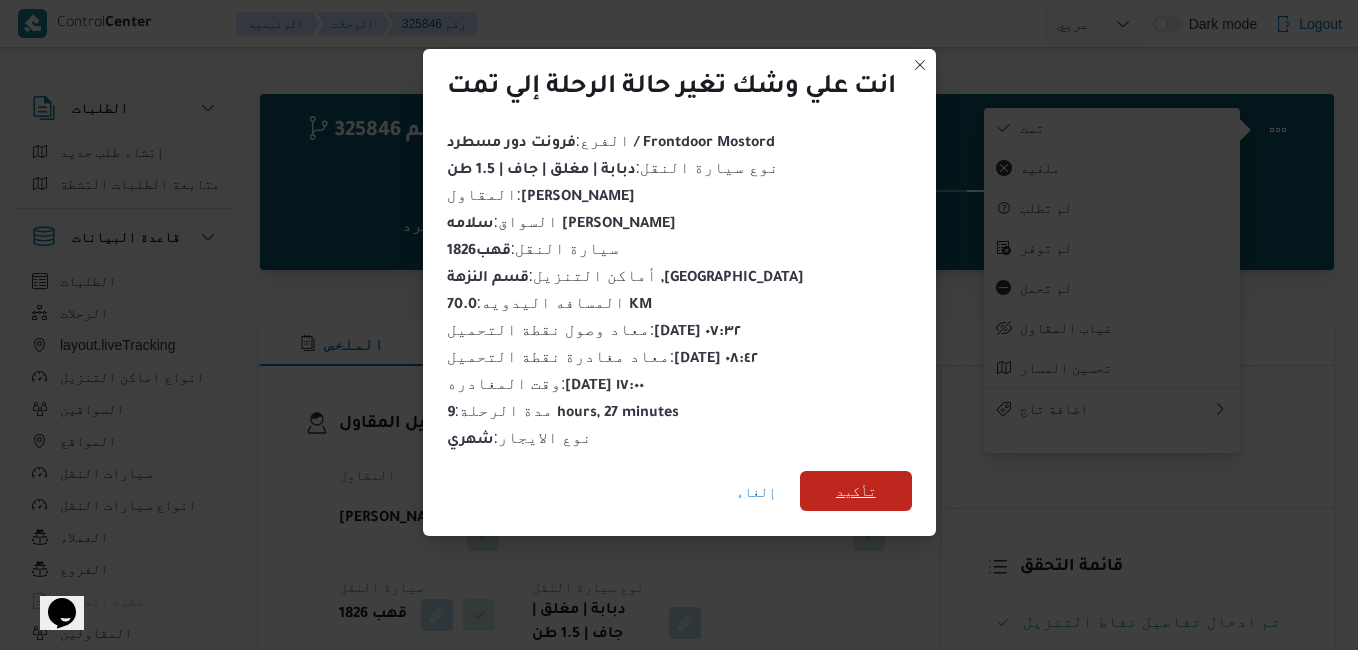 click on "تأكيد" at bounding box center [856, 491] 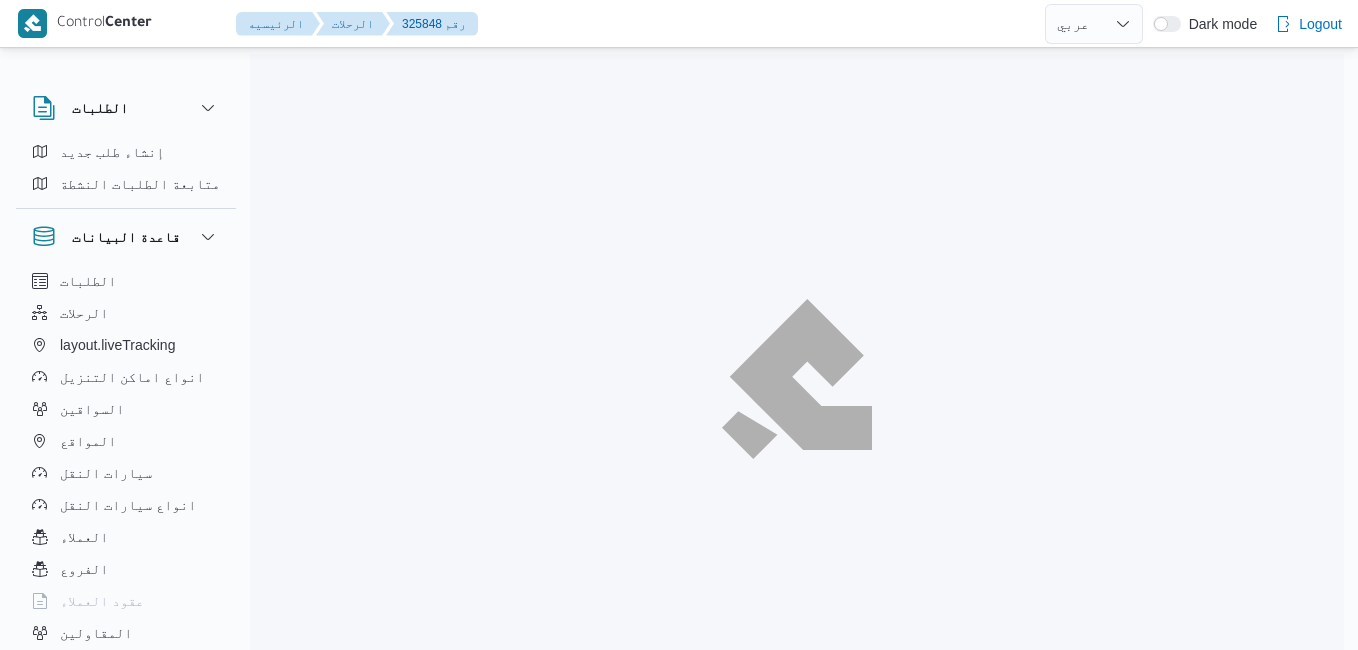 select on "ar" 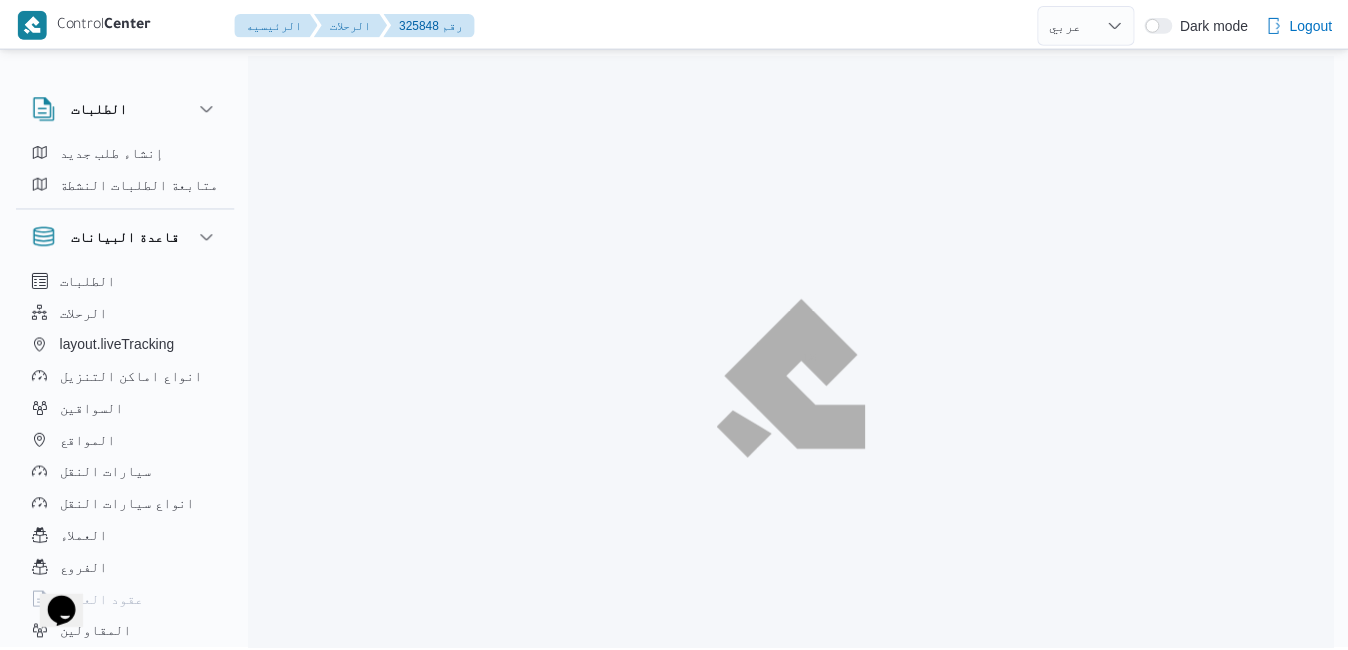 scroll, scrollTop: 0, scrollLeft: 0, axis: both 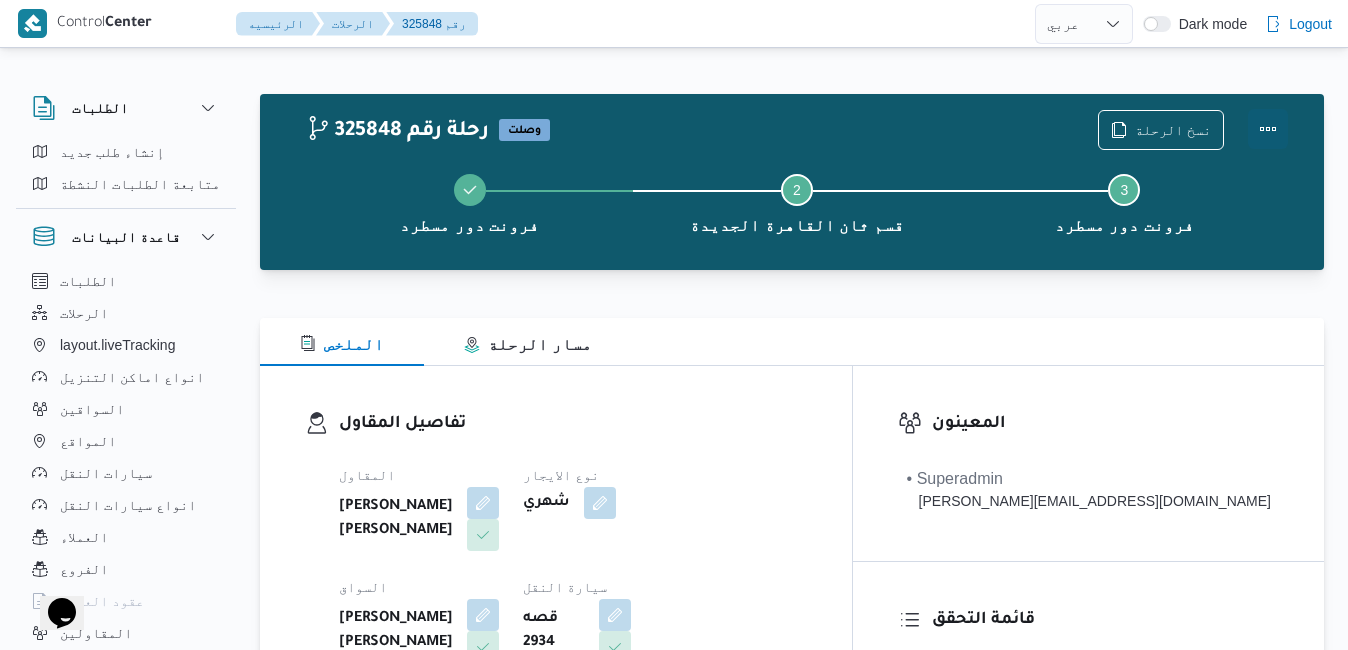 click at bounding box center [1268, 129] 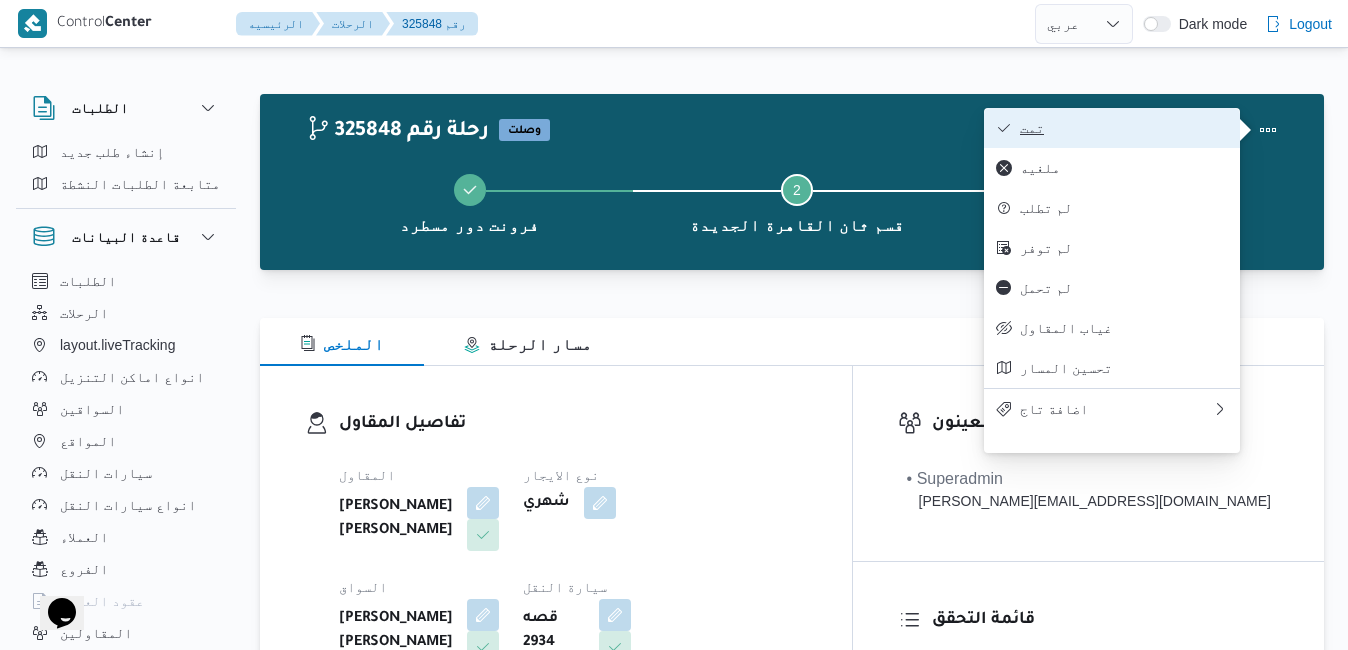 click on "تمت" at bounding box center (1124, 128) 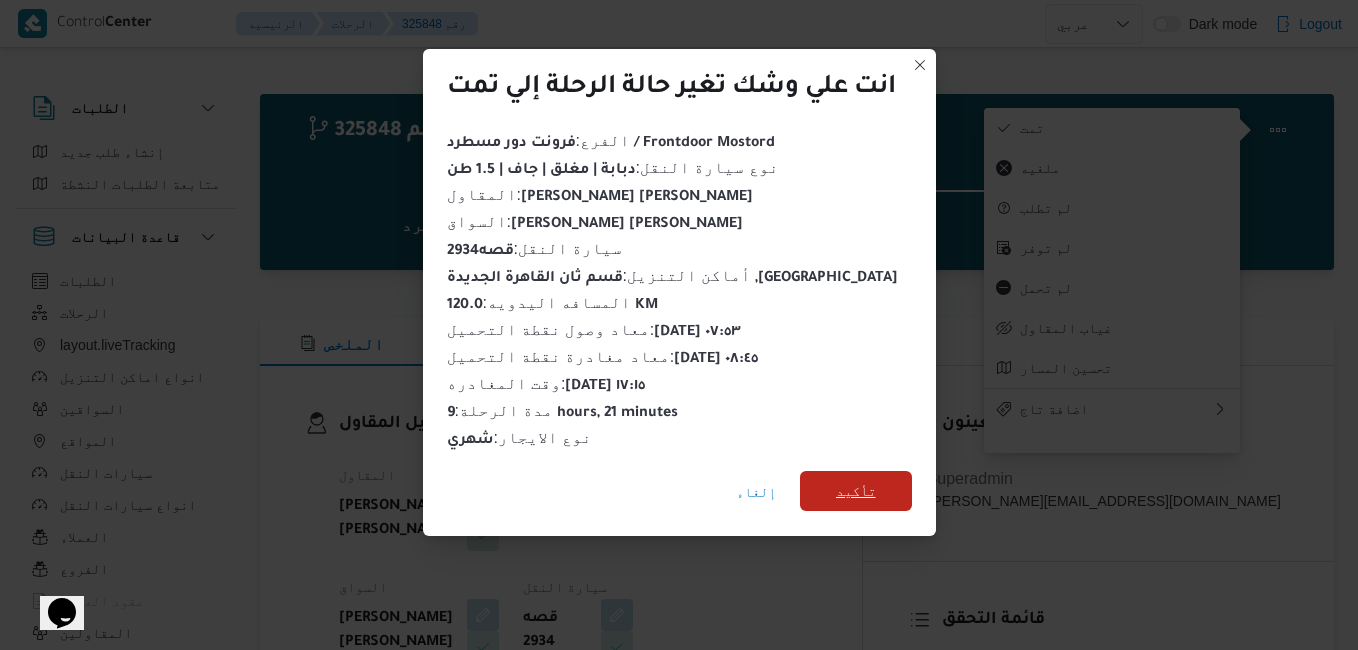 click on "تأكيد" at bounding box center [856, 491] 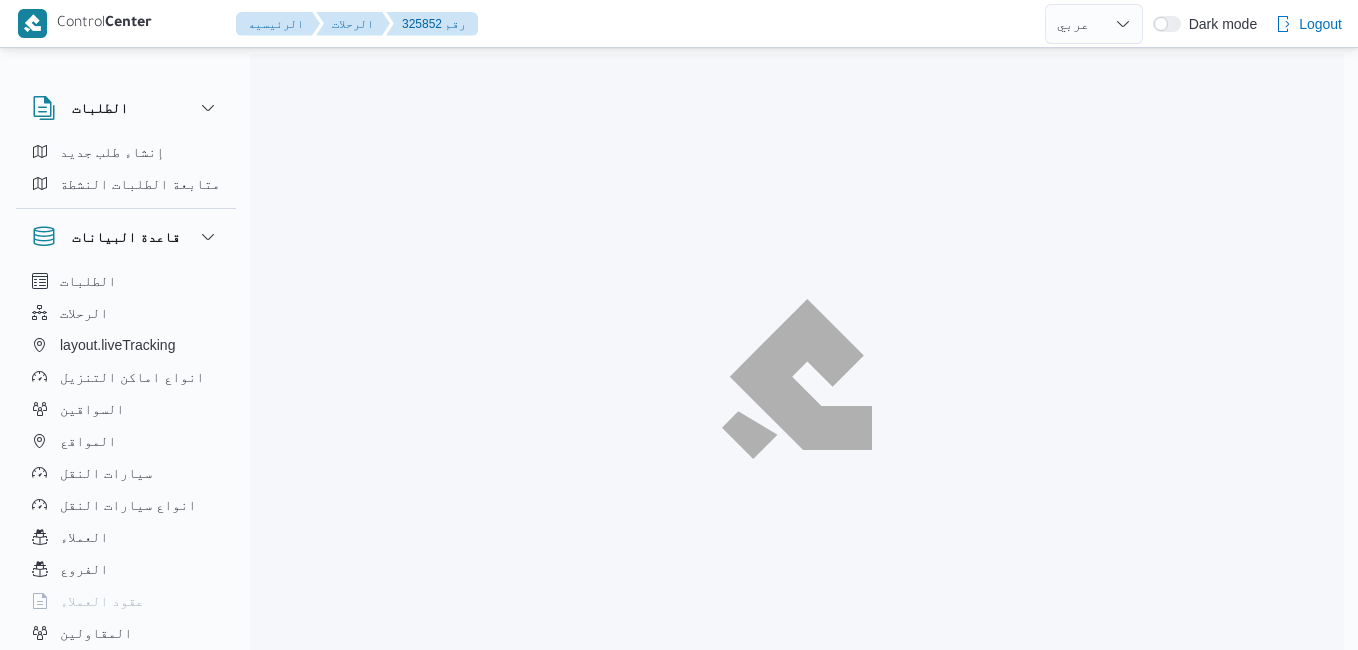 select on "ar" 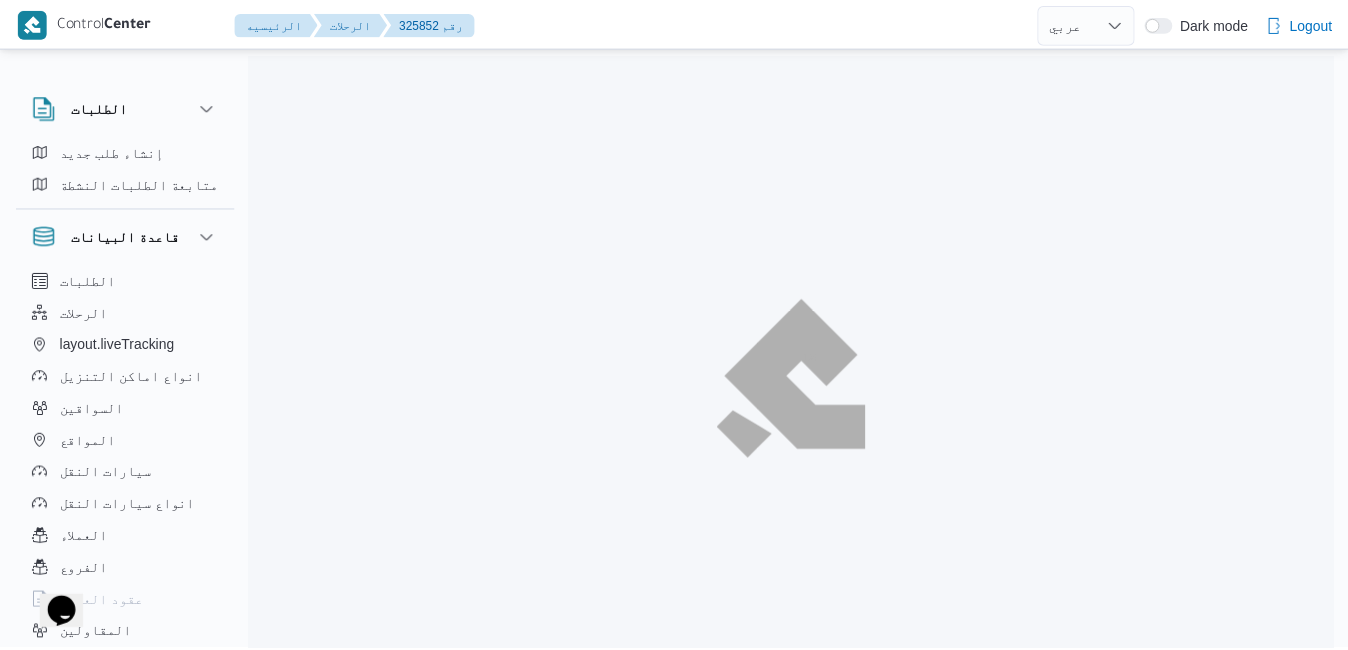 scroll, scrollTop: 0, scrollLeft: 0, axis: both 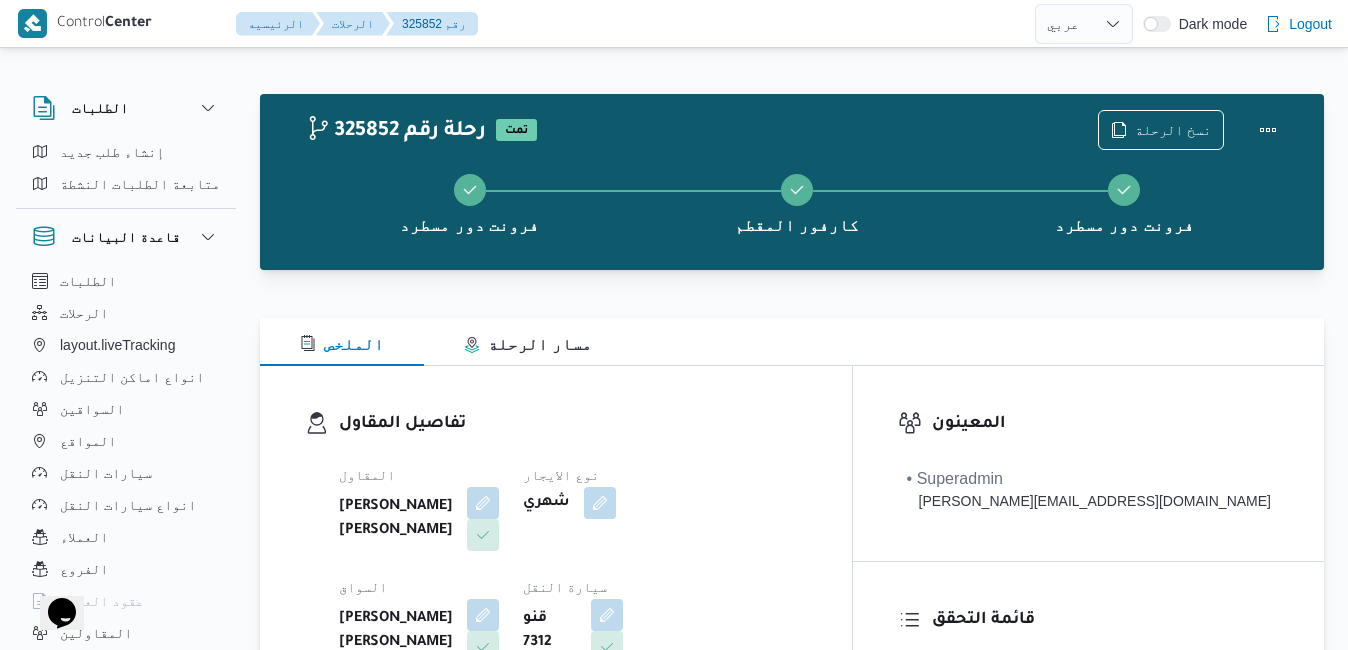 click on "تفاصيل المقاول المقاول محمد هاني محمد جوده محمود نوع الايجار شهري السواق محمود محمد محمود فرج  سيارة النقل قنو 7312 نوع سيارة النقل جامبو 7000 | مغلق | جاف | 3.5 طن" at bounding box center [556, 597] 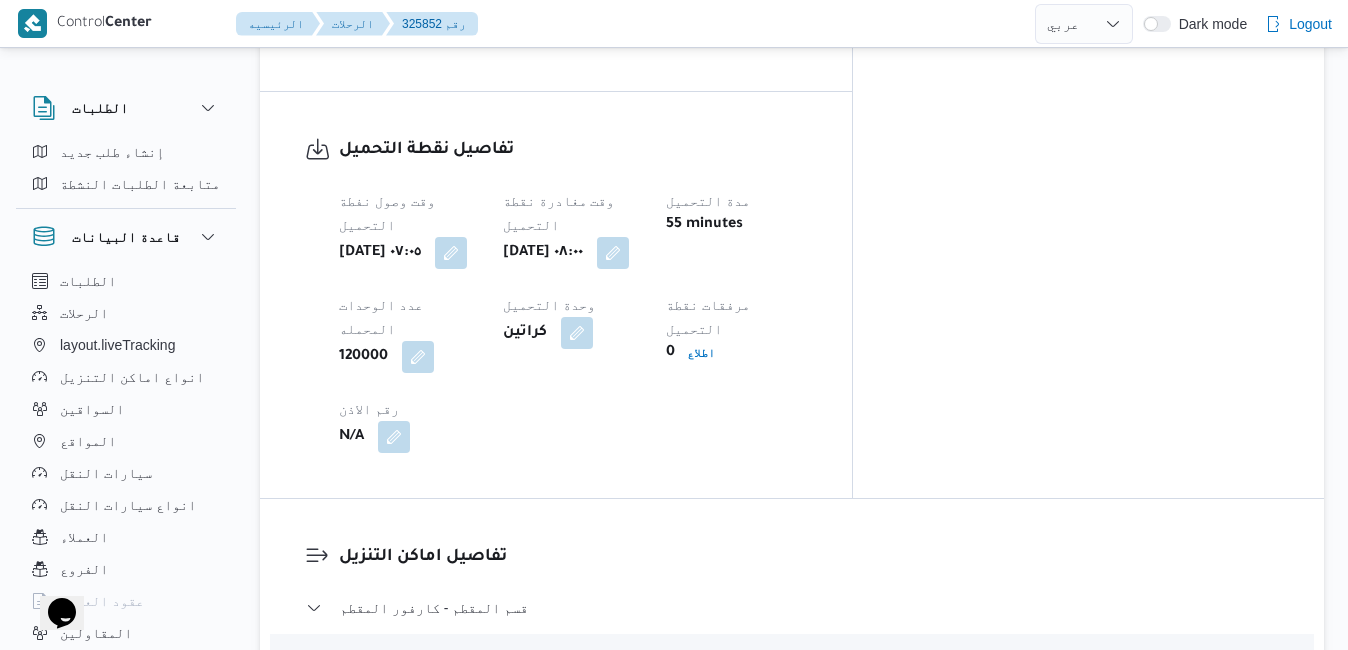 scroll, scrollTop: 1600, scrollLeft: 0, axis: vertical 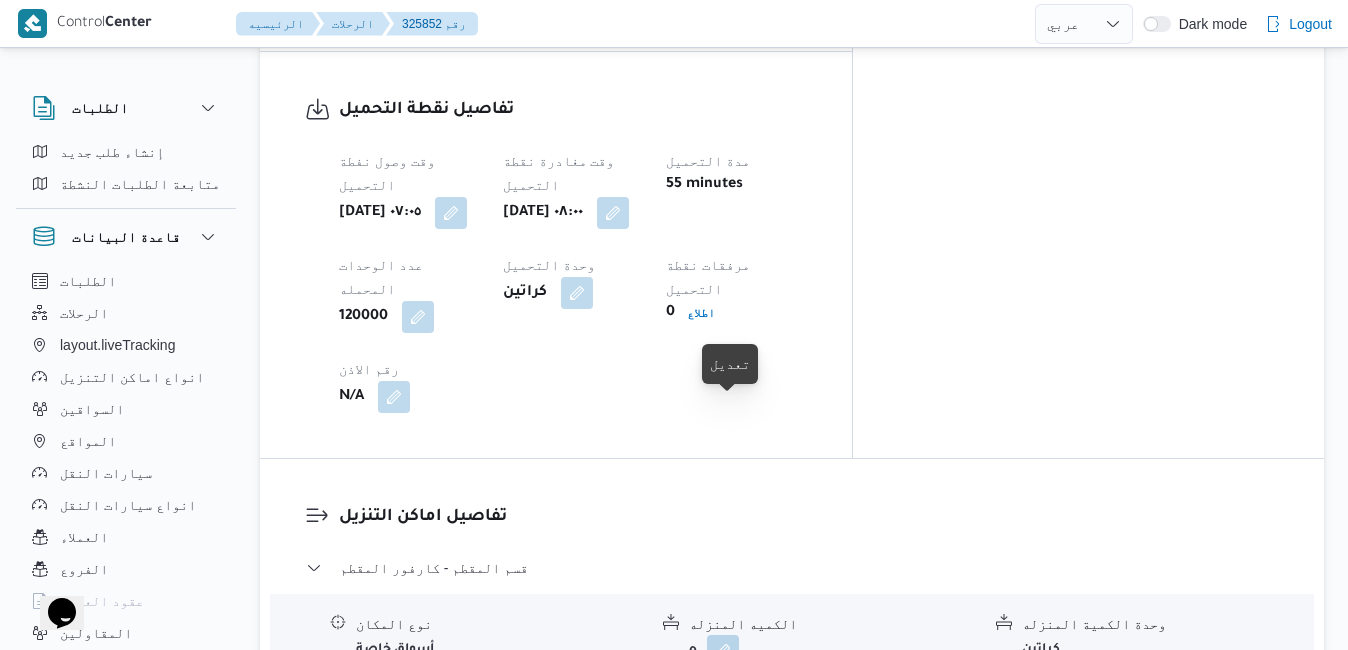click at bounding box center (737, 719) 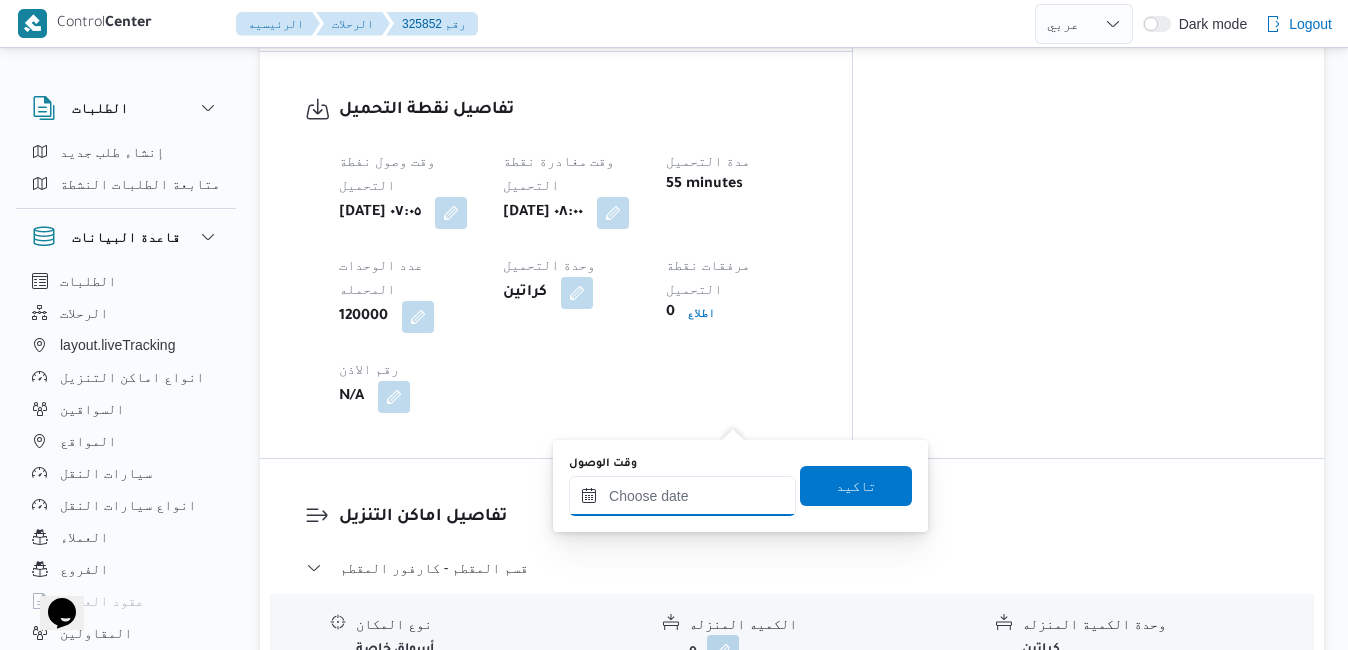 click on "وقت الوصول" at bounding box center [682, 496] 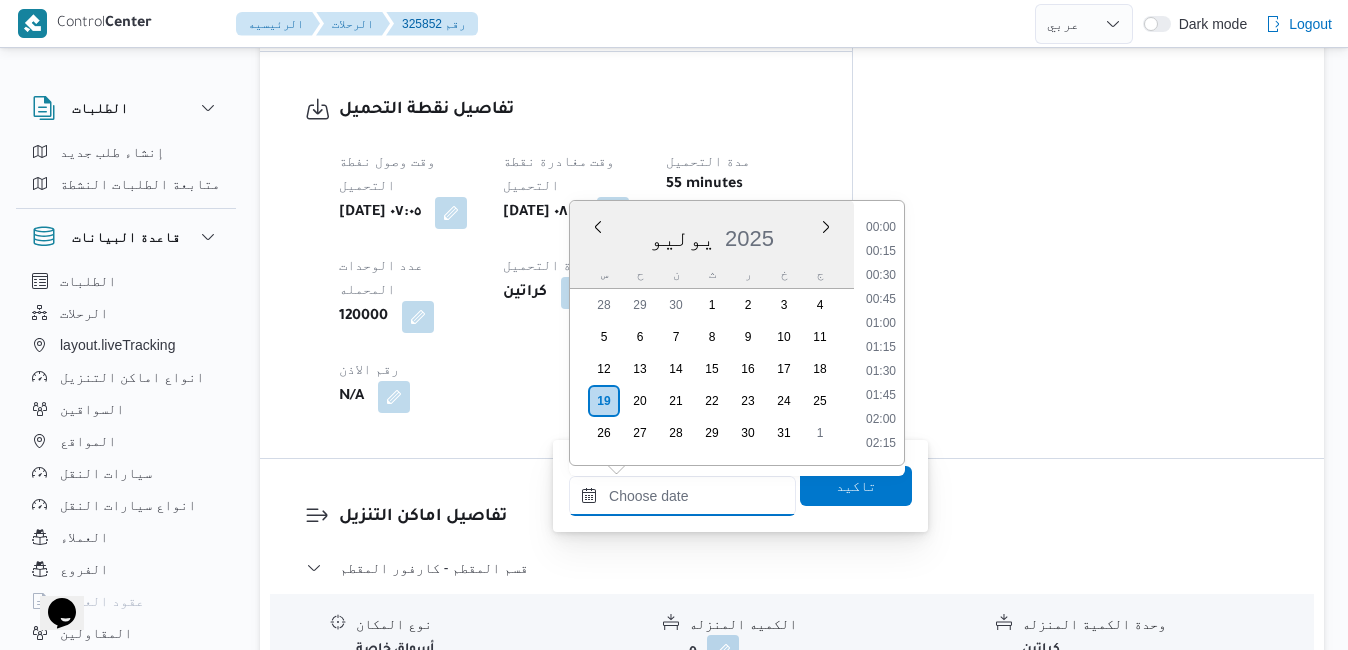 scroll, scrollTop: 1726, scrollLeft: 0, axis: vertical 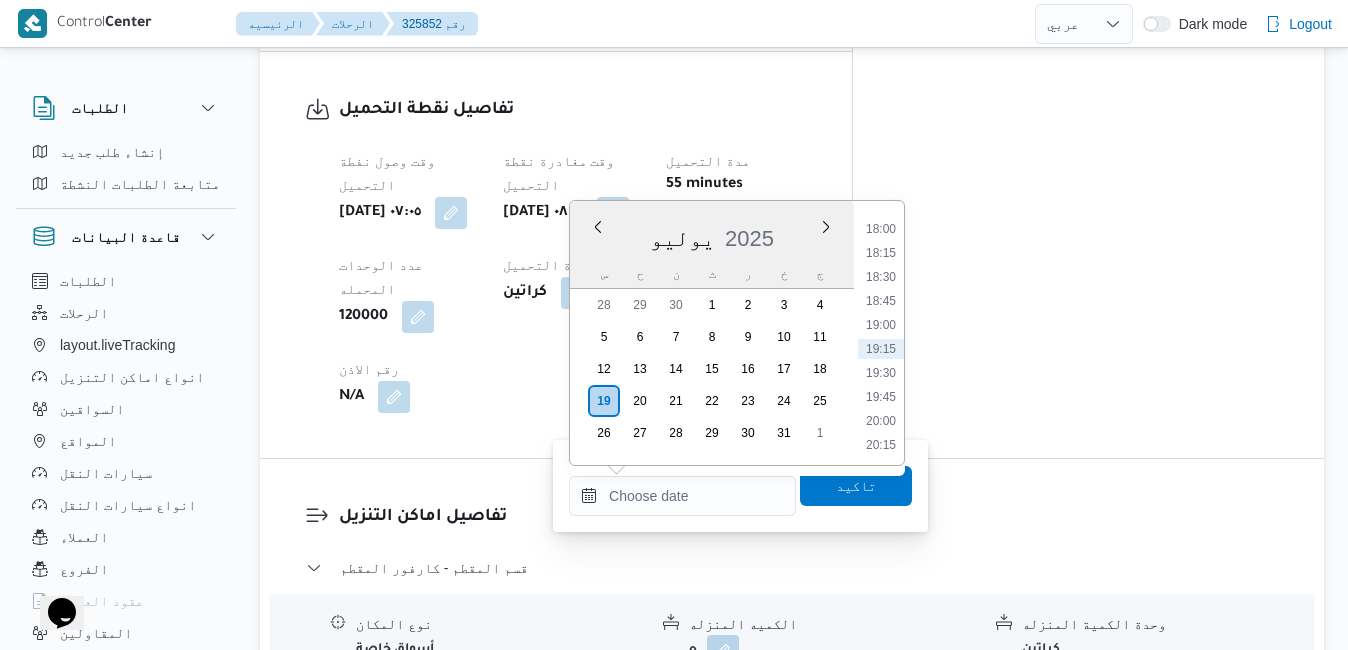 click on "يوليو 2025" at bounding box center (712, 234) 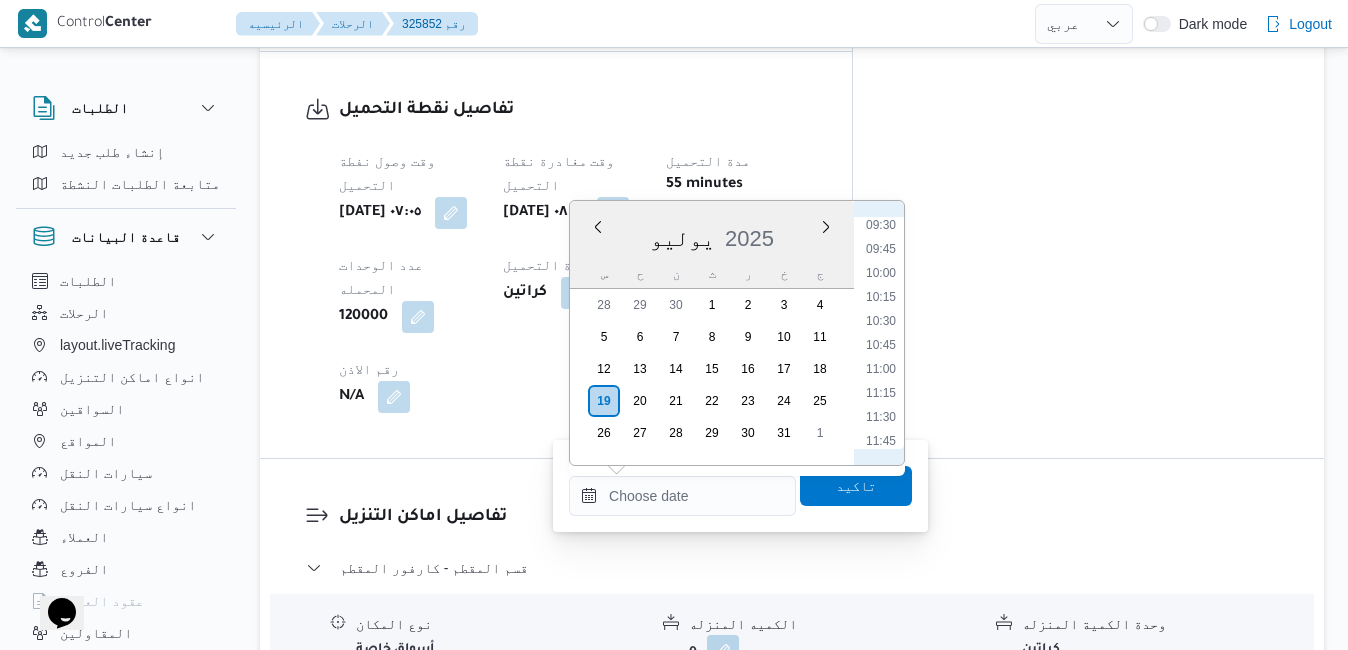 scroll, scrollTop: 711, scrollLeft: 0, axis: vertical 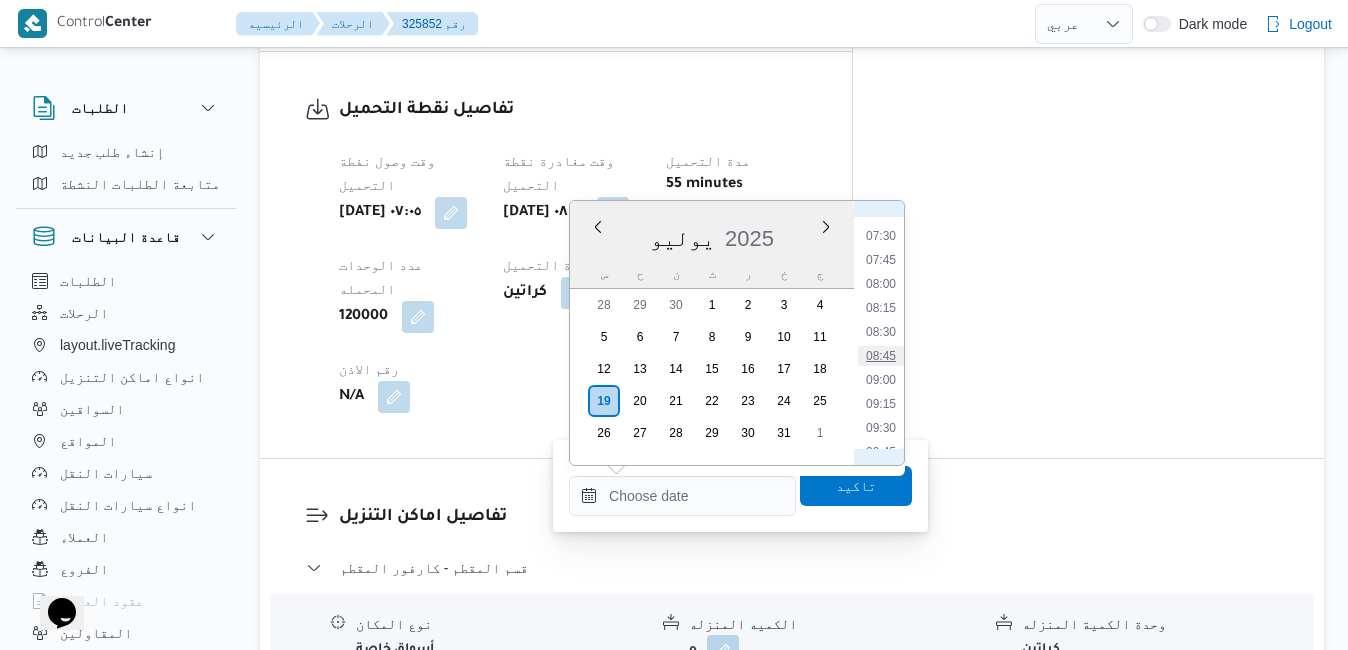 click on "08:45" at bounding box center (881, 356) 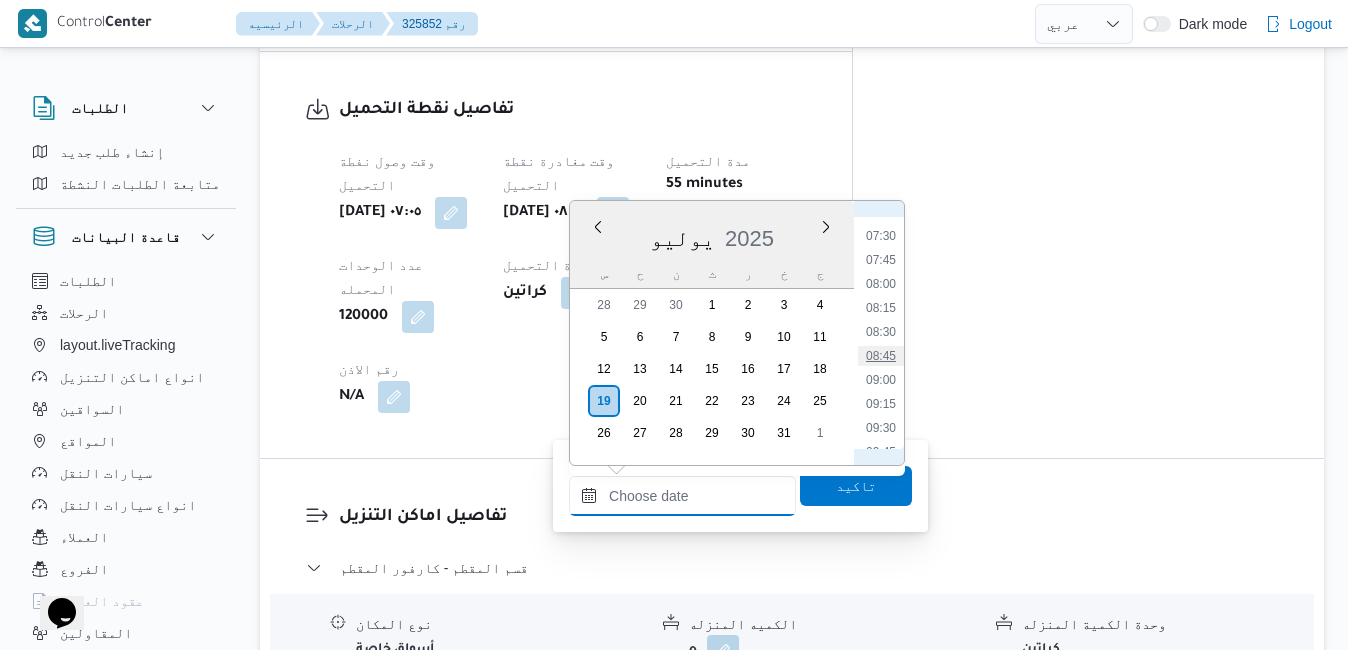 type on "١٩/٠٧/٢٠٢٥ ٠٨:٤٥" 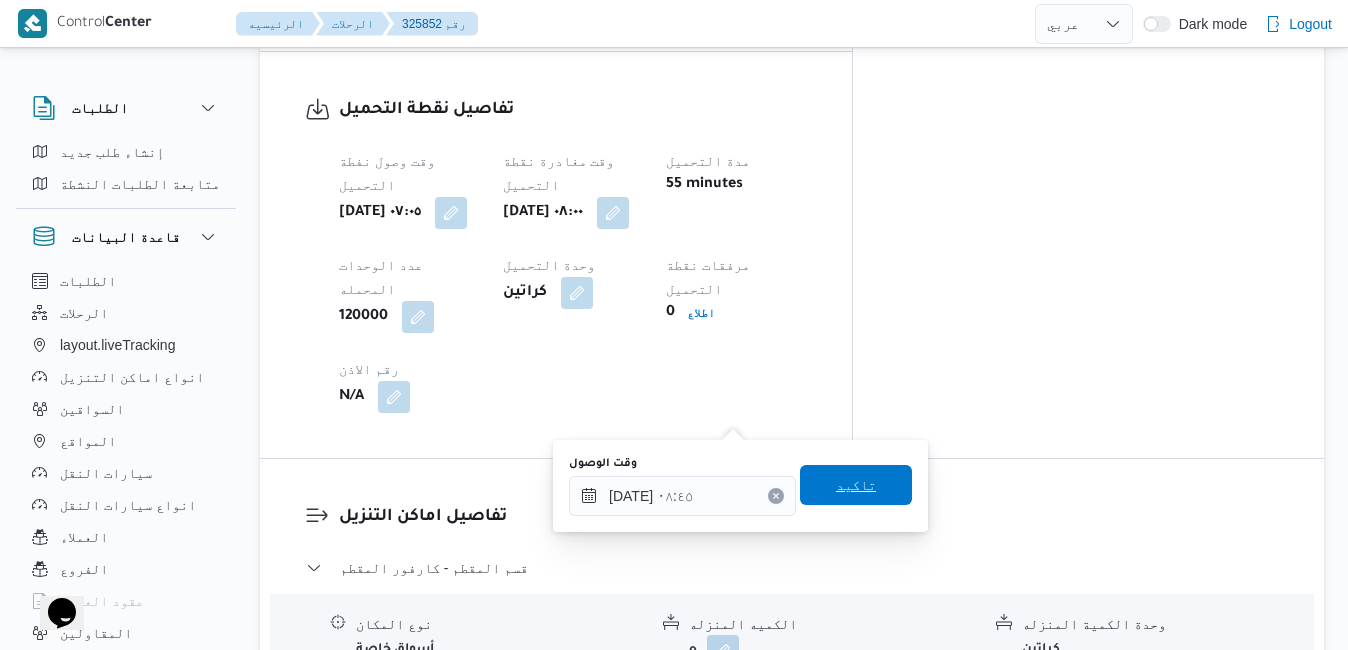 click on "تاكيد" at bounding box center (856, 485) 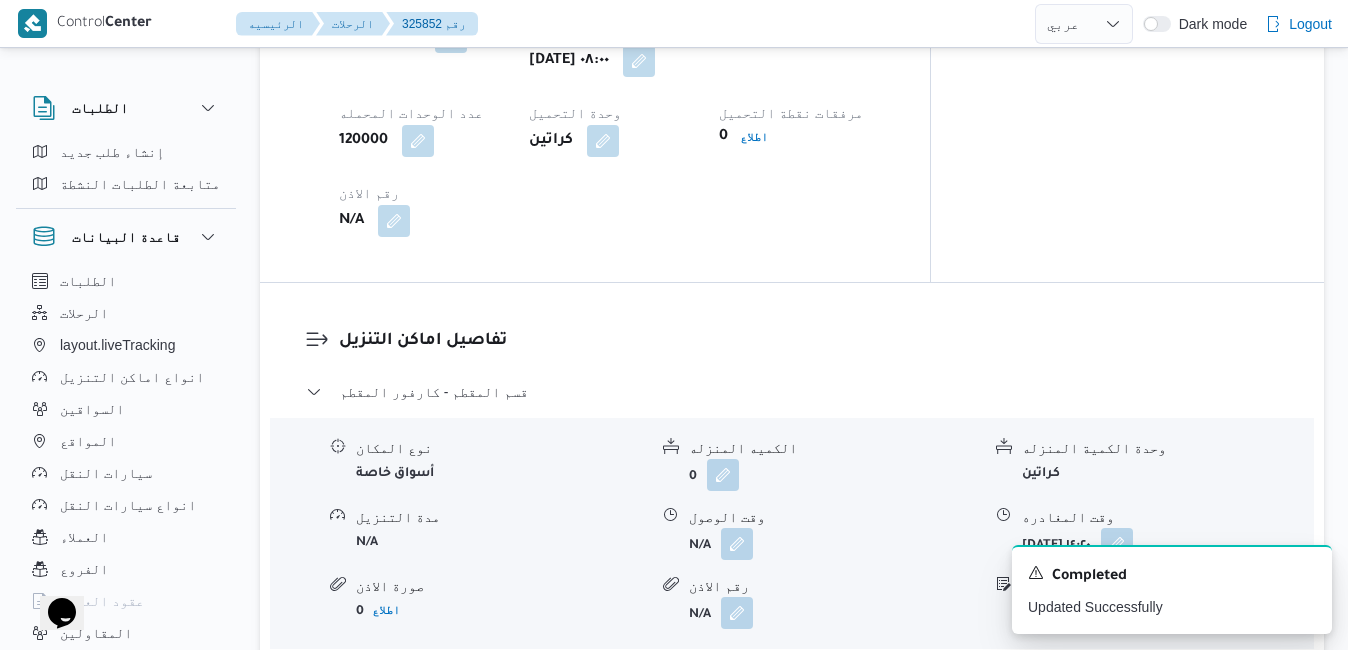 click on "مركز الخانكة -
فرونت دور مسطرد" at bounding box center (792, 676) 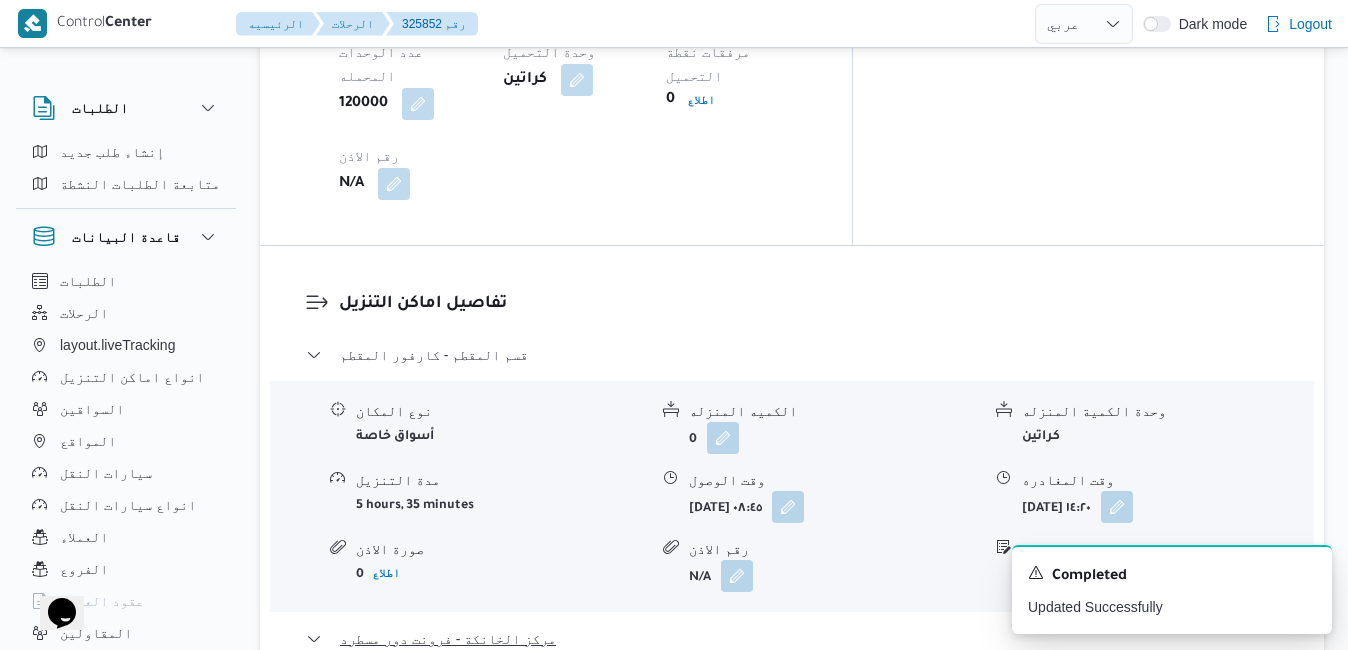 scroll, scrollTop: 1880, scrollLeft: 0, axis: vertical 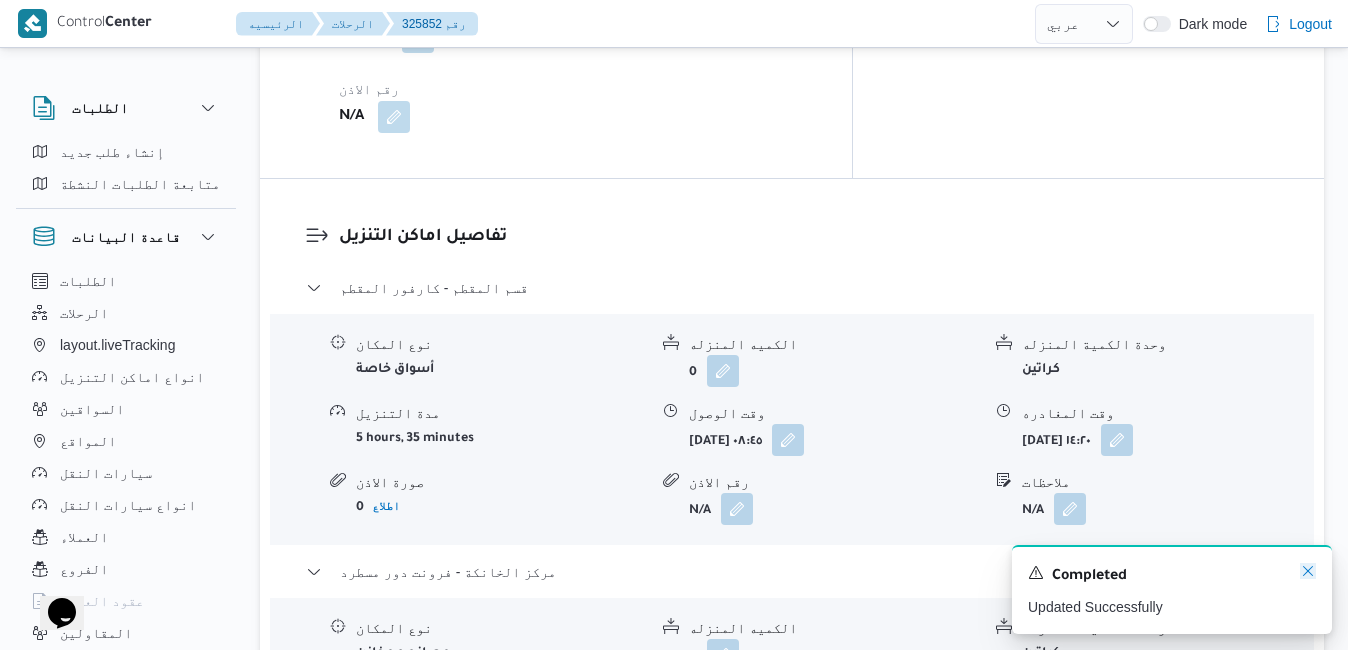 click 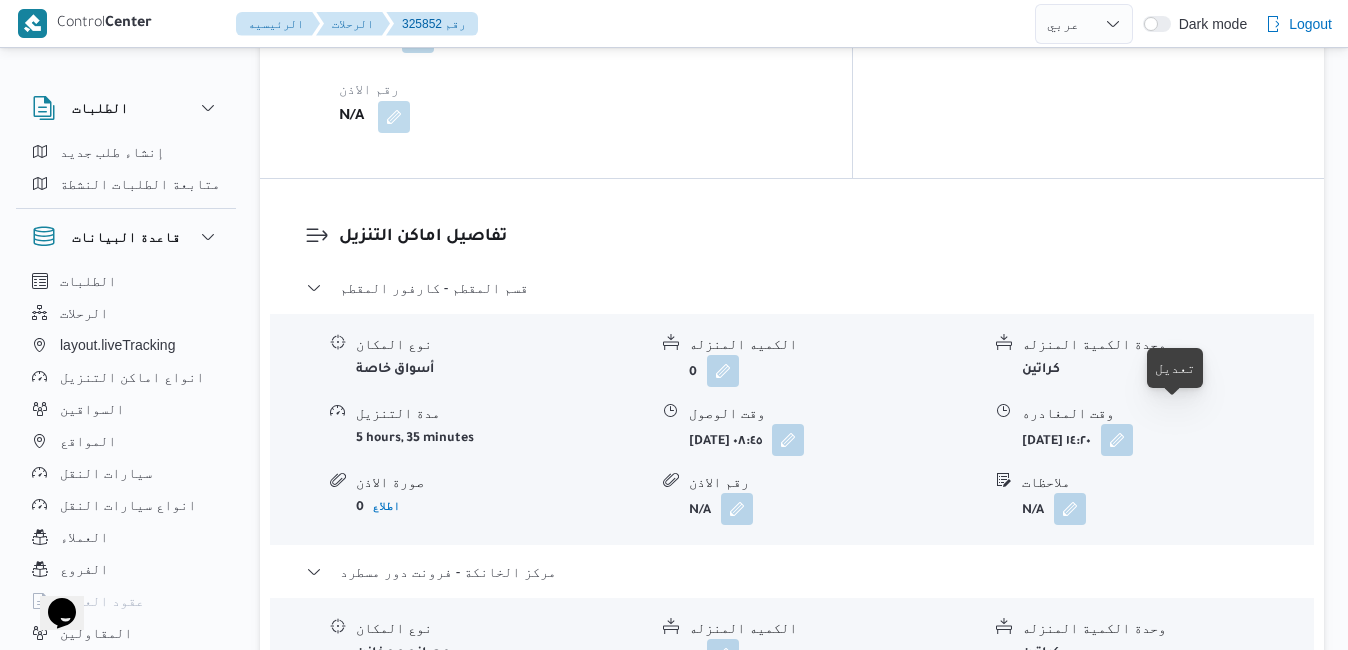 click at bounding box center (1118, 723) 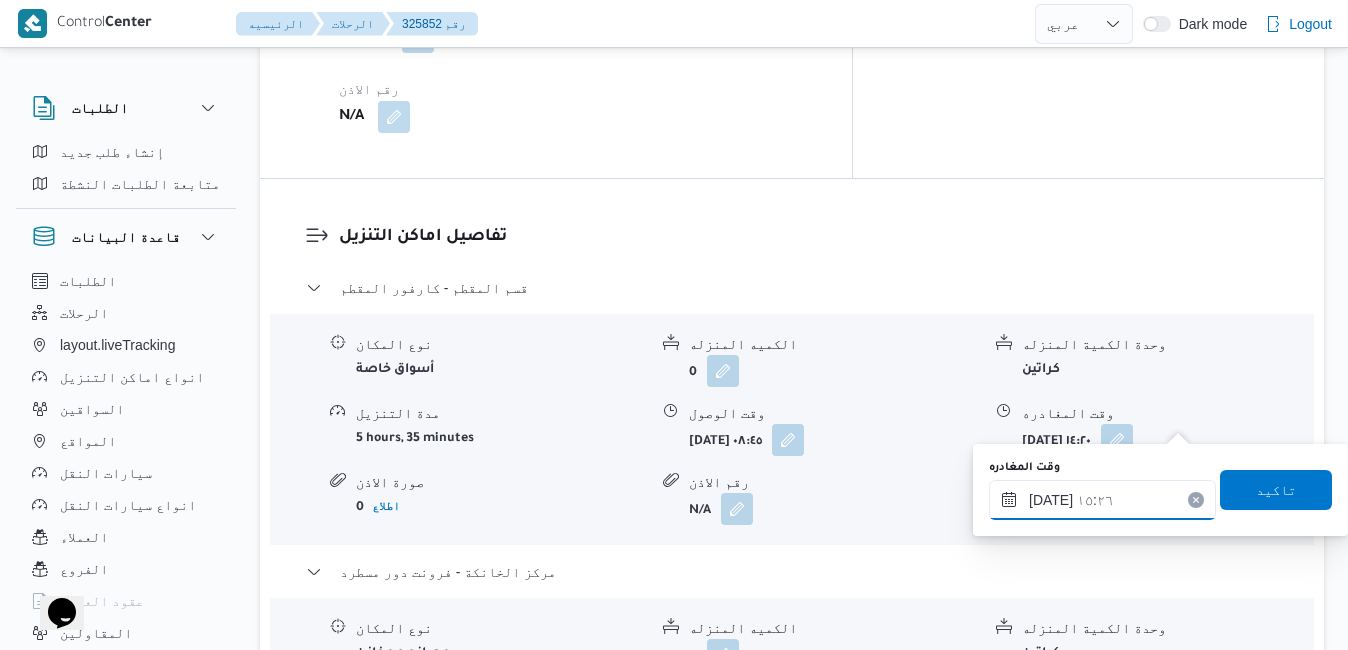 click on "١٩/٠٧/٢٠٢٥ ١٥:٢٦" at bounding box center [1102, 500] 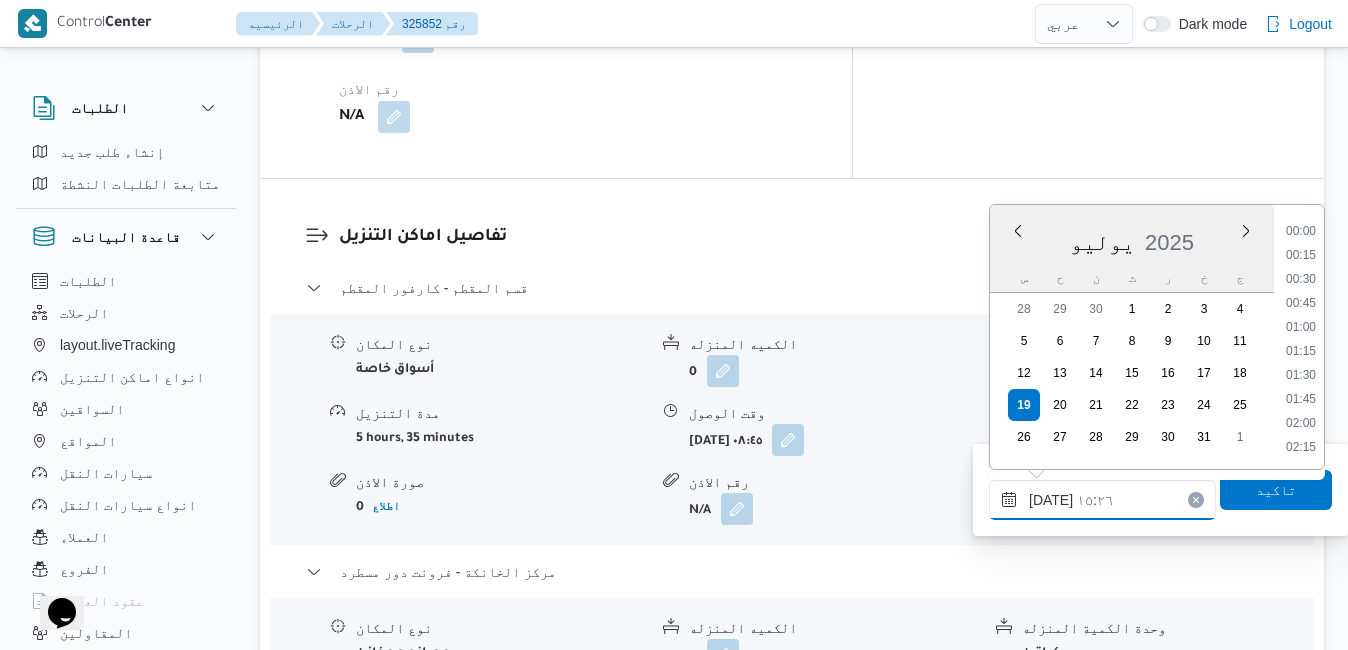 scroll, scrollTop: 1342, scrollLeft: 0, axis: vertical 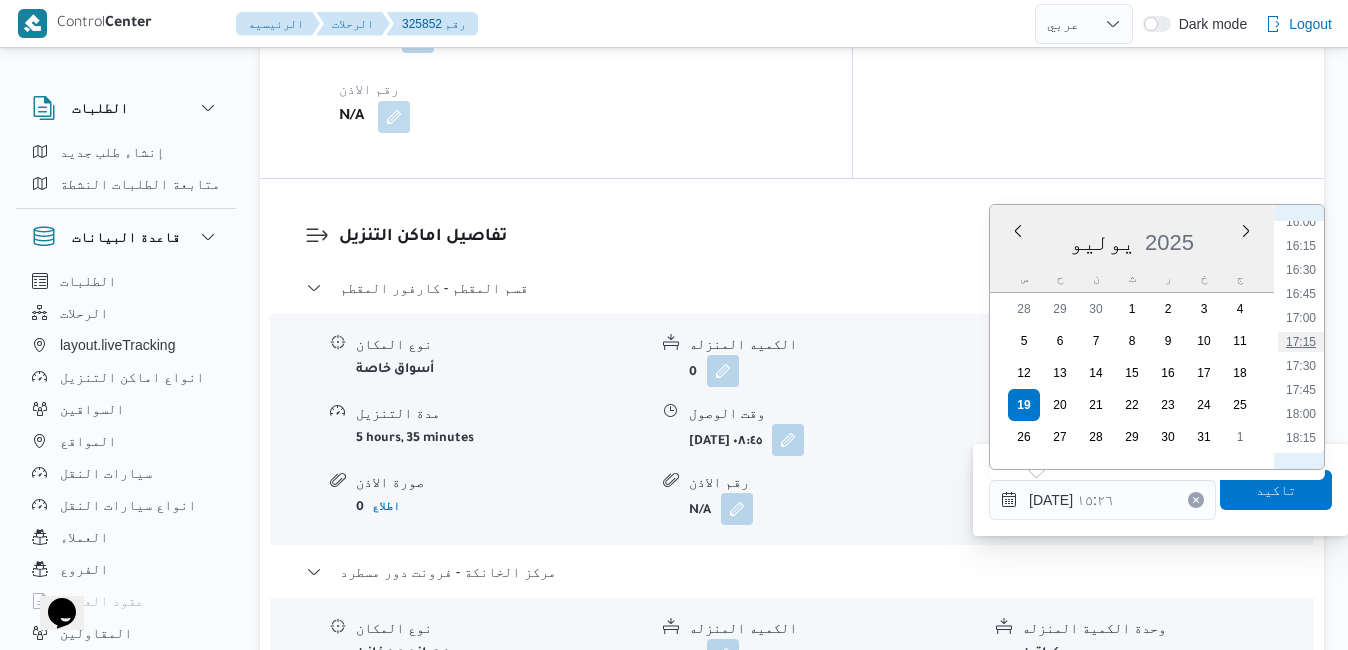click on "17:15" at bounding box center [1301, 342] 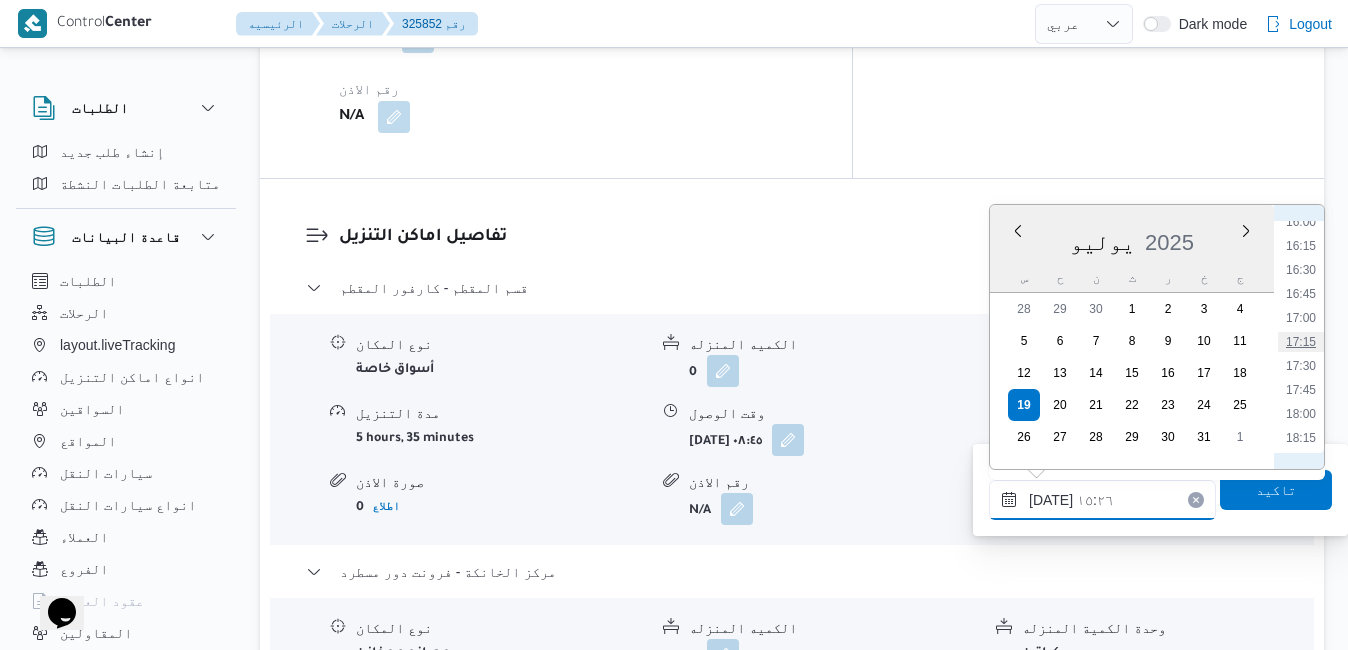 type on "١٩/٠٧/٢٠٢٥ ١٧:١٥" 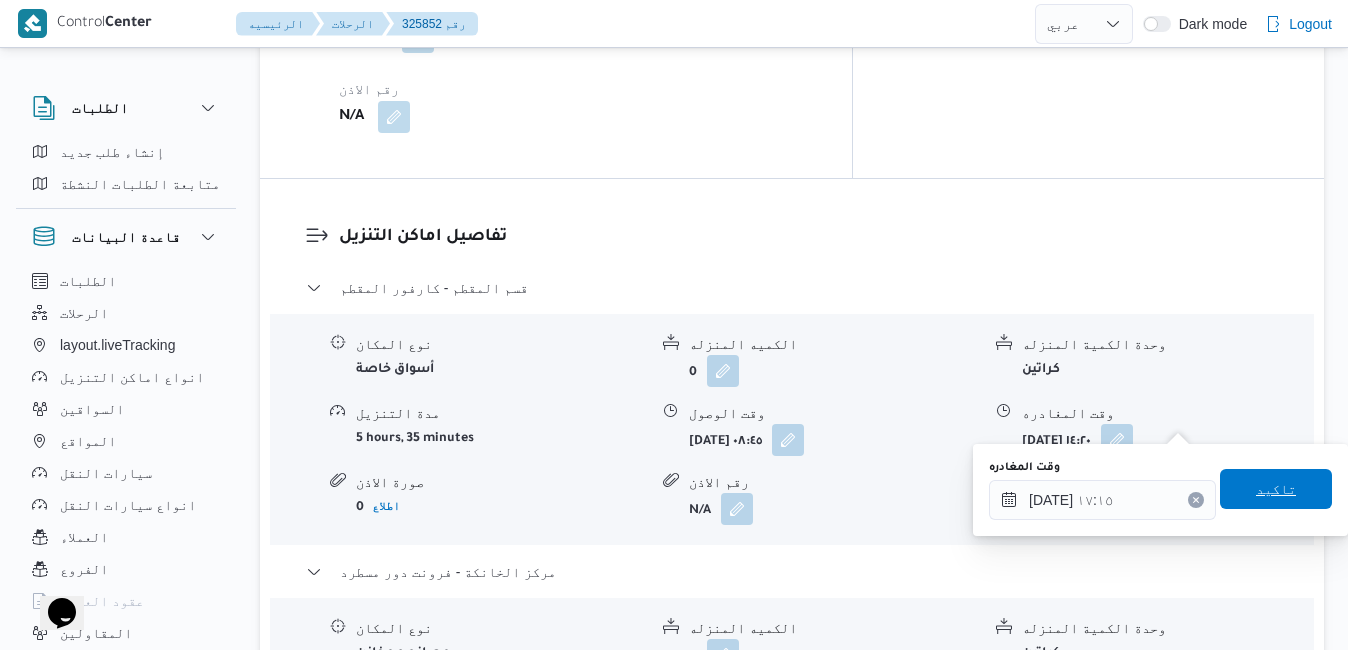 click on "تاكيد" at bounding box center [1276, 489] 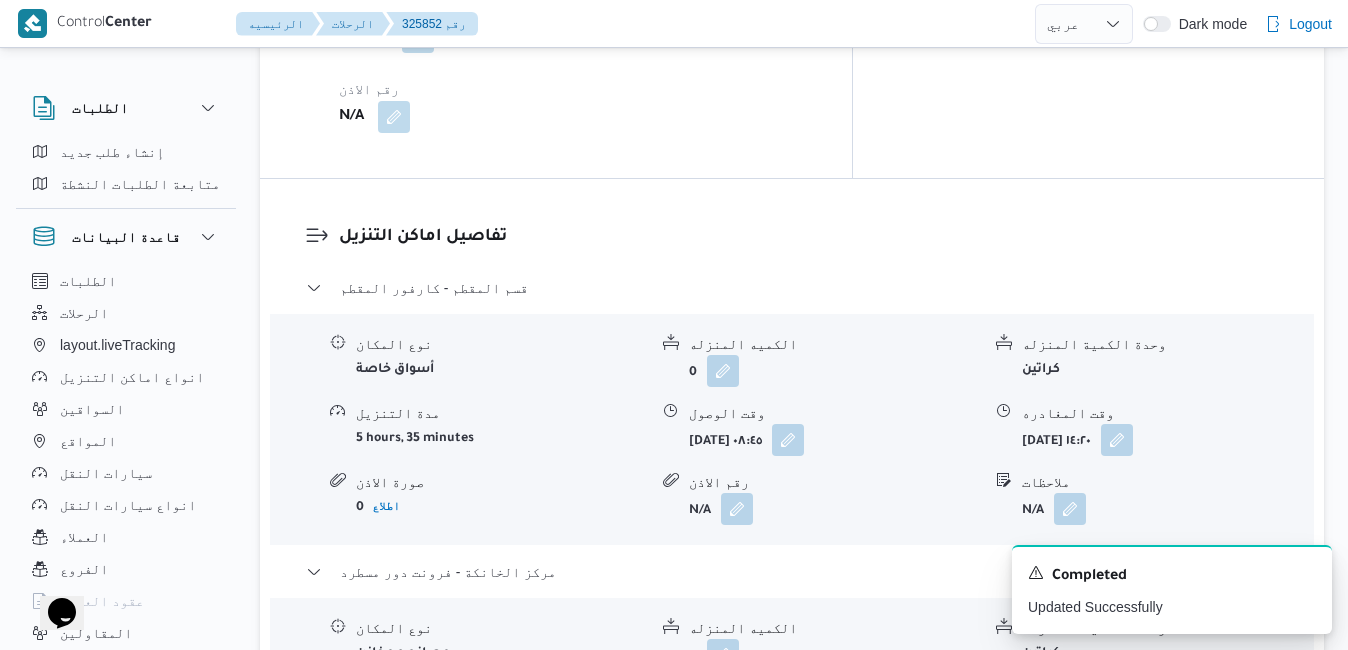 click at bounding box center (785, 723) 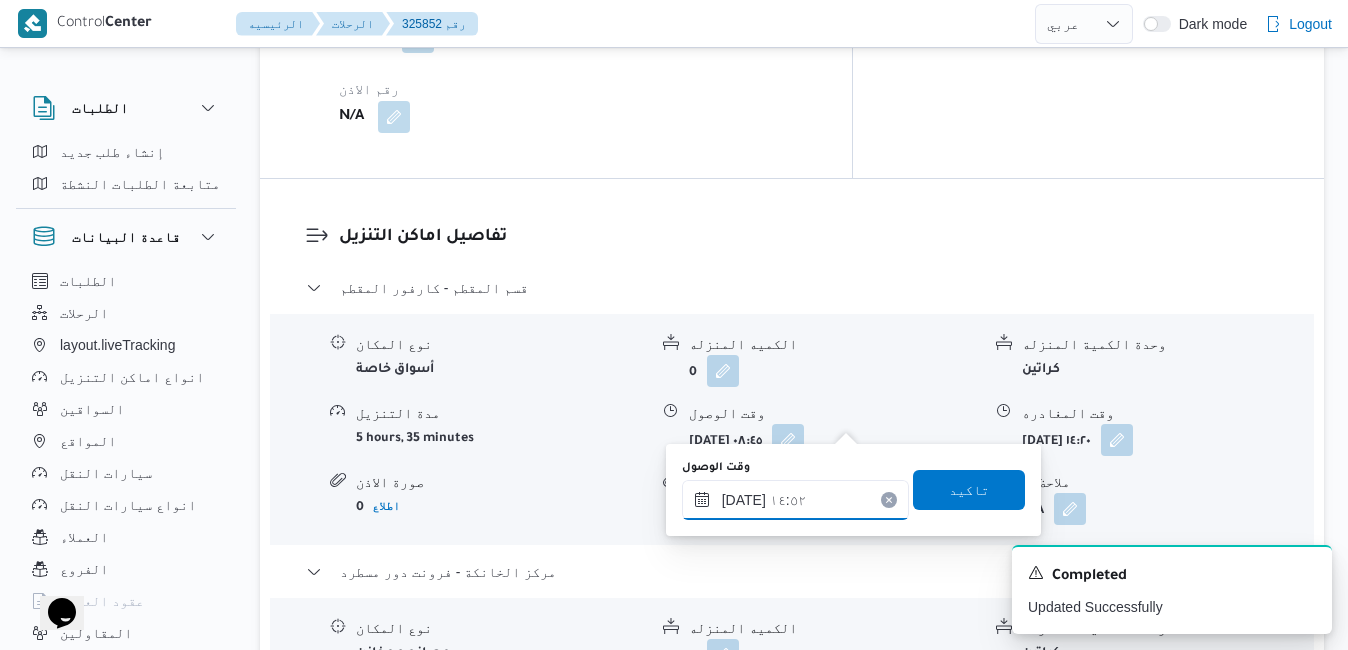 click on "١٩/٠٧/٢٠٢٥ ١٤:٥٢" at bounding box center [795, 500] 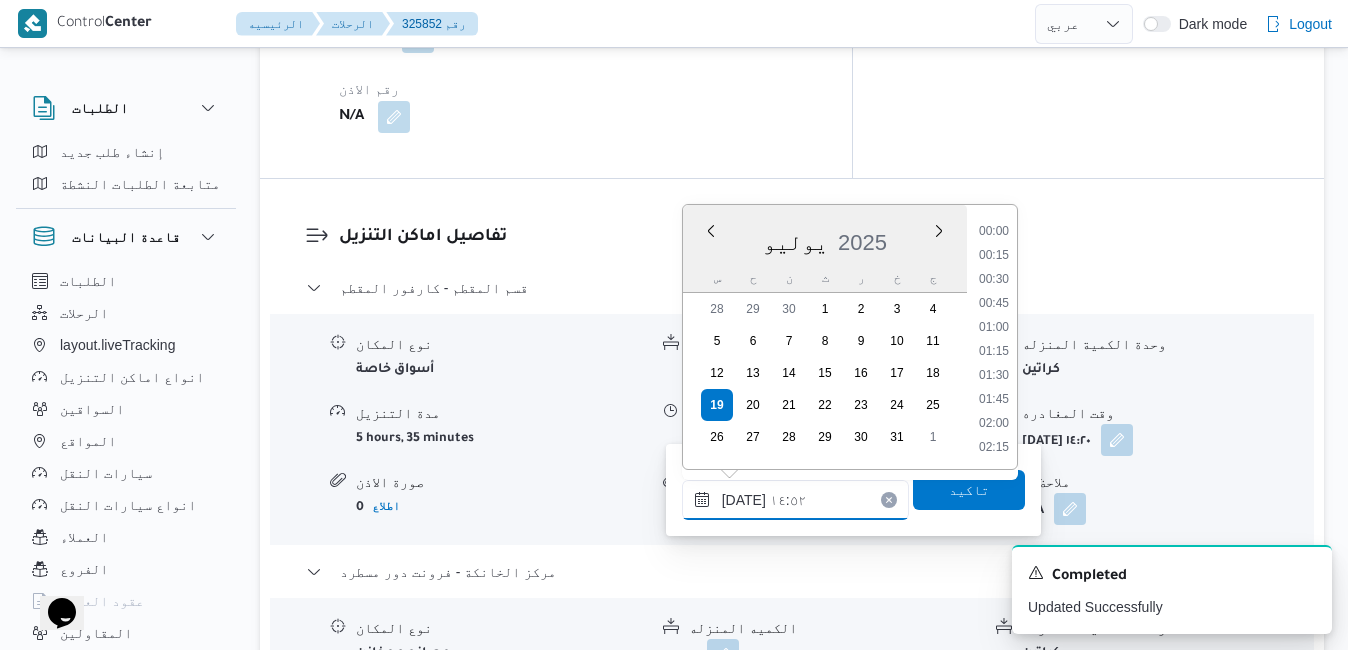 scroll, scrollTop: 1294, scrollLeft: 0, axis: vertical 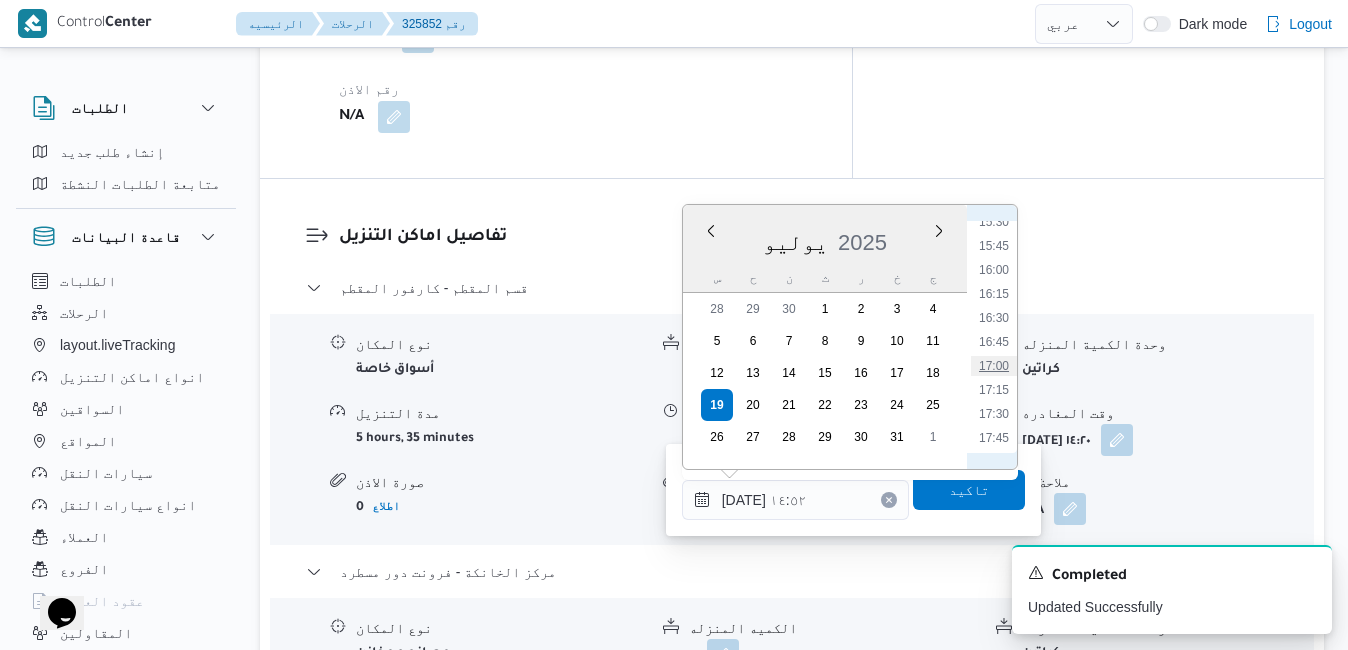 click on "17:00" at bounding box center [994, 366] 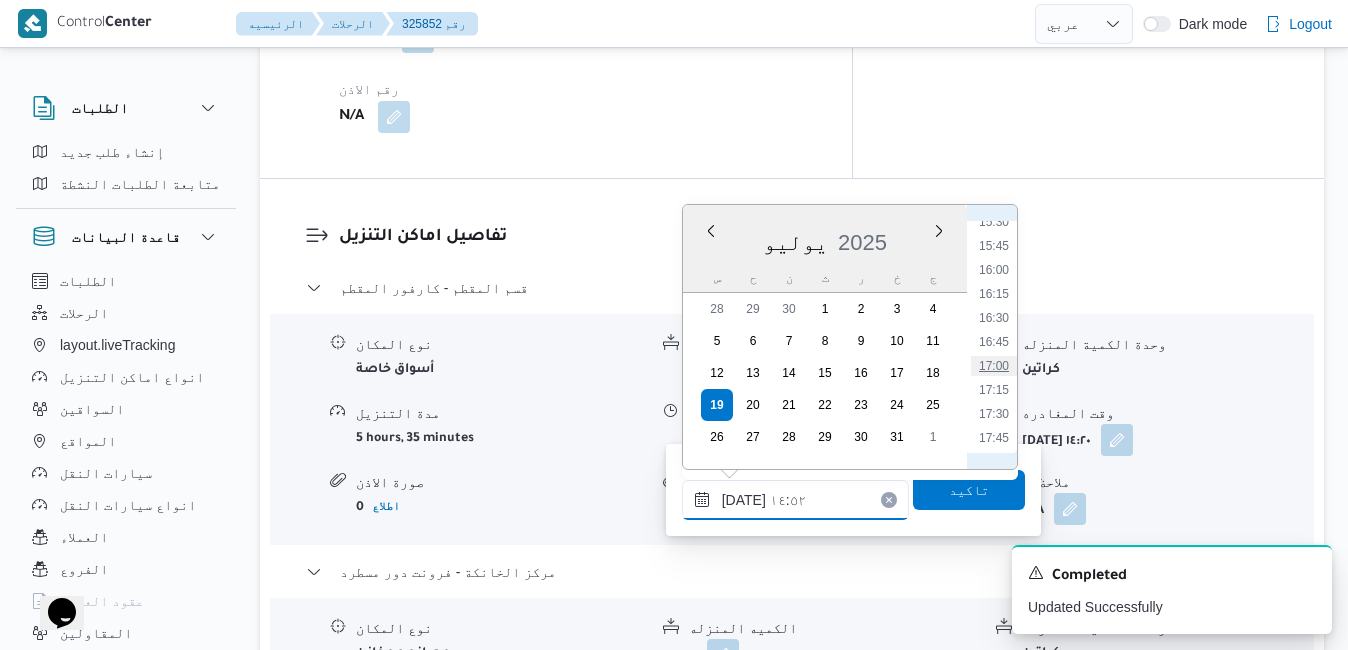 type on "١٩/٠٧/٢٠٢٥ ١٧:٠٠" 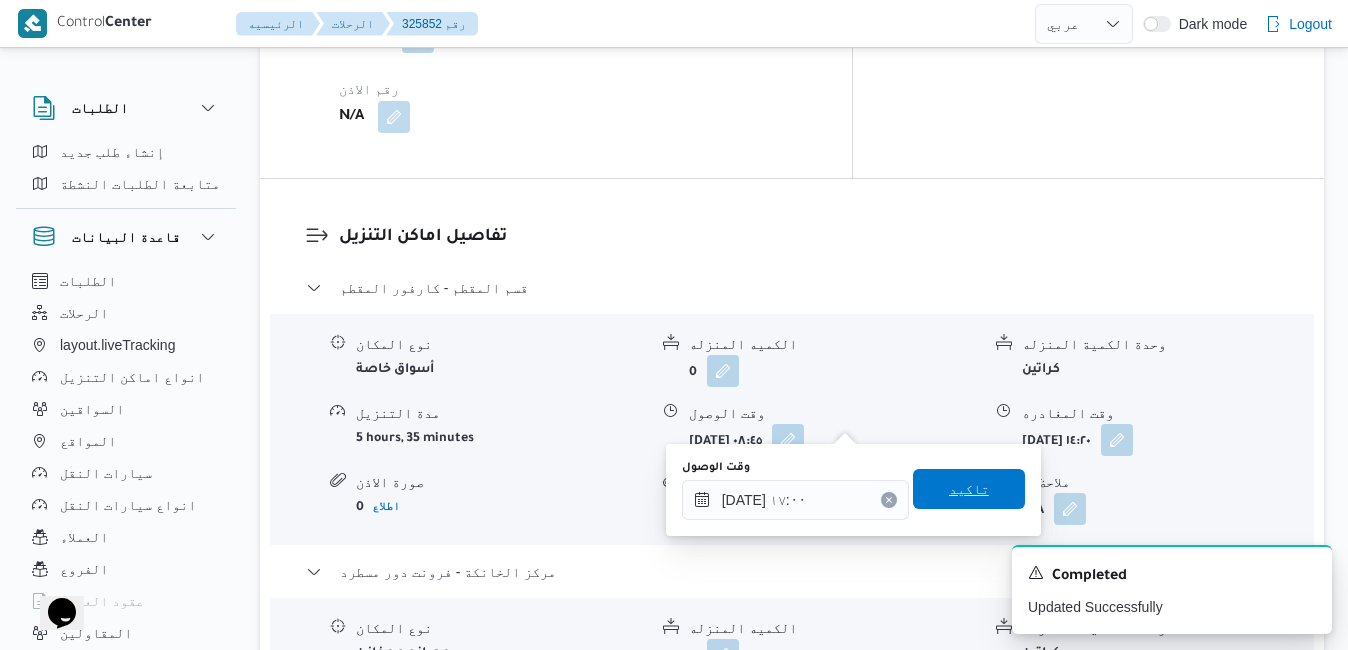 click on "تاكيد" at bounding box center [969, 489] 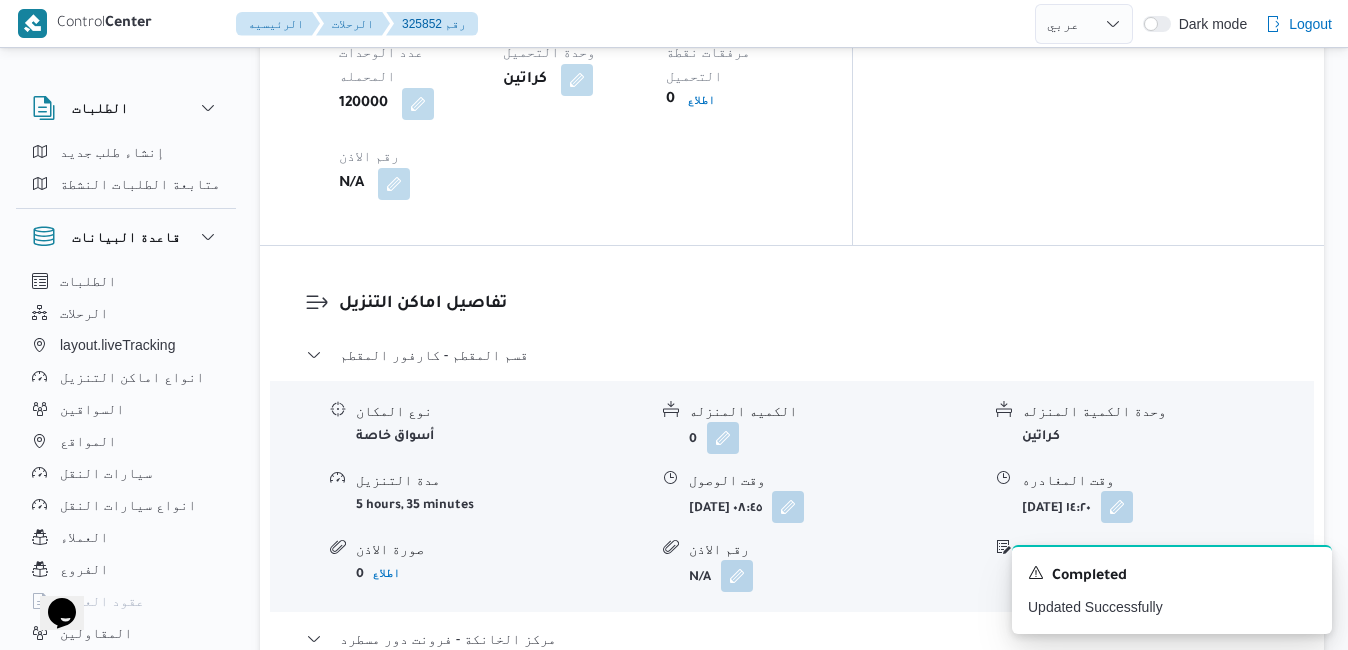 scroll, scrollTop: 1840, scrollLeft: 0, axis: vertical 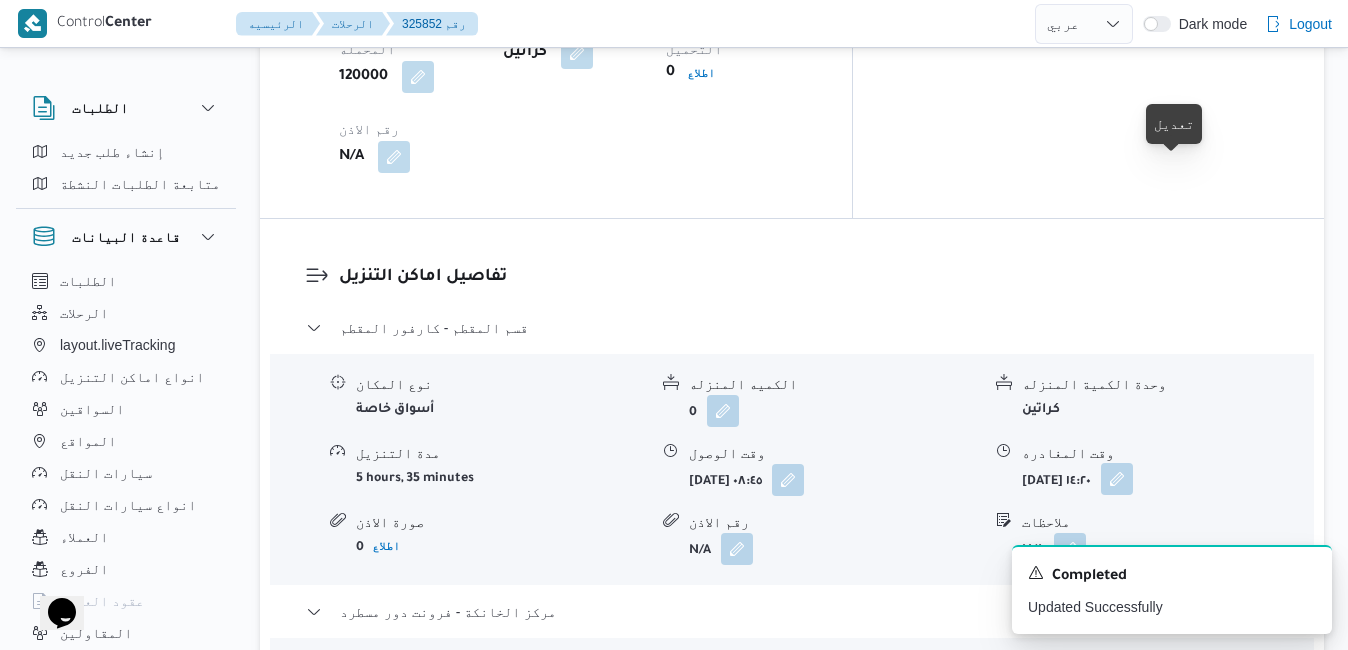click at bounding box center (1117, 479) 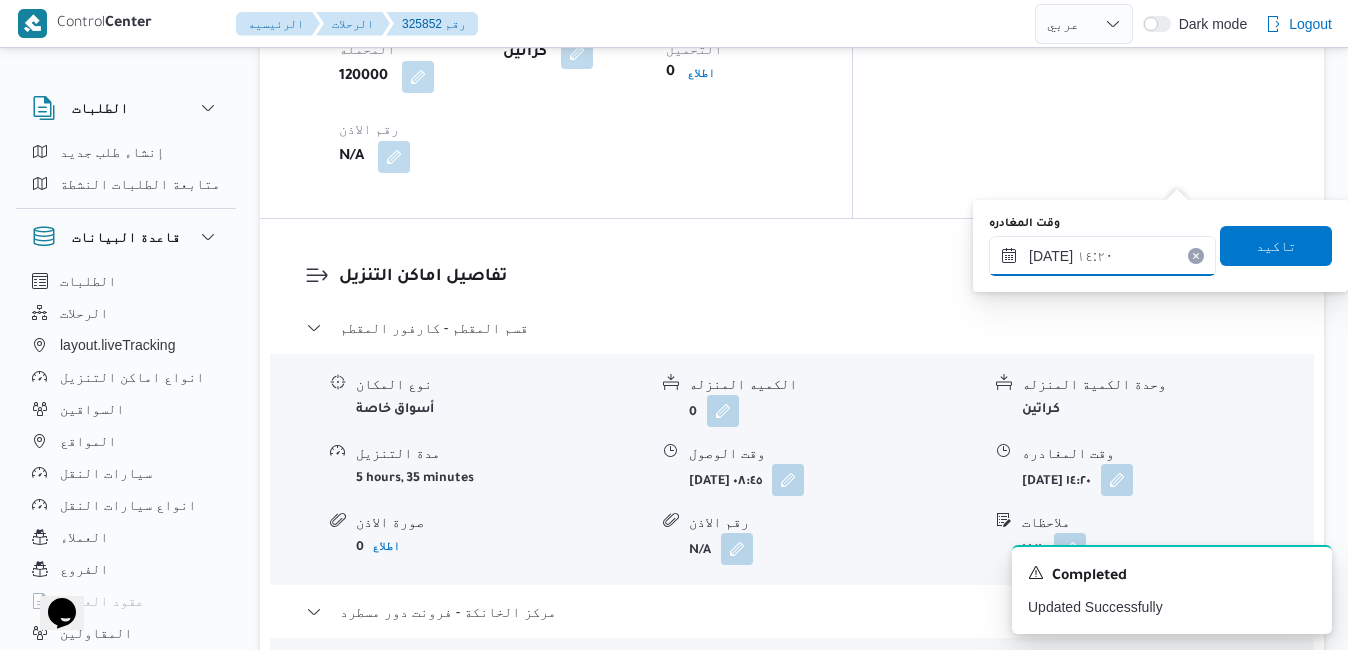 click on "١٩/٠٧/٢٠٢٥ ١٤:٢٠" at bounding box center [1102, 256] 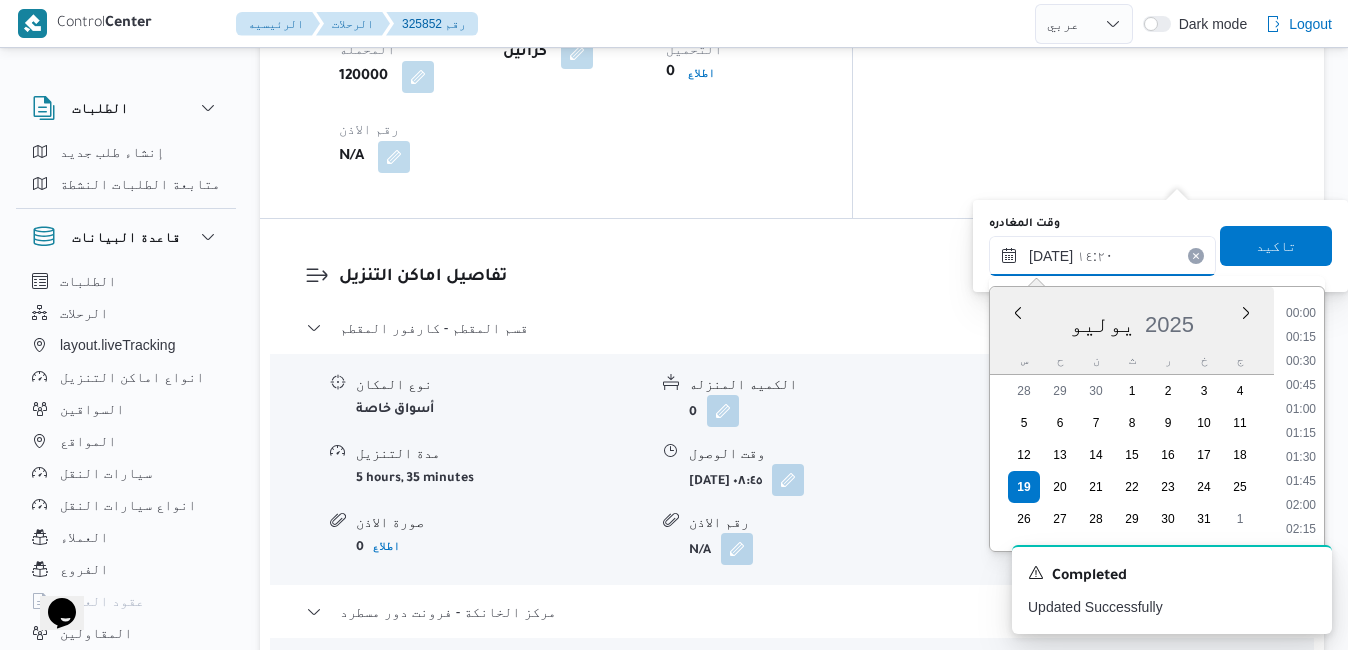 scroll, scrollTop: 1246, scrollLeft: 0, axis: vertical 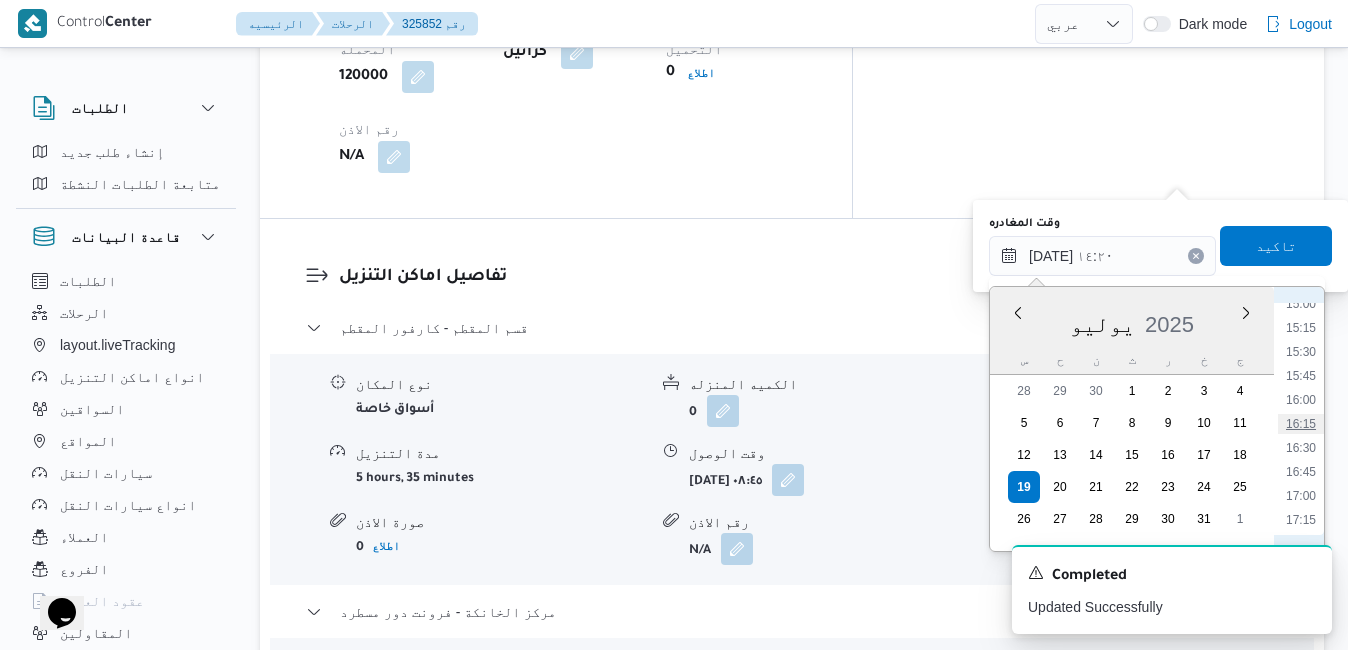 click on "16:15" at bounding box center [1301, 424] 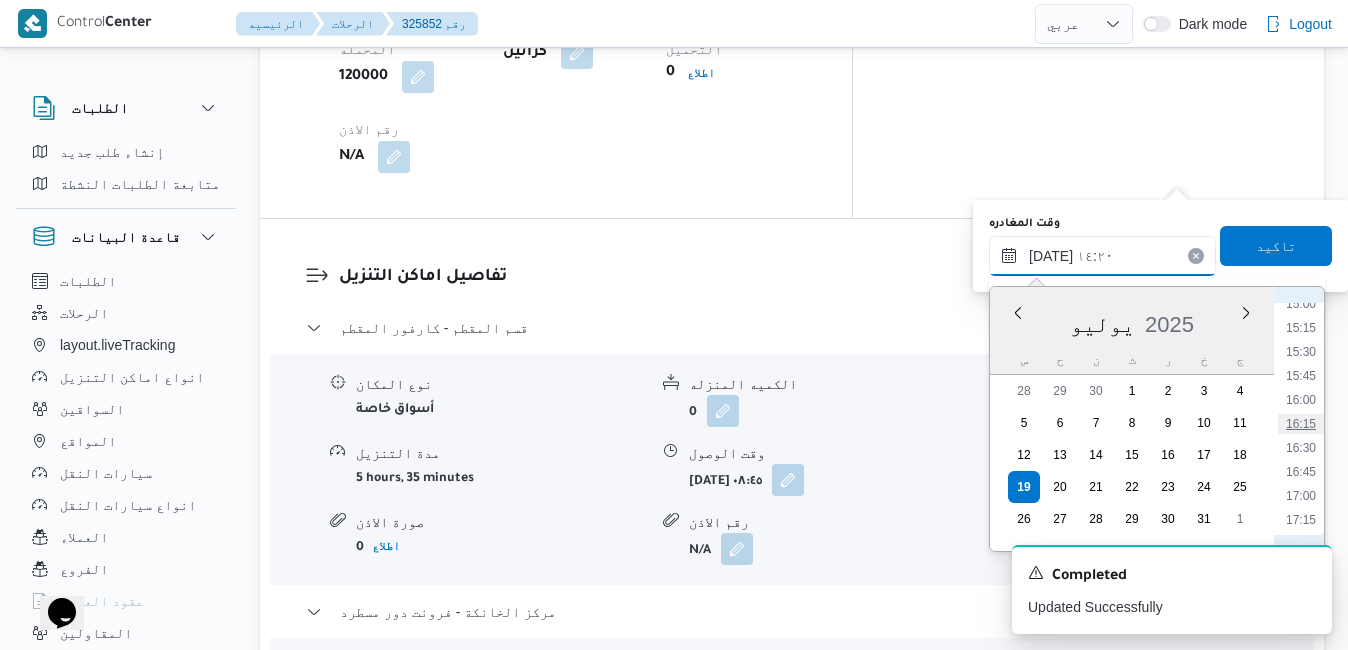 type on "١٩/٠٧/٢٠٢٥ ١٦:١٥" 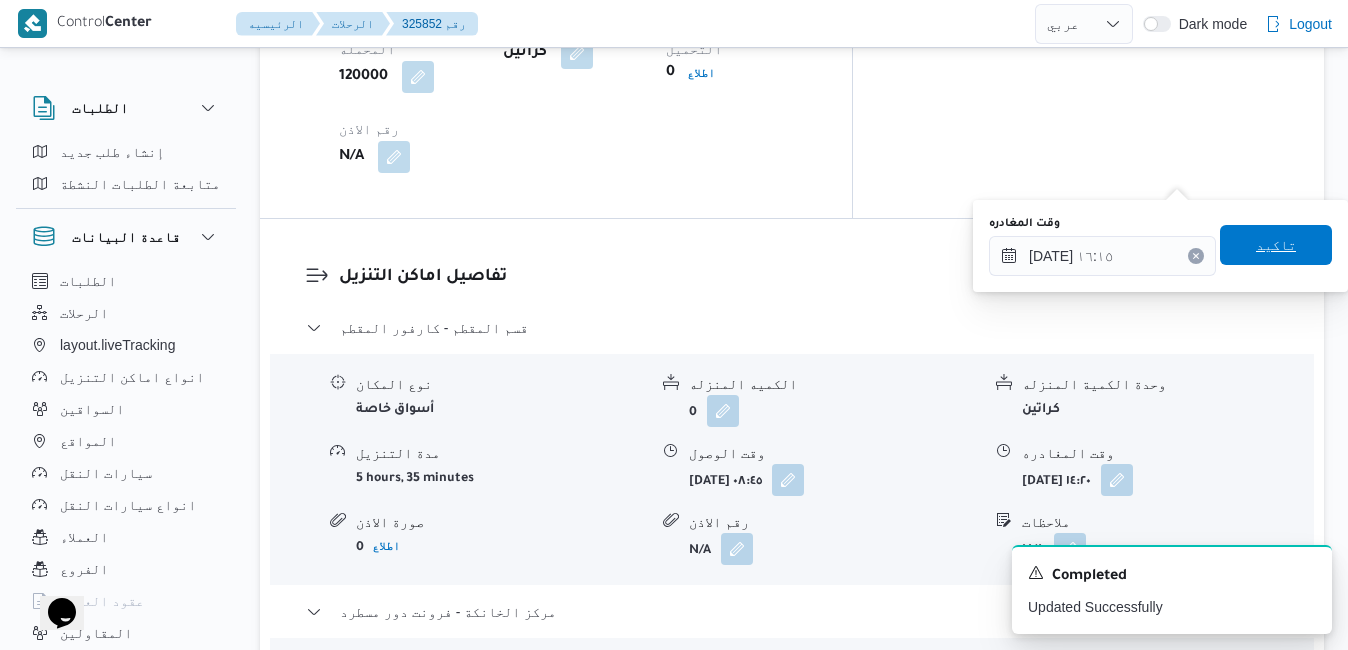 click on "تاكيد" at bounding box center [1276, 245] 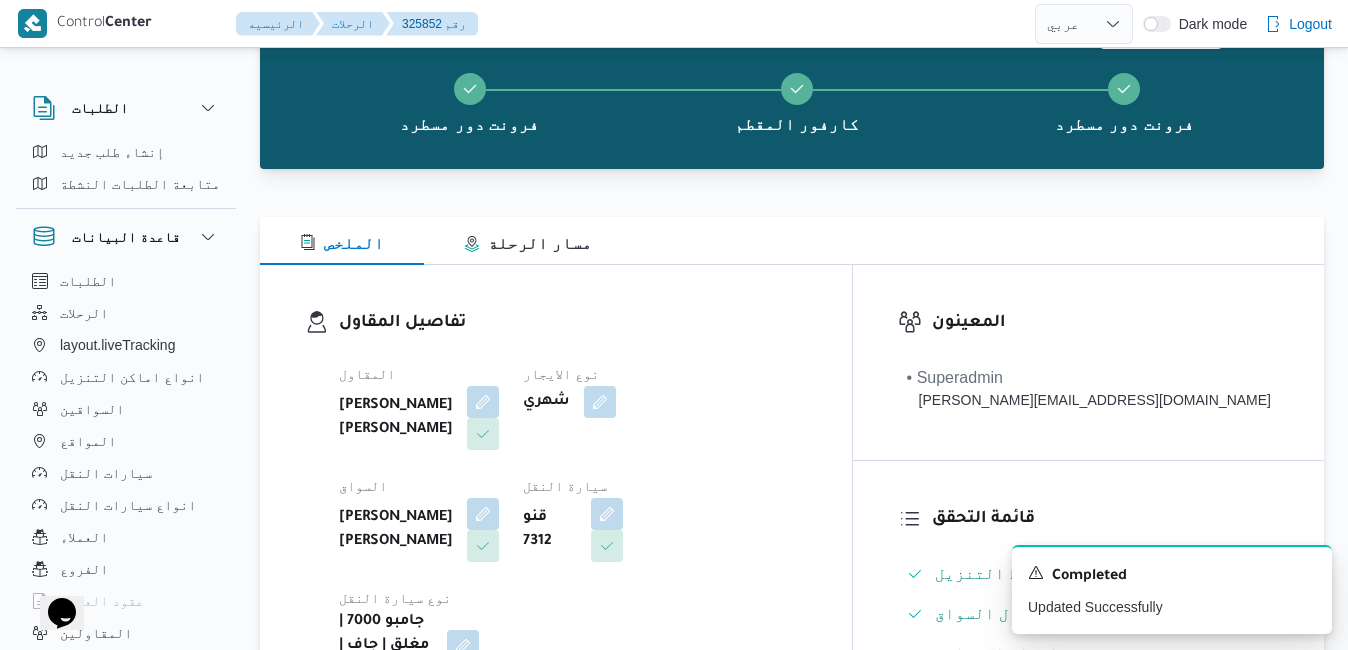 scroll, scrollTop: 0, scrollLeft: 0, axis: both 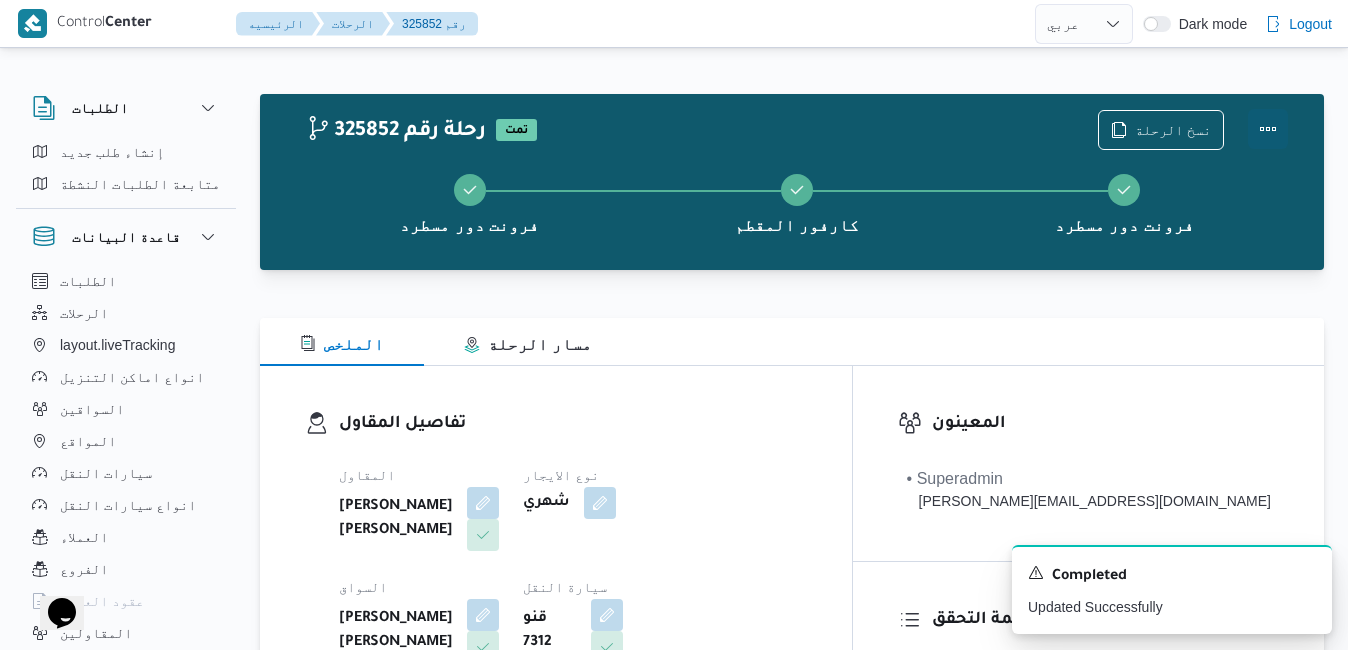click at bounding box center [1268, 129] 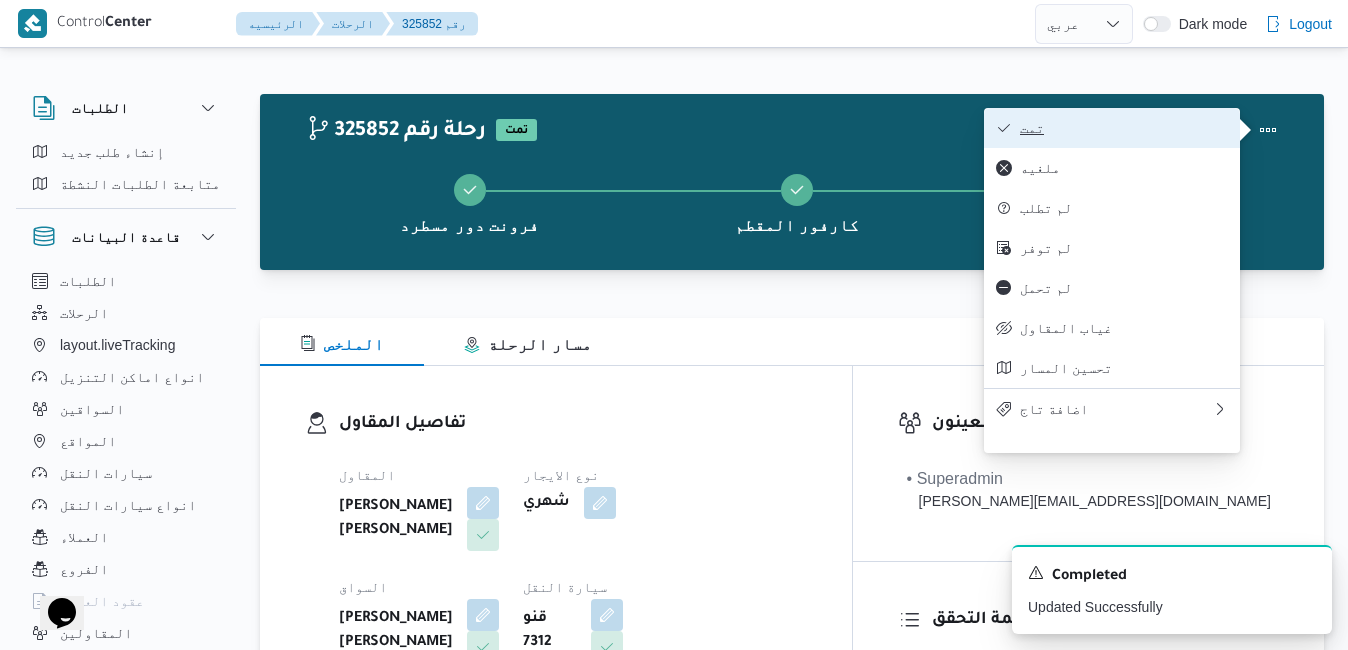 click on "تمت" at bounding box center (1112, 128) 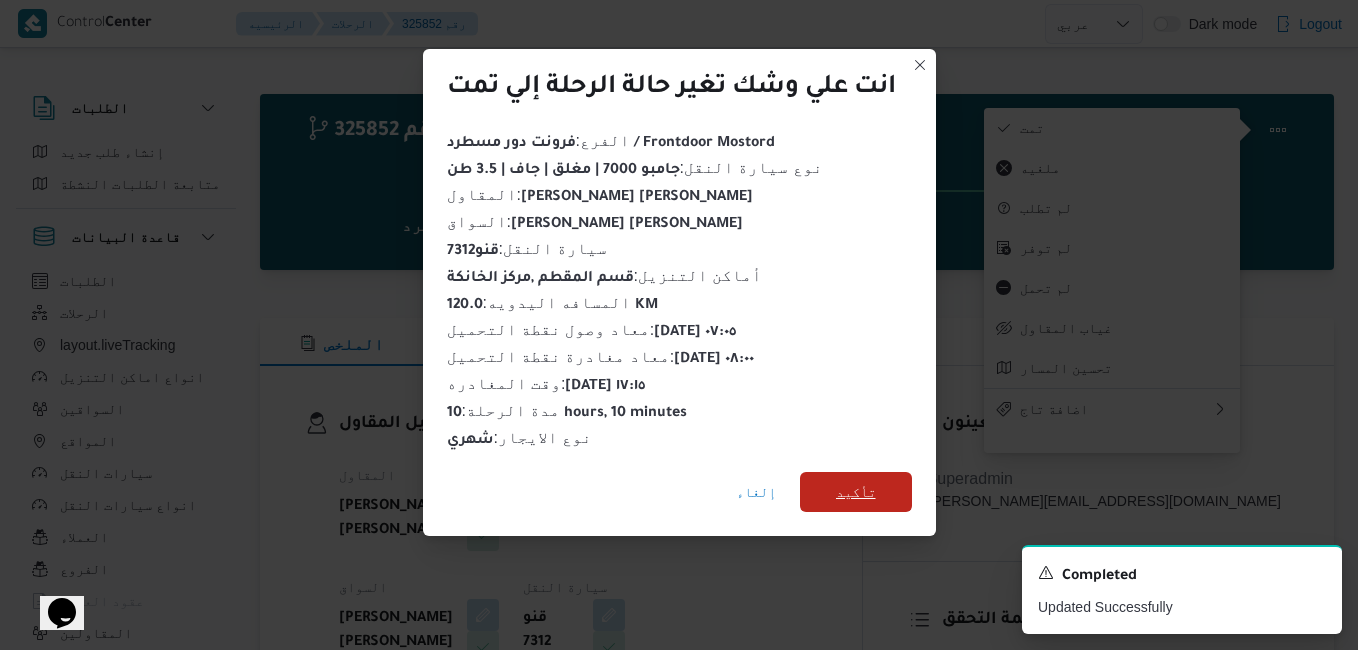 click on "تأكيد" at bounding box center (856, 492) 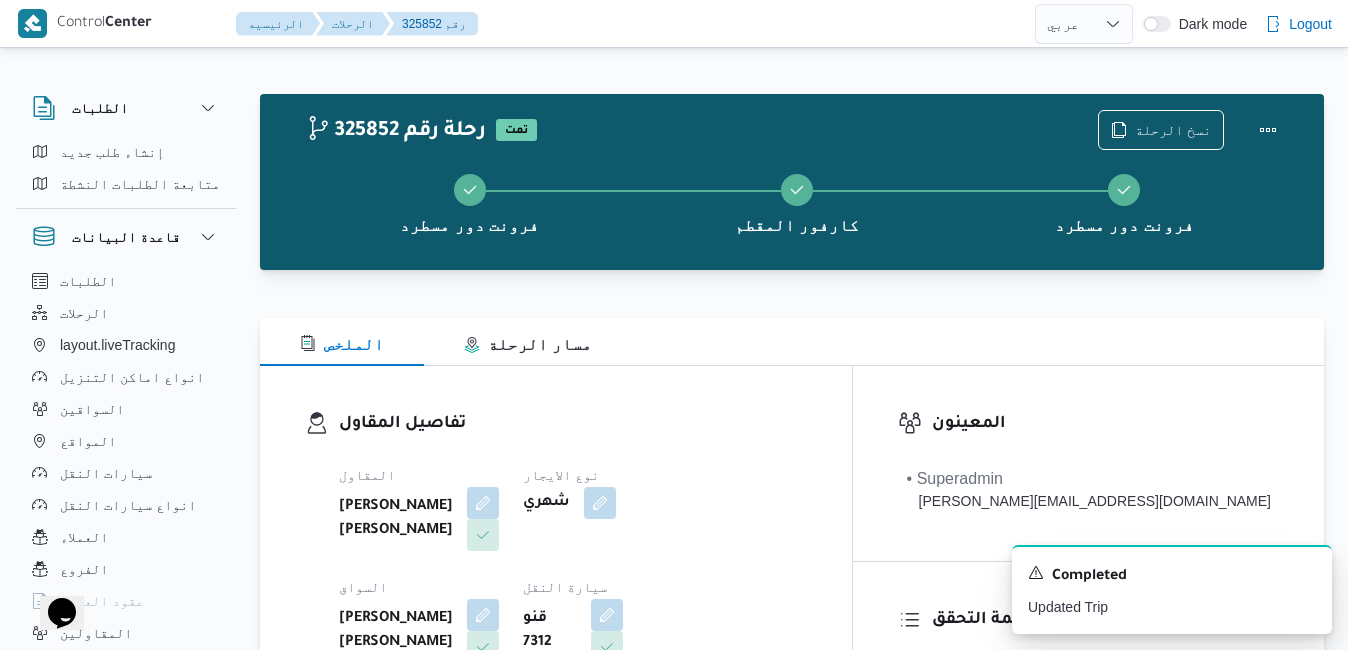 click on "تفاصيل المقاول المقاول محمد هاني محمد جوده محمود نوع الايجار شهري السواق محمود محمد محمود فرج  سيارة النقل قنو 7312 نوع سيارة النقل جامبو 7000 | مغلق | جاف | 3.5 طن" at bounding box center (556, 597) 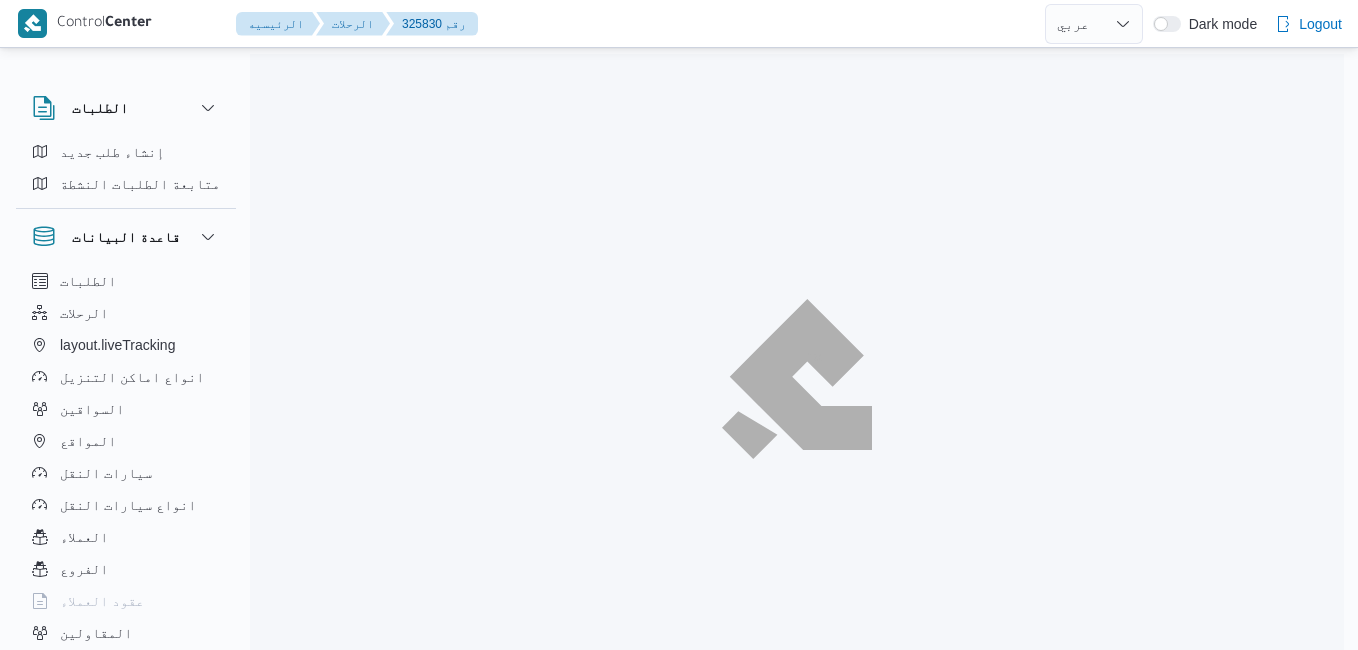 select on "ar" 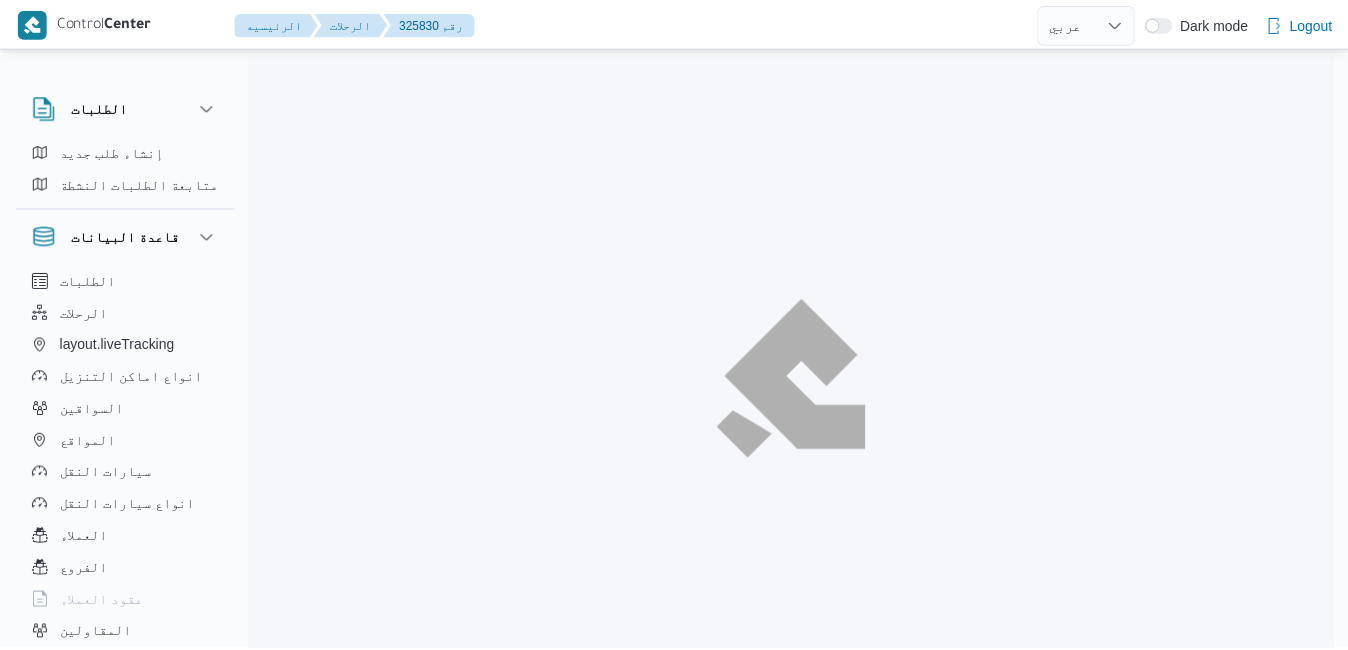 scroll, scrollTop: 0, scrollLeft: 0, axis: both 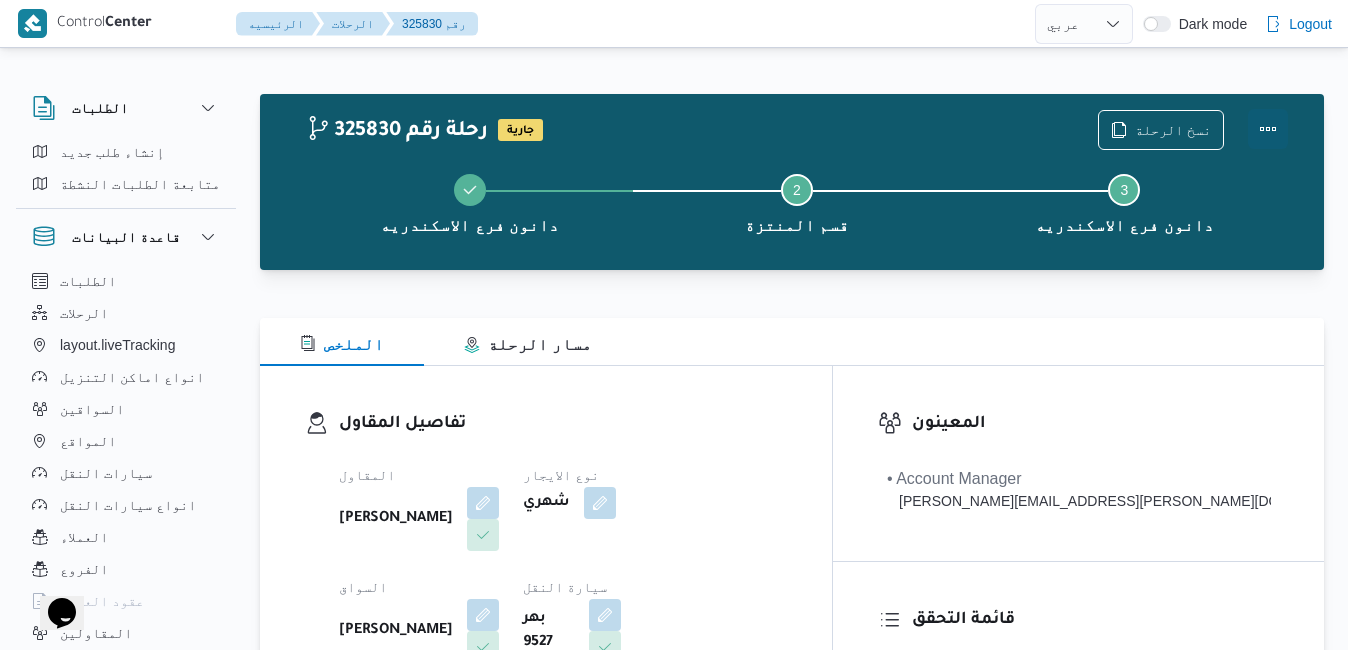 click at bounding box center [1268, 129] 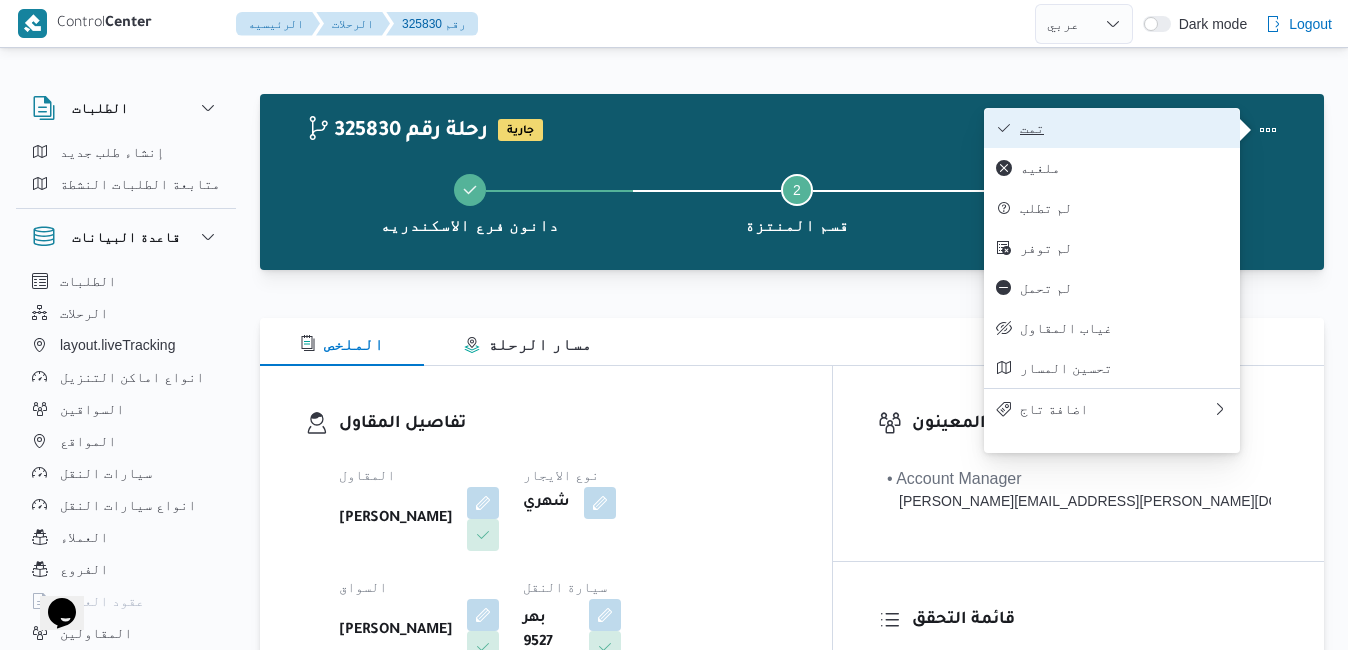 click on "تمت" at bounding box center (1124, 128) 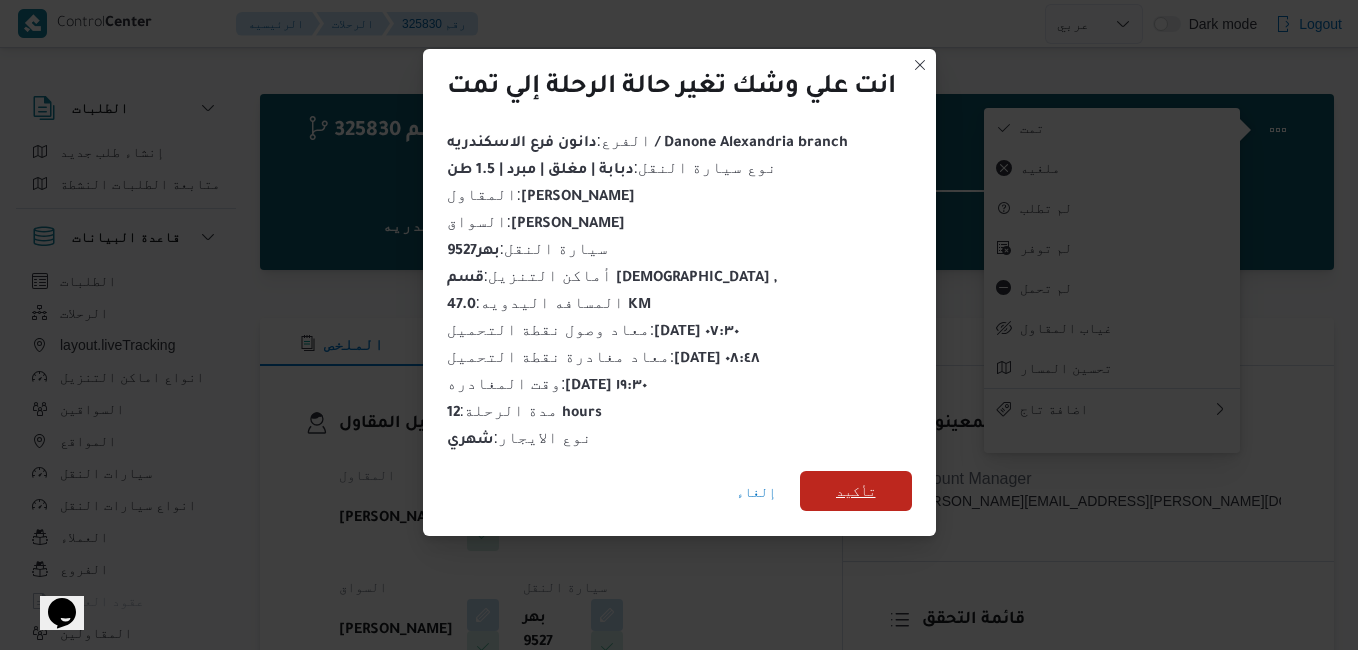 click on "تأكيد" at bounding box center (856, 491) 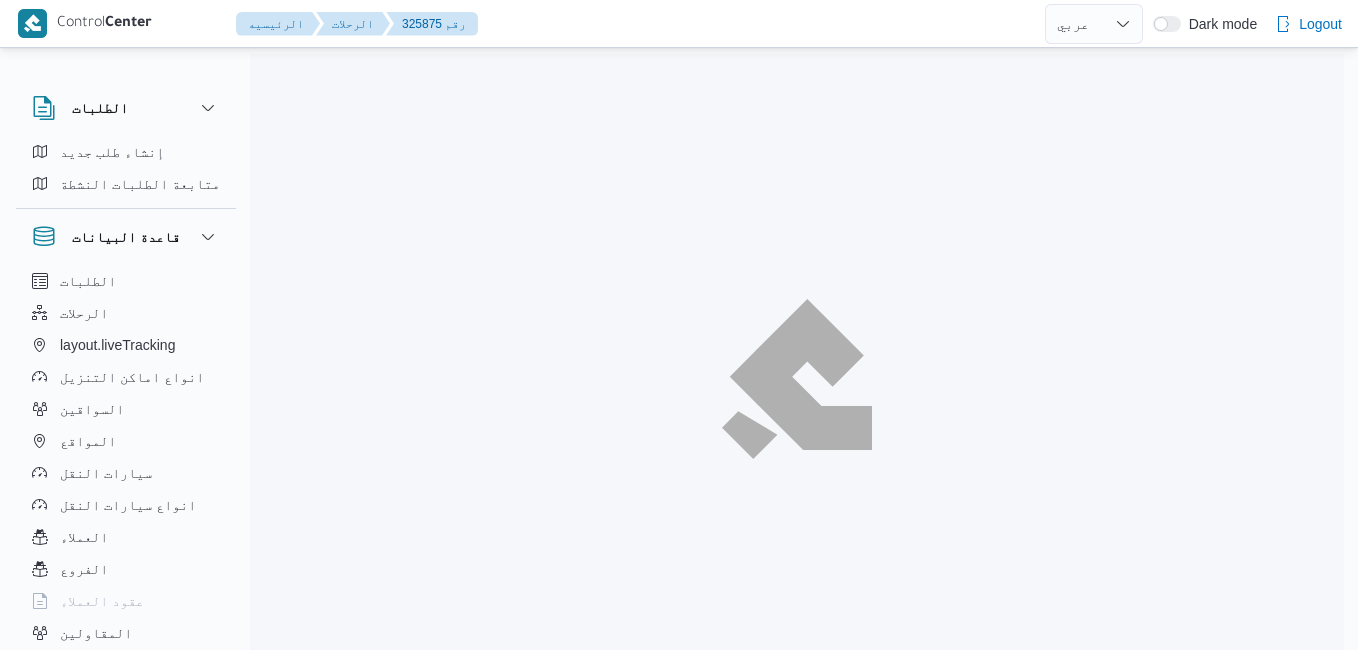 select on "ar" 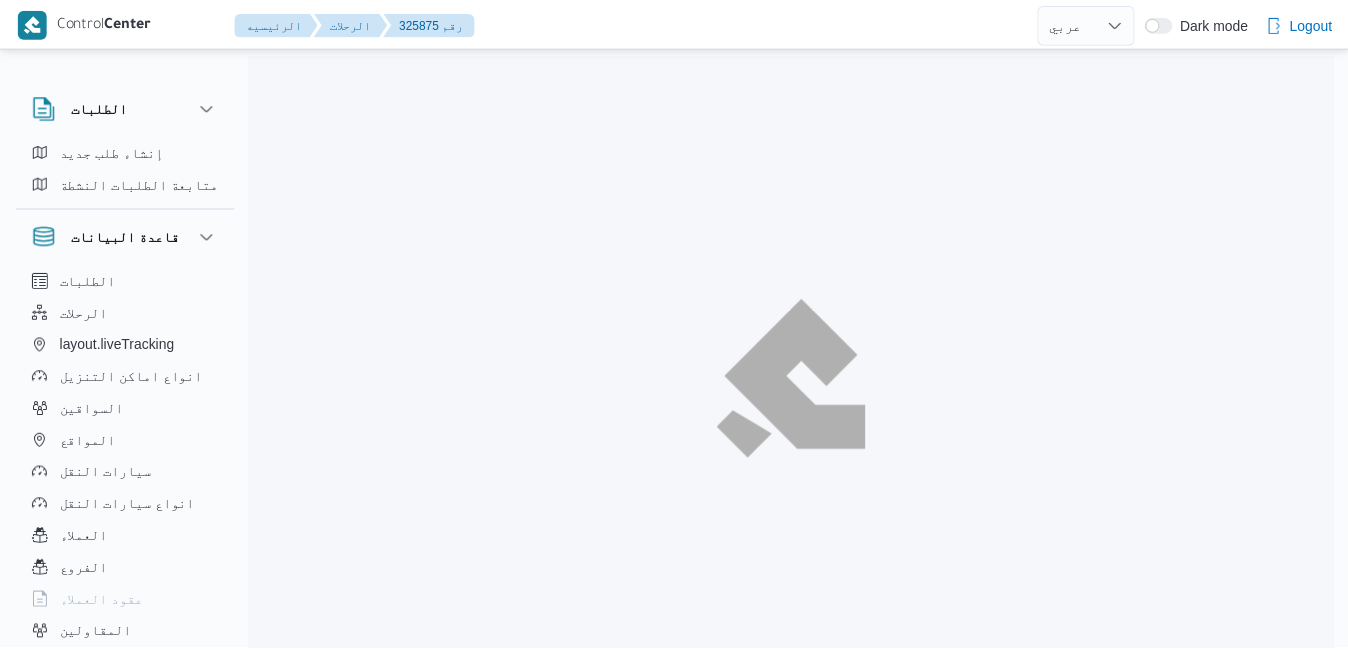 scroll, scrollTop: 0, scrollLeft: 0, axis: both 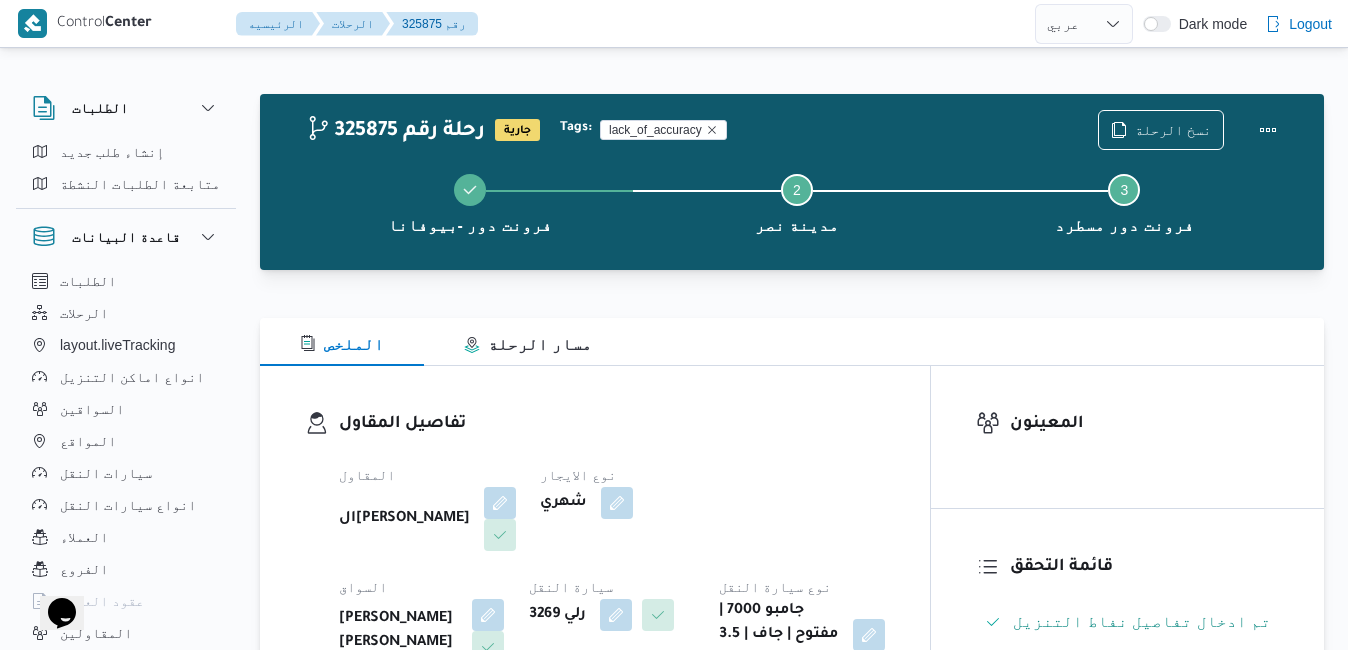 click on "المقاول السيد [PERSON_NAME] [PERSON_NAME] الايجار شهري السواق [PERSON_NAME] [PERSON_NAME] سيارة النقل رلي 3269 نوع سيارة النقل جامبو 7000 | مفتوح | جاف | 3.5 طن" at bounding box center (612, 567) 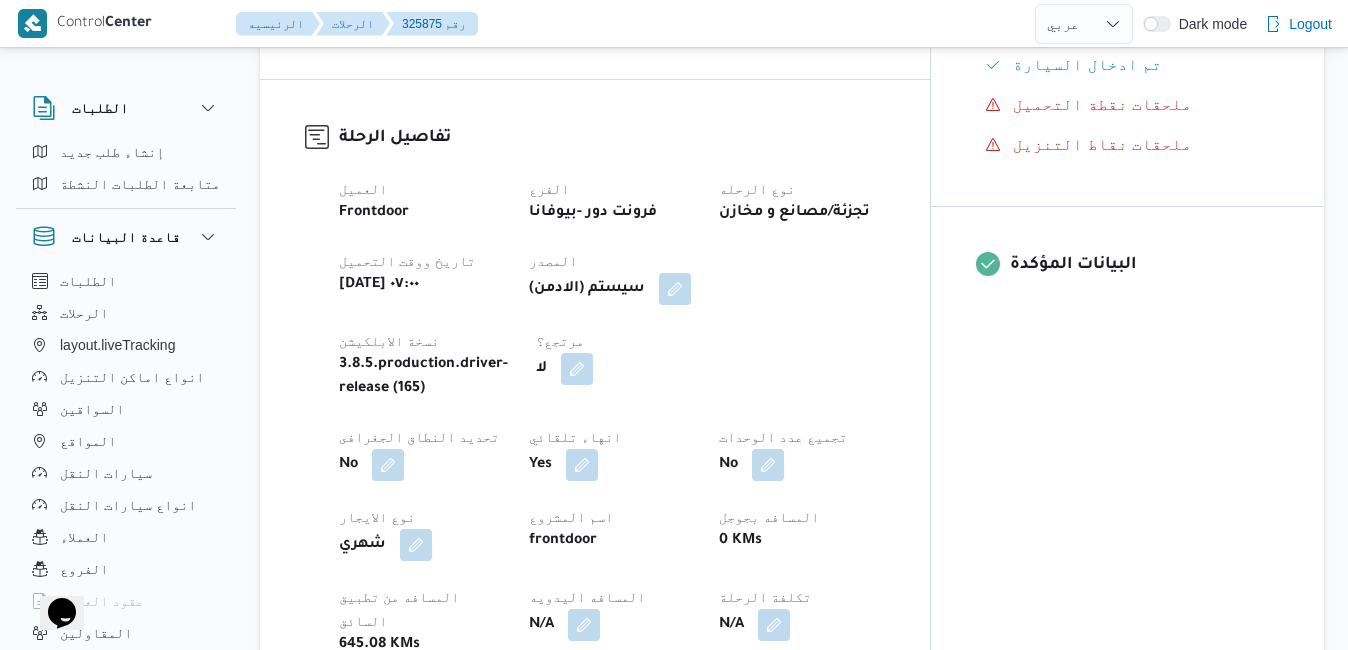 scroll, scrollTop: 640, scrollLeft: 0, axis: vertical 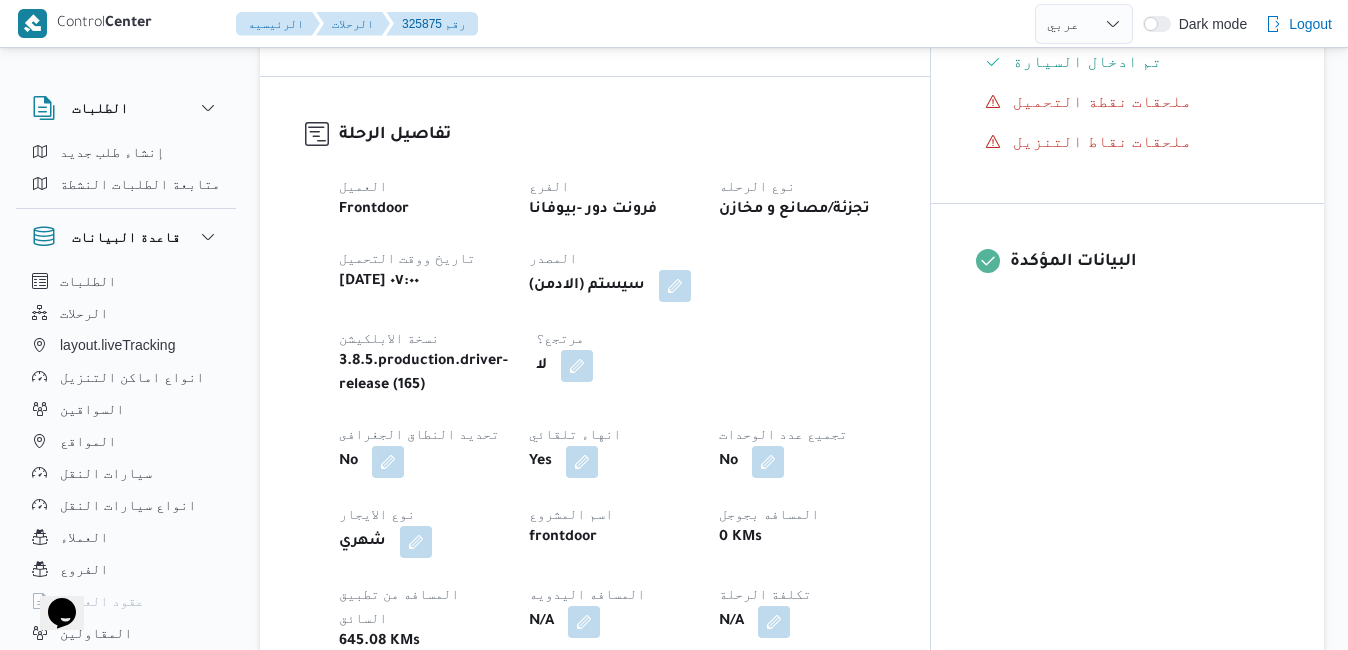 click on "N/A" at bounding box center [612, 622] 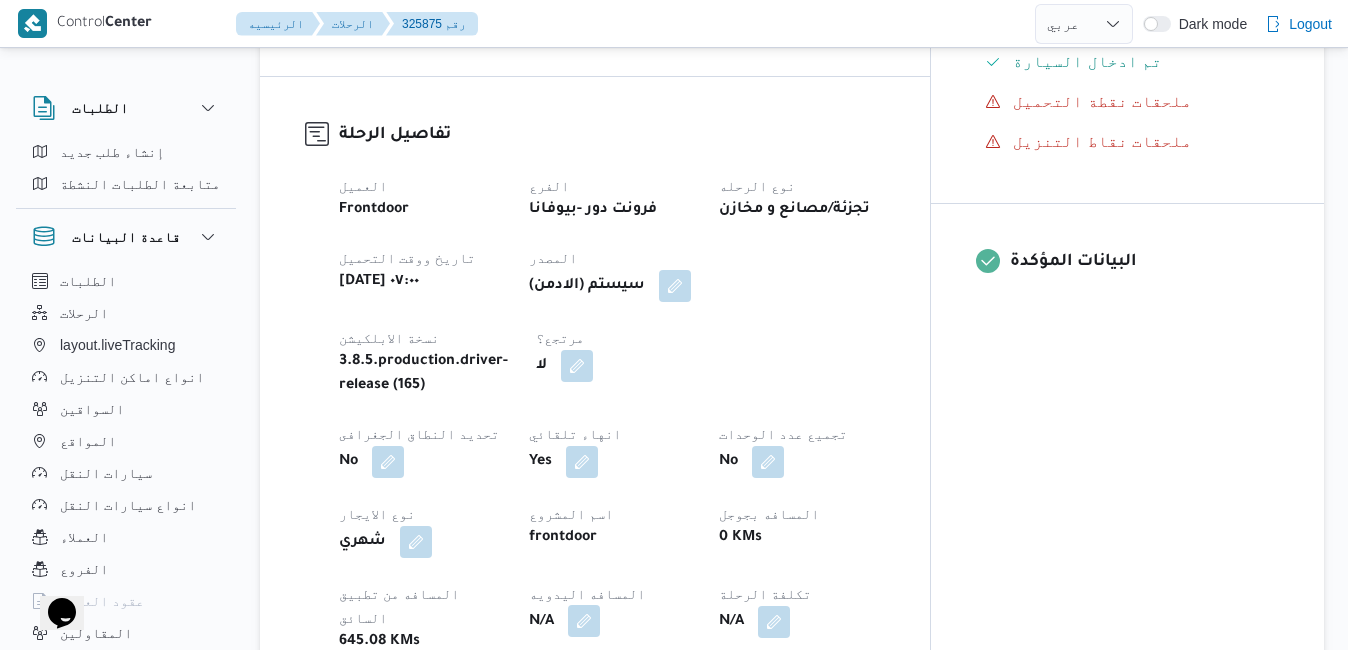 click at bounding box center [584, 621] 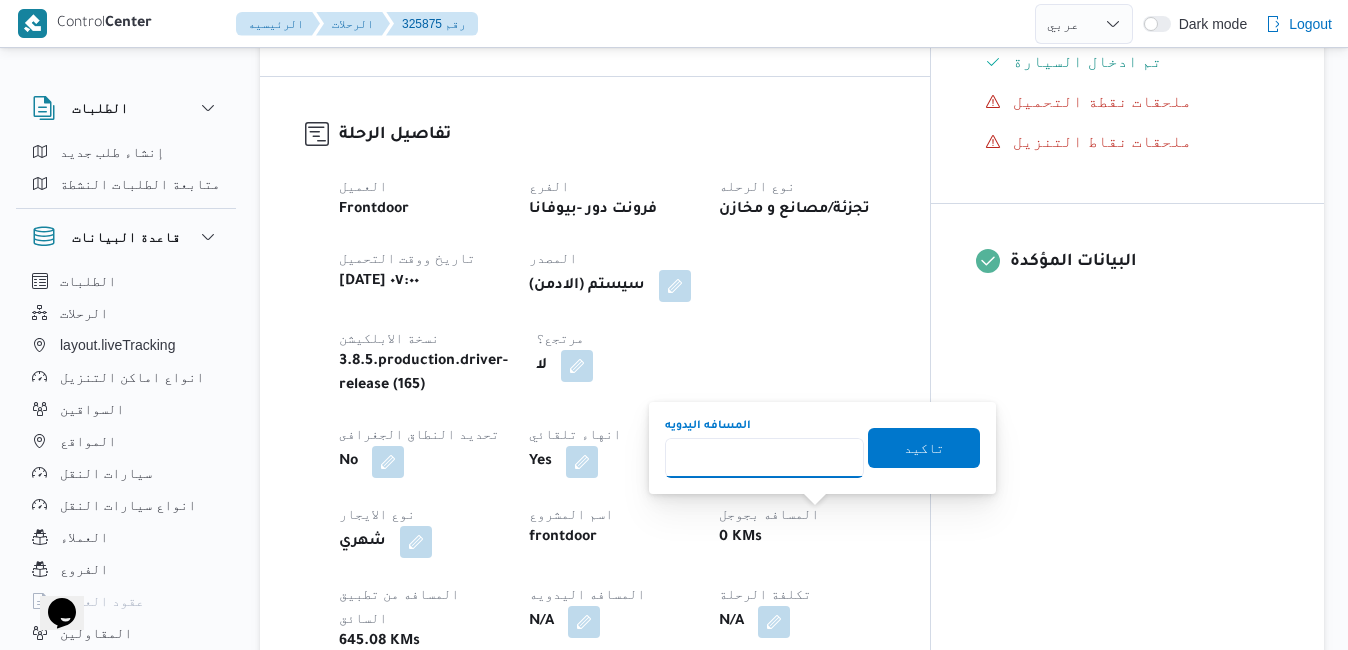 click on "المسافه اليدويه" at bounding box center [764, 458] 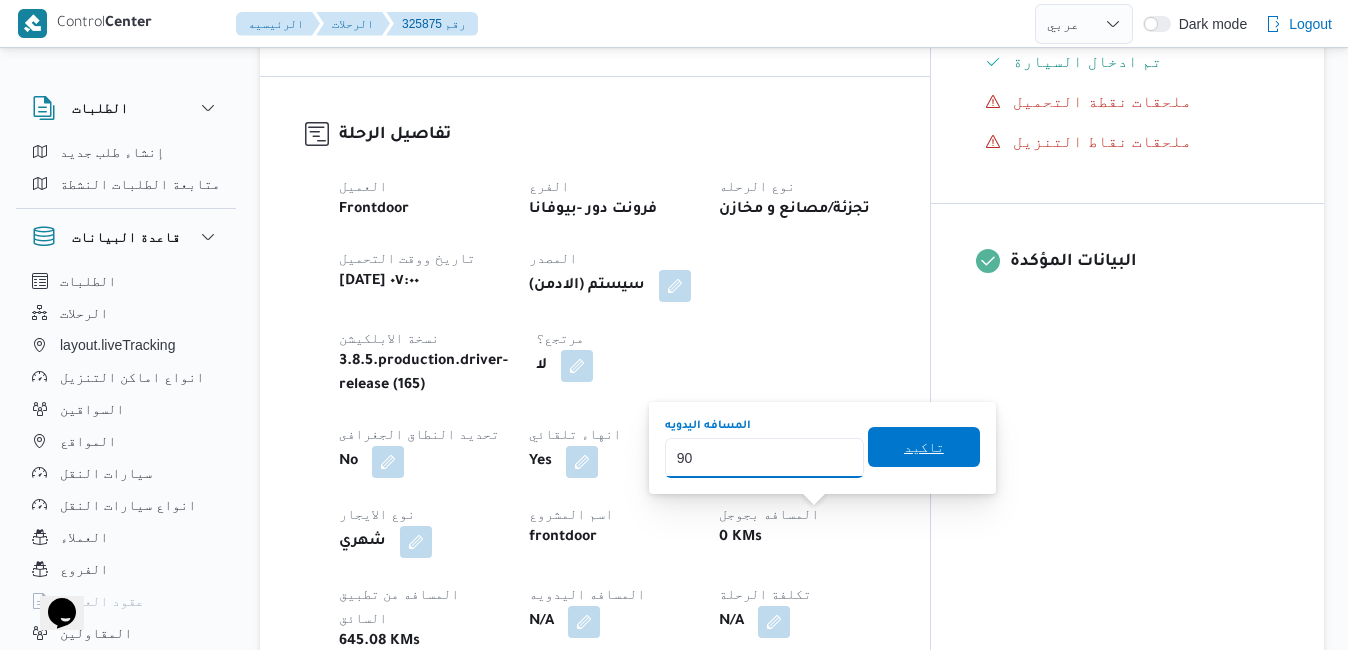 type on "90" 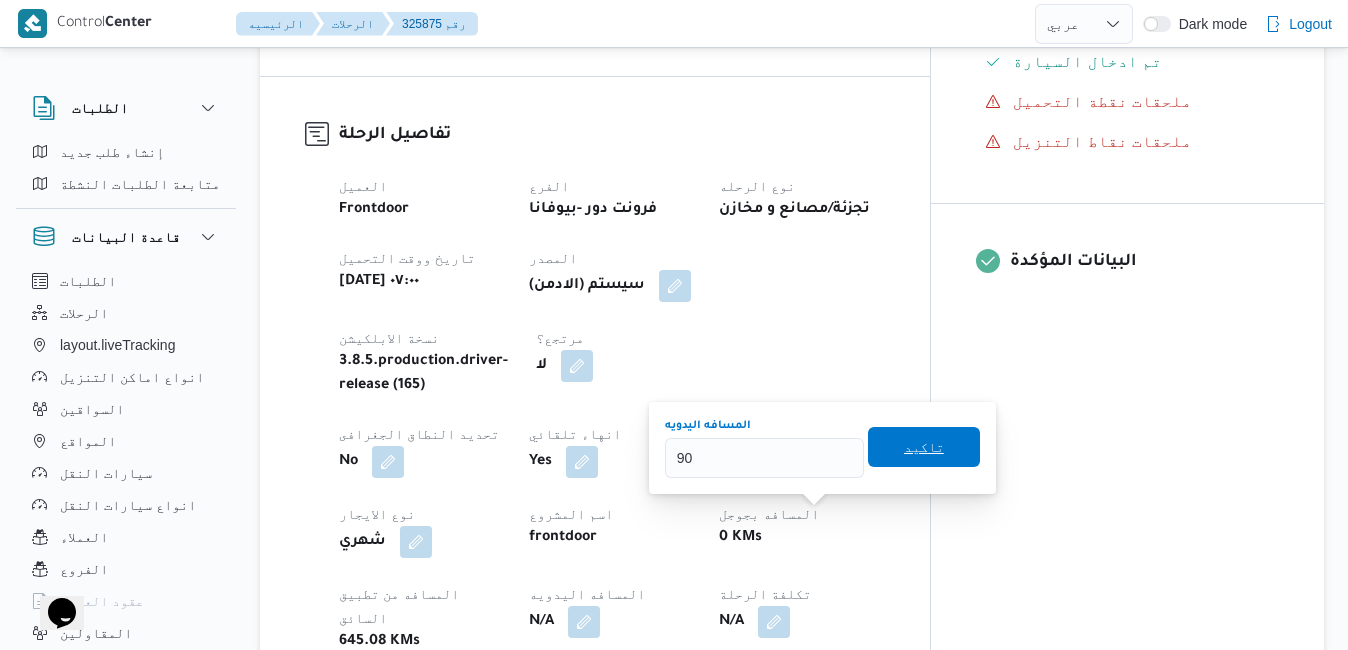 click on "تاكيد" at bounding box center [924, 447] 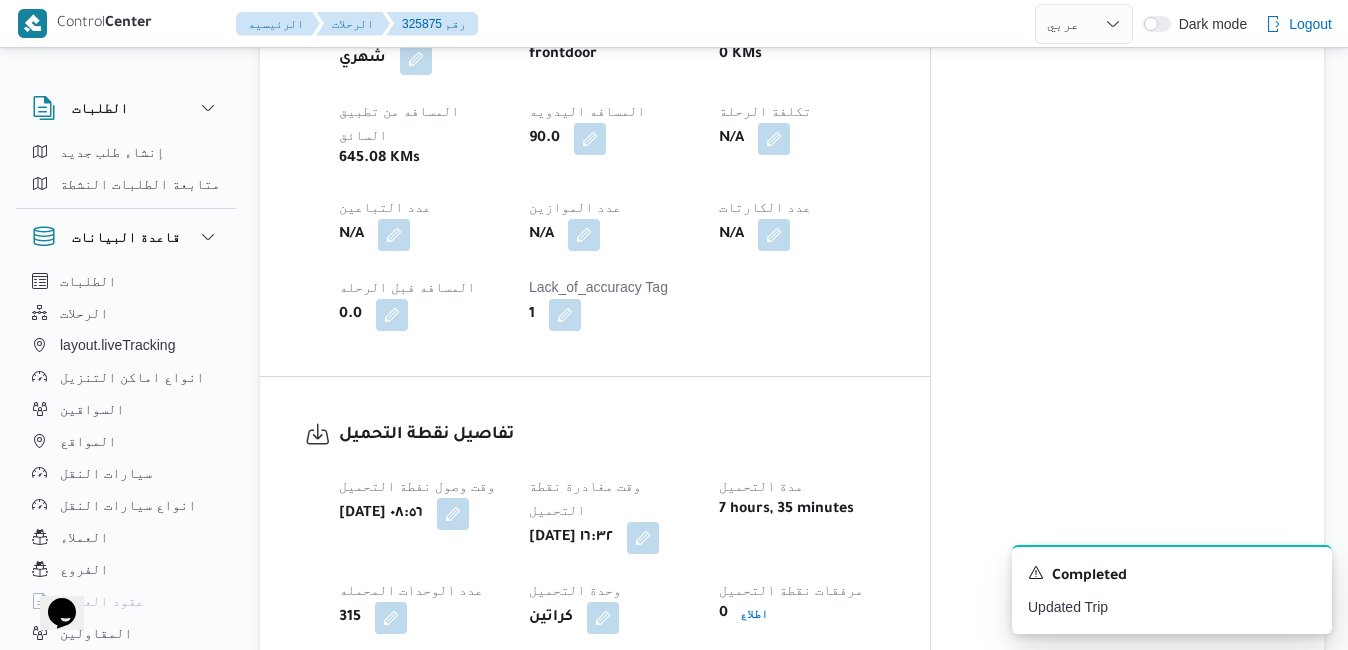scroll, scrollTop: 1160, scrollLeft: 0, axis: vertical 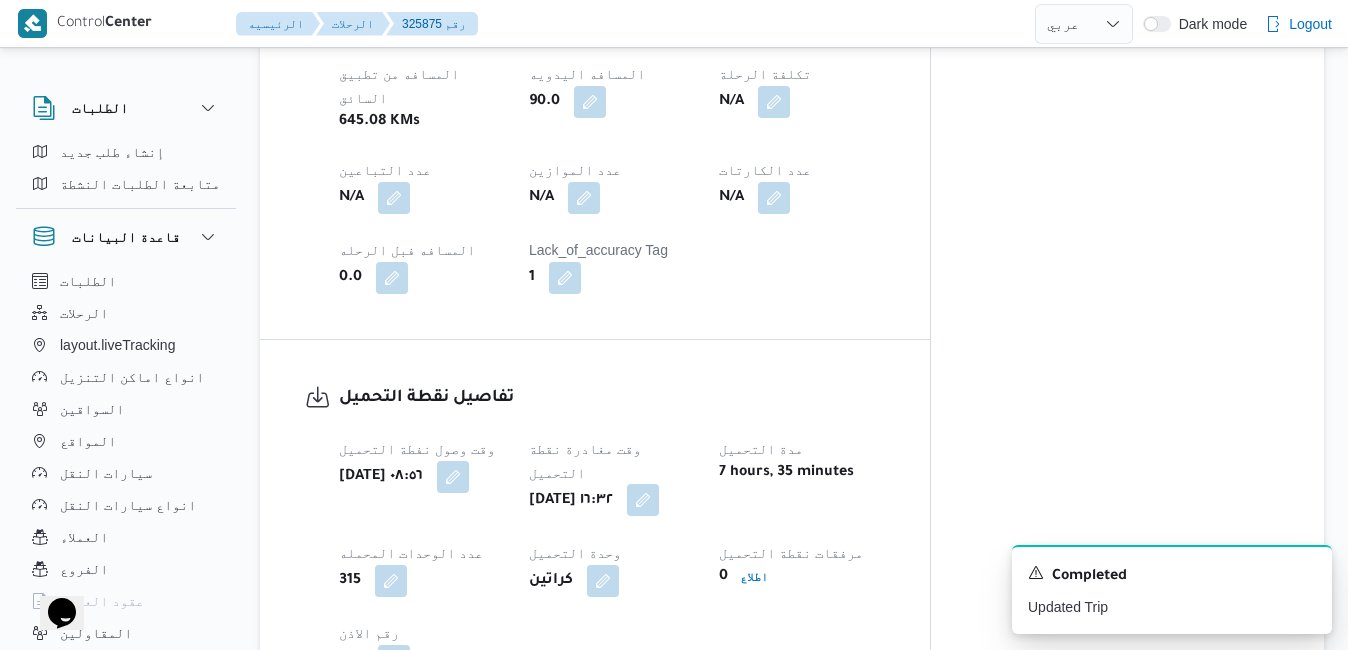 click at bounding box center [643, 500] 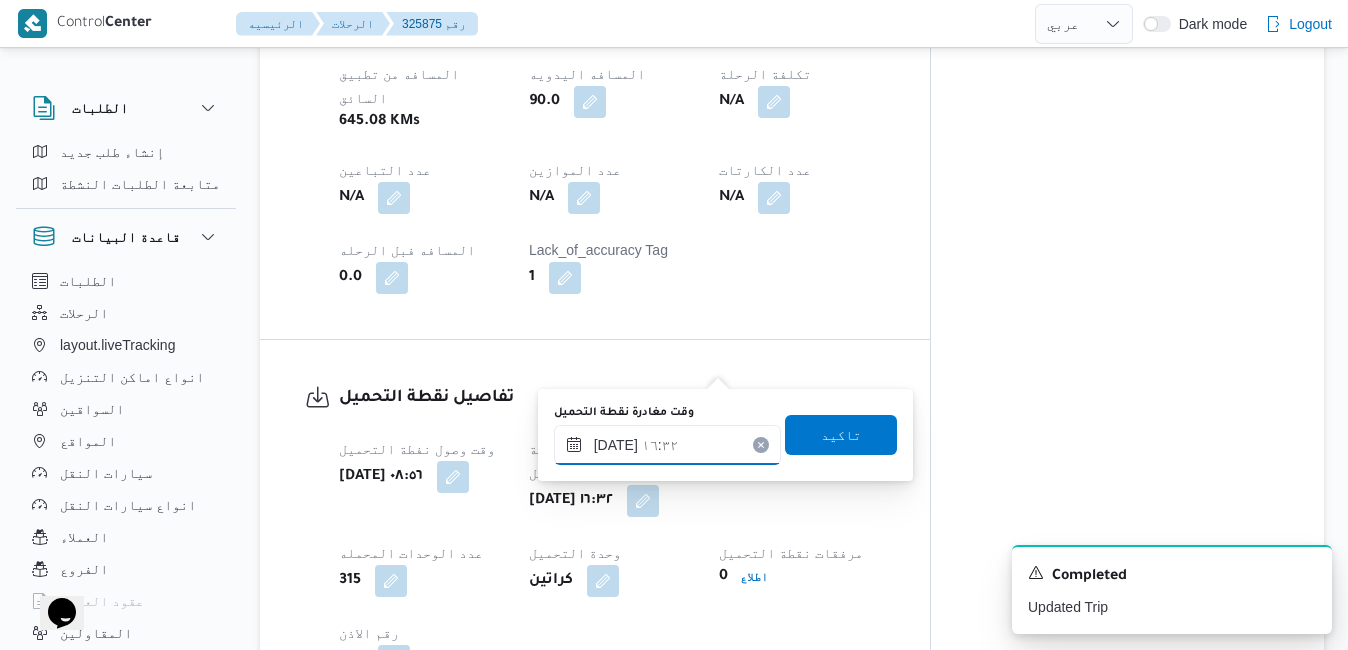 click on "١٩/٠٧/٢٠٢٥ ١٦:٣٢" at bounding box center [667, 445] 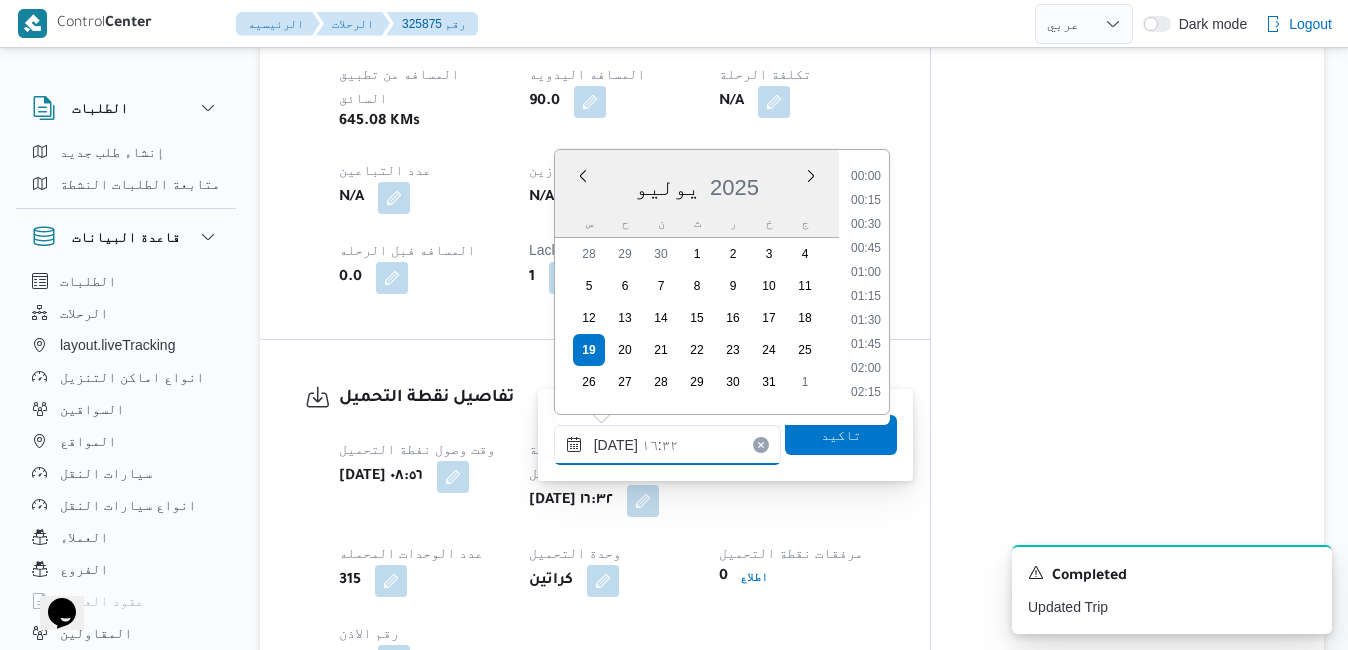 scroll, scrollTop: 1462, scrollLeft: 0, axis: vertical 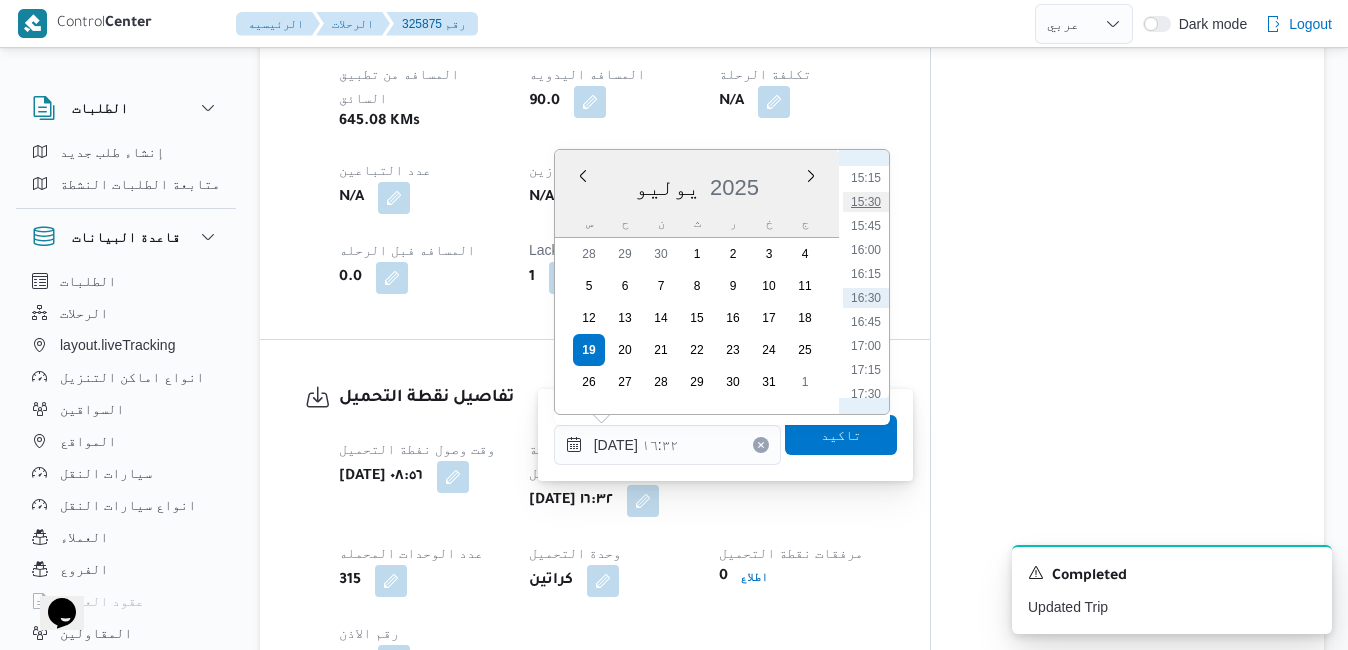 click on "15:30" at bounding box center (866, 202) 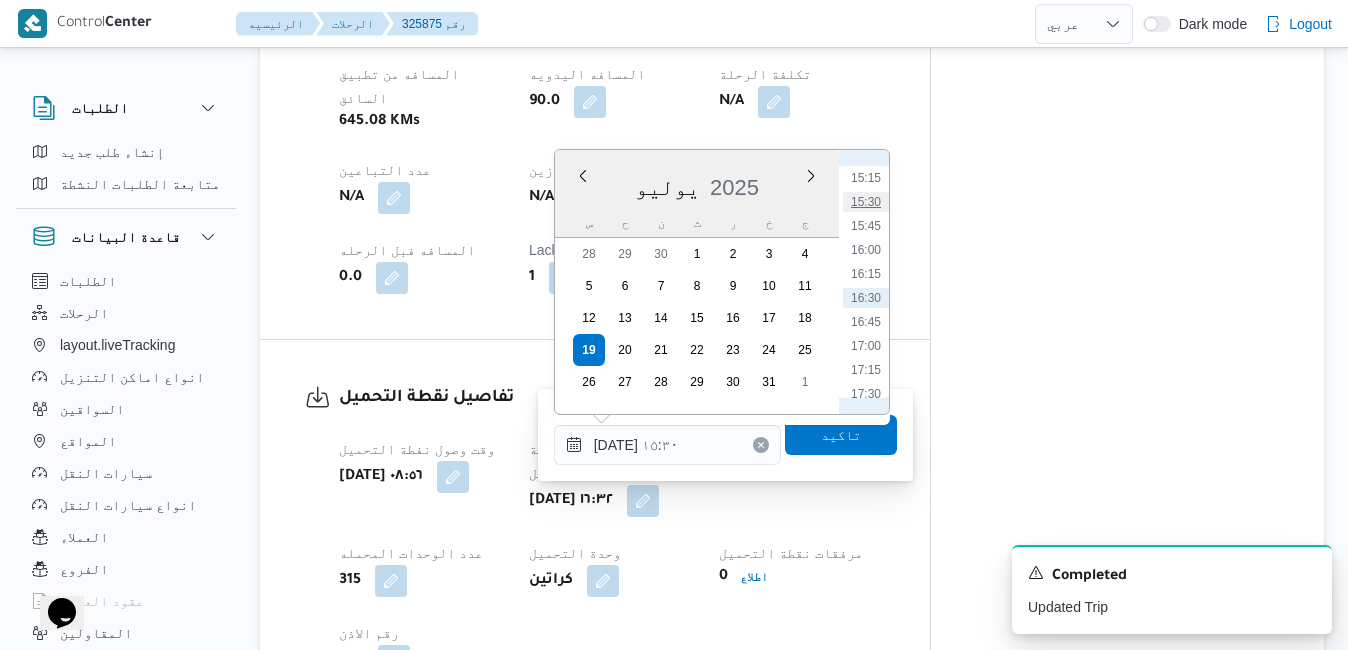 click on "تفاصيل الرحلة العميل Frontdoor الفرع فرونت دور -بيوفانا  نوع الرحله تجزئة/مصانع و مخازن تاريخ ووقت التحميل سبت ١٩ يوليو ٢٠٢٥ ٠٧:٠٠ المصدر (سيستم (الادمن نسخة الابلكيشن 3.8.5.production.driver-release (165) مرتجع؟ لا تحديد النطاق الجغرافى No انهاء تلقائي Yes تجميع عدد الوحدات No نوع الايجار شهري اسم المشروع frontdoor المسافه بجوجل 0 KMs المسافه من تطبيق السائق 645.08 KMs المسافه اليدويه 90.0 تكلفة الرحلة N/A عدد التباعين N/A عدد الموازين N/A عدد الكارتات N/A المسافه فبل الرحله 0.0 lack_of_accuracy Tag 1" at bounding box center (595, -52) 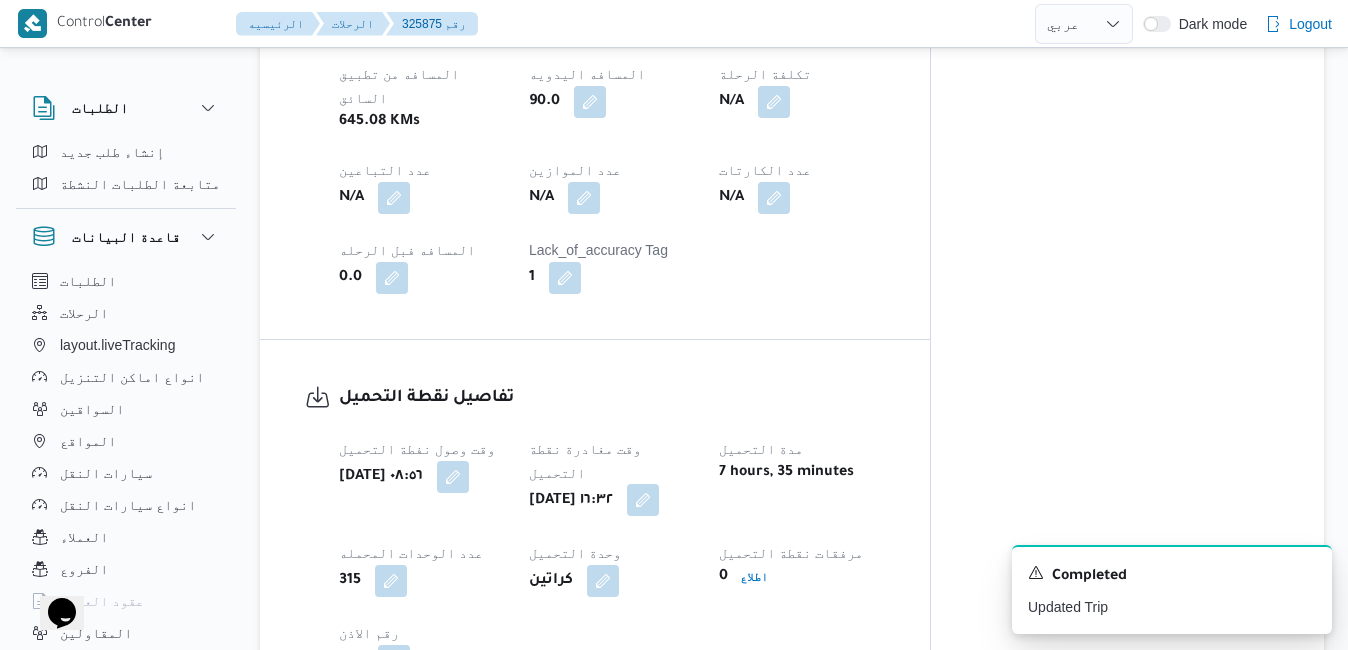 click at bounding box center (643, 500) 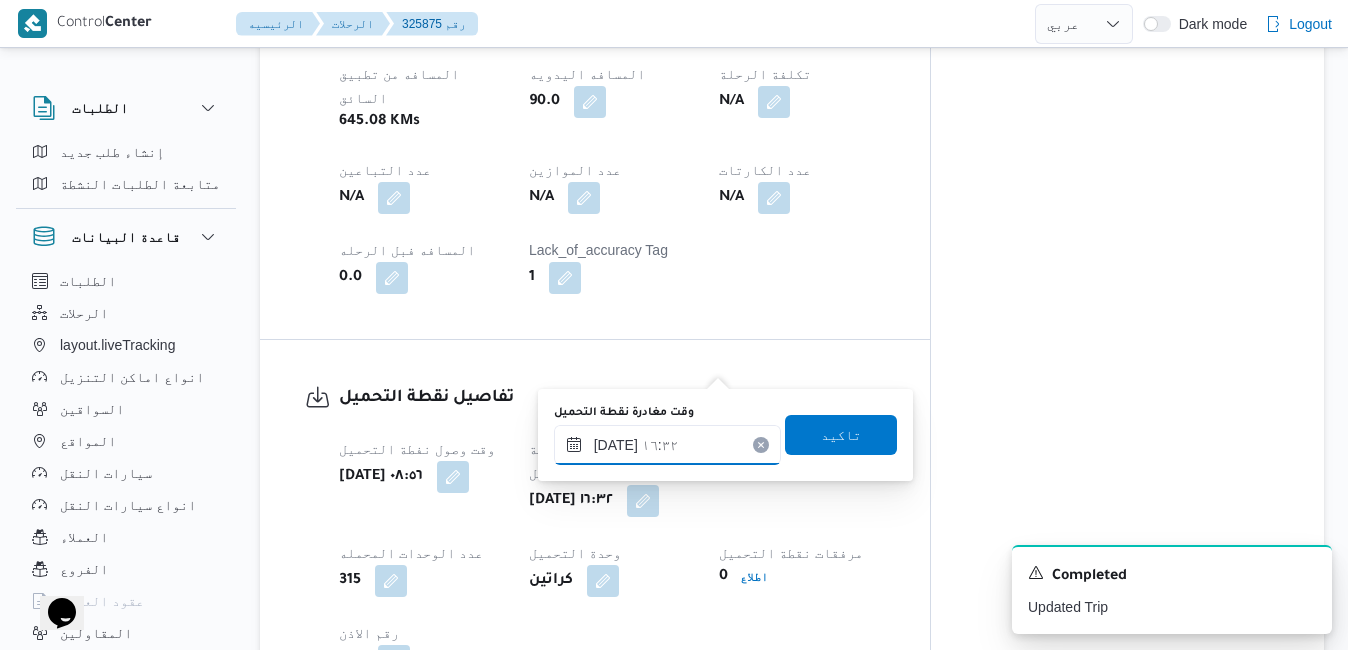 click on "١٩/٠٧/٢٠٢٥ ١٦:٣٢" at bounding box center (667, 445) 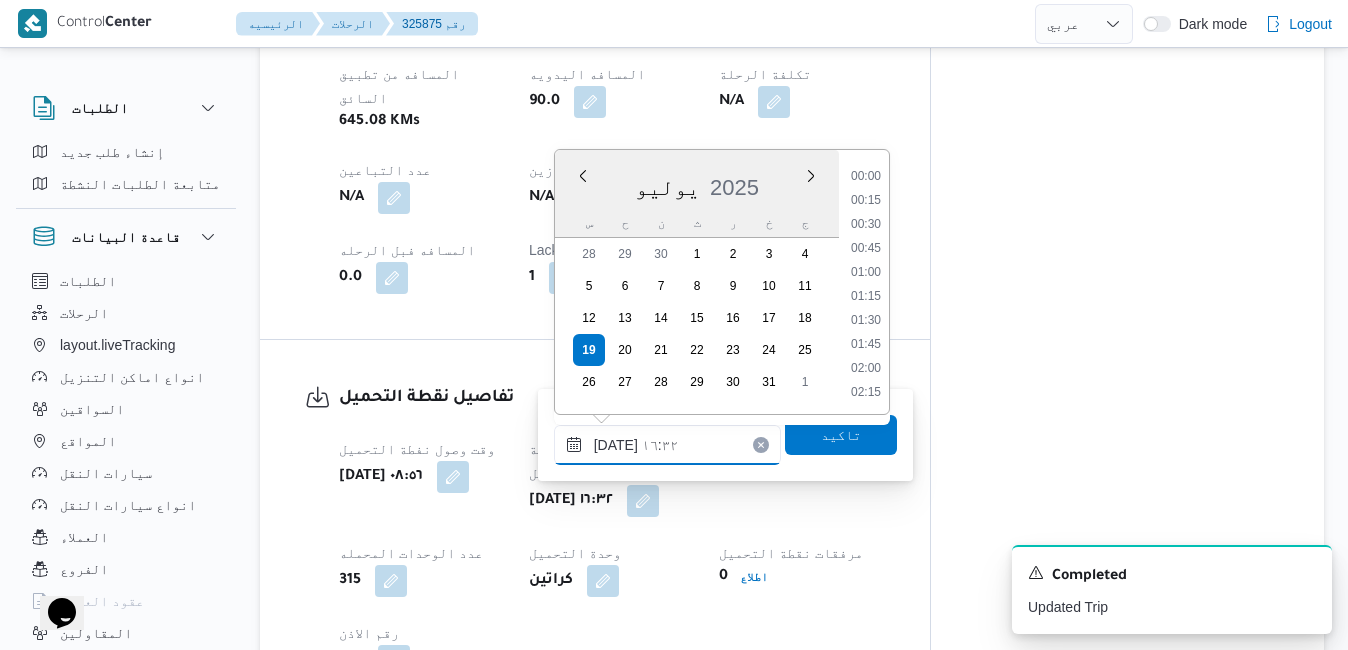scroll, scrollTop: 1462, scrollLeft: 0, axis: vertical 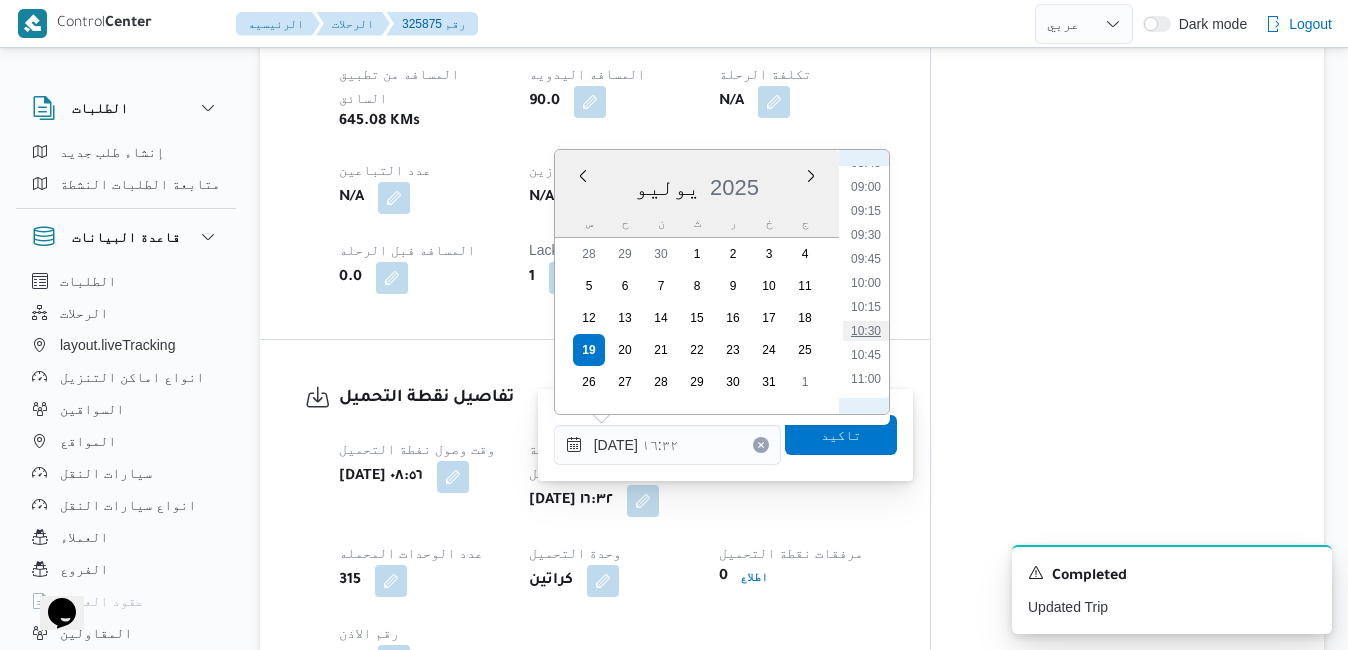 click on "10:30" at bounding box center [866, 331] 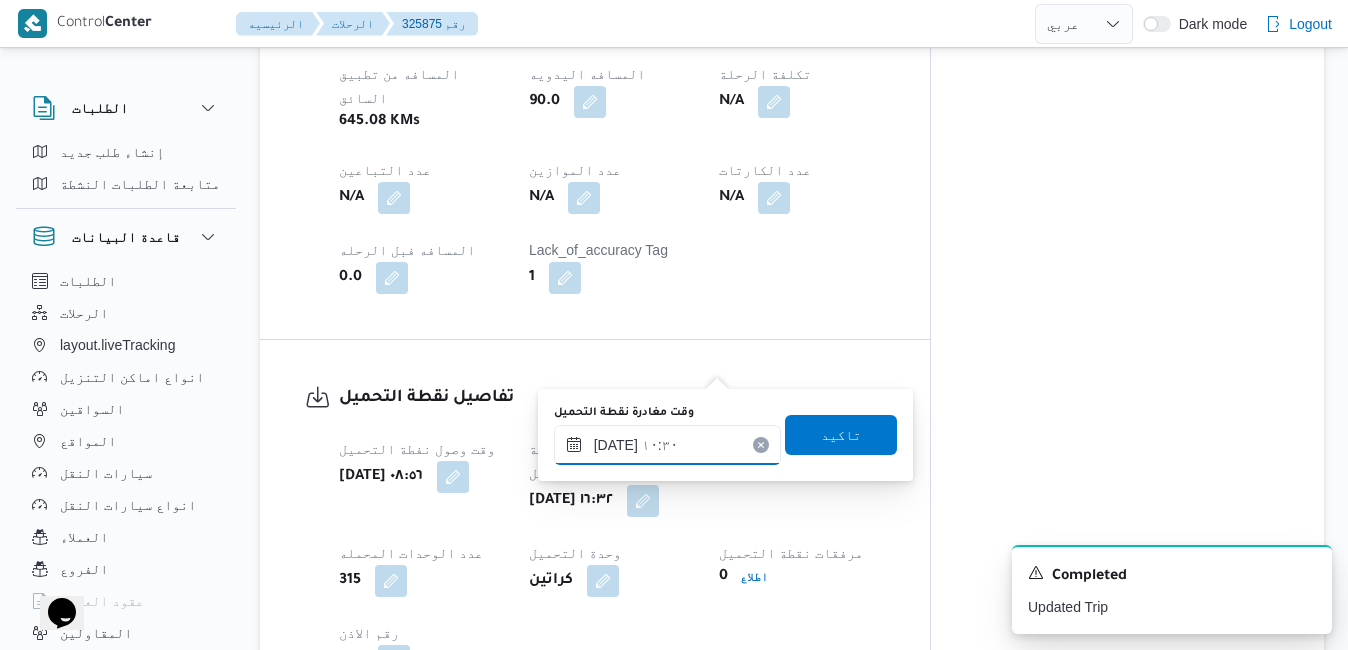 click on "١٩/٠٧/٢٠٢٥ ١٠:٣٠" at bounding box center (667, 445) 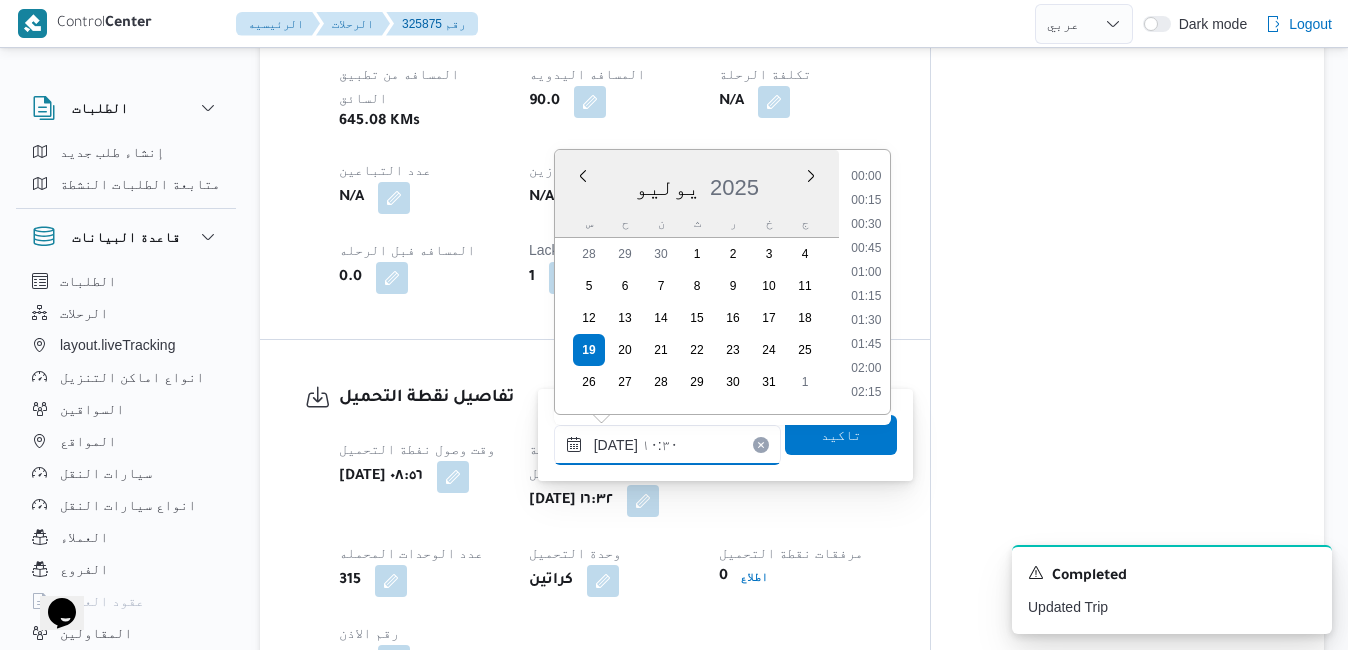 click on "١٩/٠٧/٢٠٢٥ ١٠:٣٠" at bounding box center (667, 445) 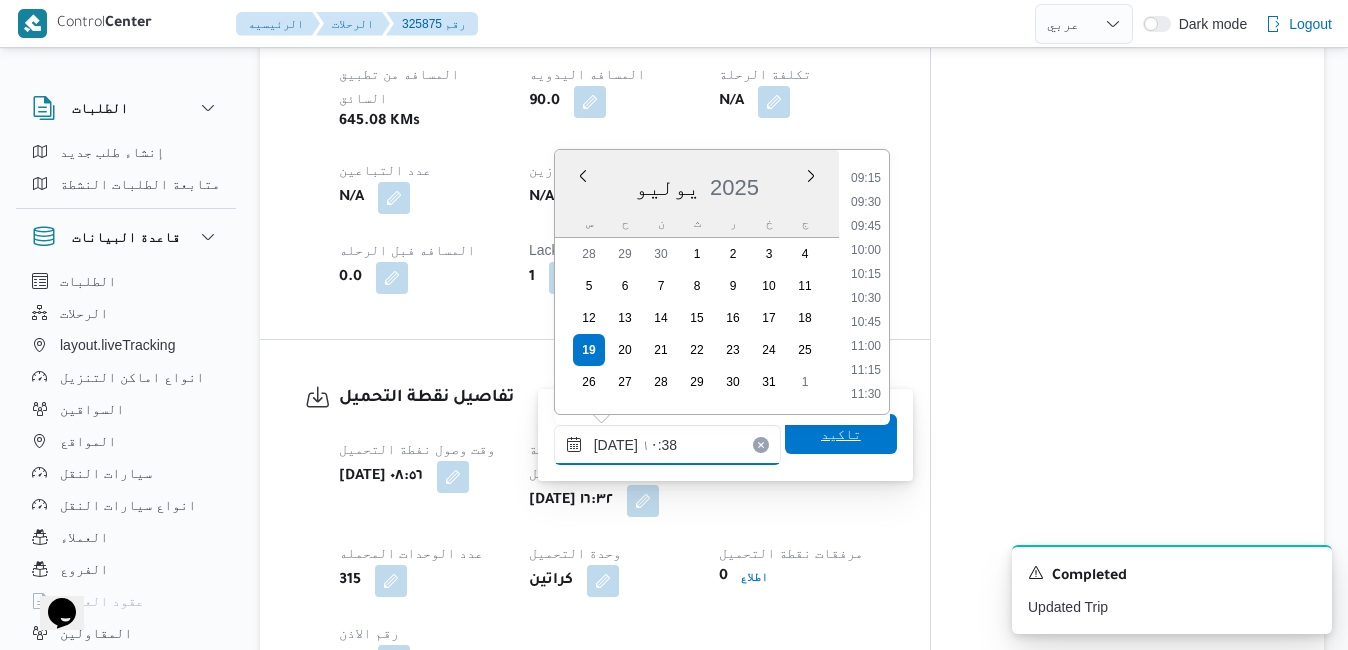 type on "١٩/٠٧/٢٠٢٥ ١٠:38" 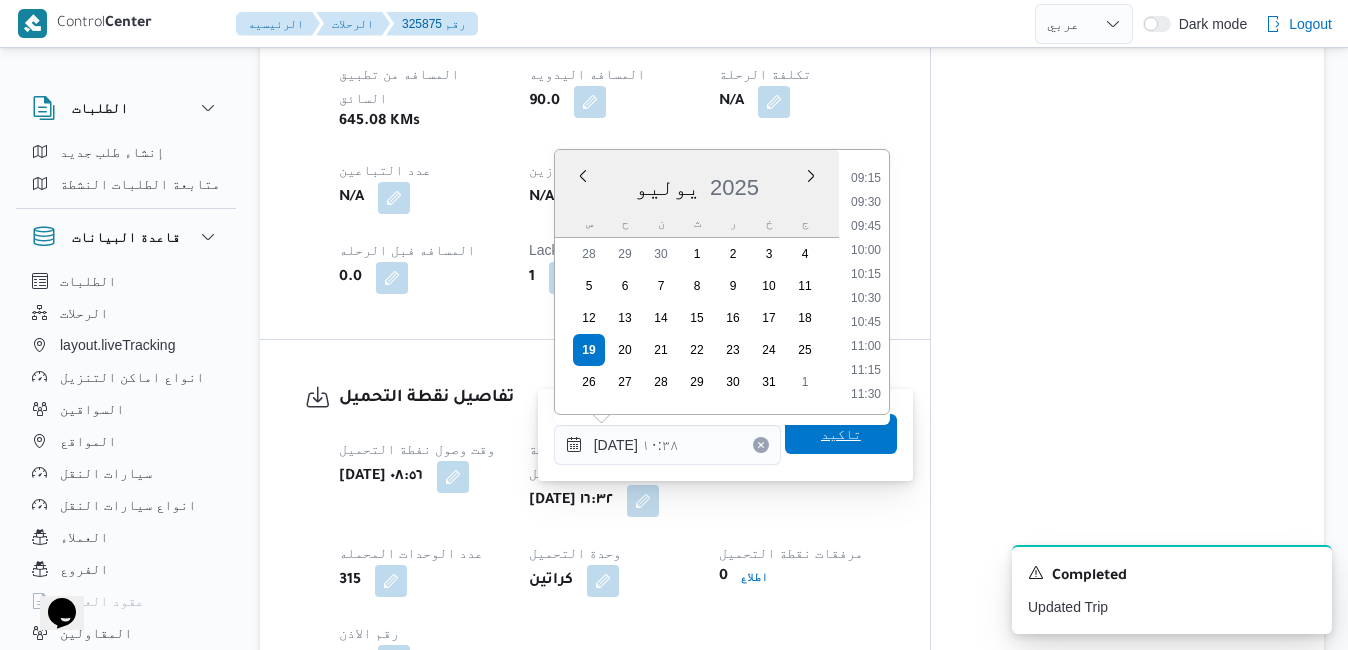 click on "تاكيد" at bounding box center (841, 434) 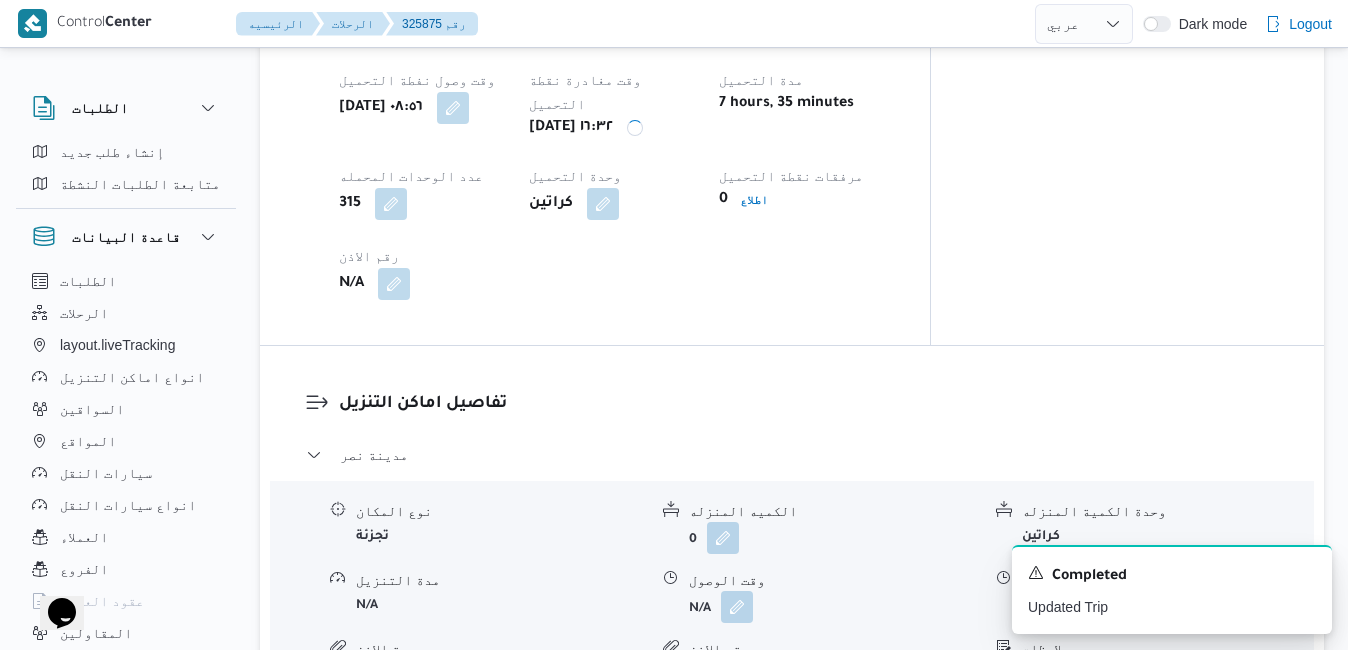scroll, scrollTop: 1560, scrollLeft: 0, axis: vertical 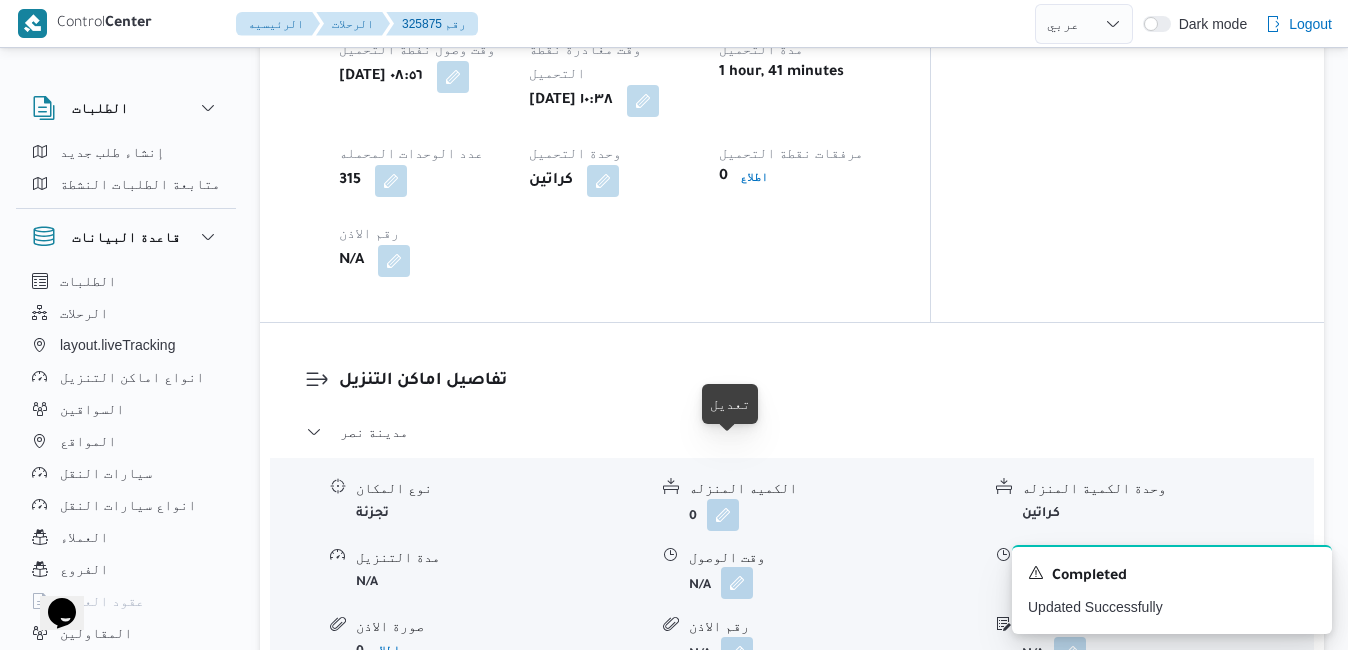 click at bounding box center [737, 583] 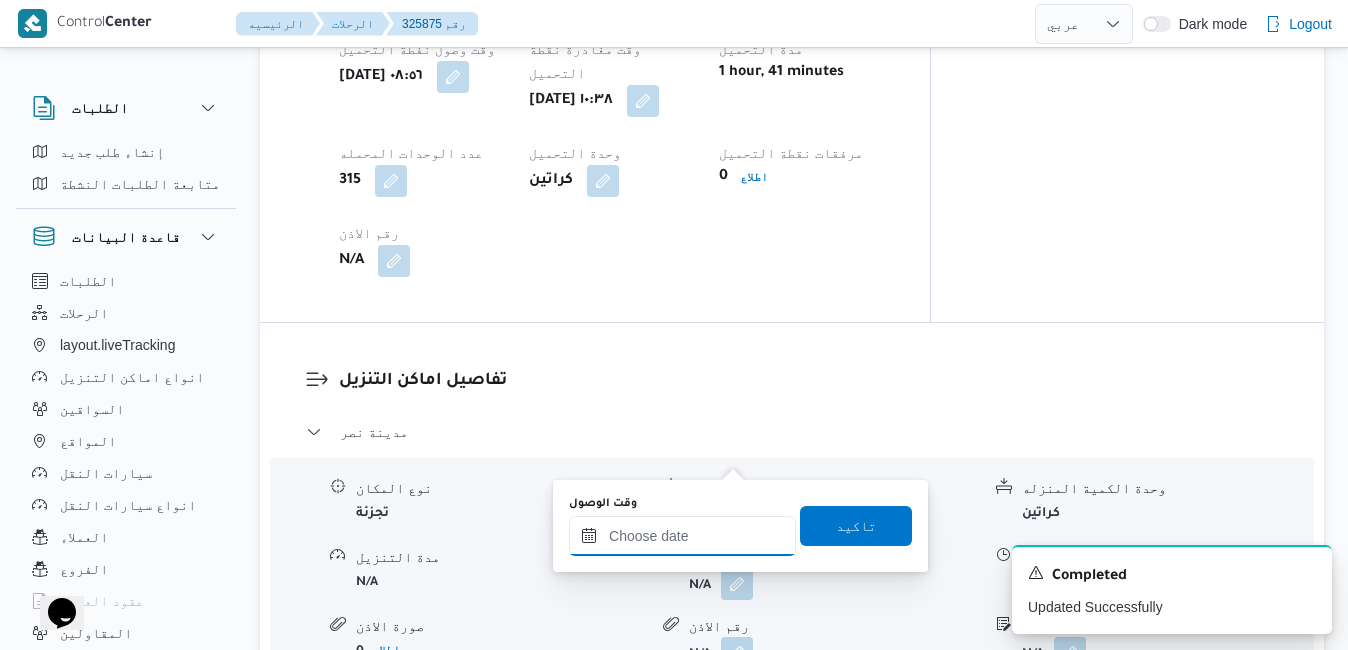 click on "وقت الوصول" at bounding box center (682, 536) 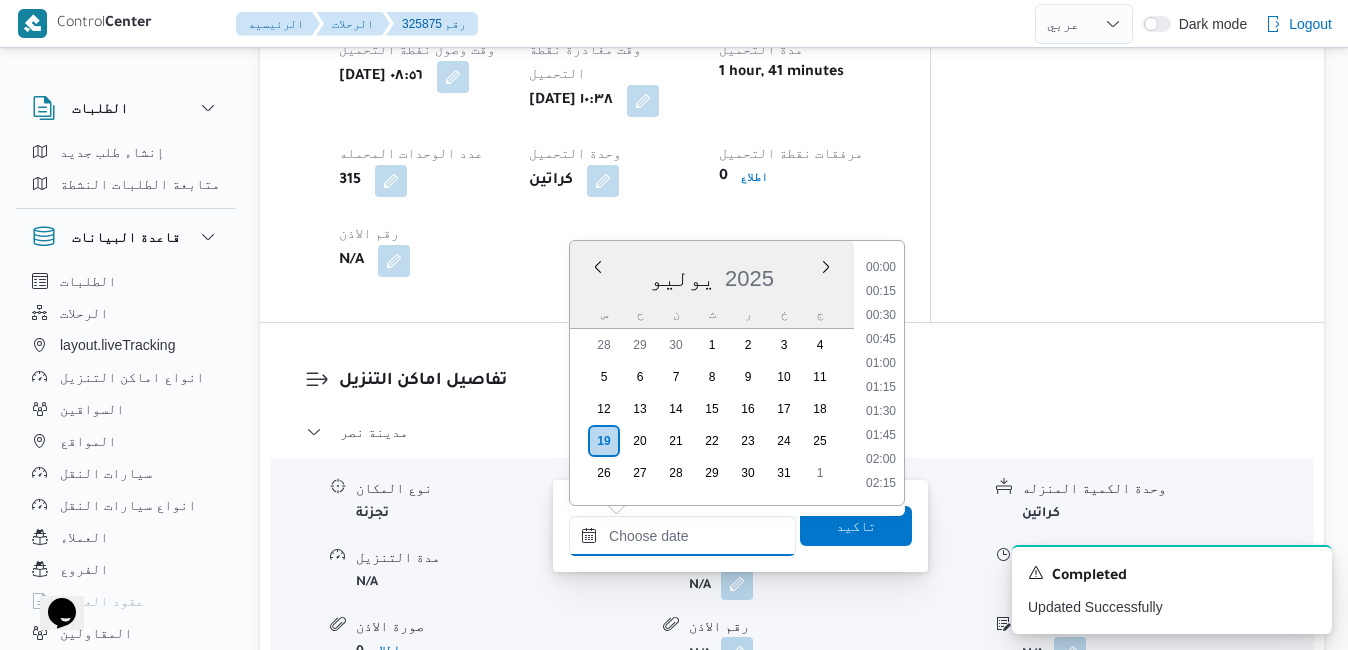 scroll, scrollTop: 1750, scrollLeft: 0, axis: vertical 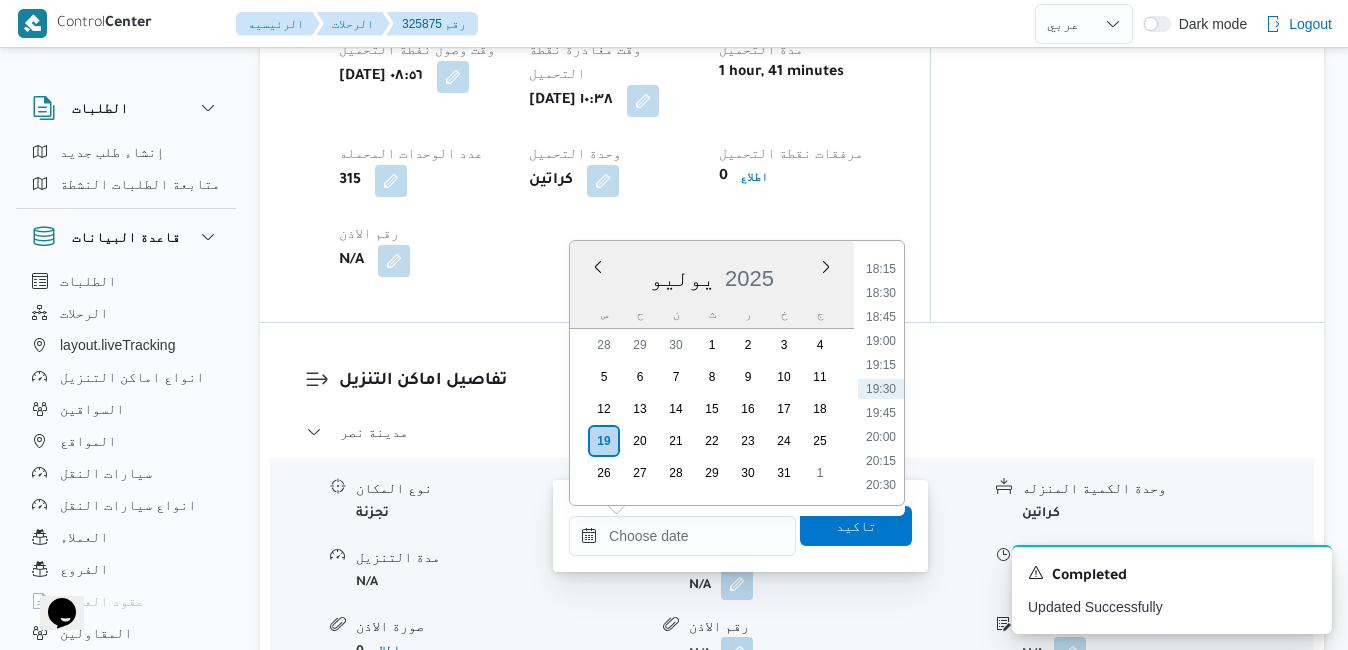 click on "س ح ن ث ر خ ج" at bounding box center (712, 314) 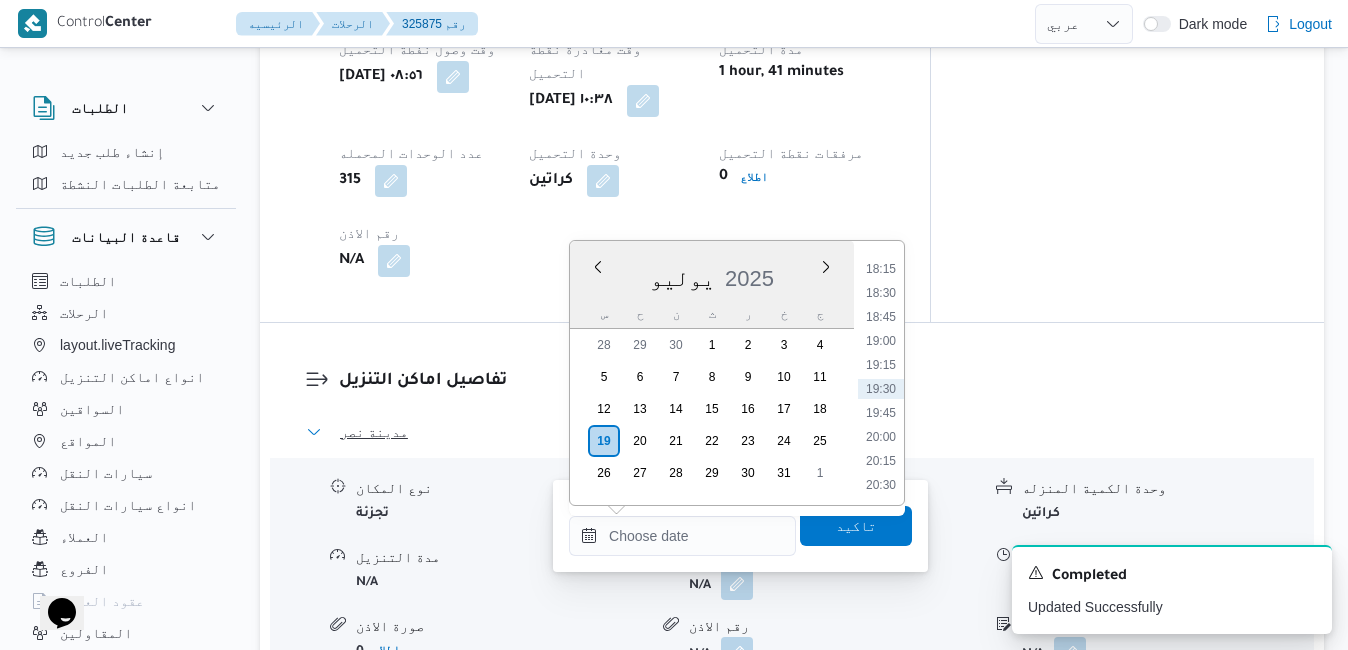 click on "مدينة نصر" at bounding box center (792, 432) 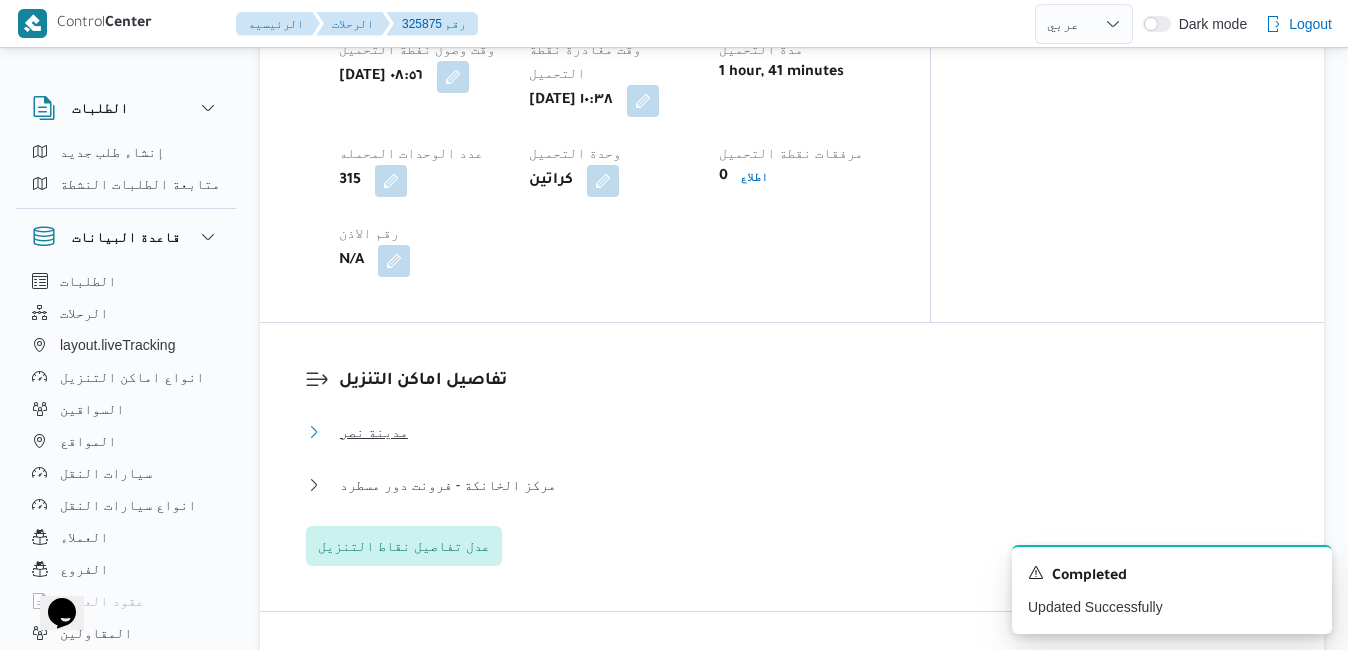 click on "مدينة نصر" at bounding box center (792, 432) 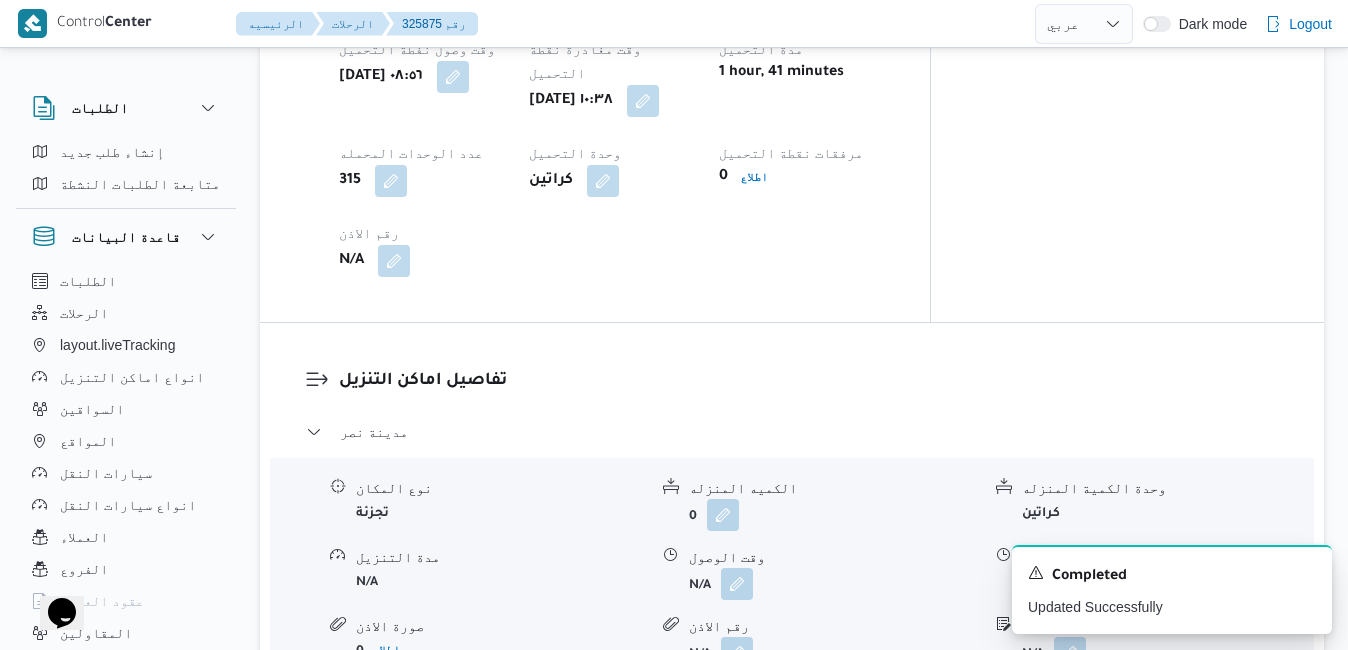 click on "مركز الخانكة -
فرونت دور مسطرد" at bounding box center (792, 716) 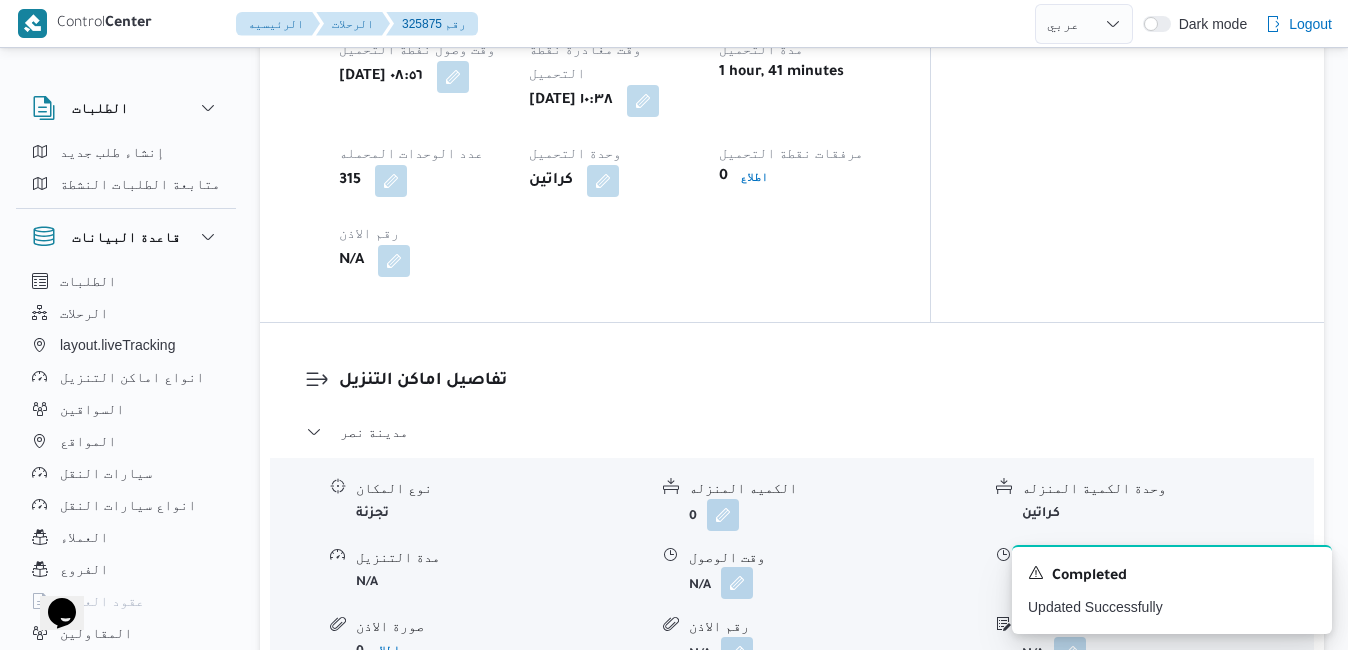click at bounding box center [737, 583] 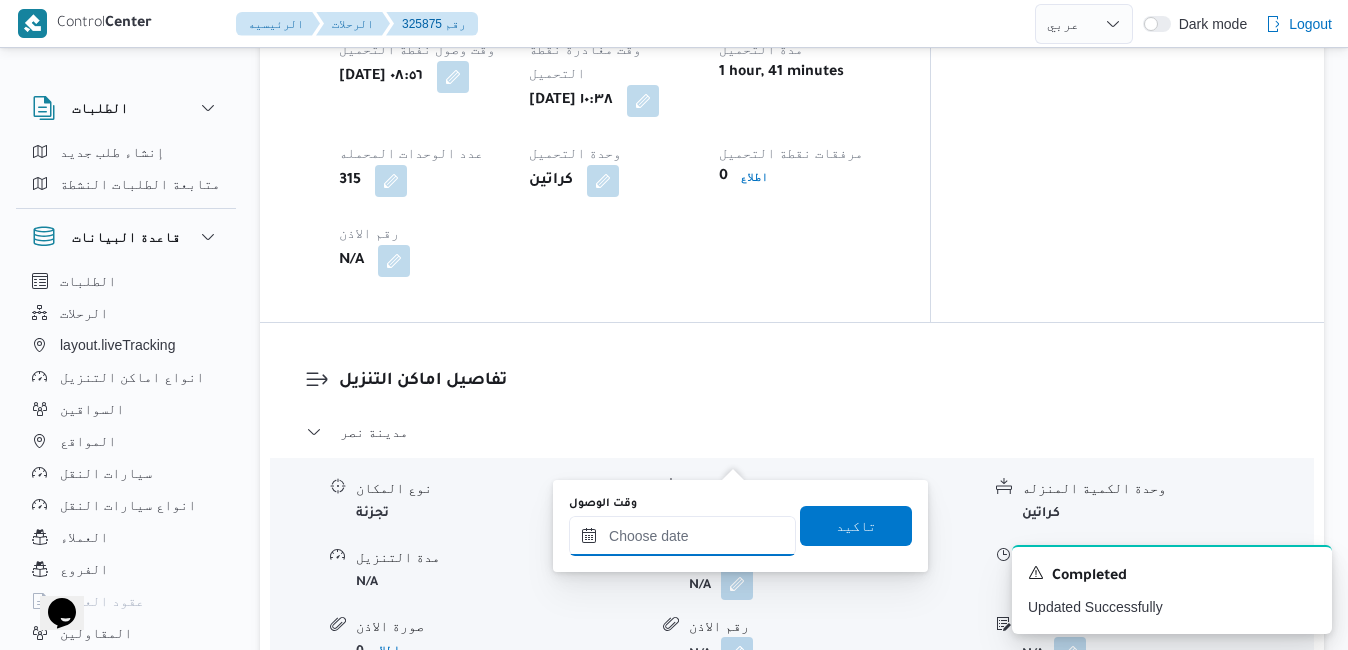 click on "وقت الوصول" at bounding box center (682, 536) 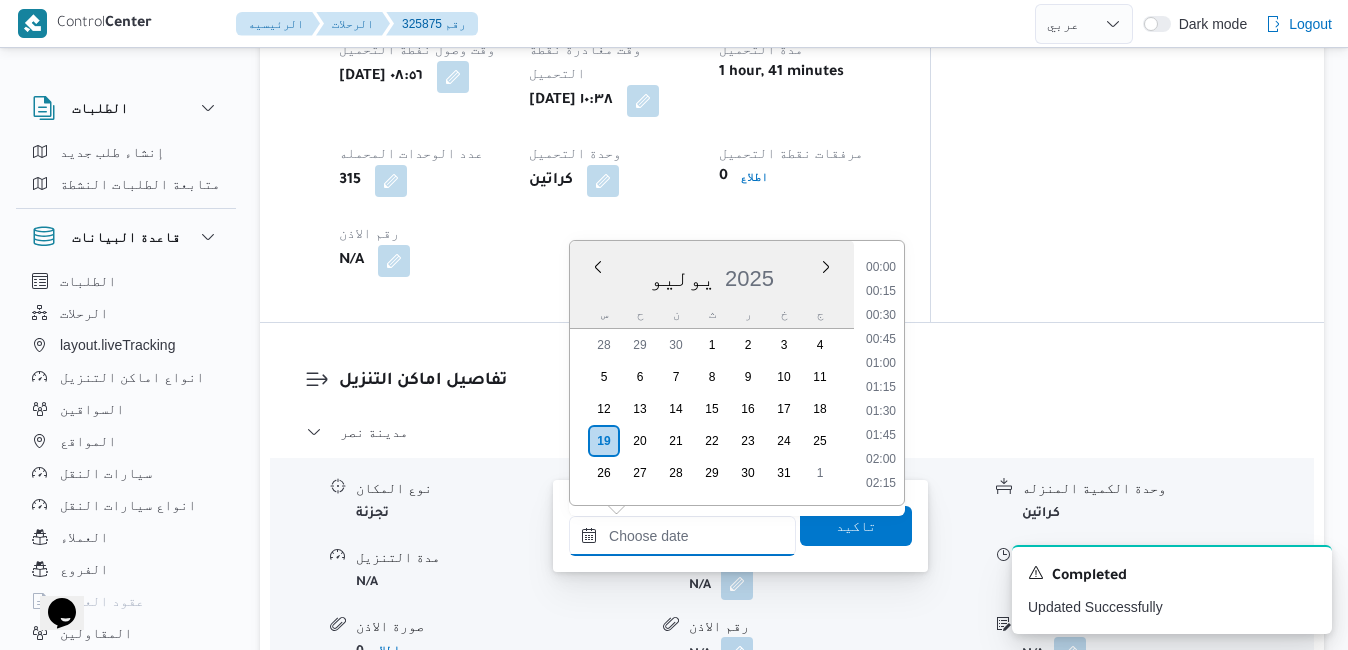 scroll, scrollTop: 1750, scrollLeft: 0, axis: vertical 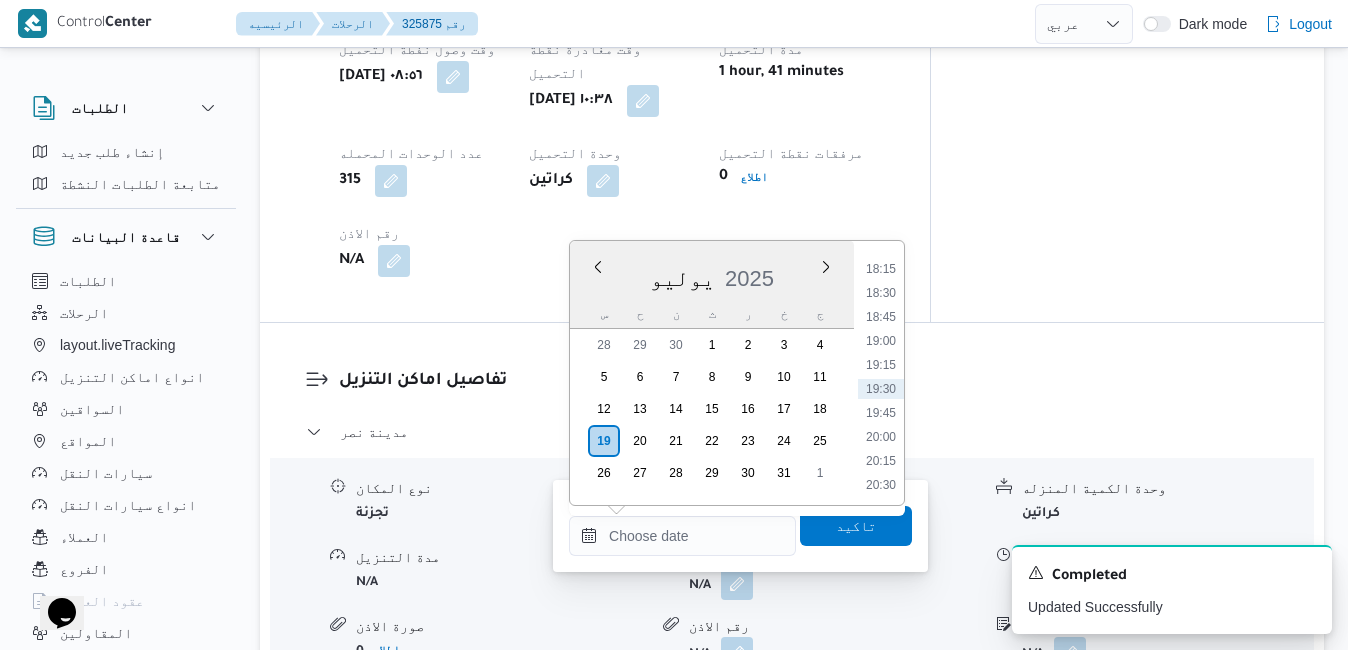 click on "يوليو 2025" at bounding box center (712, 274) 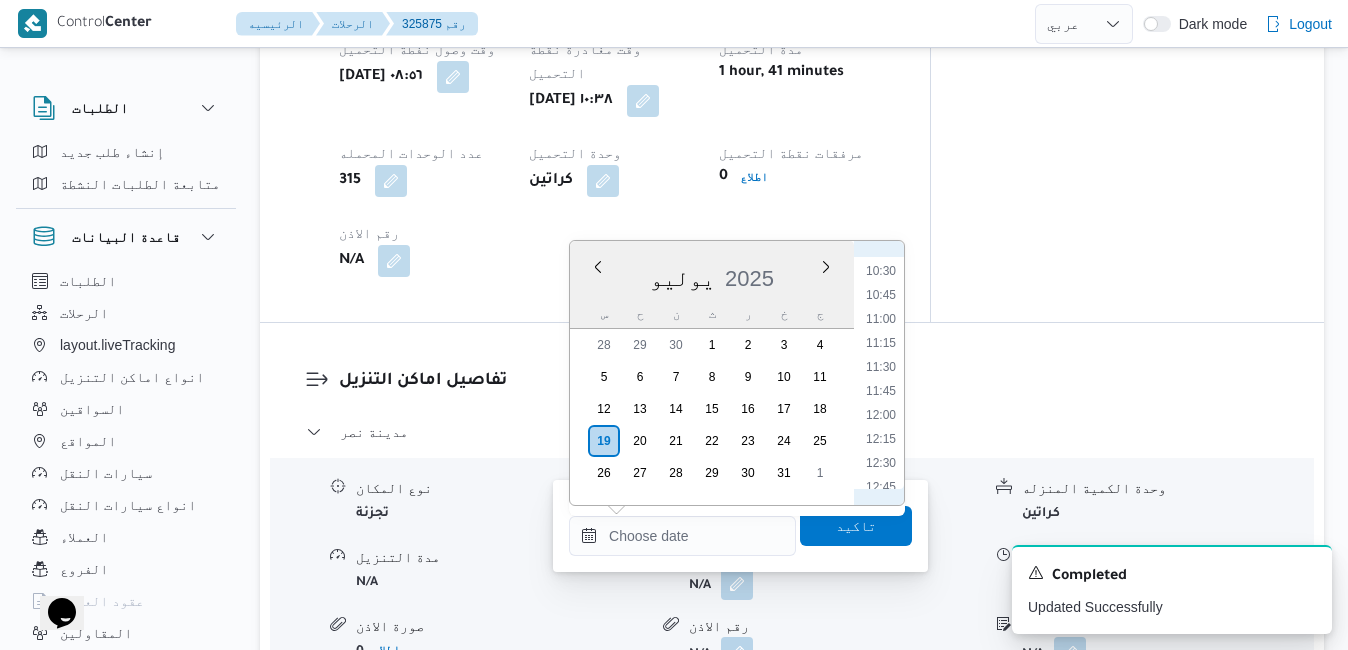 scroll, scrollTop: 938, scrollLeft: 0, axis: vertical 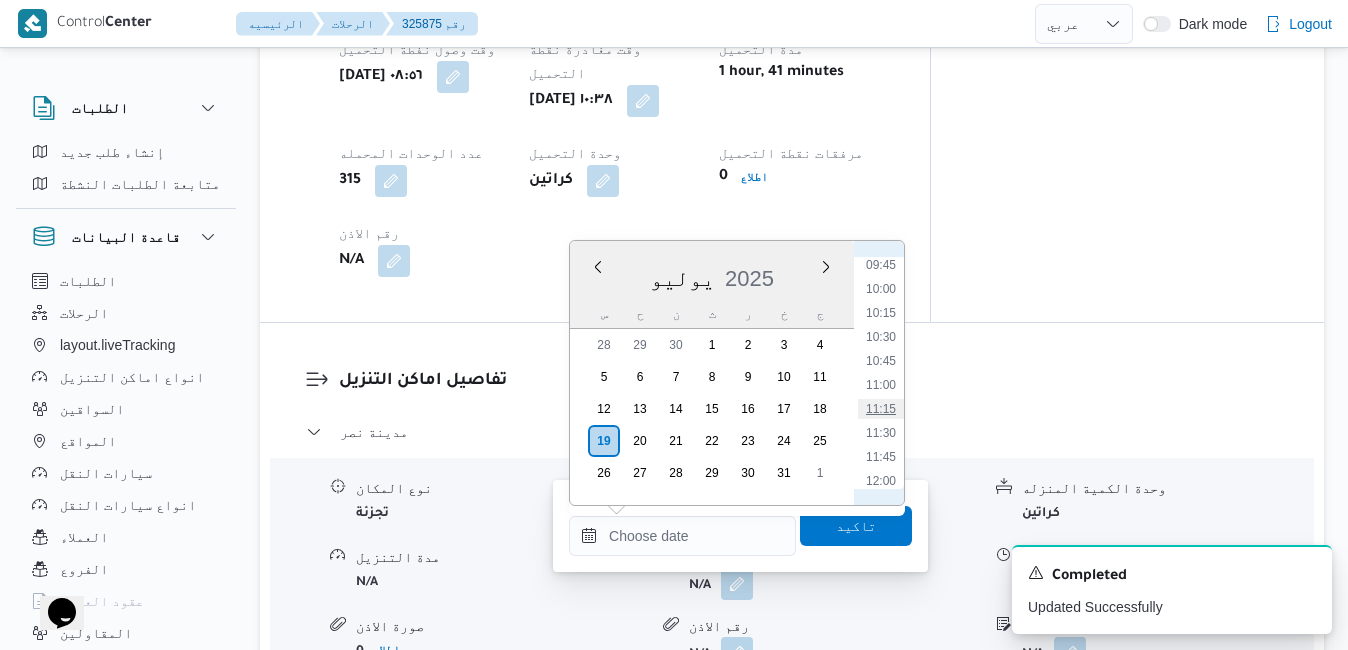click on "11:15" at bounding box center (881, 409) 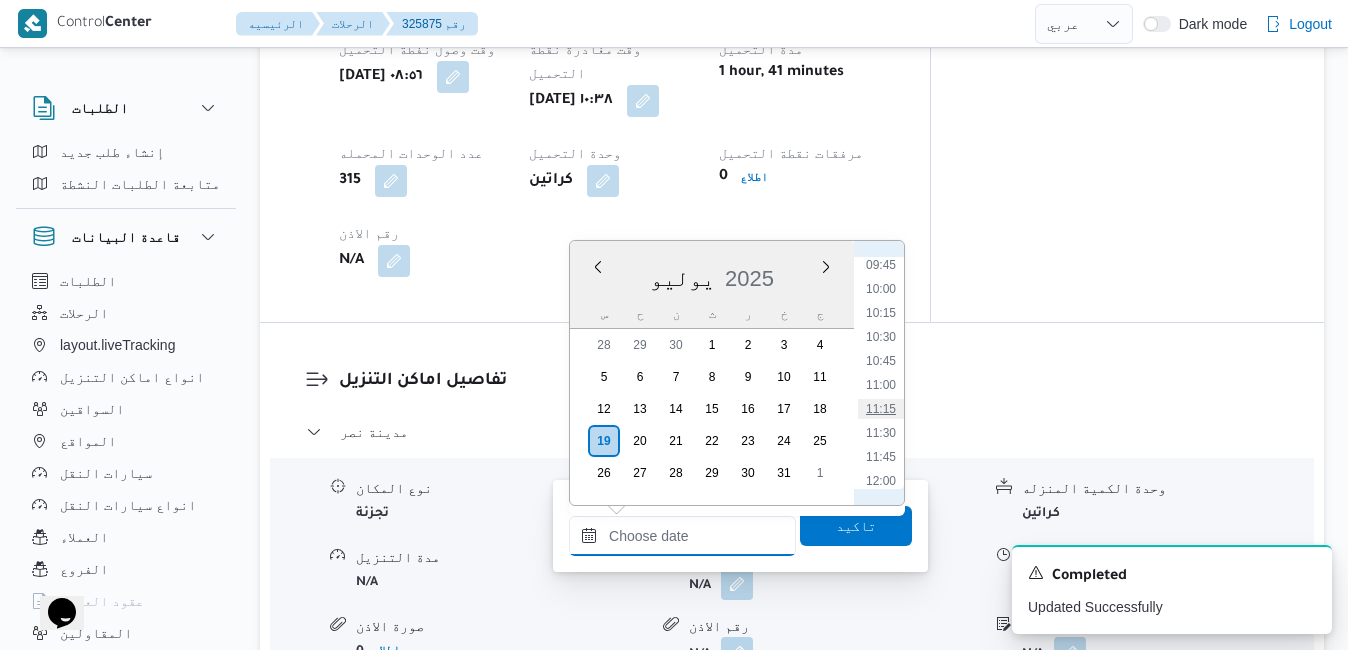 type on "١٩/٠٧/٢٠٢٥ ١١:١٥" 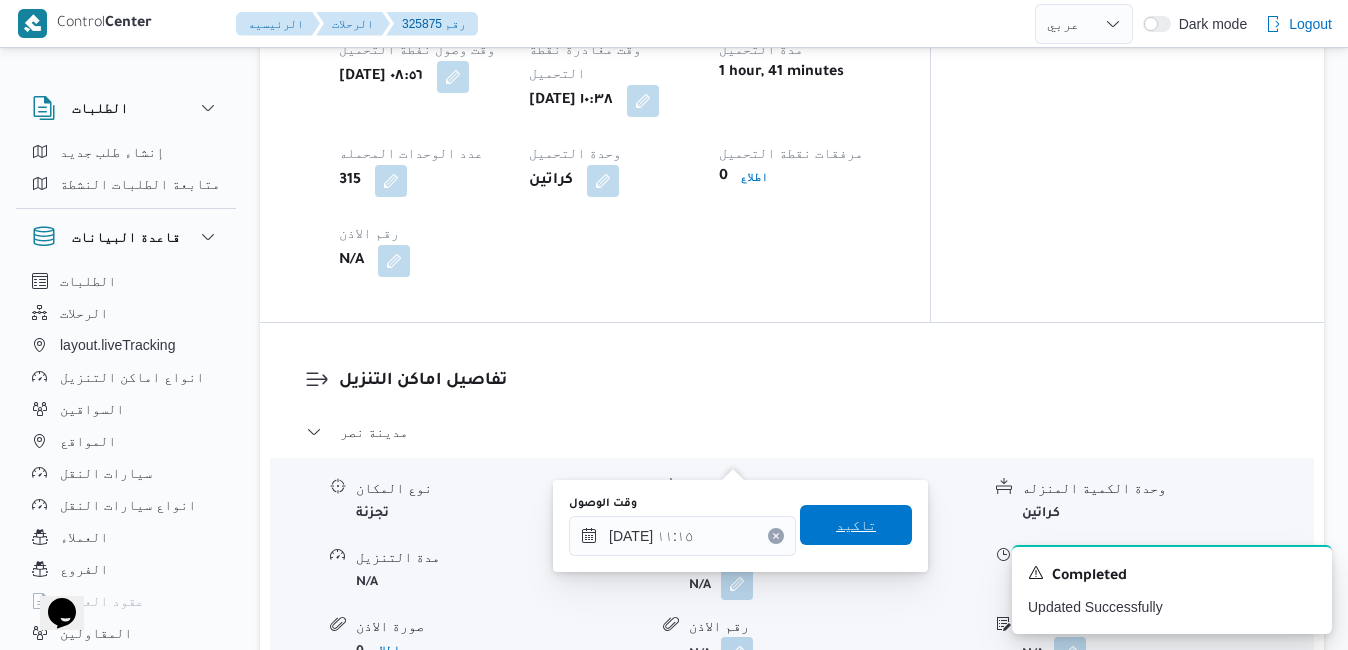 click on "تاكيد" at bounding box center (856, 525) 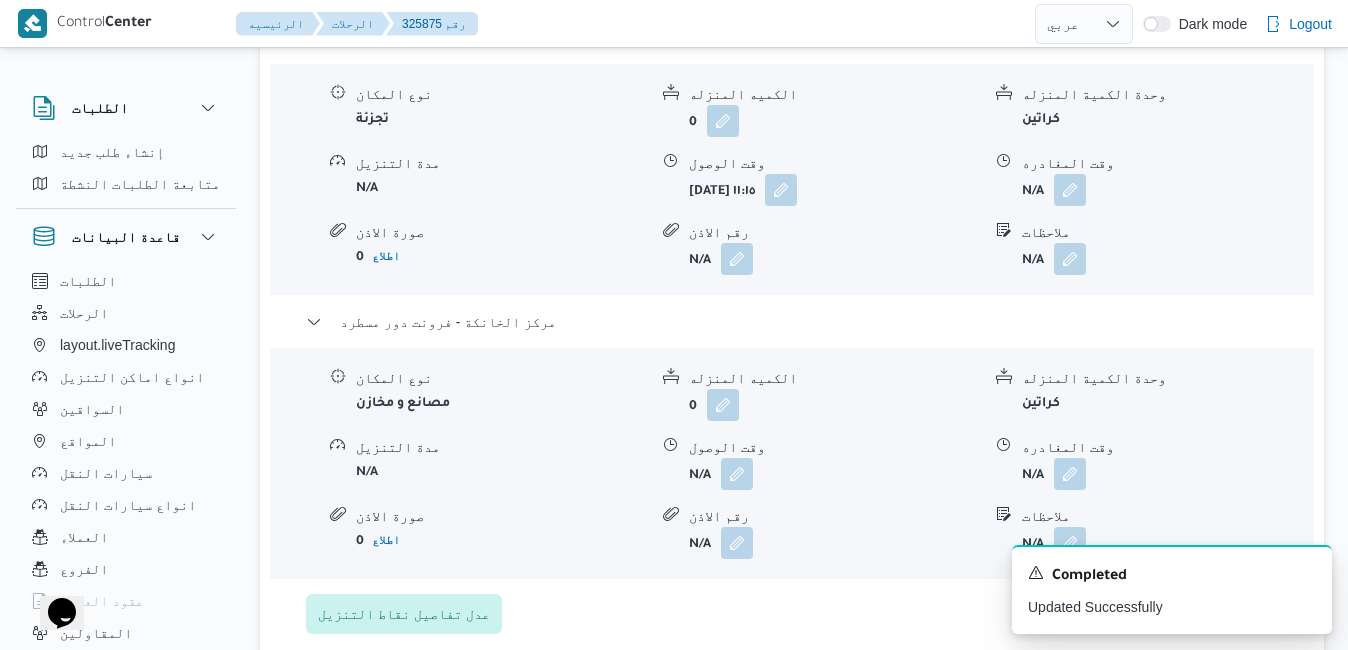 scroll, scrollTop: 1960, scrollLeft: 0, axis: vertical 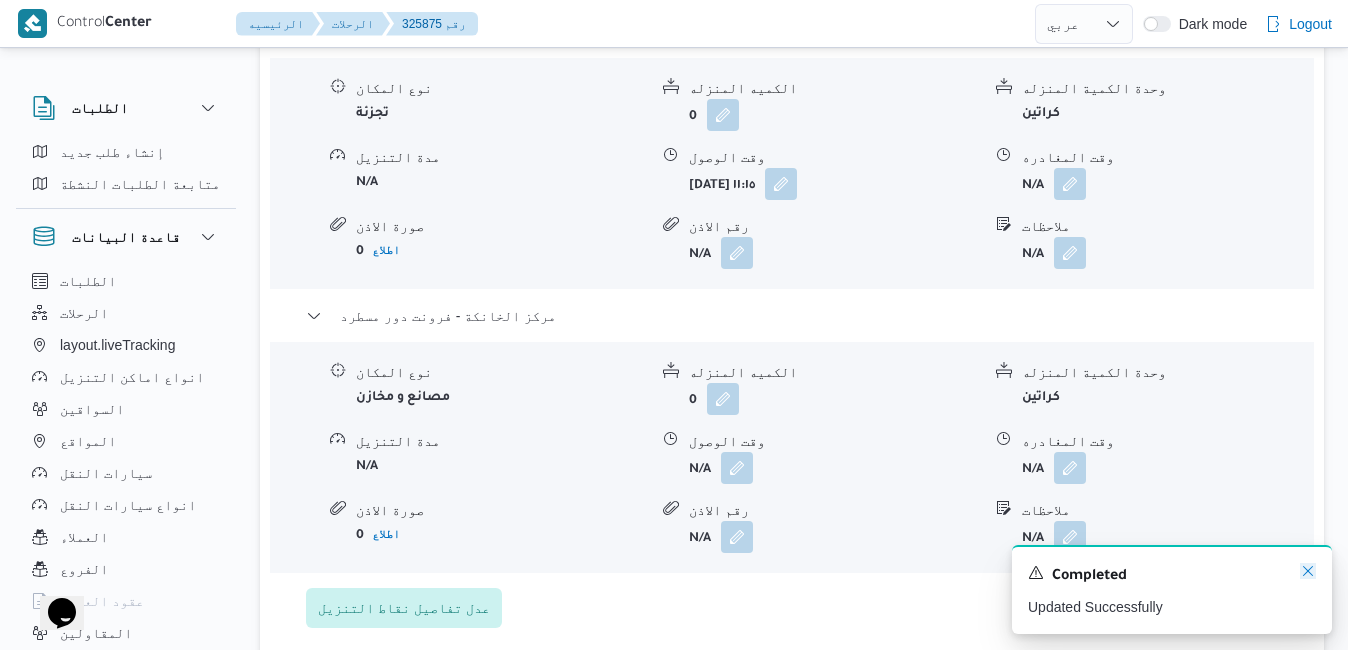 click 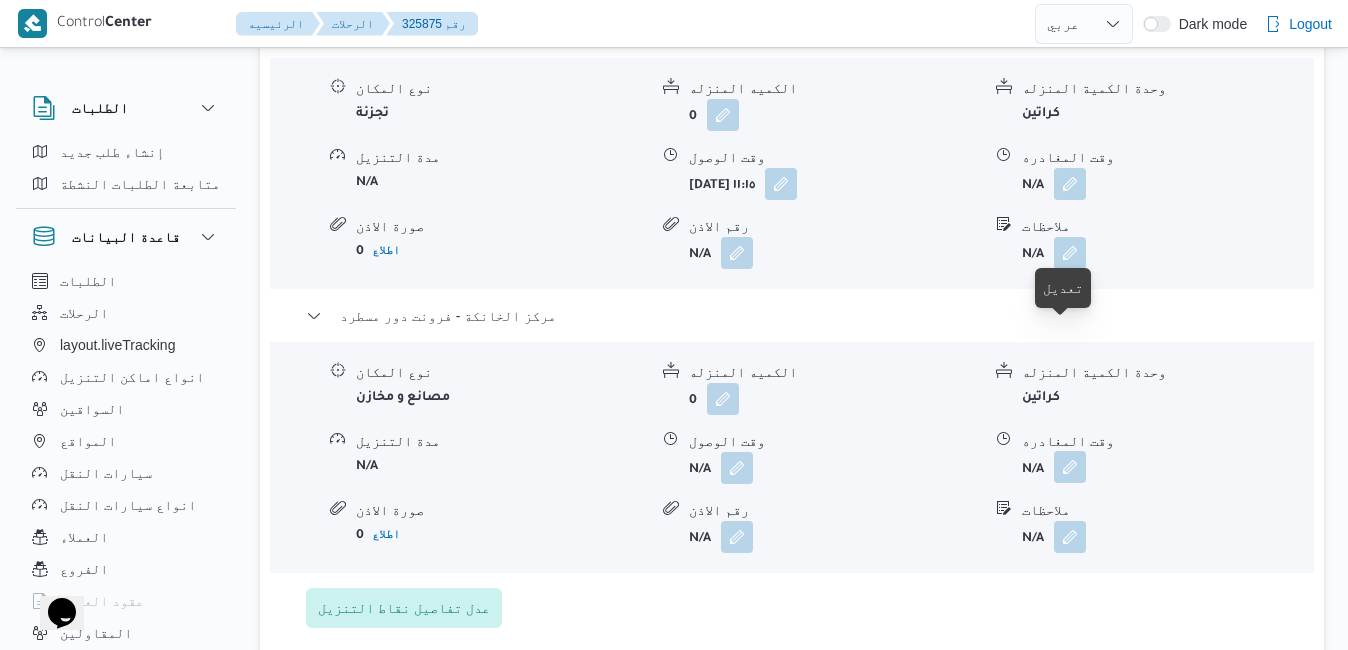 click at bounding box center (1070, 467) 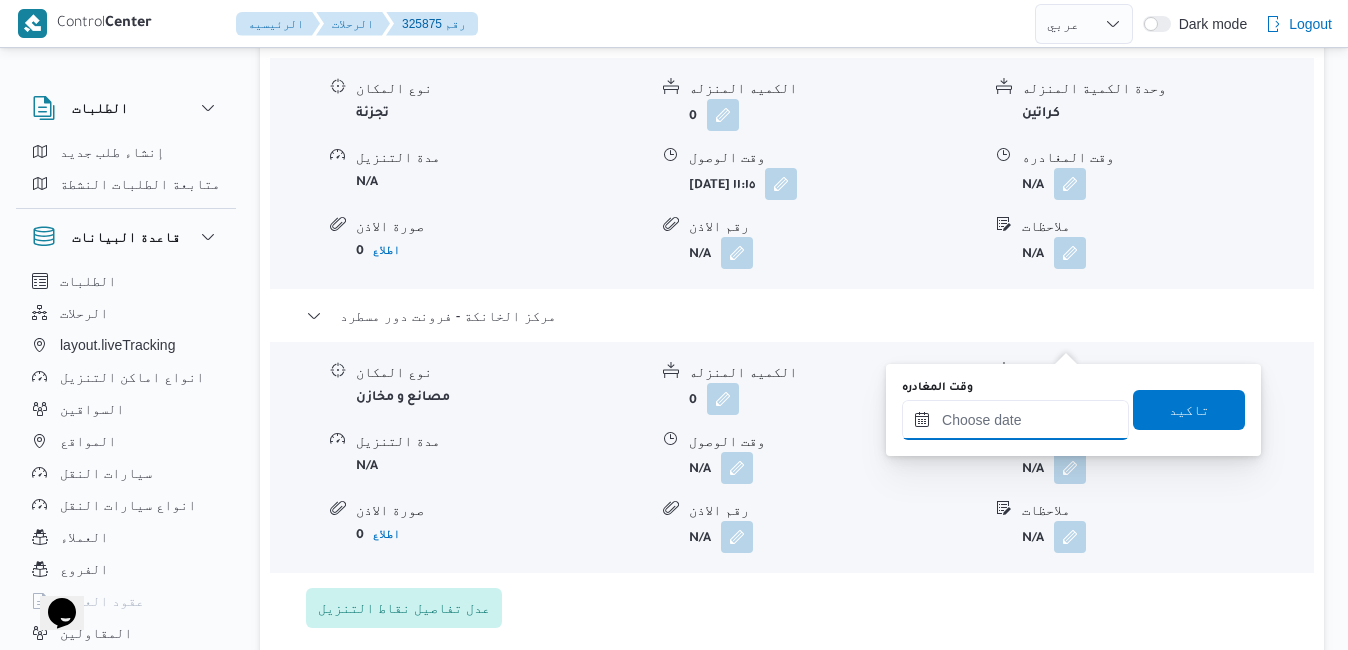 click on "وقت المغادره" at bounding box center [1015, 420] 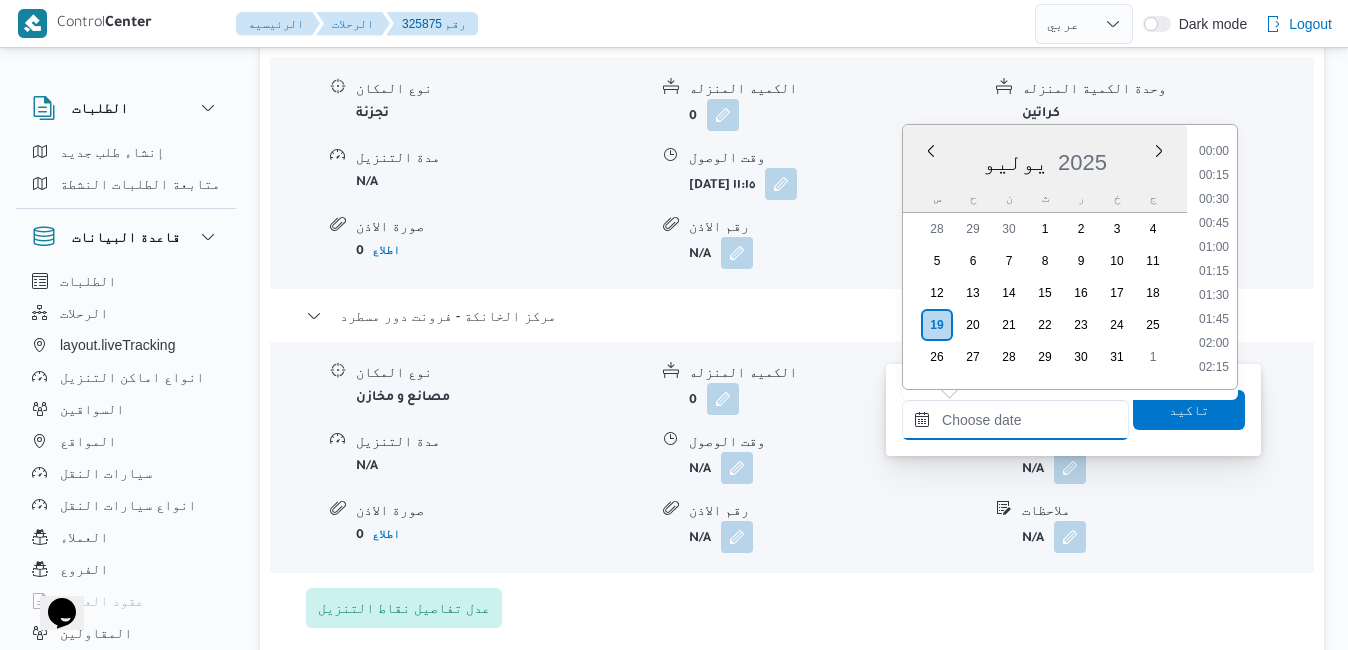 scroll, scrollTop: 1750, scrollLeft: 0, axis: vertical 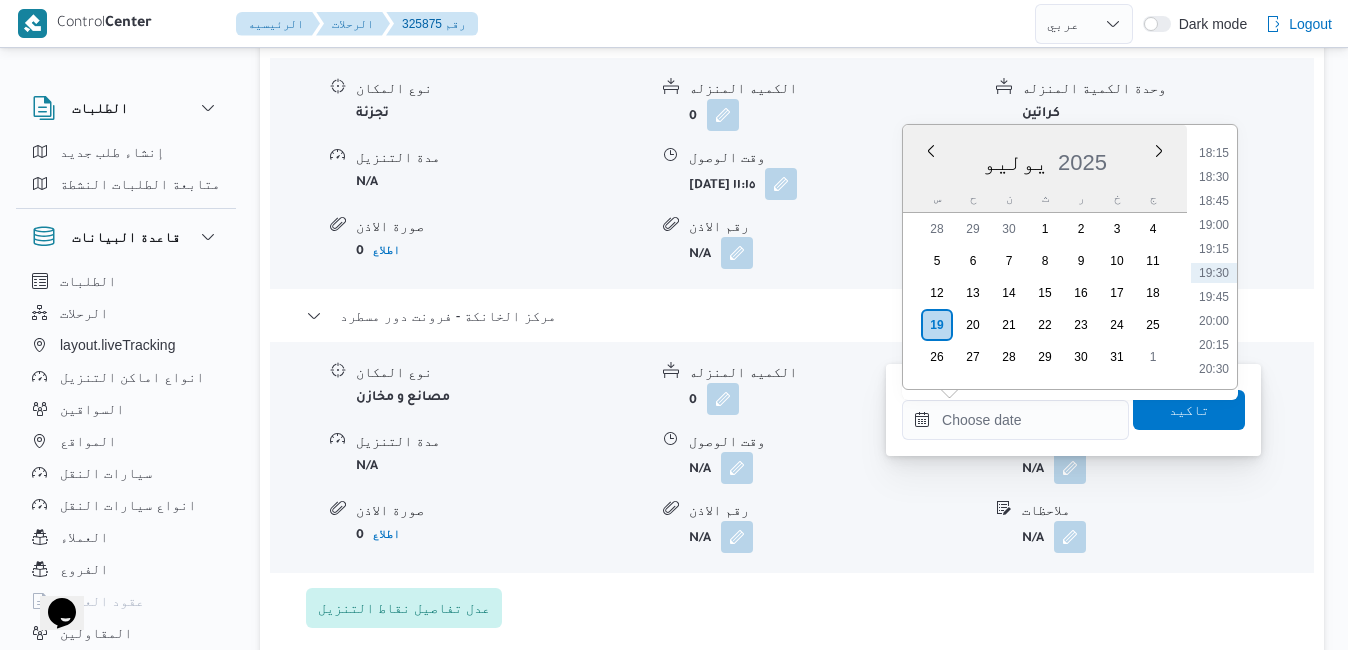 click on "يوليو 2025" at bounding box center (1045, 158) 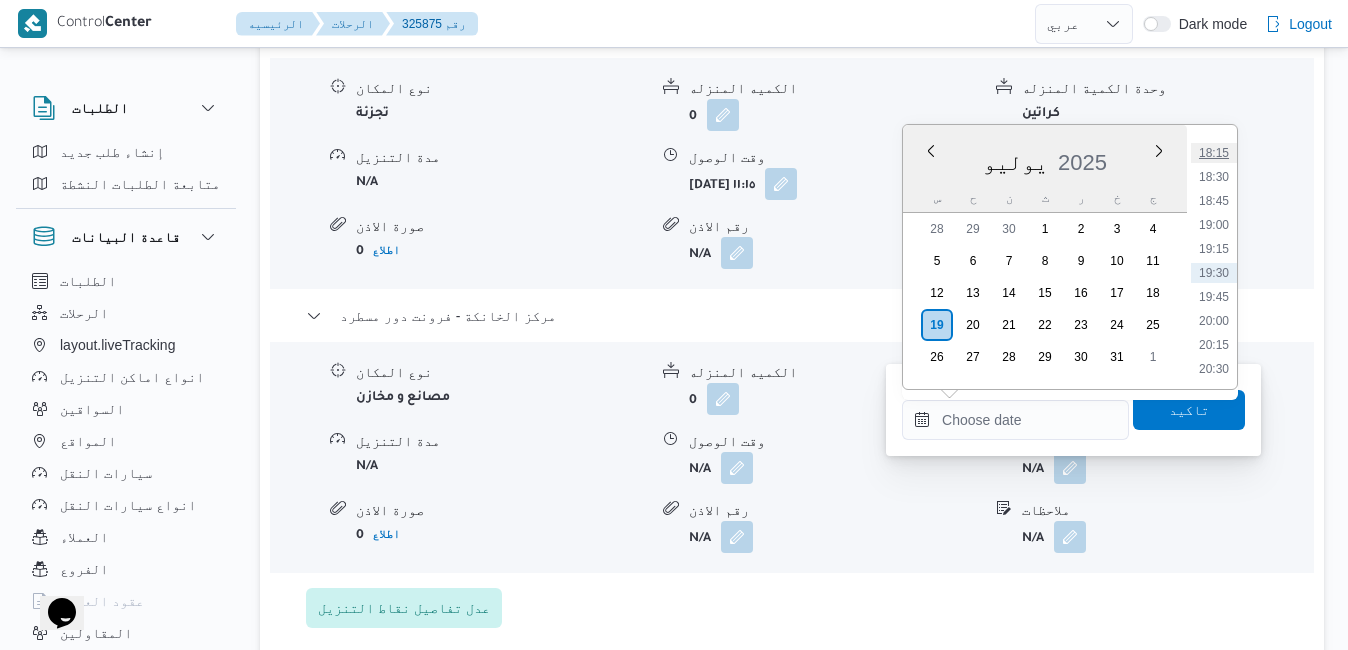 click on "18:15" at bounding box center [1214, 153] 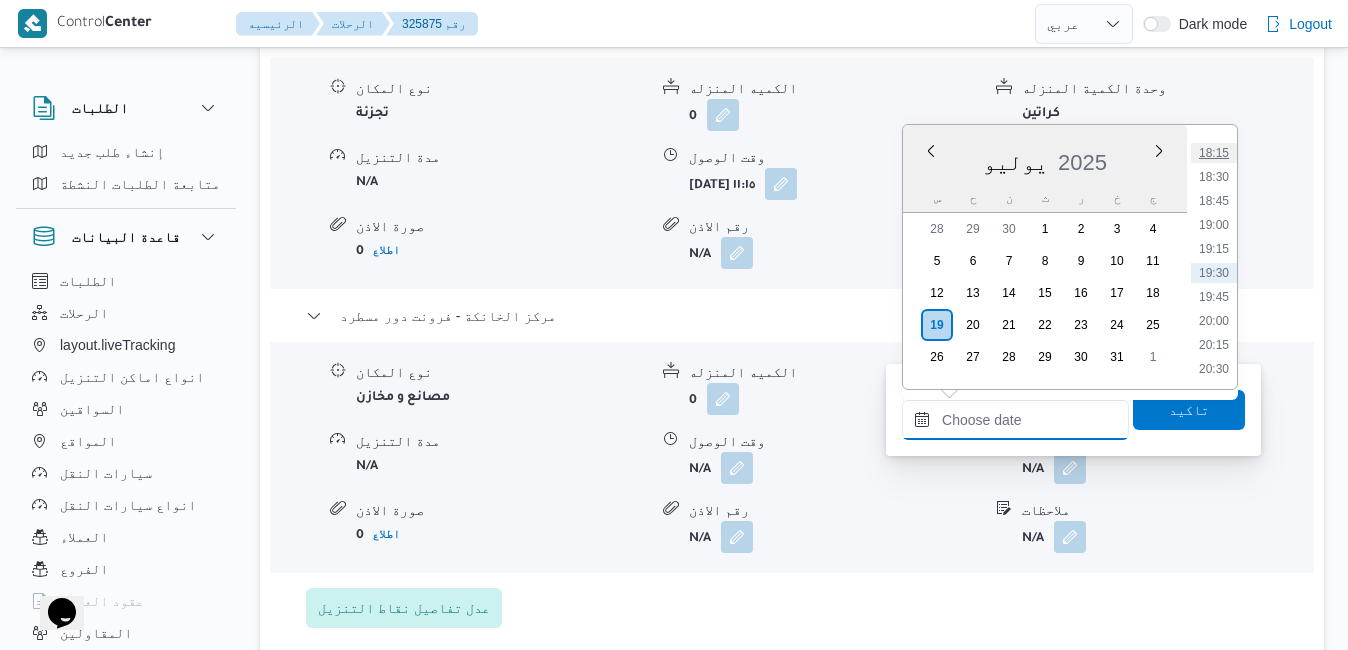type on "١٩/٠٧/٢٠٢٥ ١٨:١٥" 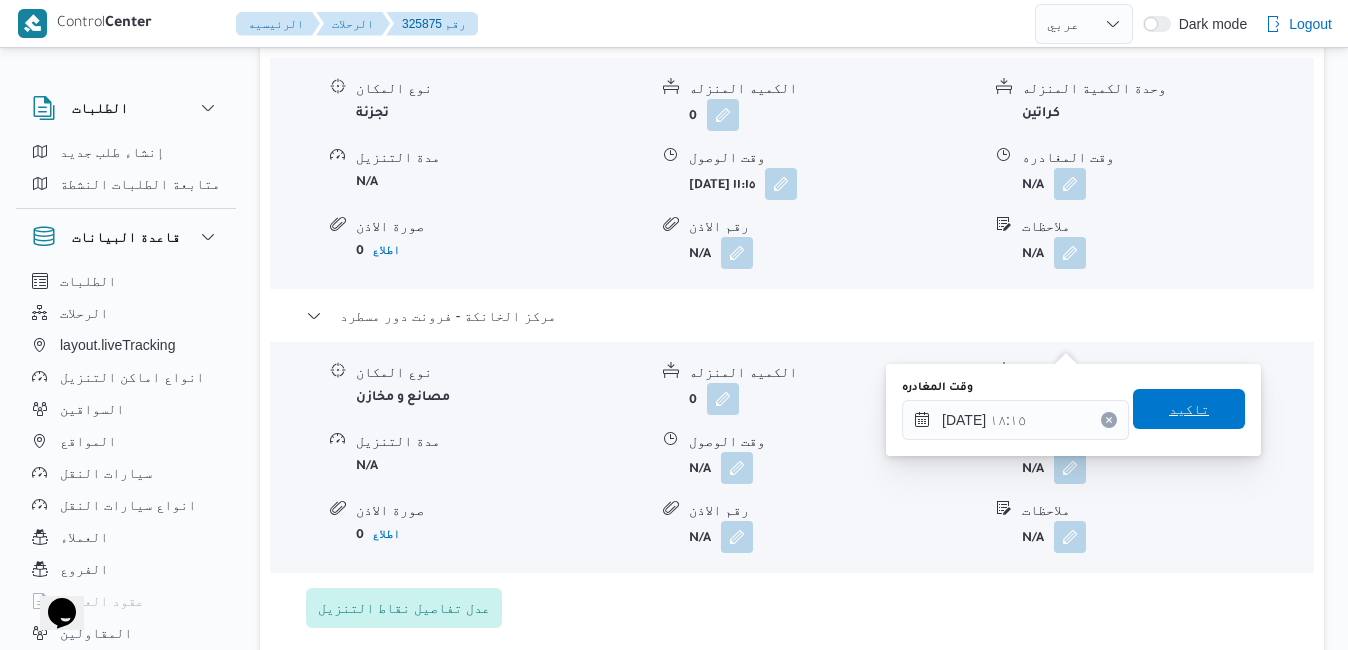 click on "تاكيد" at bounding box center [1189, 409] 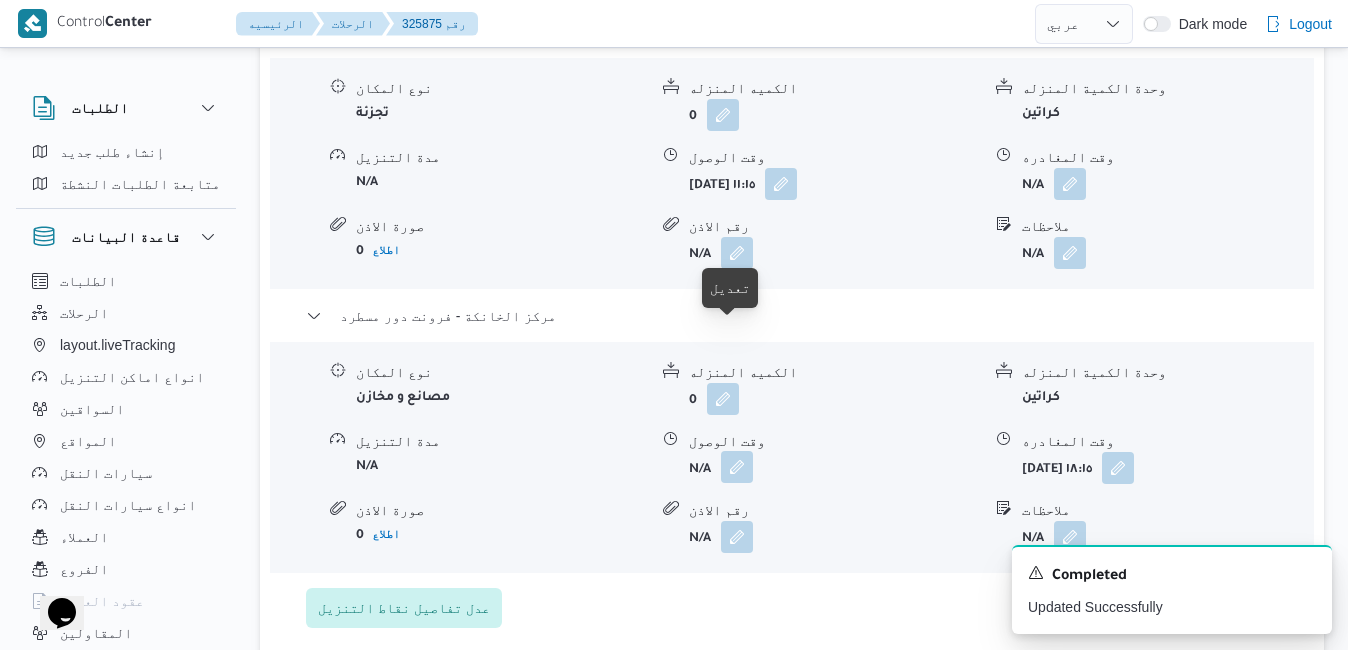 click at bounding box center (737, 467) 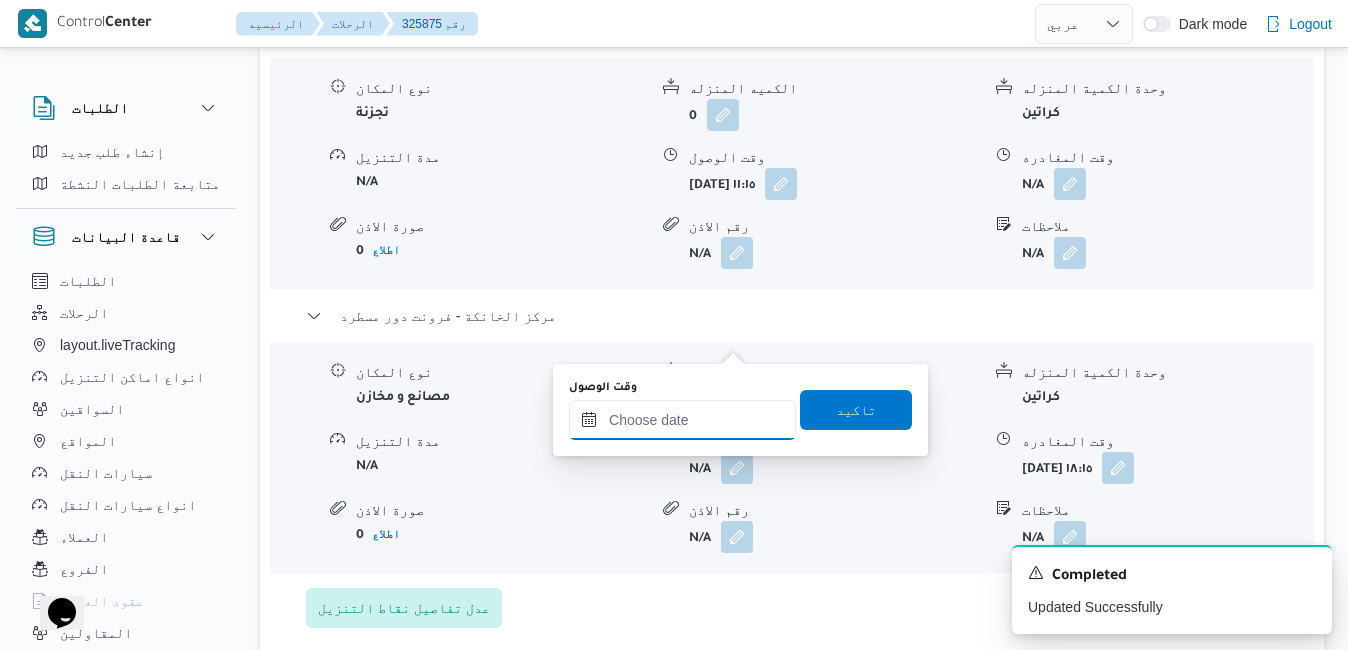 click on "وقت الوصول" at bounding box center (682, 420) 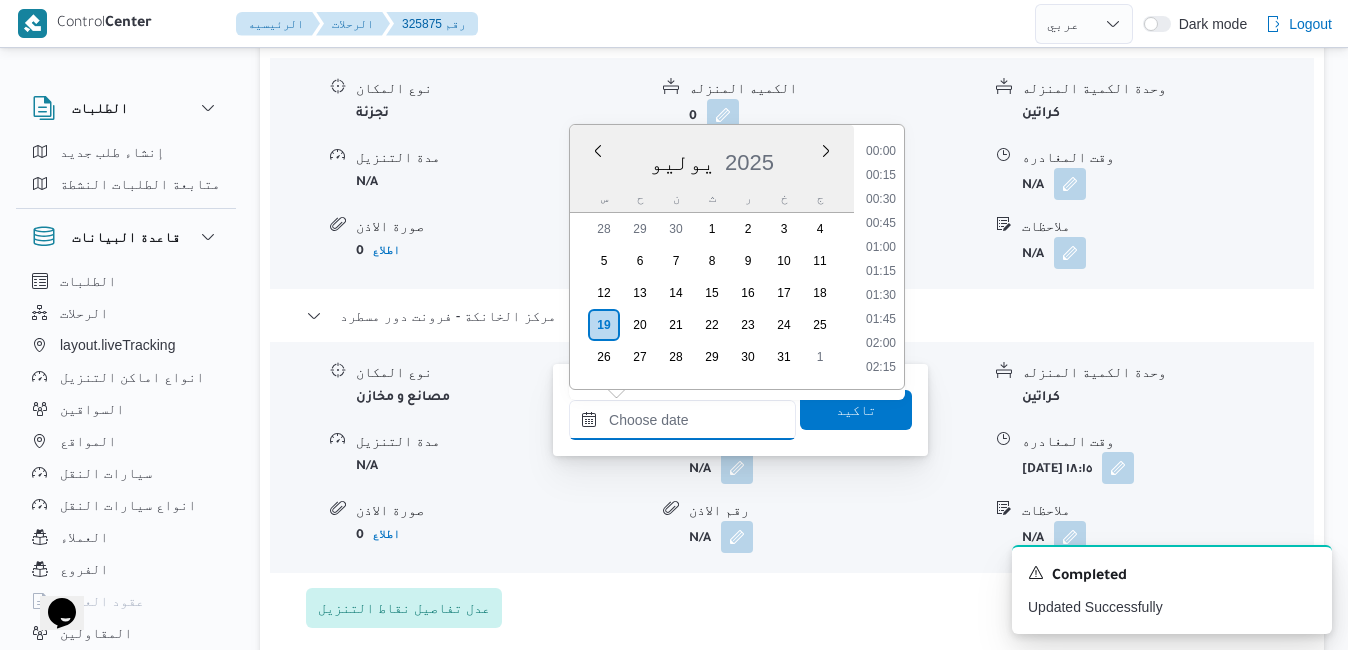 scroll, scrollTop: 1750, scrollLeft: 0, axis: vertical 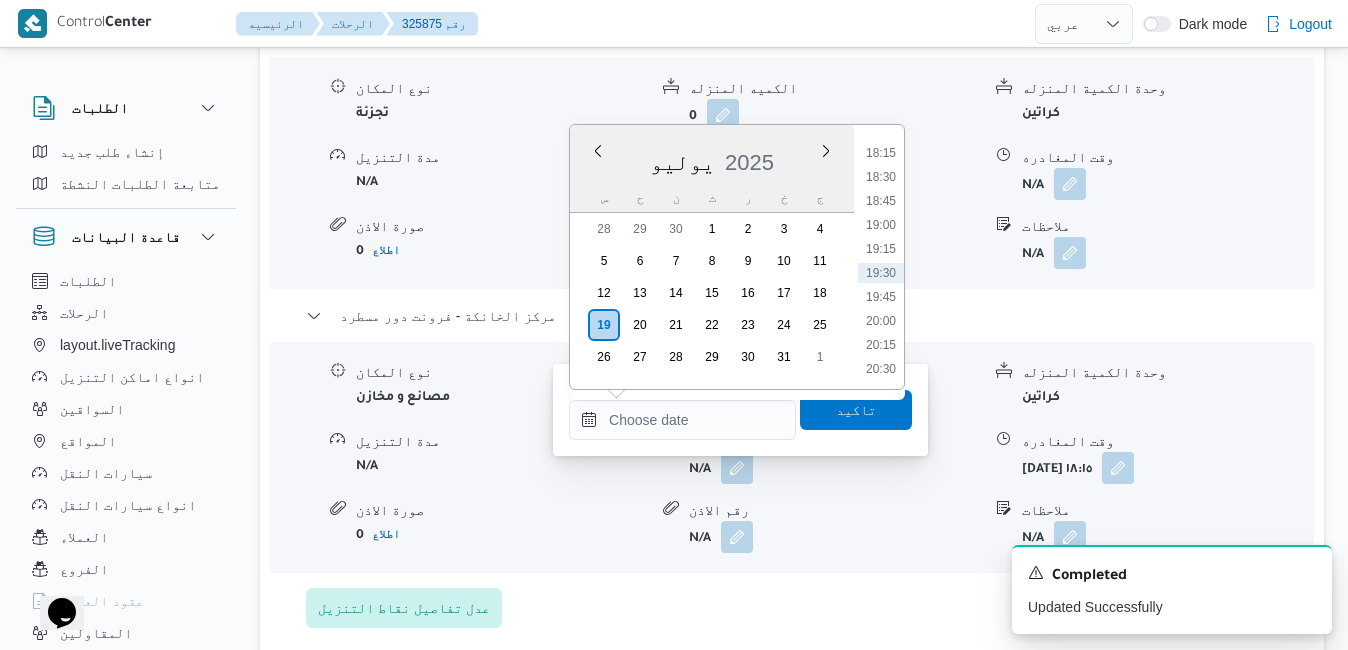 click on "يوليو 2025" at bounding box center [712, 158] 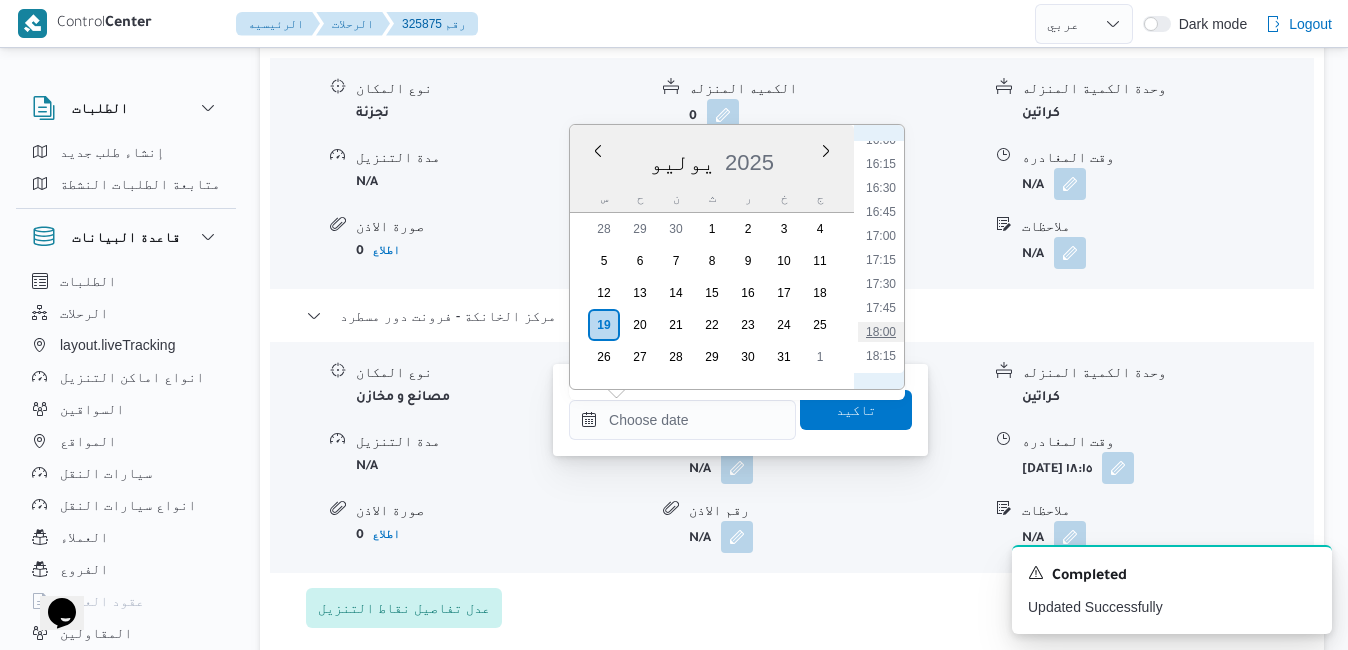 click on "18:00" at bounding box center [881, 332] 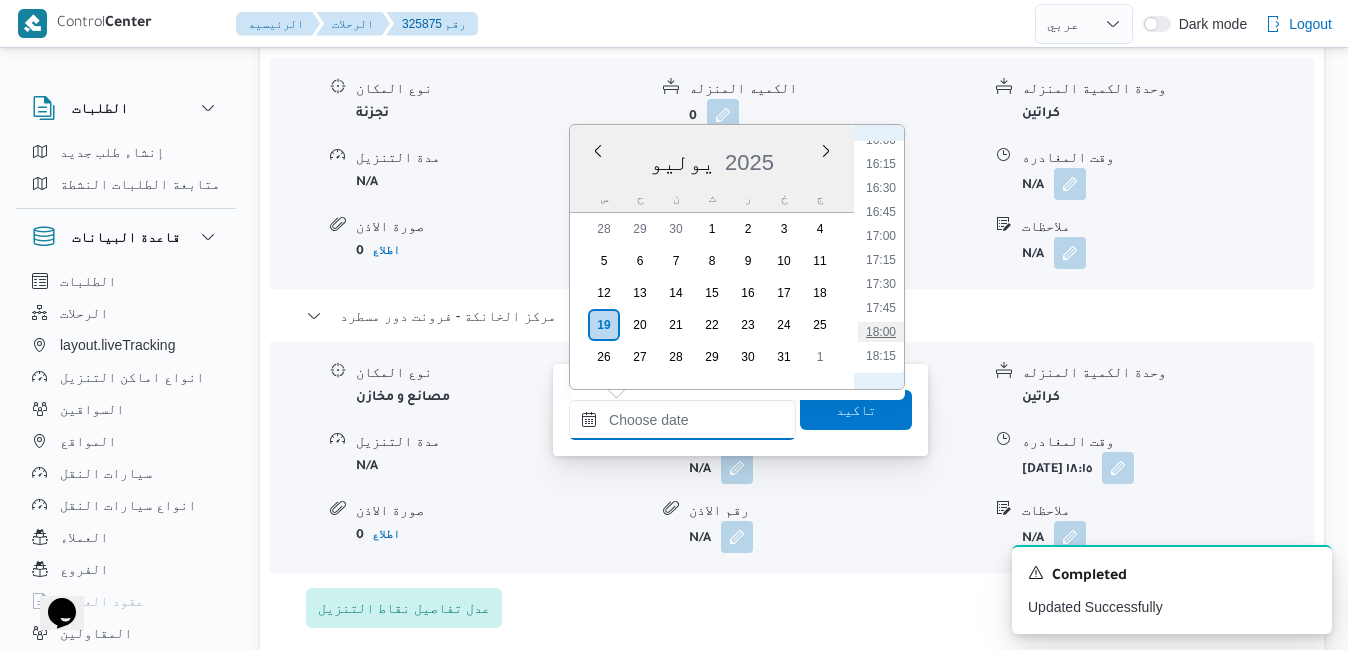 type on "١٩/٠٧/٢٠٢٥ ١٨:٠٠" 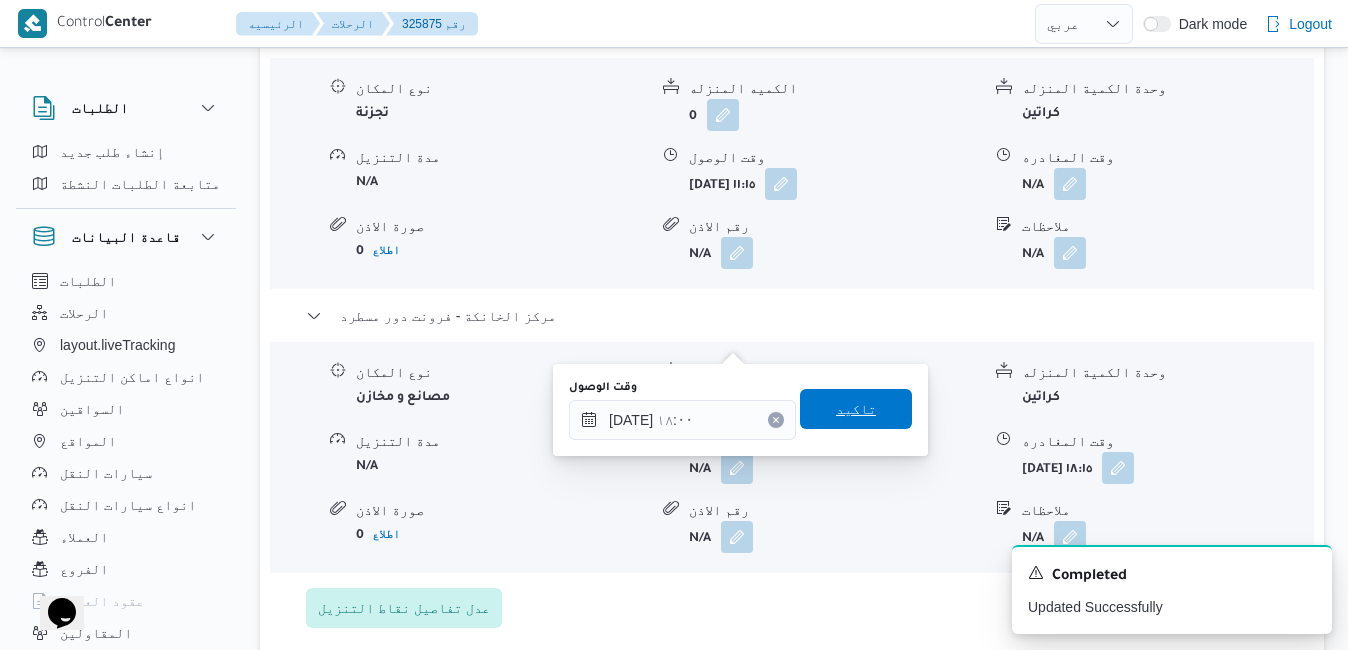 click on "تاكيد" at bounding box center [856, 409] 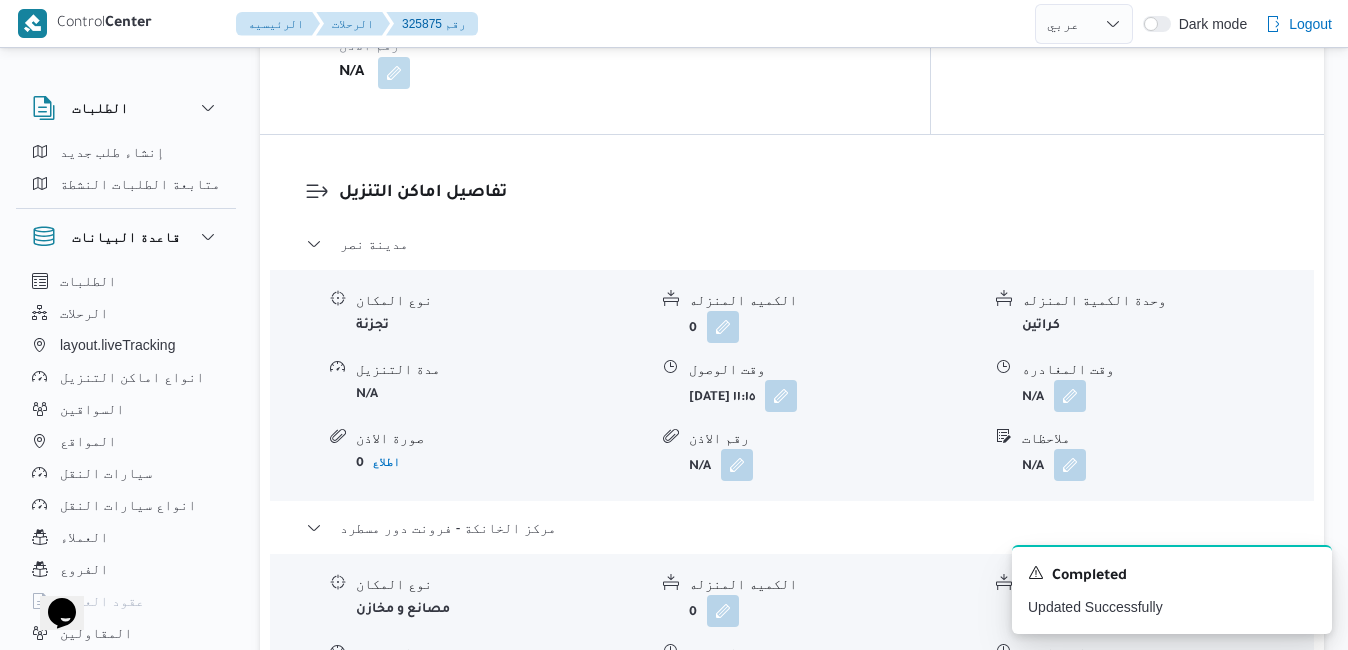 scroll, scrollTop: 1680, scrollLeft: 0, axis: vertical 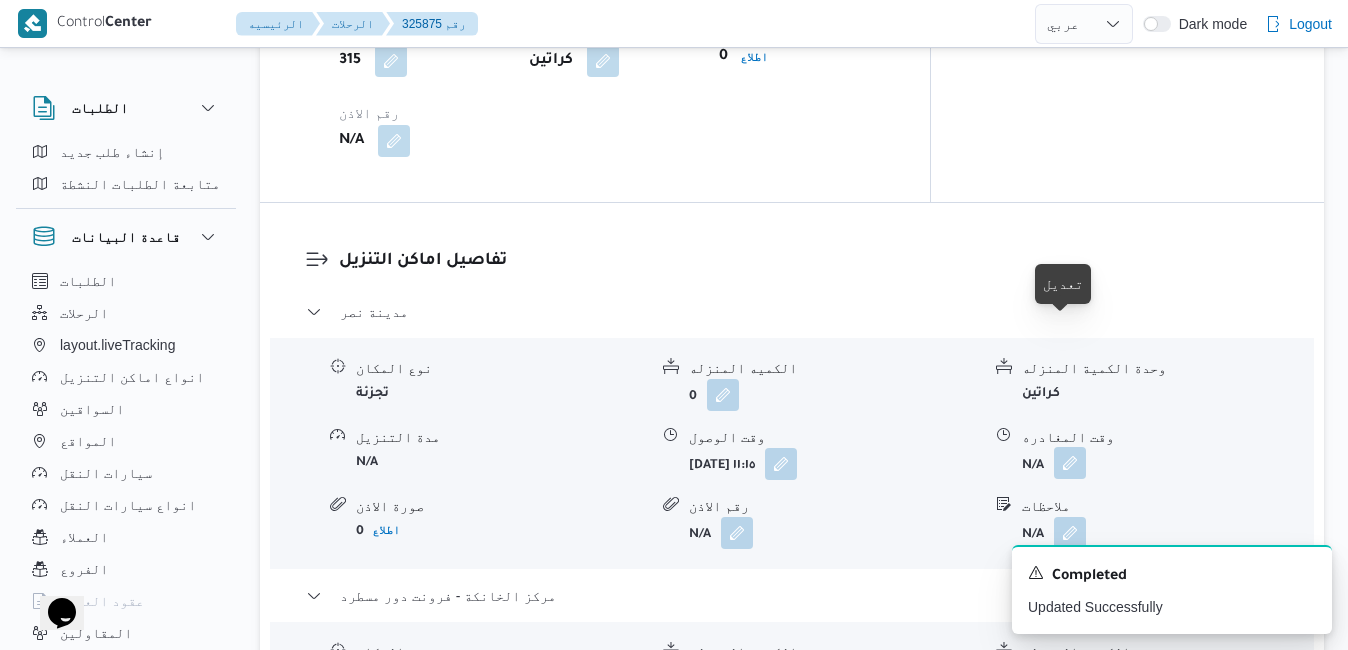 click at bounding box center (1070, 463) 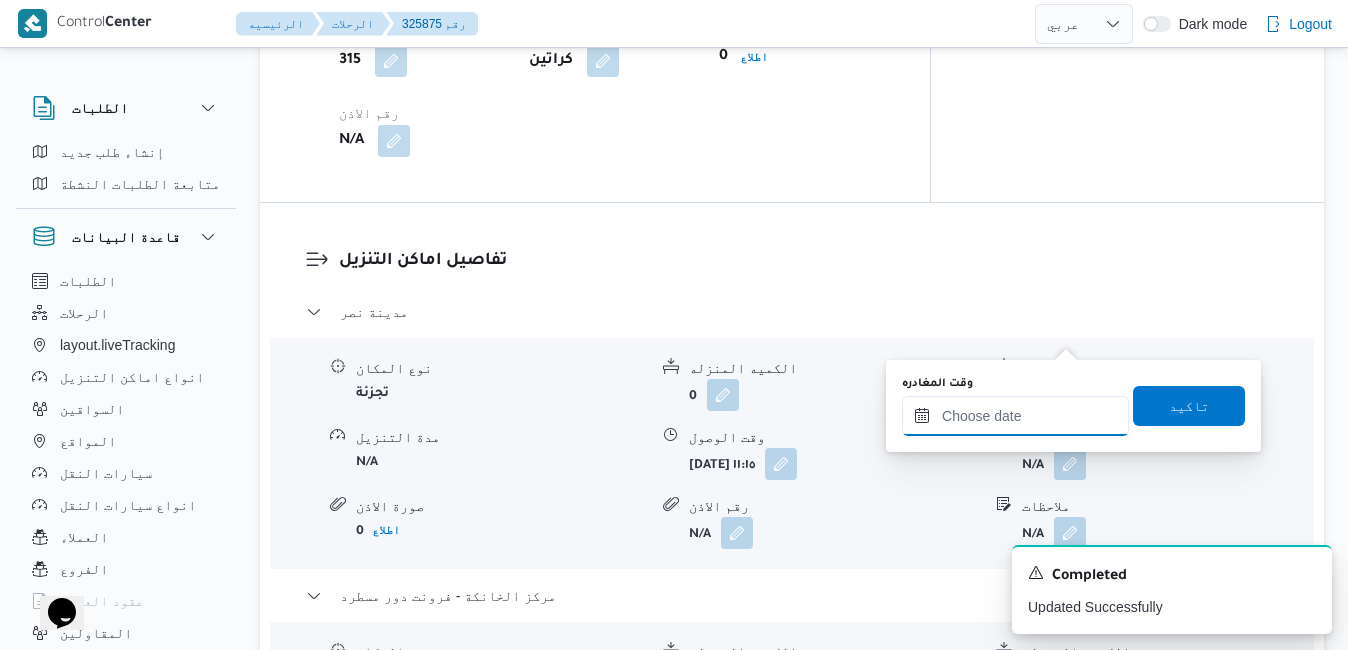click on "وقت المغادره" at bounding box center (1015, 416) 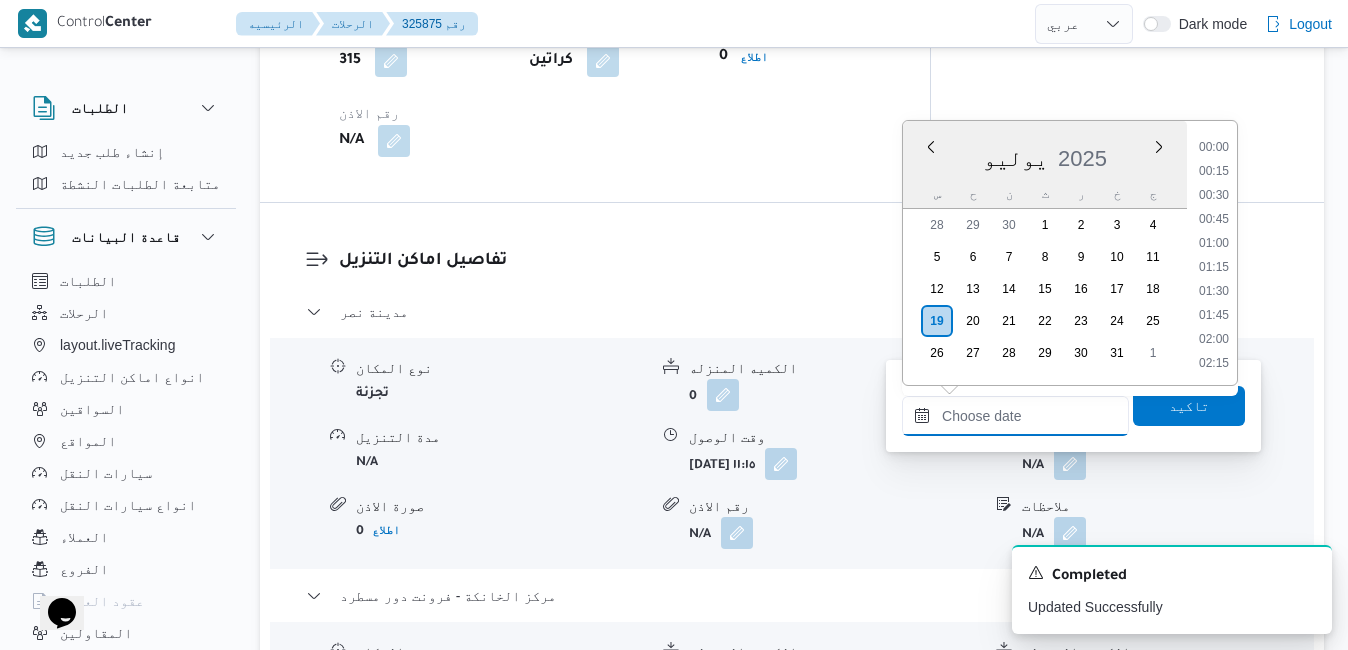 scroll, scrollTop: 1750, scrollLeft: 0, axis: vertical 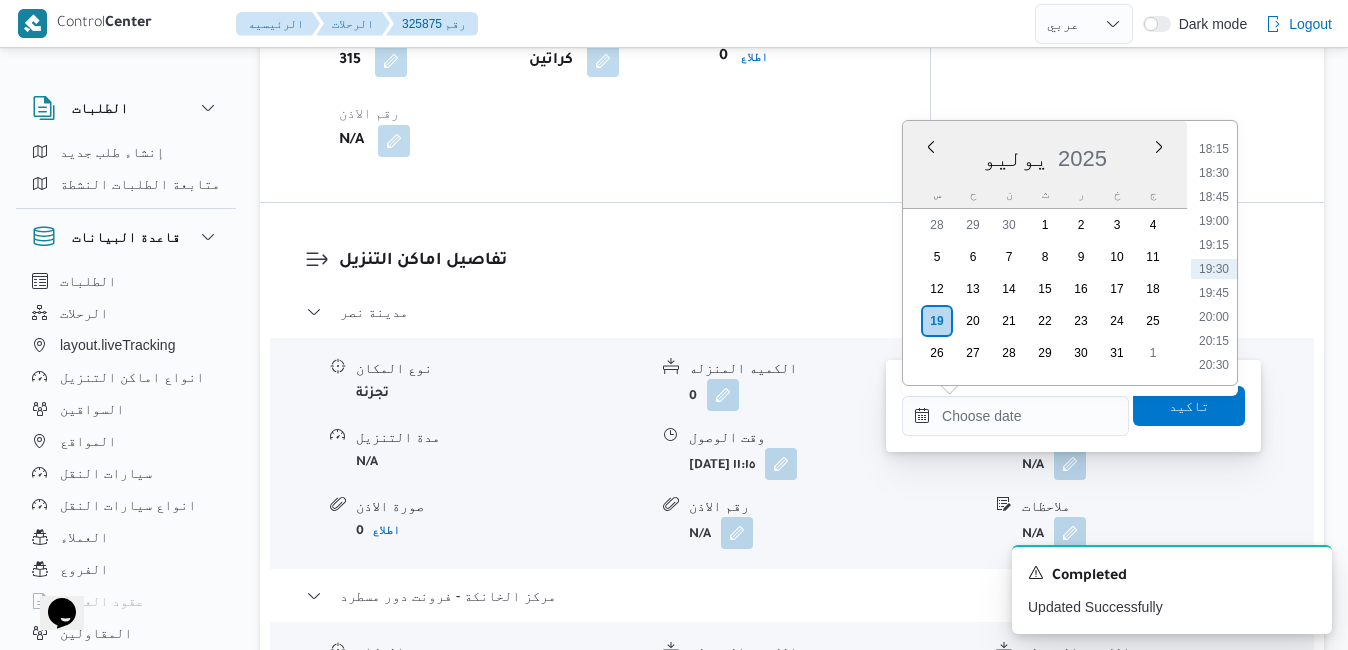click on "يوليو 2025" at bounding box center [1045, 154] 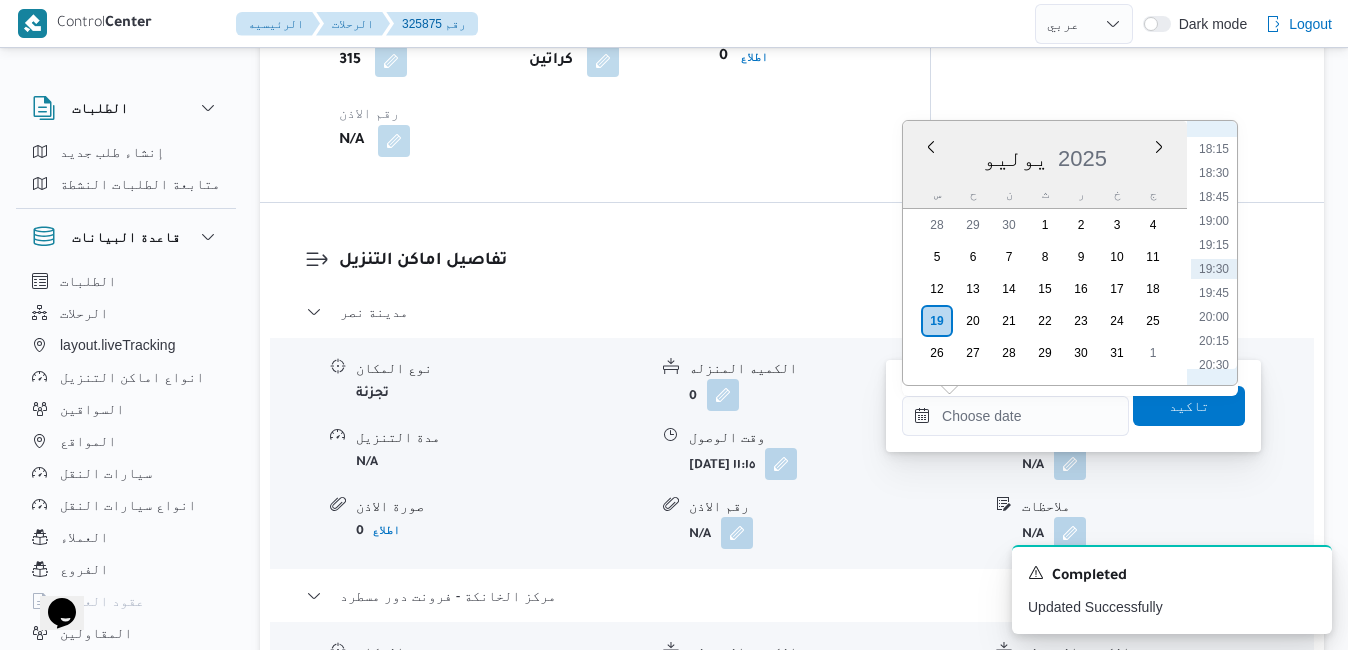 scroll, scrollTop: 1547, scrollLeft: 0, axis: vertical 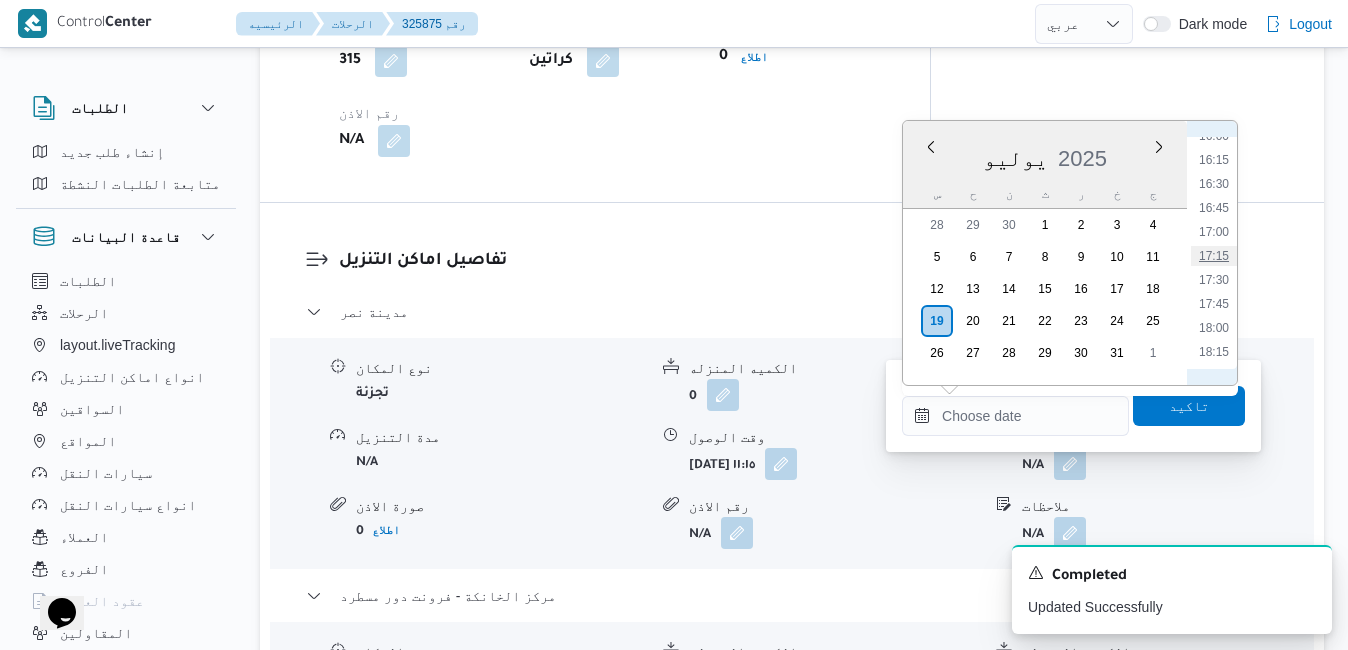 click on "17:15" at bounding box center (1214, 256) 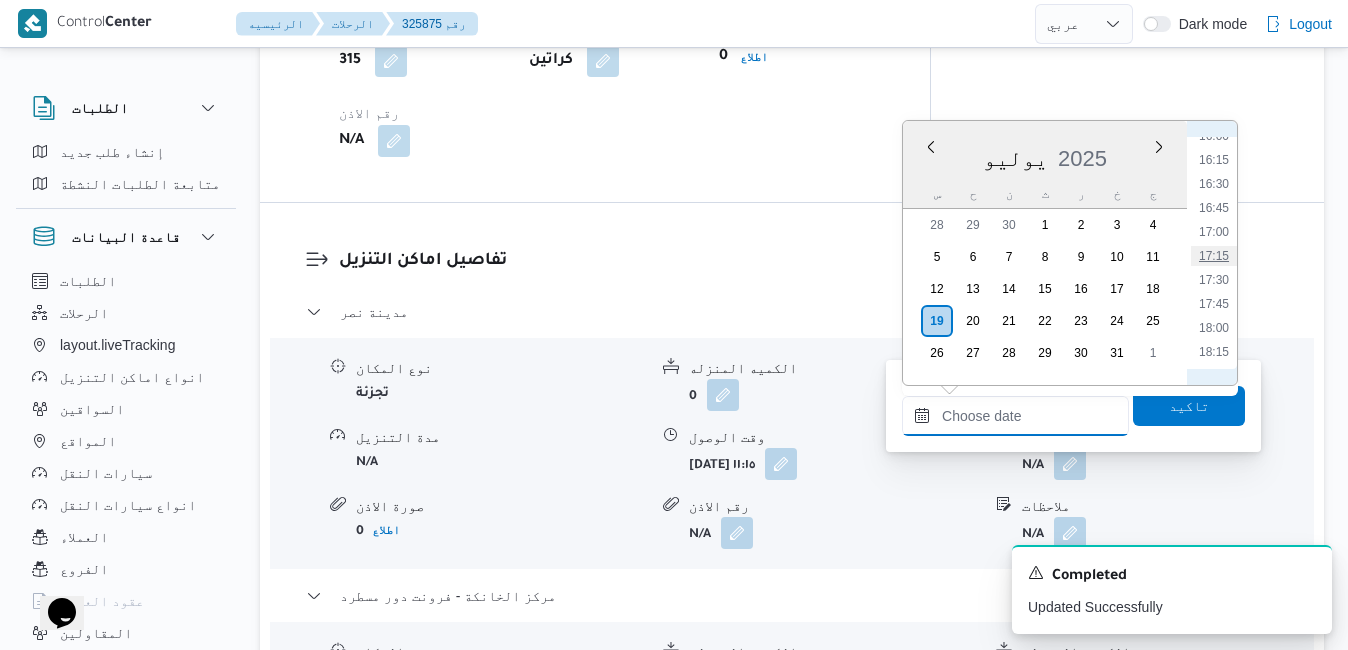 type on "١٩/٠٧/٢٠٢٥ ١٧:١٥" 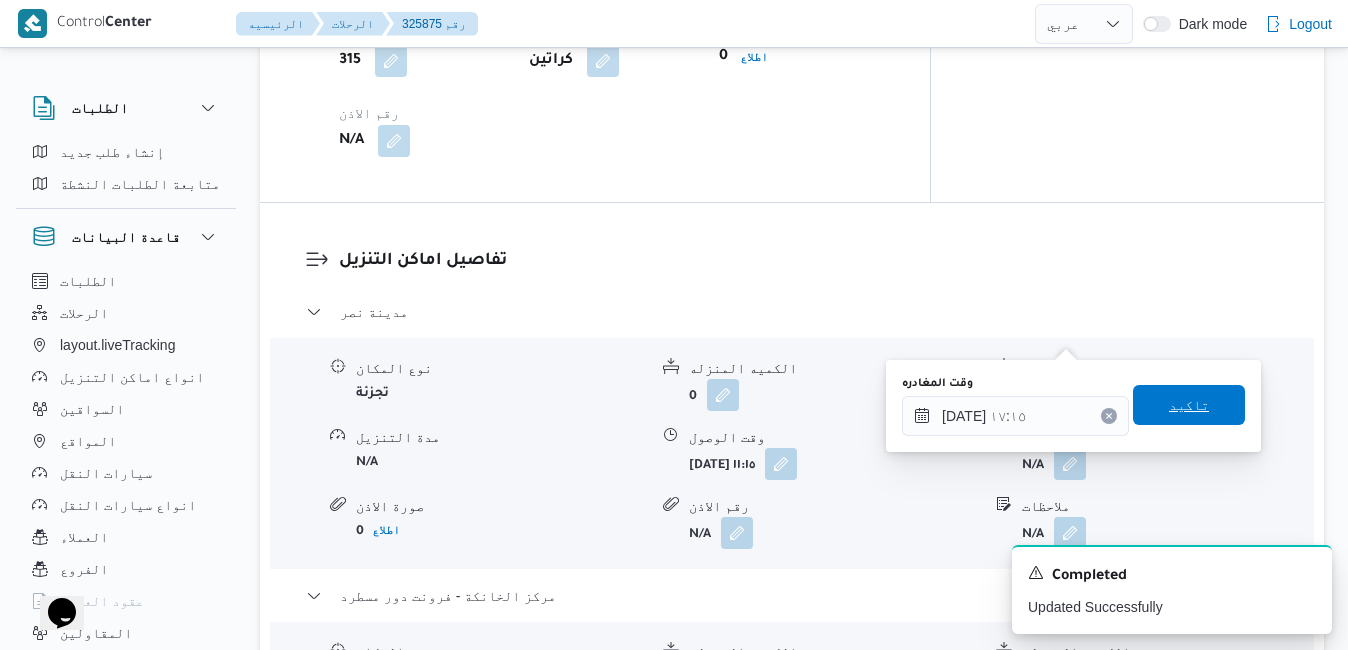 click on "تاكيد" at bounding box center [1189, 405] 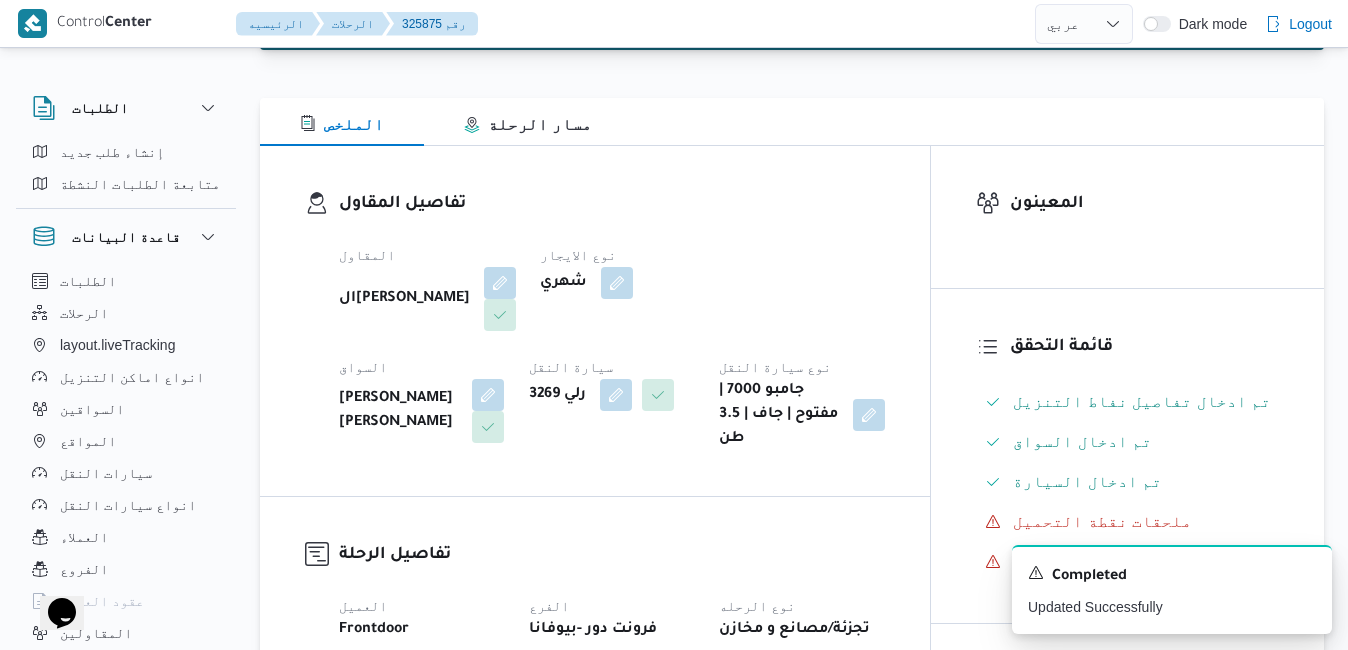 scroll, scrollTop: 0, scrollLeft: 0, axis: both 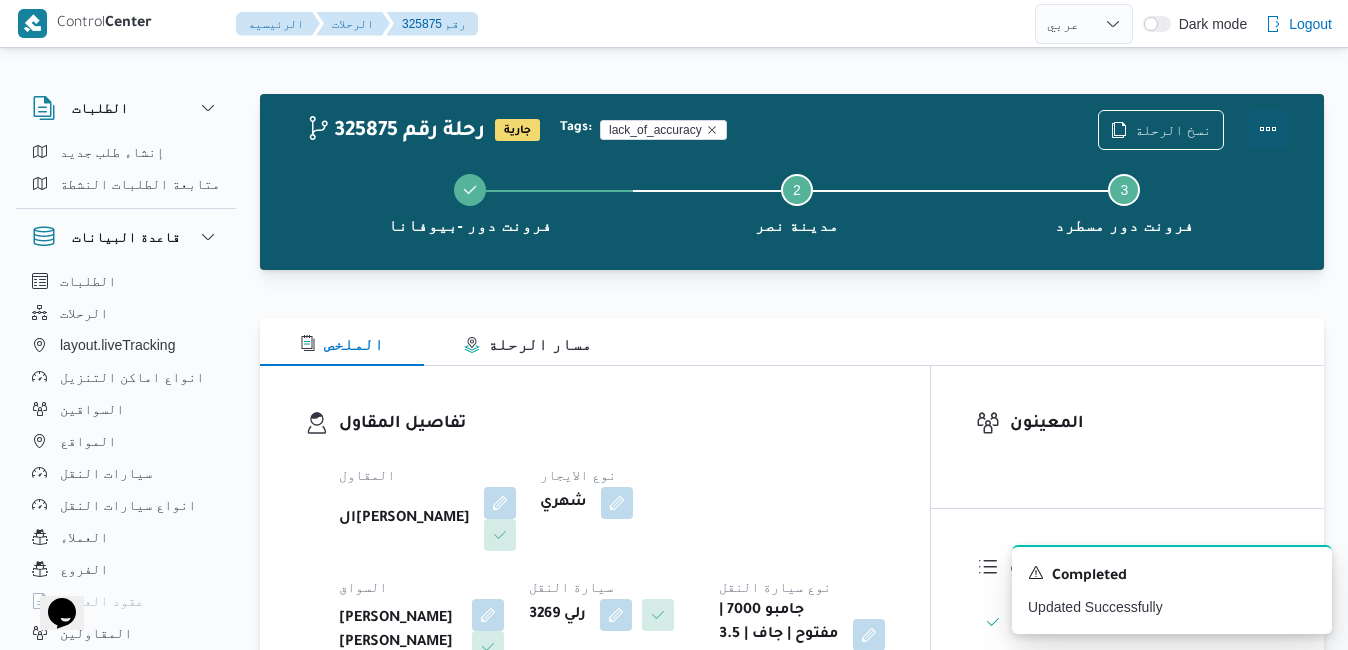 click at bounding box center [1268, 129] 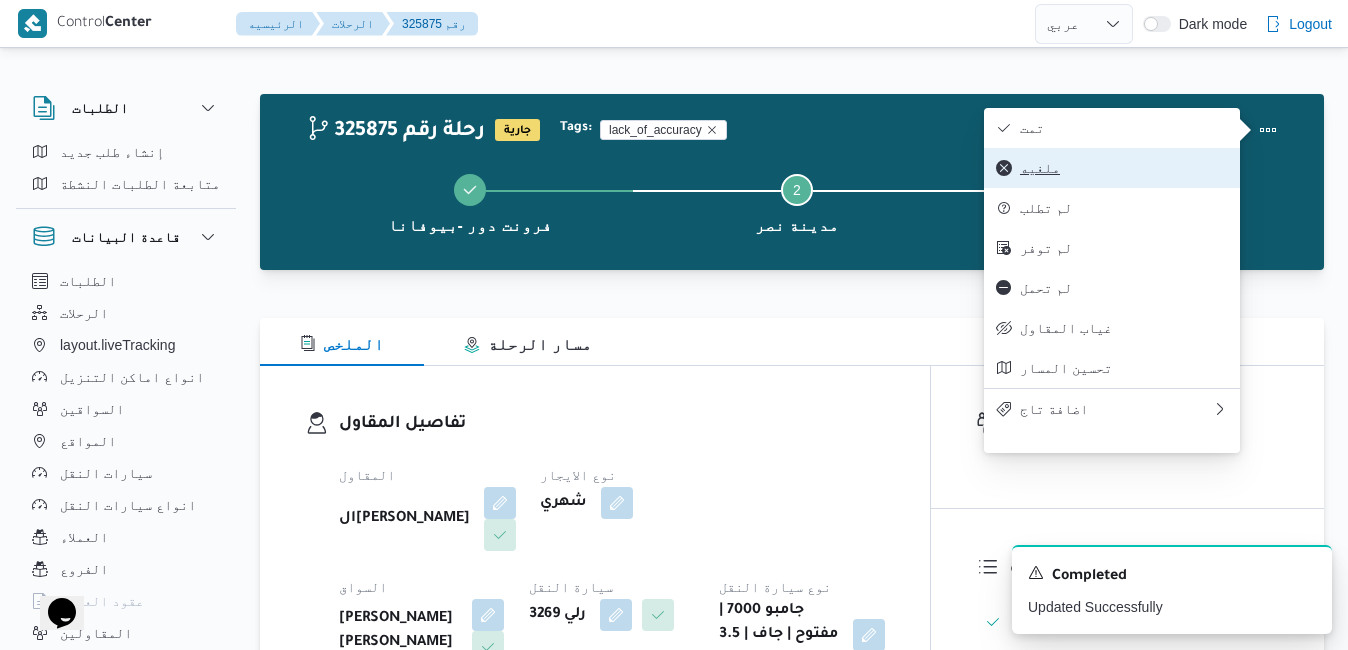 click on "ملغيه" at bounding box center (1112, 168) 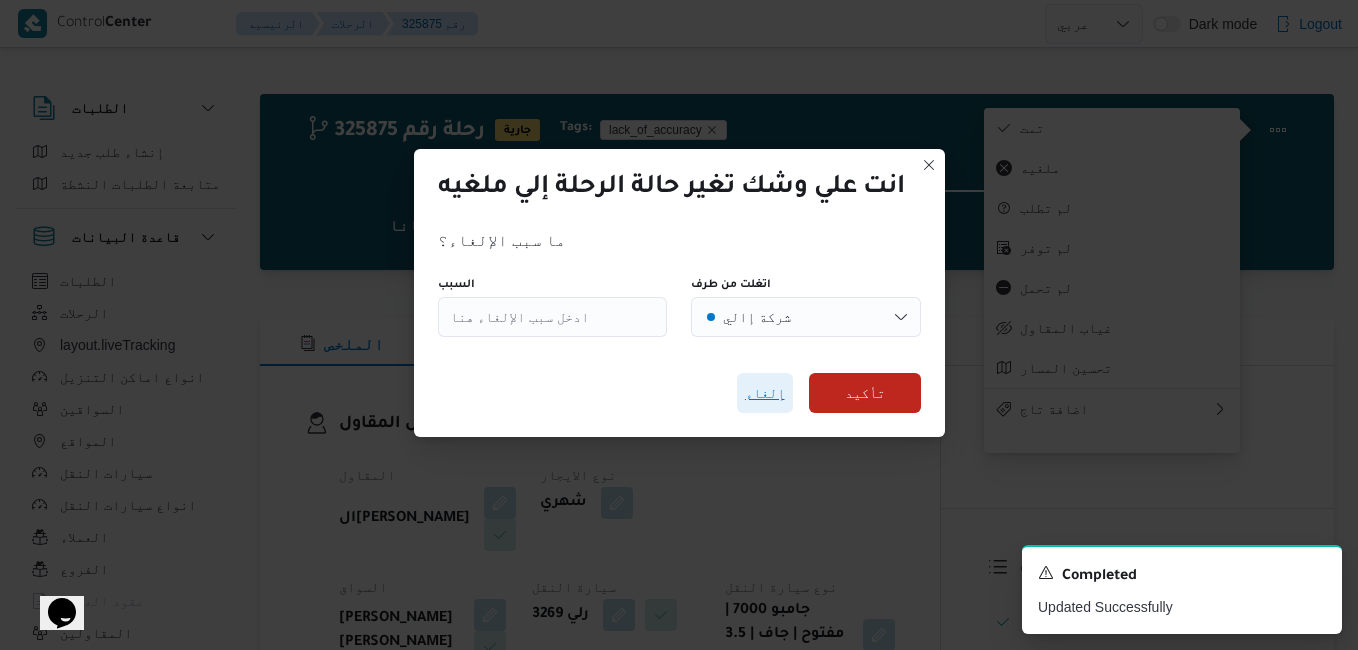 click on "إلغاء" at bounding box center [765, 393] 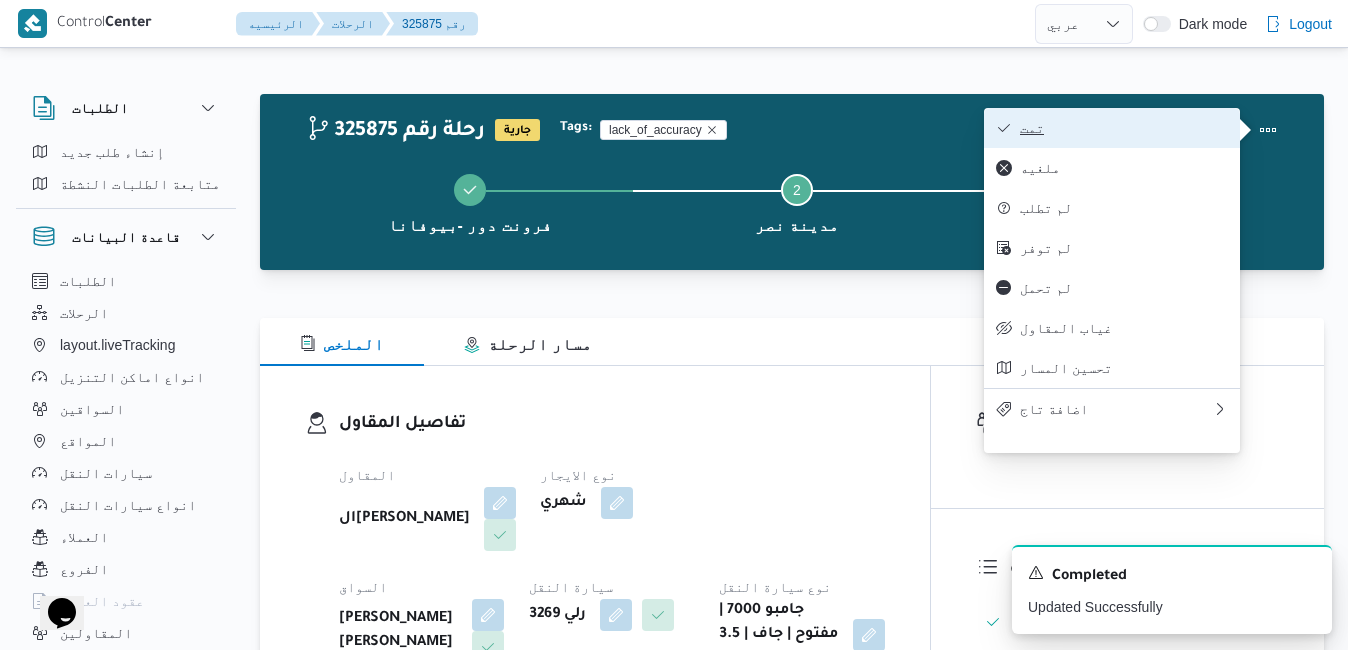 click on "تمت" at bounding box center (1124, 128) 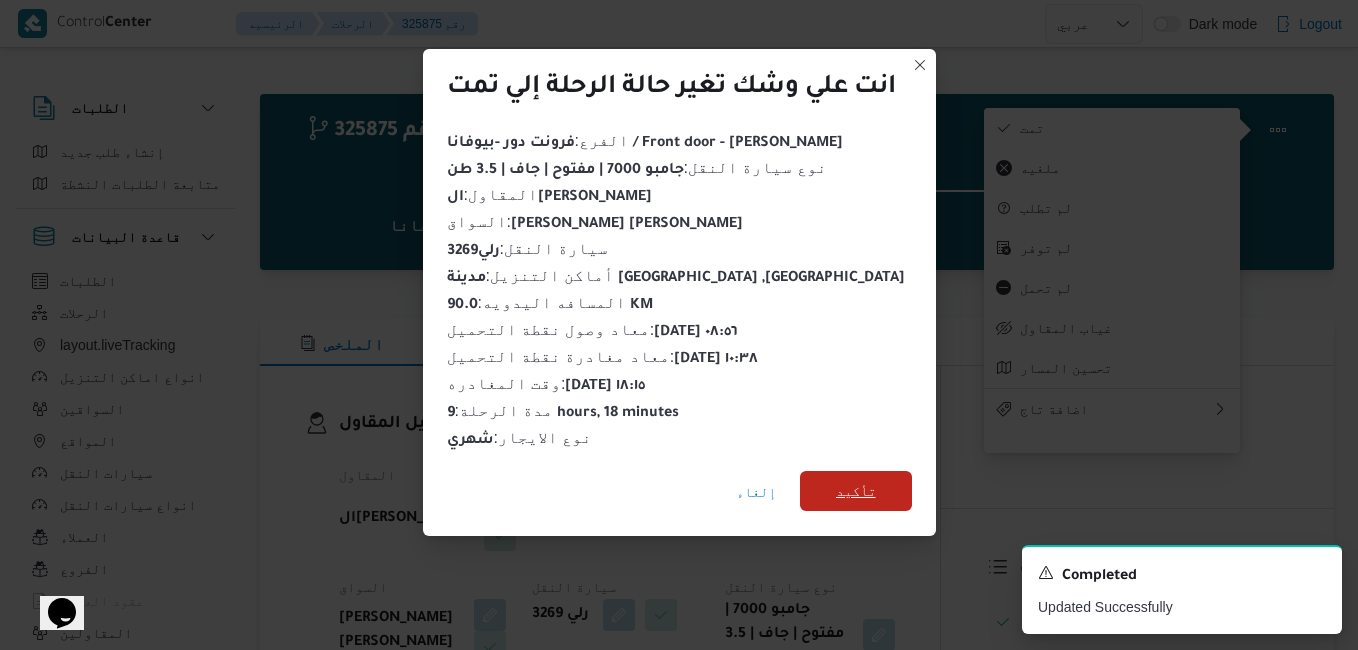 click on "تأكيد" at bounding box center (856, 491) 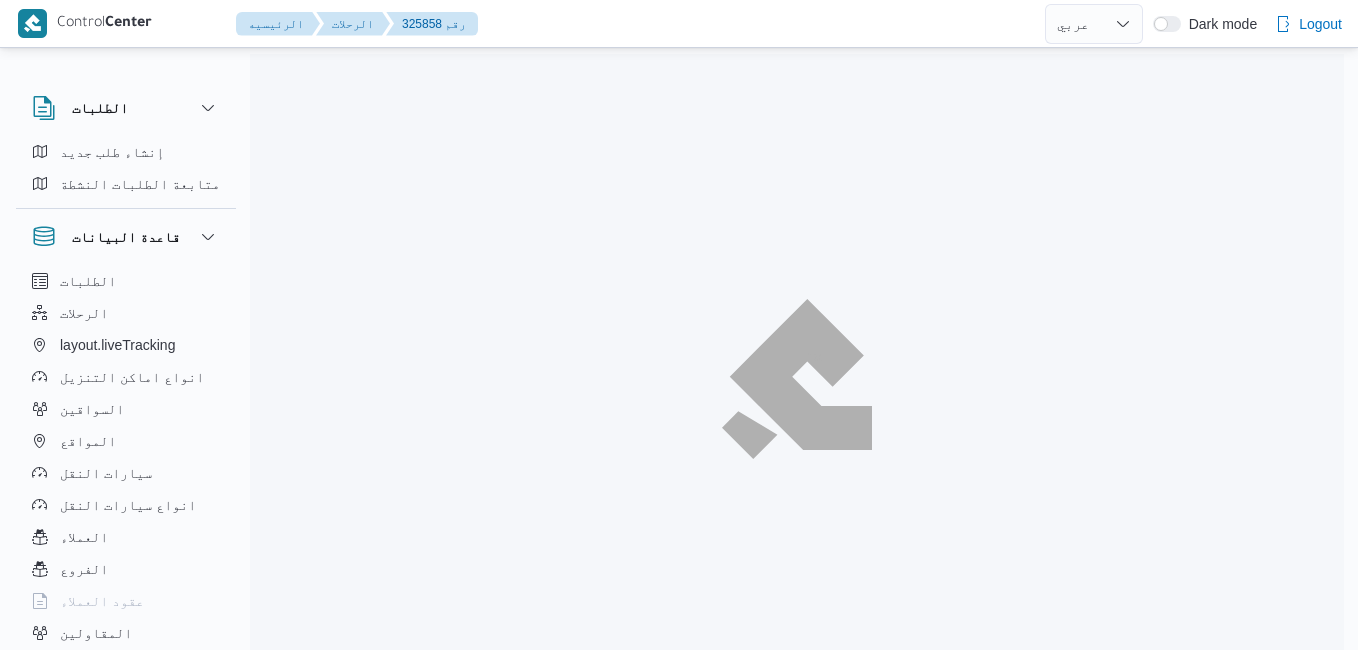 select on "ar" 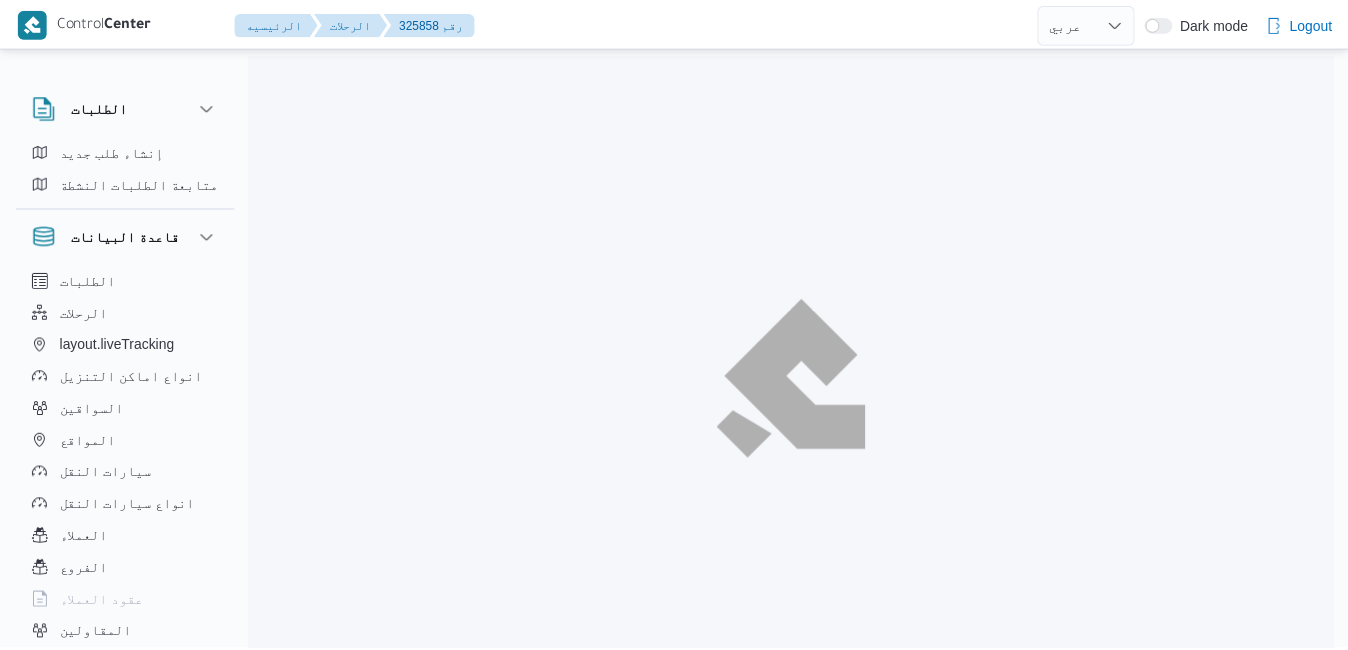 scroll, scrollTop: 0, scrollLeft: 0, axis: both 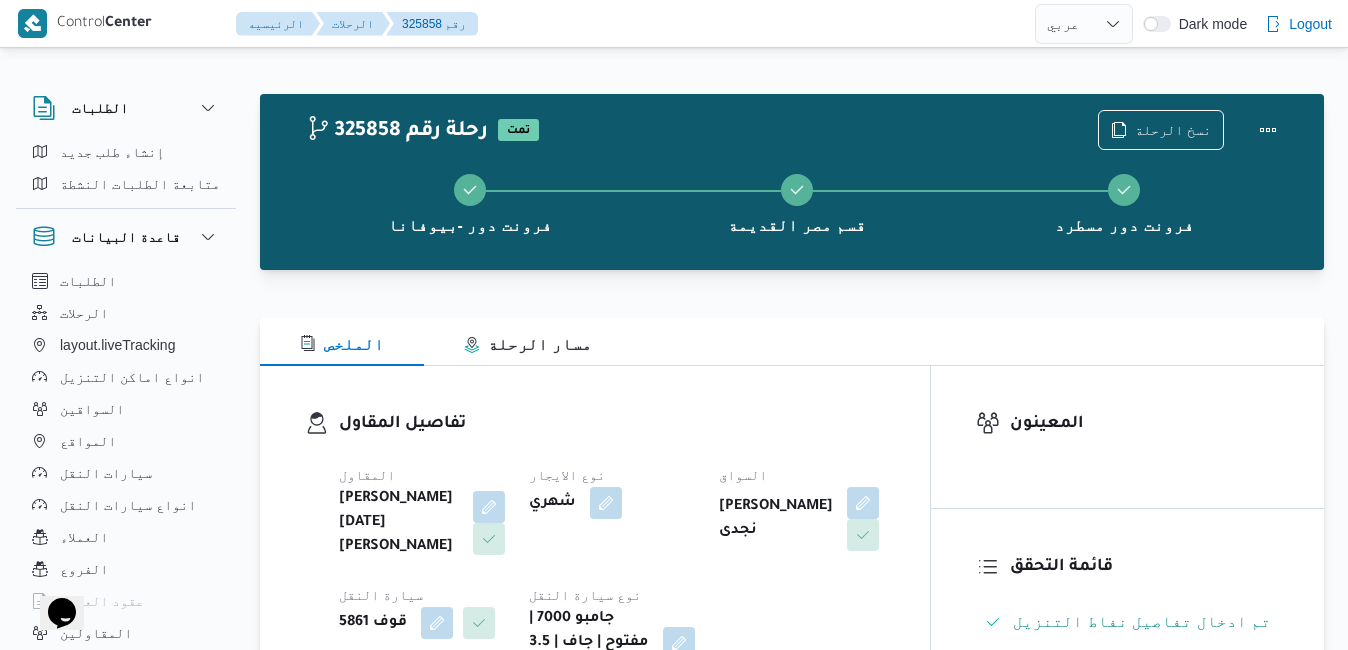 click on "الملخص مسار الرحلة" at bounding box center [792, 342] 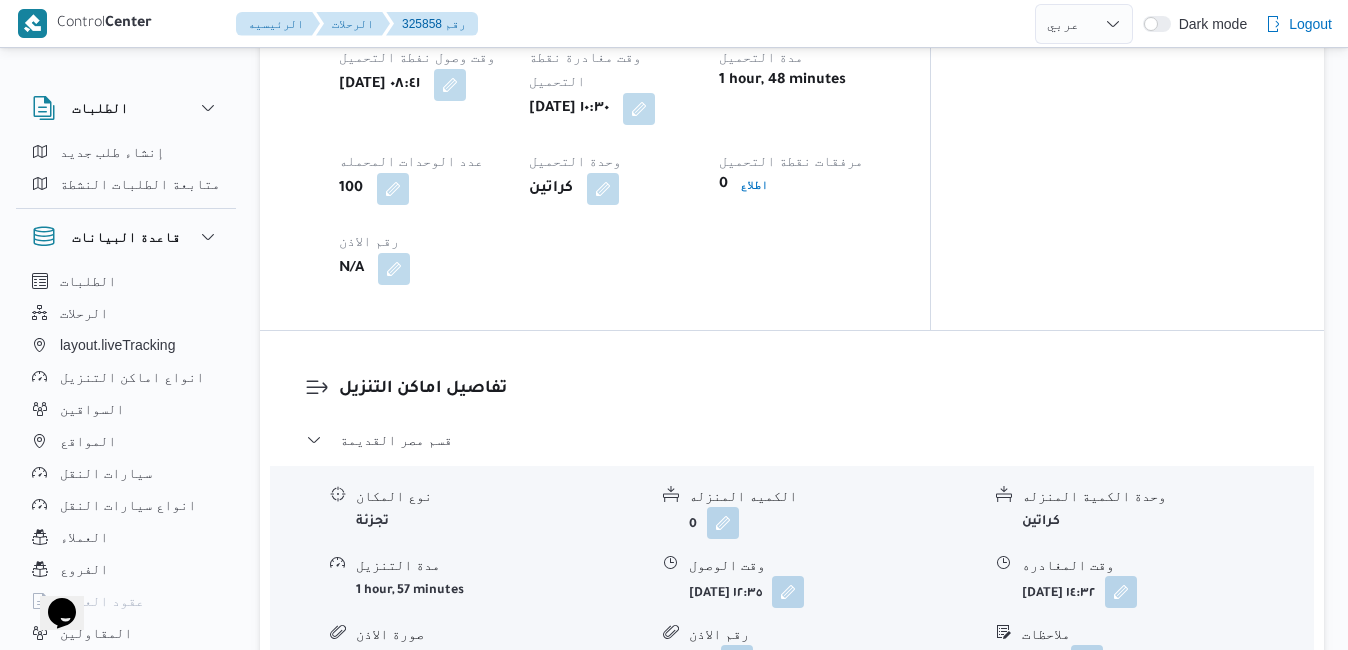 scroll, scrollTop: 1600, scrollLeft: 0, axis: vertical 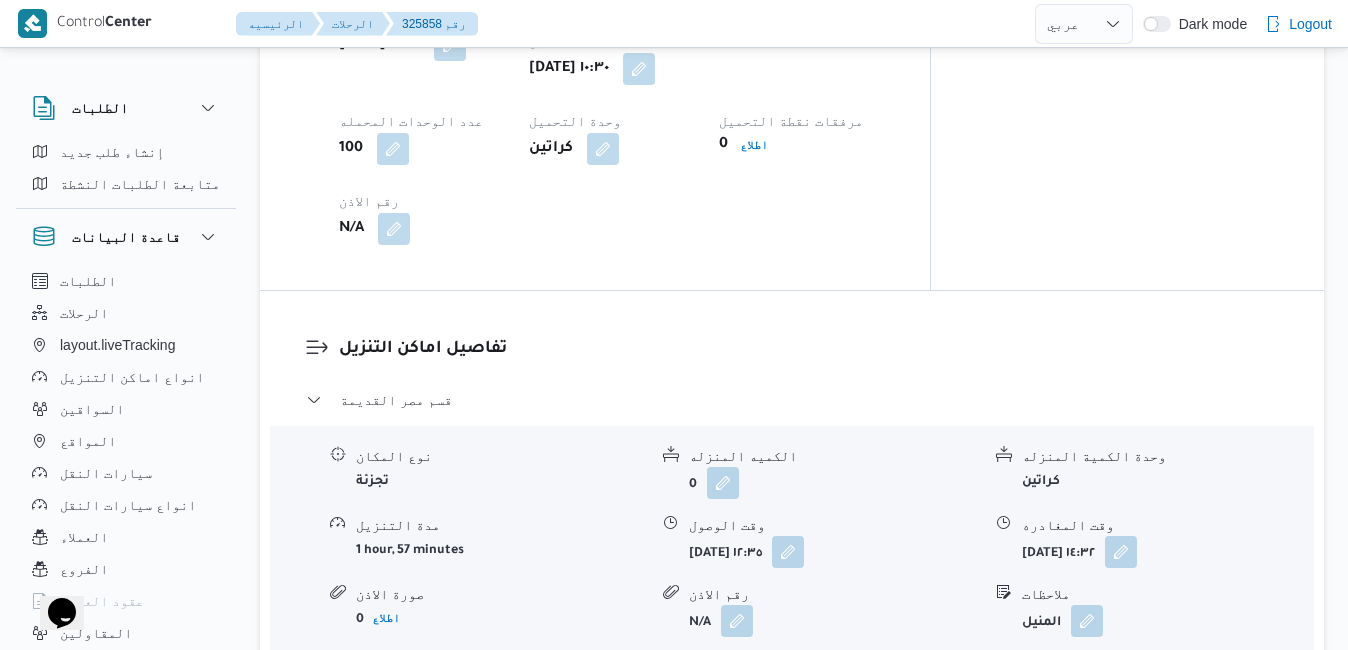 click on "نوع المكان تجزئة الكميه المنزله 0 وحدة الكمية المنزله كراتين مدة التنزيل 1 hour, 57 minutes وقت الوصول [DATE] ١٢:٣٥ وقت المغادره [DATE] ١٤:٣٢ صورة الاذن 0 اطلاع رقم الاذن N/A ملاحظات المنيل" at bounding box center (792, 541) 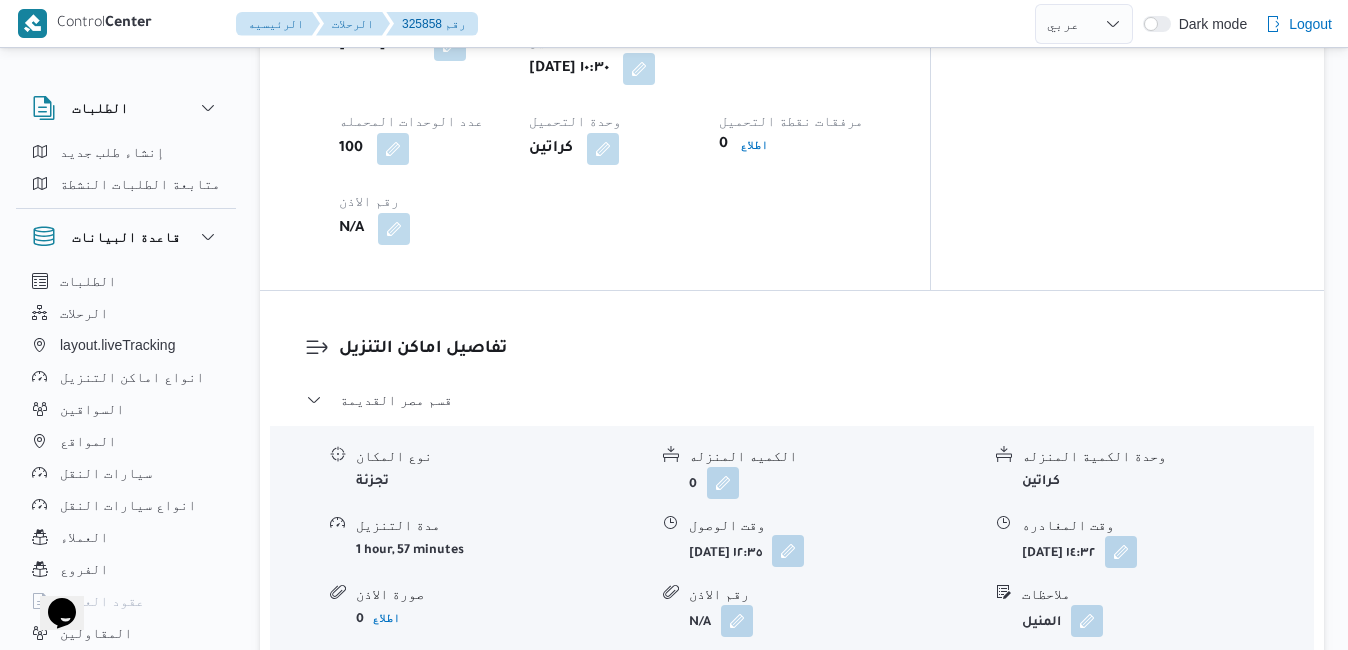 click at bounding box center (788, 551) 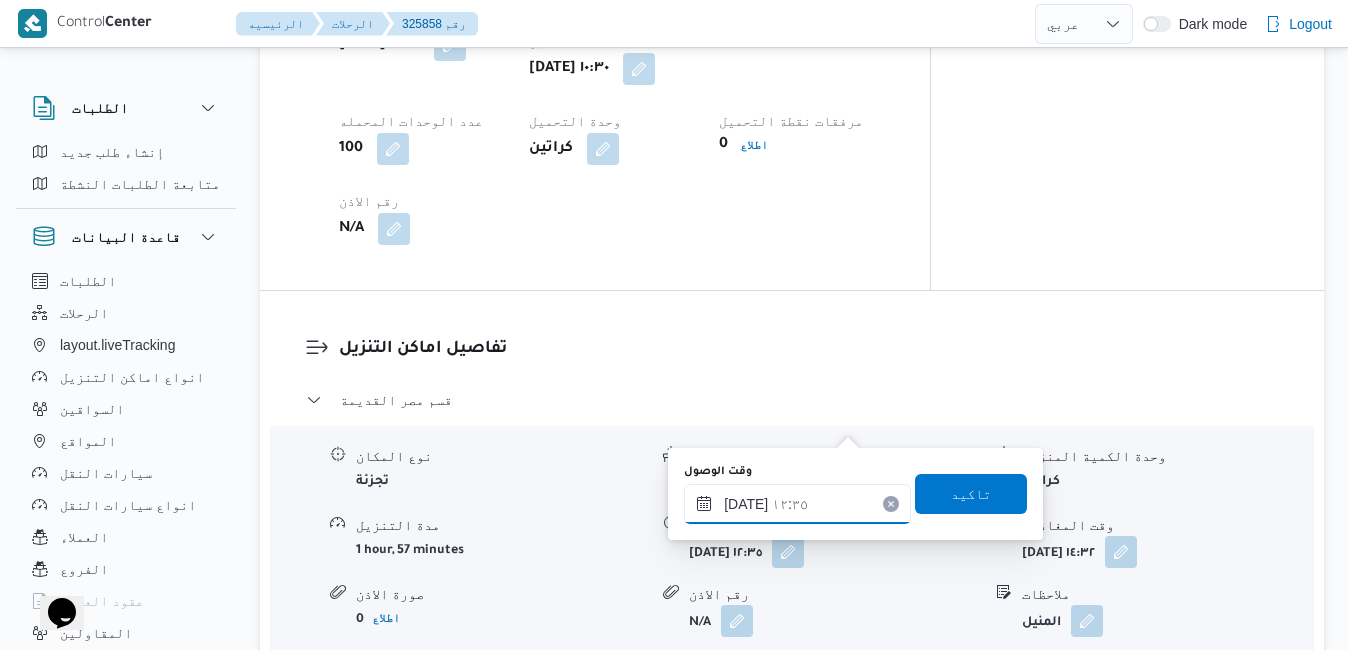 click on "[DATE] ١٢:٣٥" at bounding box center [797, 504] 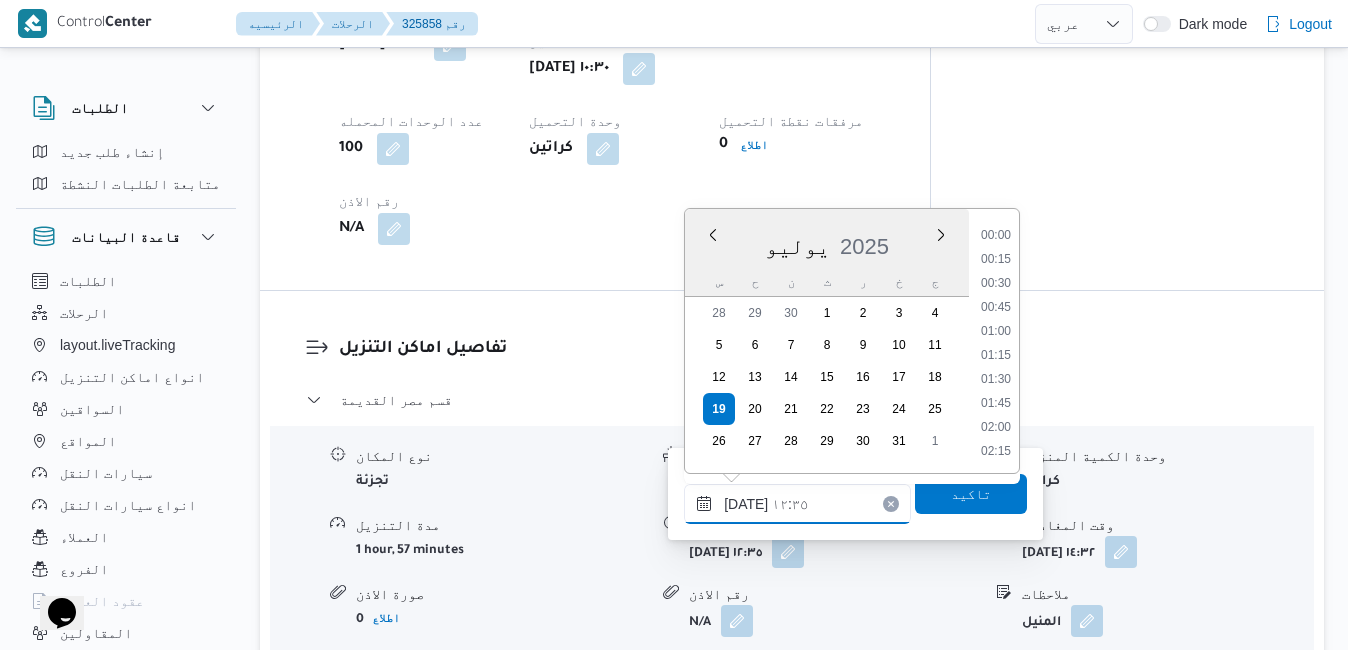 scroll, scrollTop: 1078, scrollLeft: 0, axis: vertical 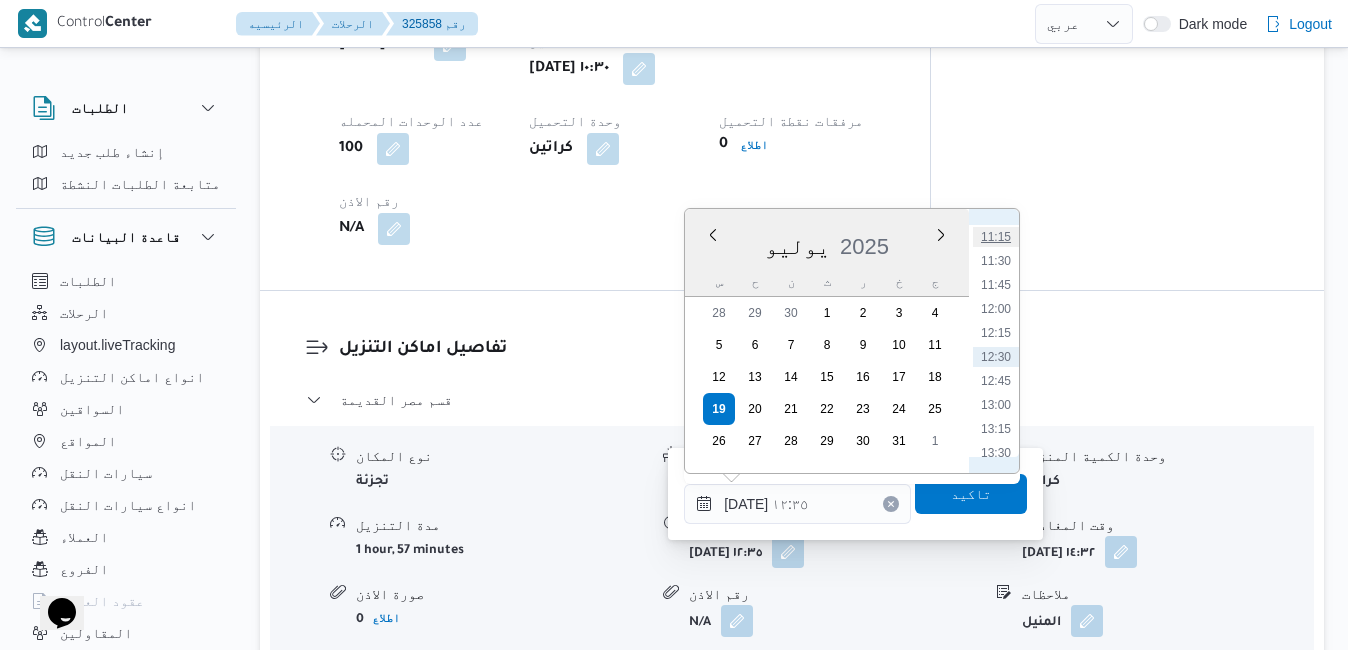 click on "11:15" at bounding box center (996, 237) 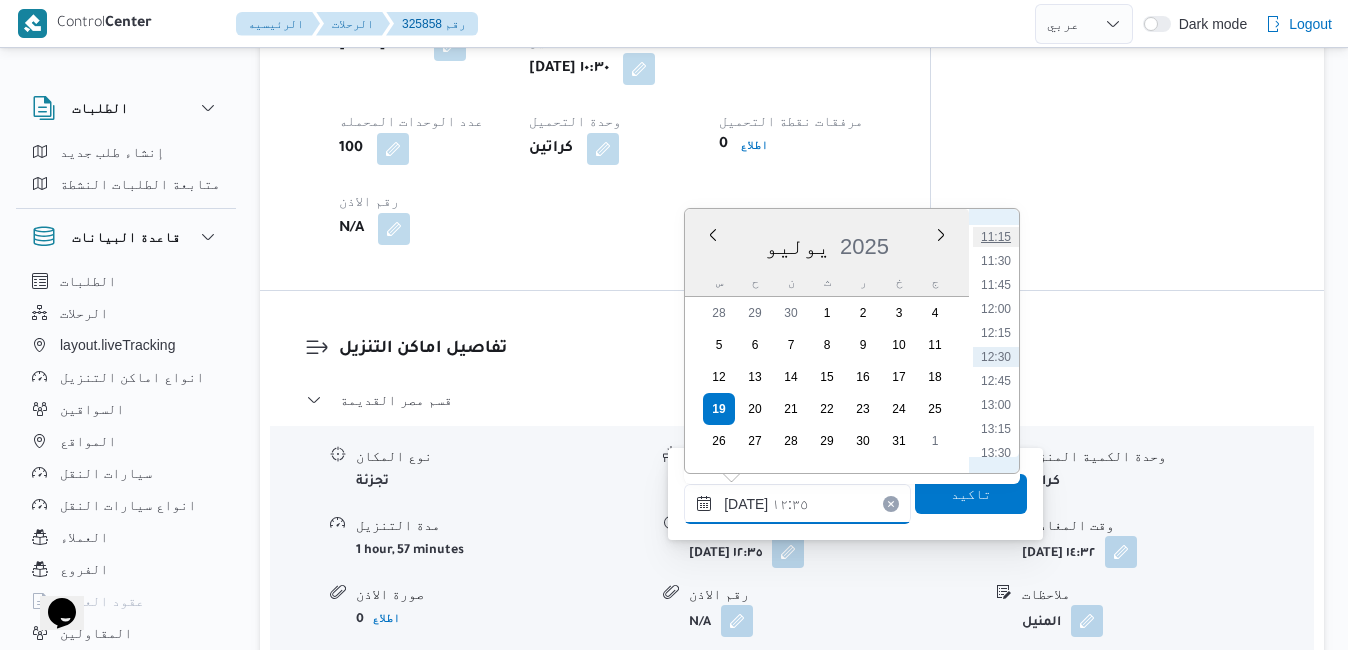 type on "[DATE] ١١:١٥" 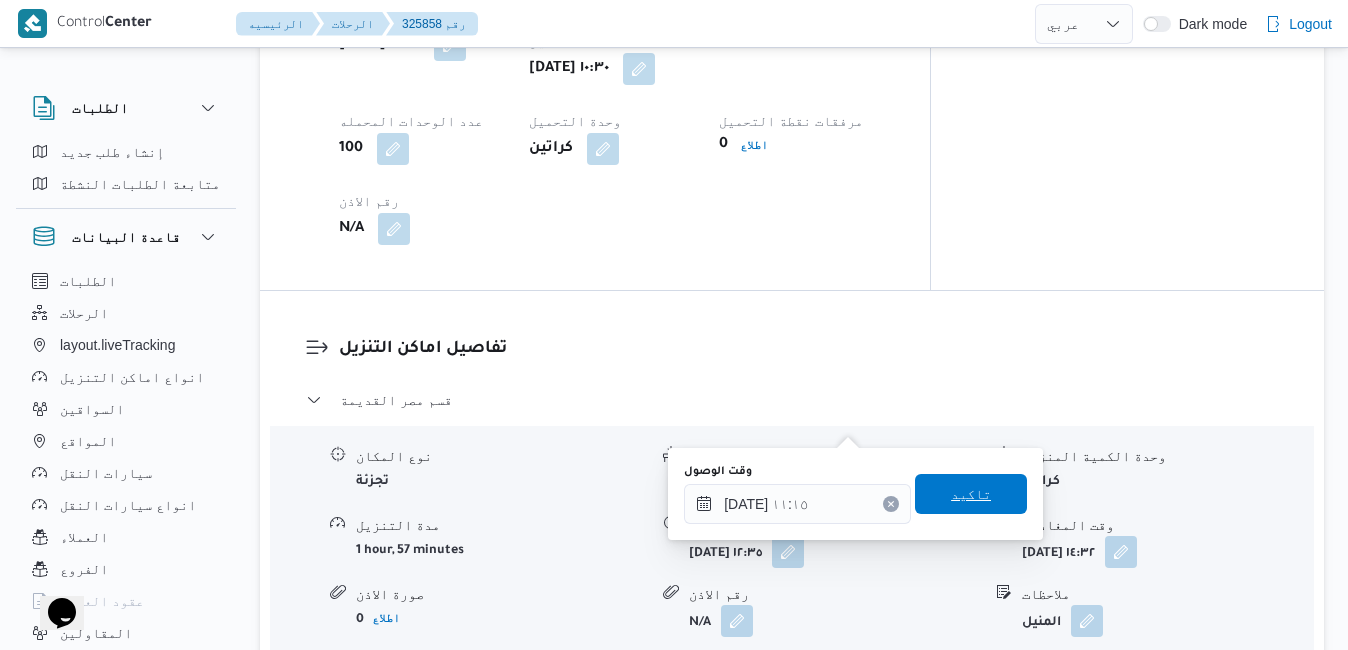click on "تاكيد" at bounding box center (971, 494) 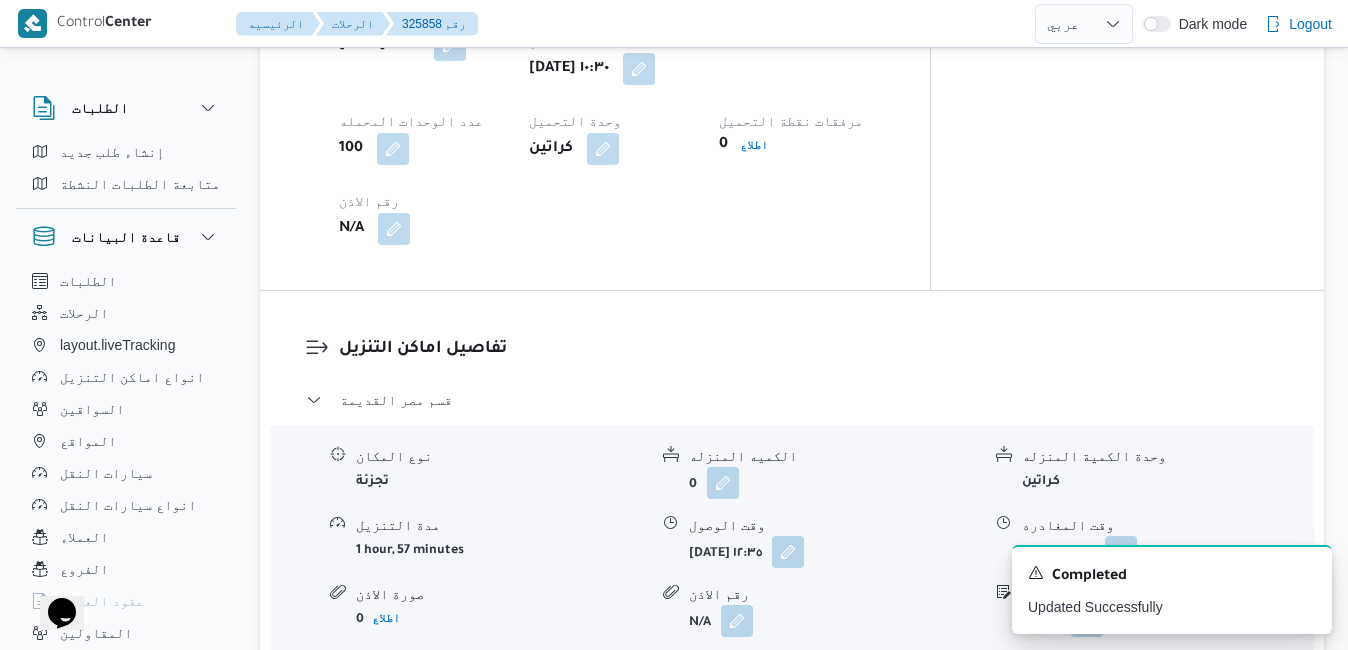 click on "مركز الخانكة -
فرونت دور مسطرد" at bounding box center (792, 684) 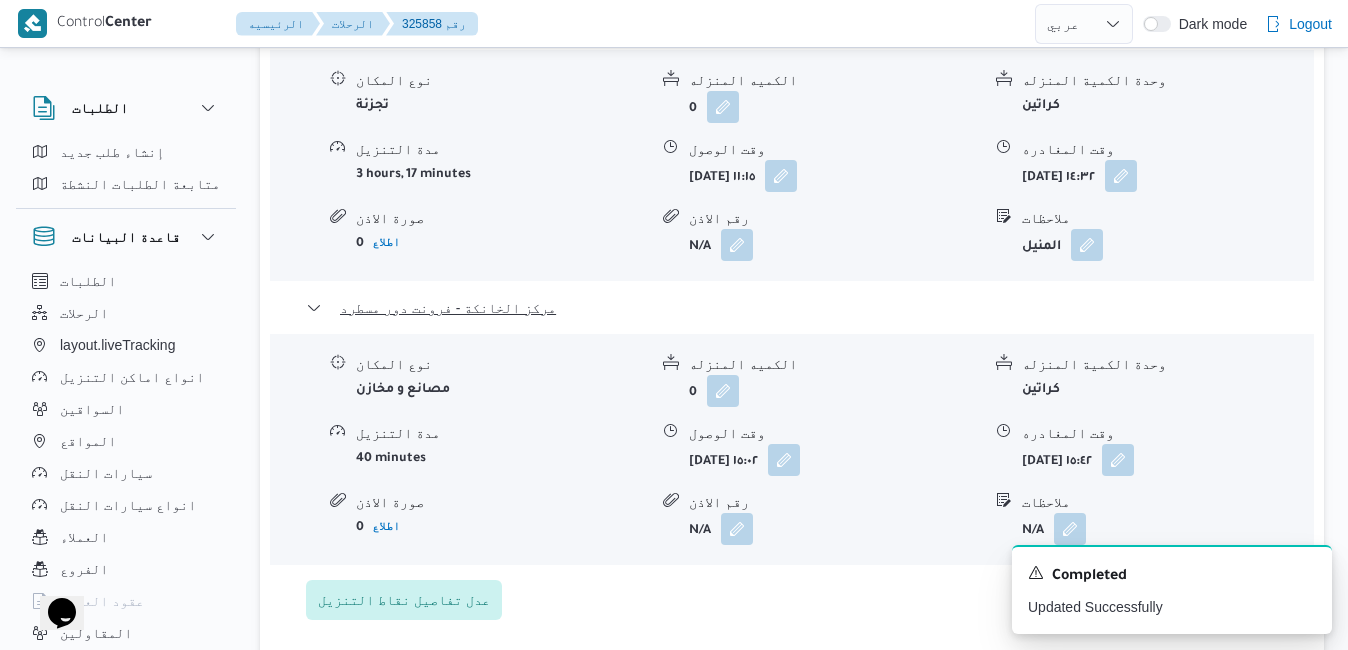 scroll, scrollTop: 2000, scrollLeft: 0, axis: vertical 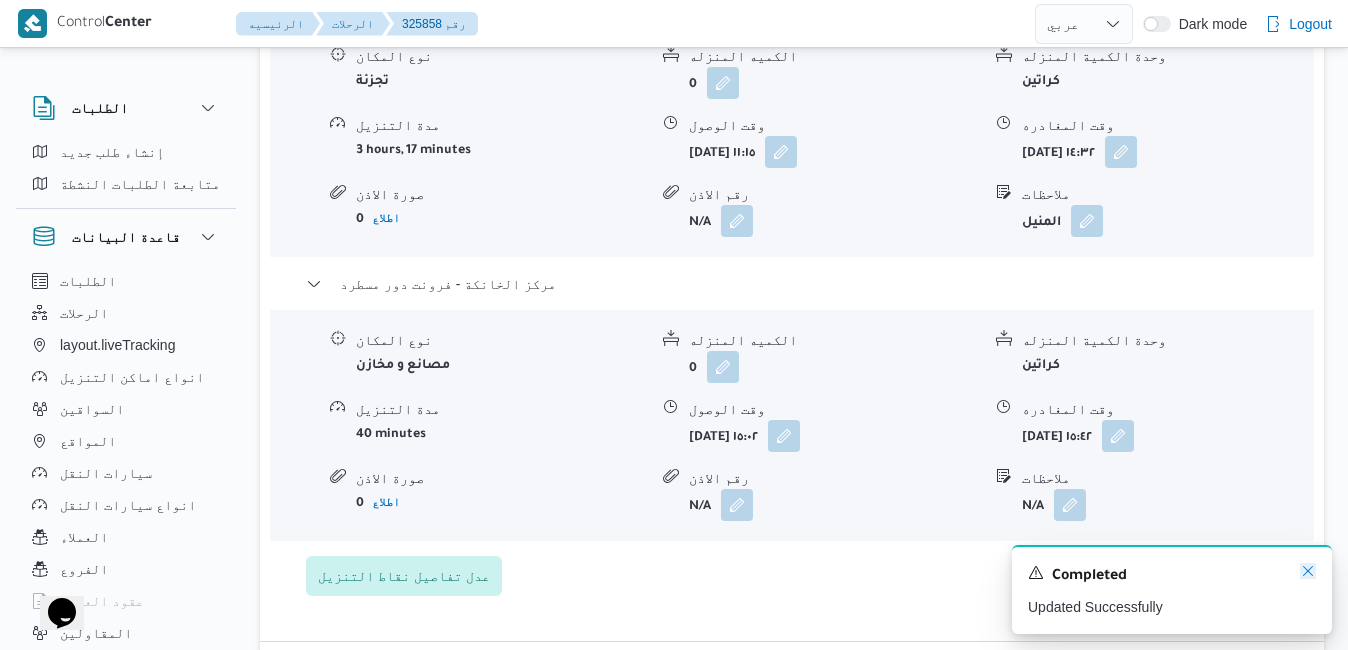 click 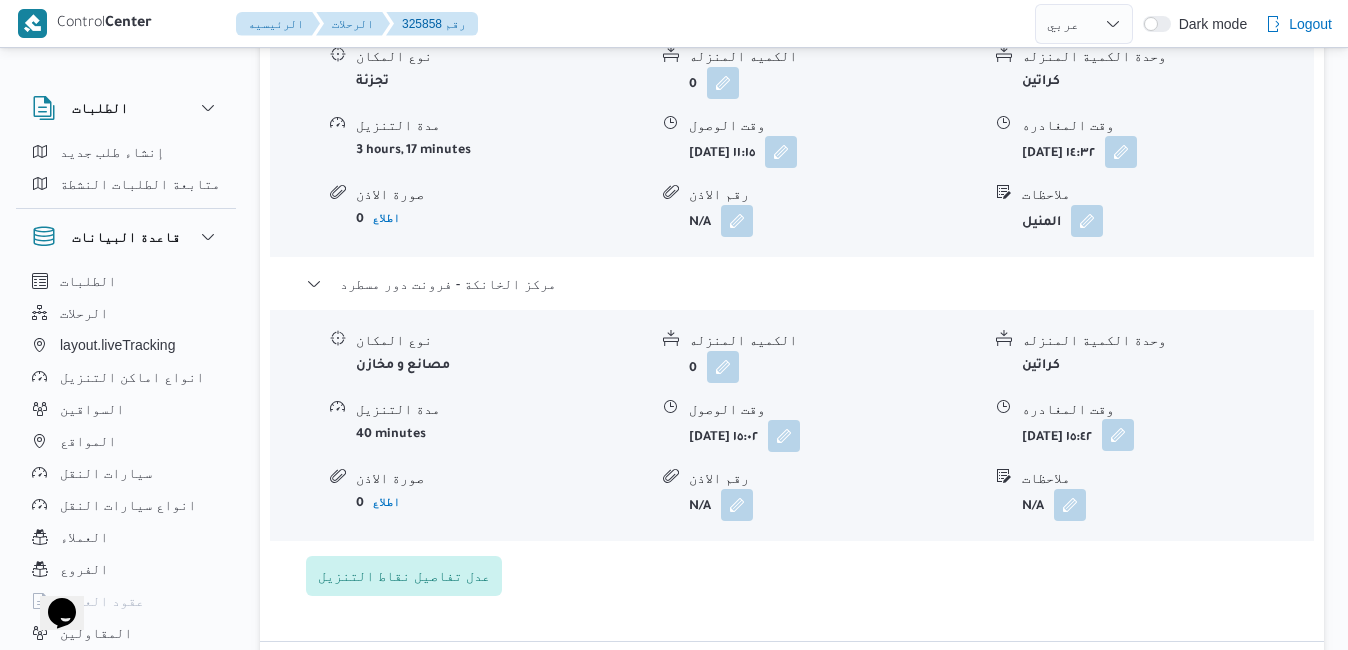 click at bounding box center [1118, 435] 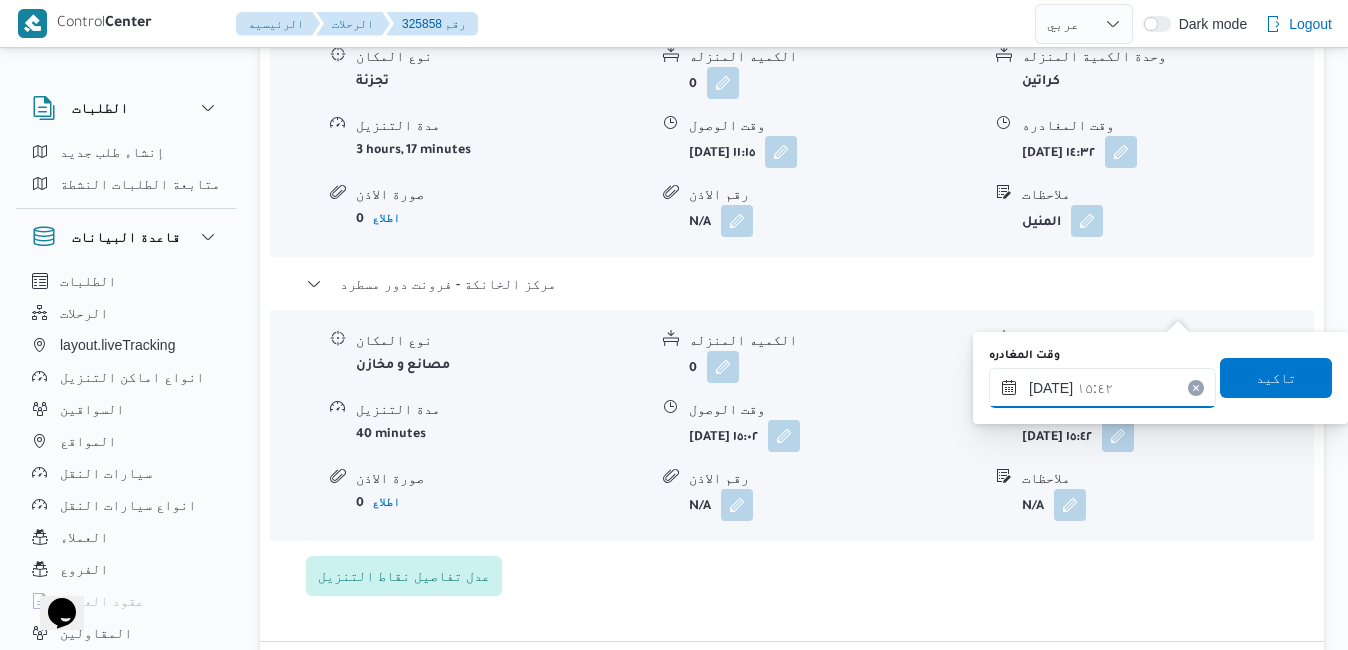 click on "١٩/٠٧/٢٠٢٥ ١٥:٤٢" at bounding box center [1102, 388] 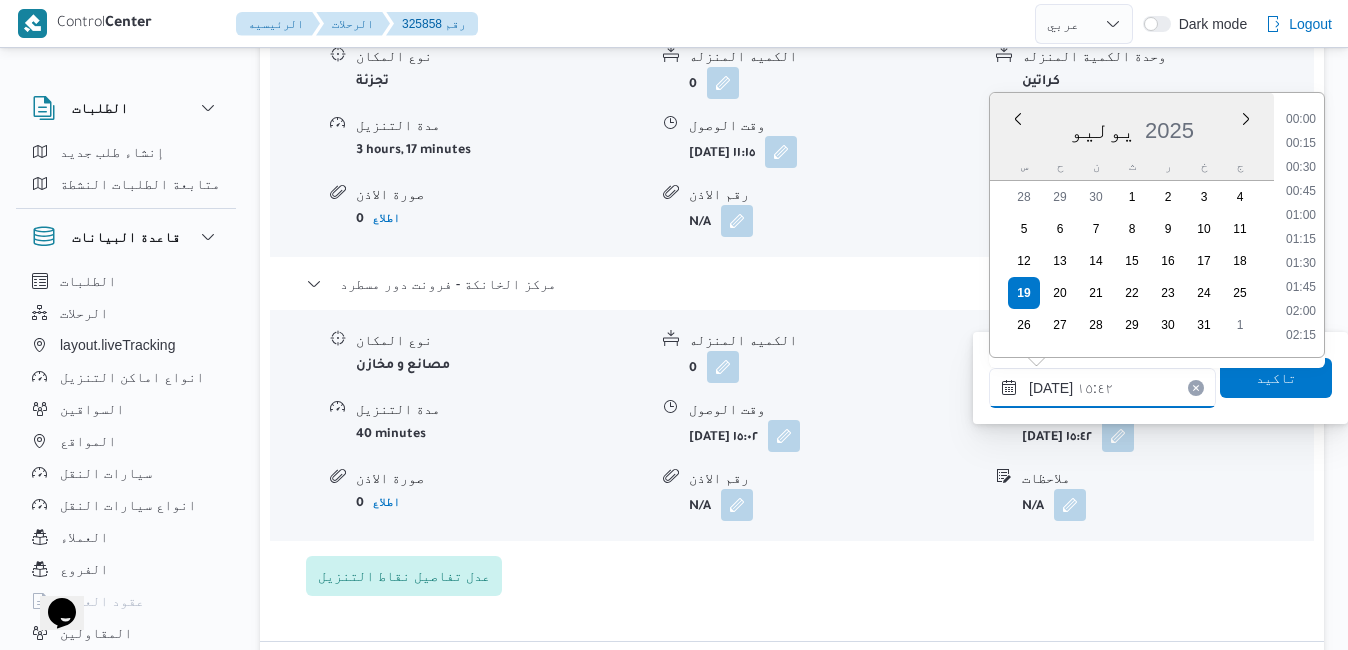 scroll, scrollTop: 1366, scrollLeft: 0, axis: vertical 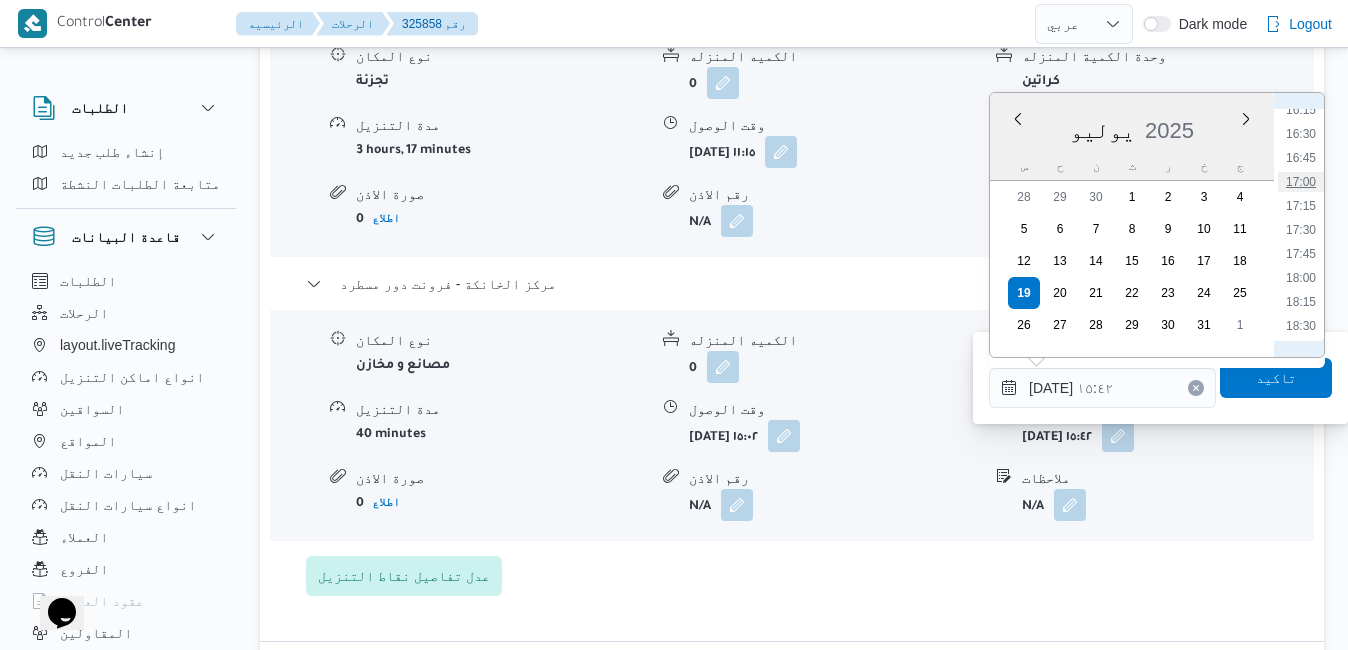 click on "17:00" at bounding box center (1301, 182) 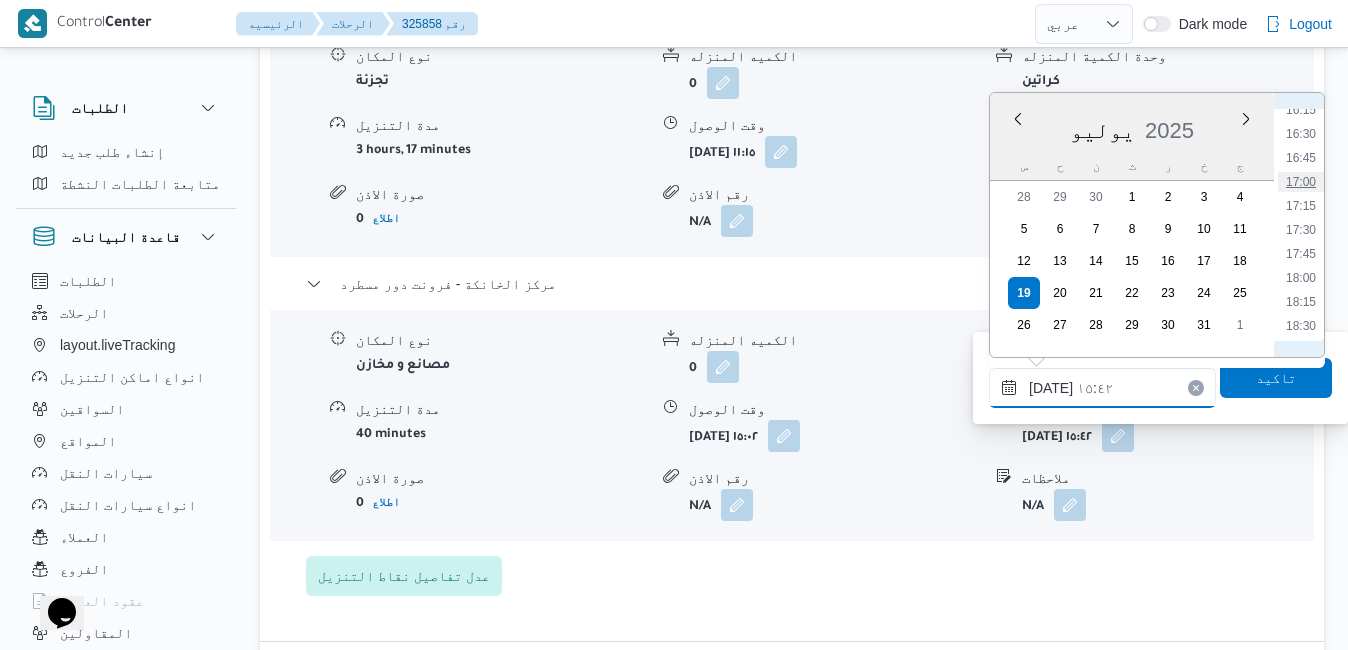 type on "١٩/٠٧/٢٠٢٥ ١٧:٠٠" 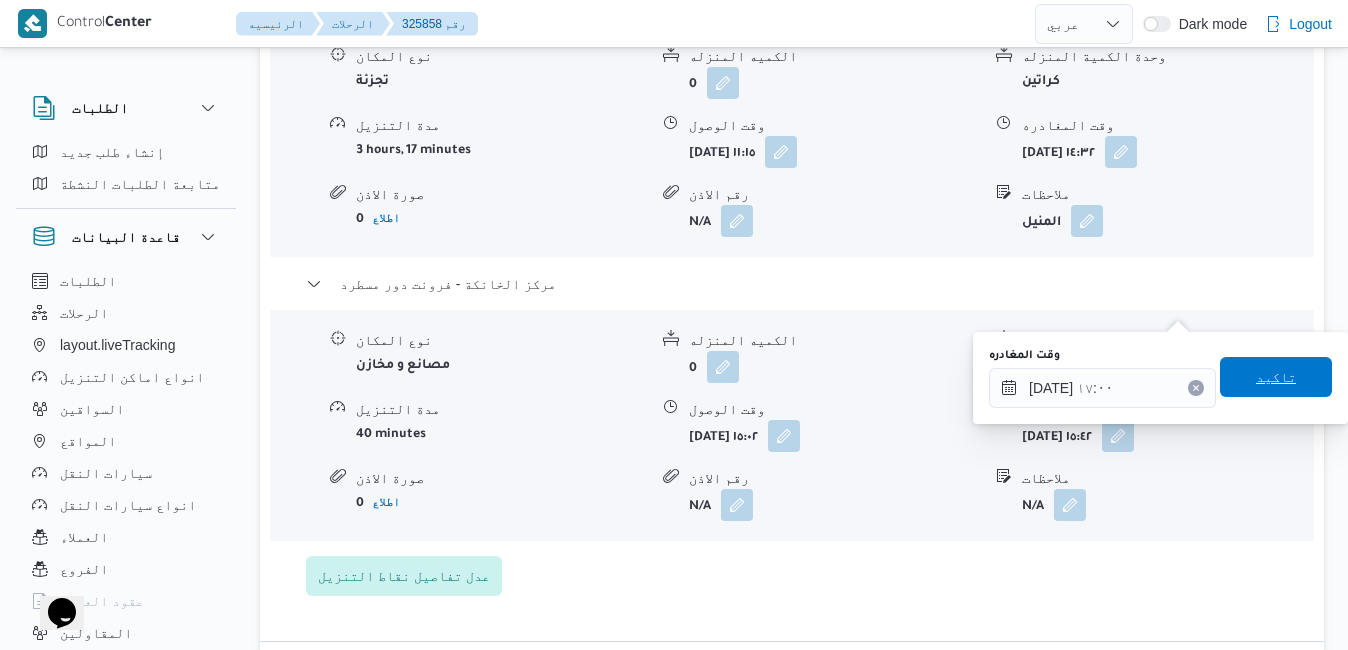 click on "تاكيد" at bounding box center [1276, 377] 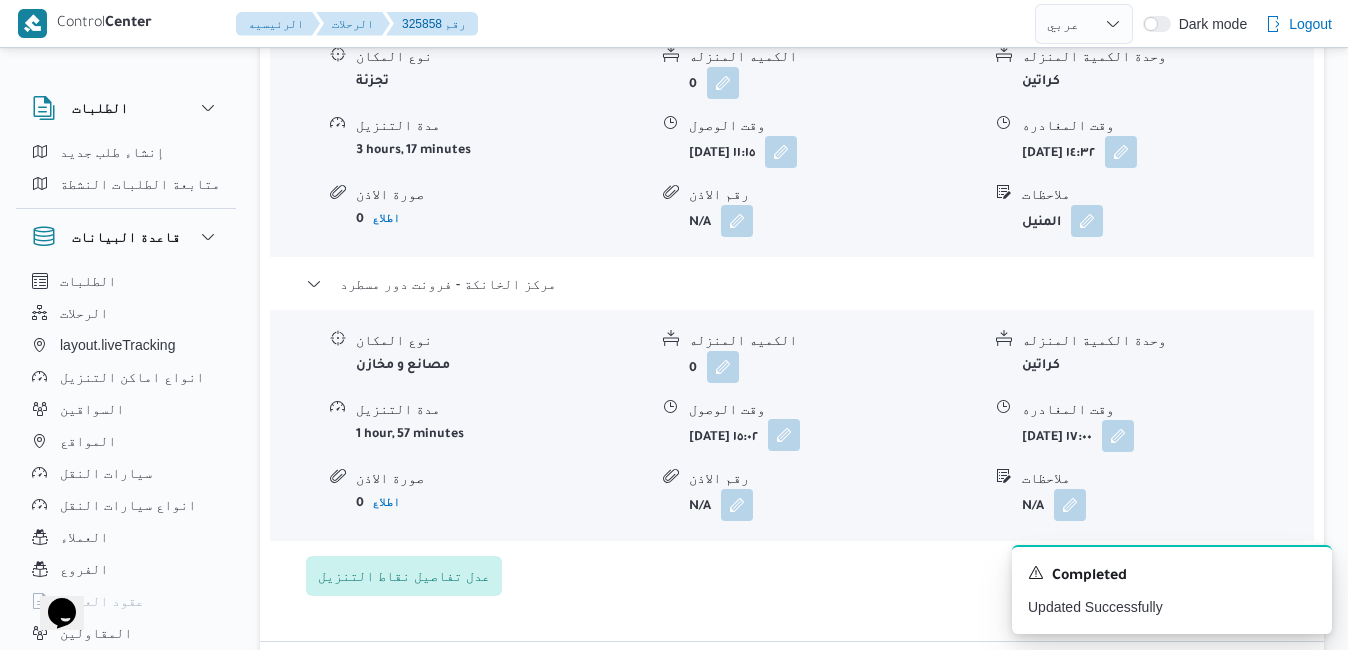 click at bounding box center [784, 435] 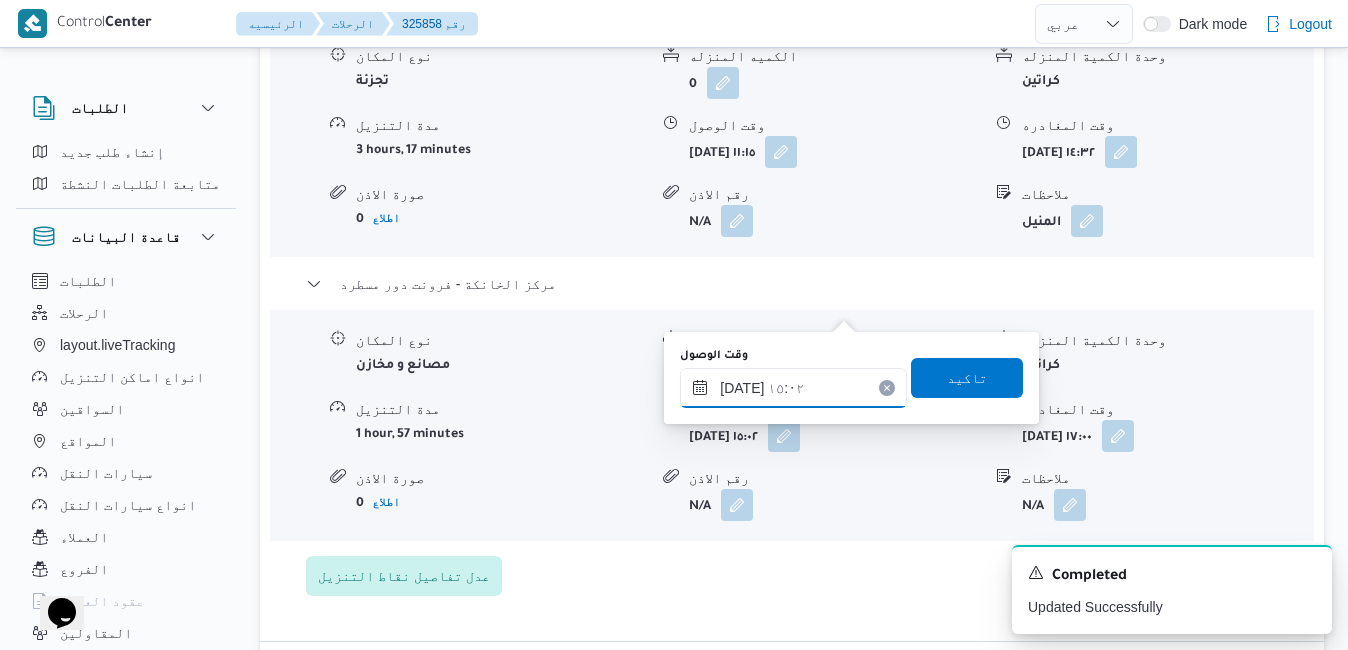 click on "١٩/٠٧/٢٠٢٥ ١٥:٠٢" at bounding box center [793, 388] 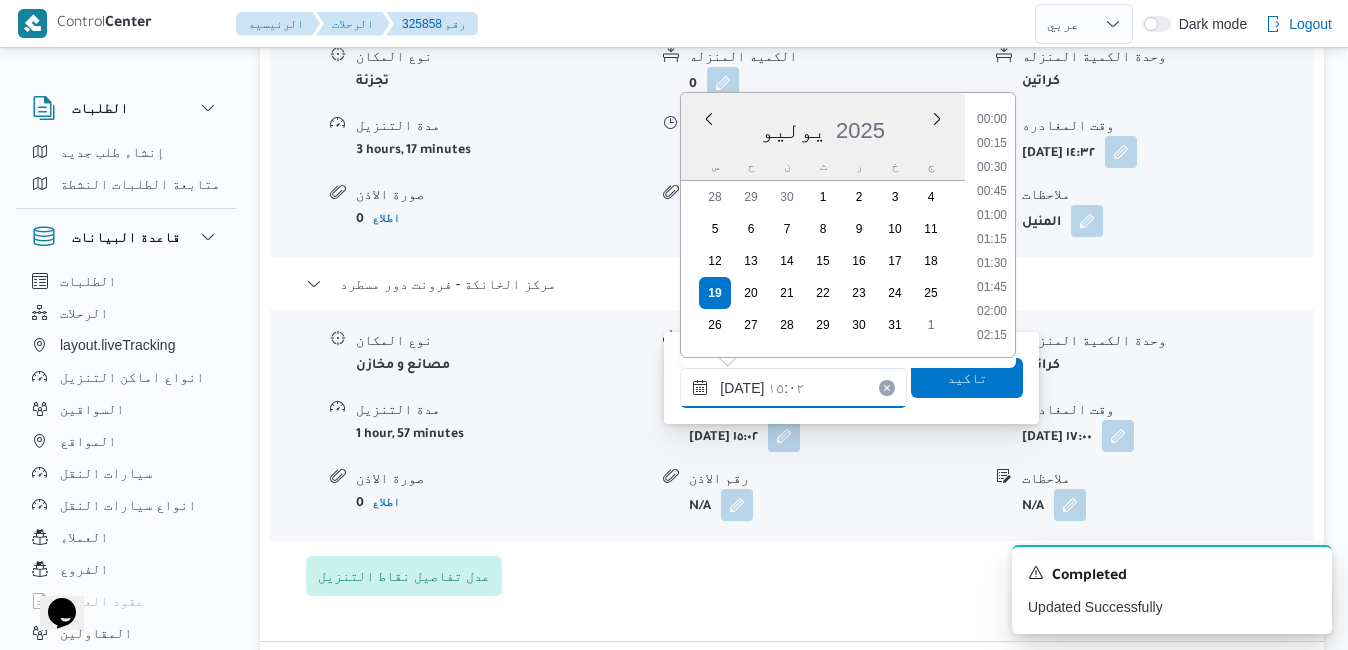 scroll, scrollTop: 1318, scrollLeft: 0, axis: vertical 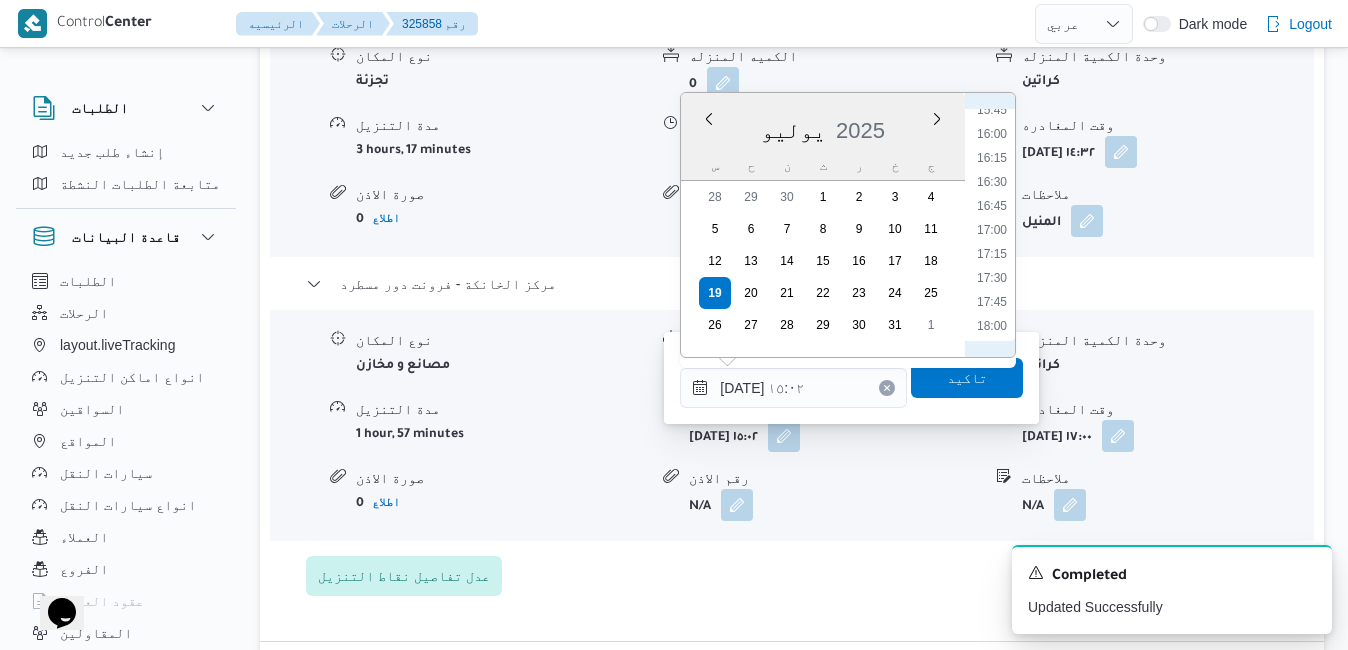 click on "00:00 00:15 00:30 00:45 01:00 01:15 01:30 01:45 02:00 02:15 02:30 02:45 03:00 03:15 03:30 03:45 04:00 04:15 04:30 04:45 05:00 05:15 05:30 05:45 06:00 06:15 06:30 06:45 07:00 07:15 07:30 07:45 08:00 08:15 08:30 08:45 09:00 09:15 09:30 09:45 10:00 10:15 10:30 10:45 11:00 11:15 11:30 11:45 12:00 12:15 12:30 12:45 13:00 13:15 13:30 13:45 14:00 14:15 14:30 14:45 15:00 15:15 15:30 15:45 16:00 16:15 16:30 16:45 17:00 17:15 17:30 17:45 18:00 18:15 18:30 18:45 19:00 19:15 19:30 19:45 20:00 20:15 20:30 20:45 21:00 21:15 21:30 21:45 22:00 22:15 22:30 22:45 23:00 23:15 23:30 23:45" at bounding box center (992, 225) 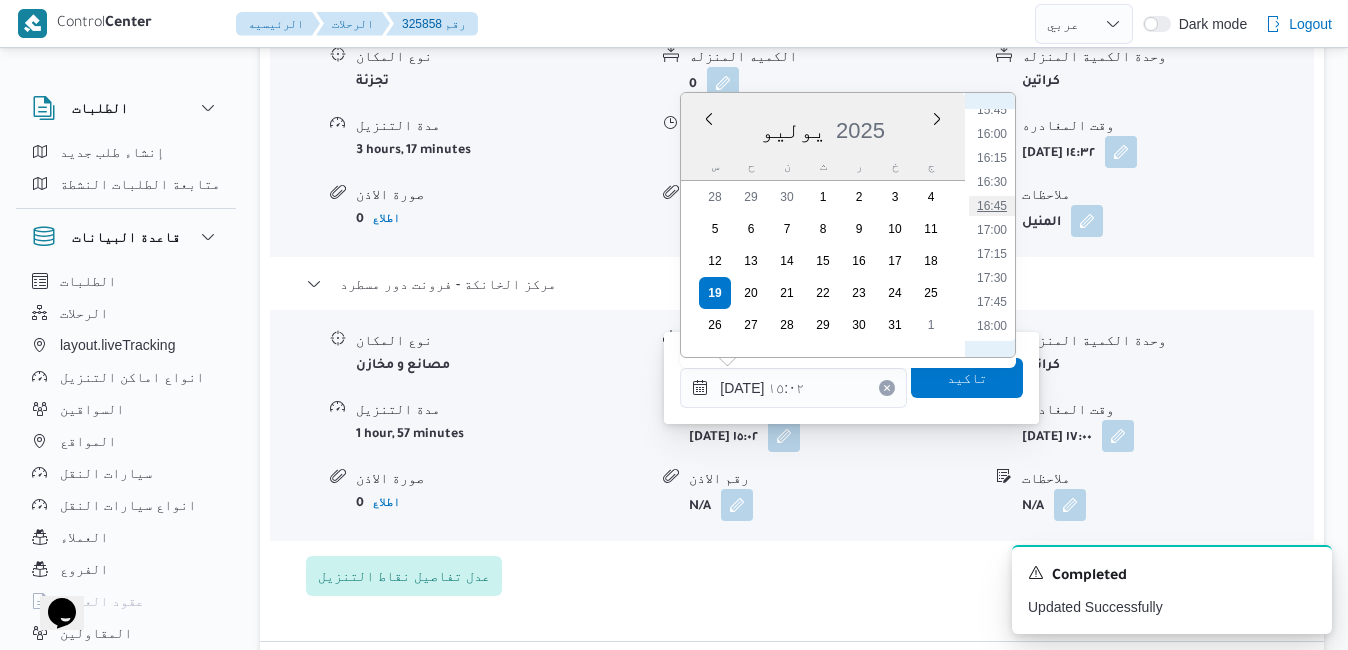 click on "16:45" at bounding box center (992, 206) 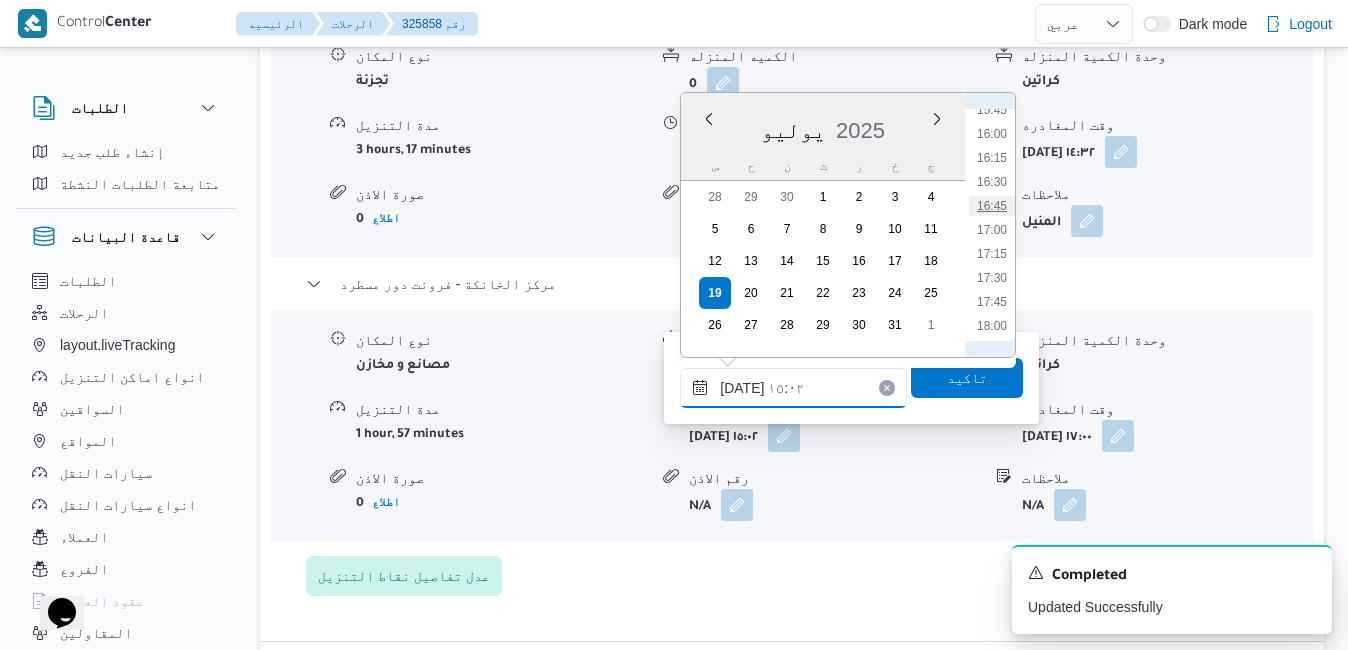 type on "١٩/٠٧/٢٠٢٥ ١٦:٤٥" 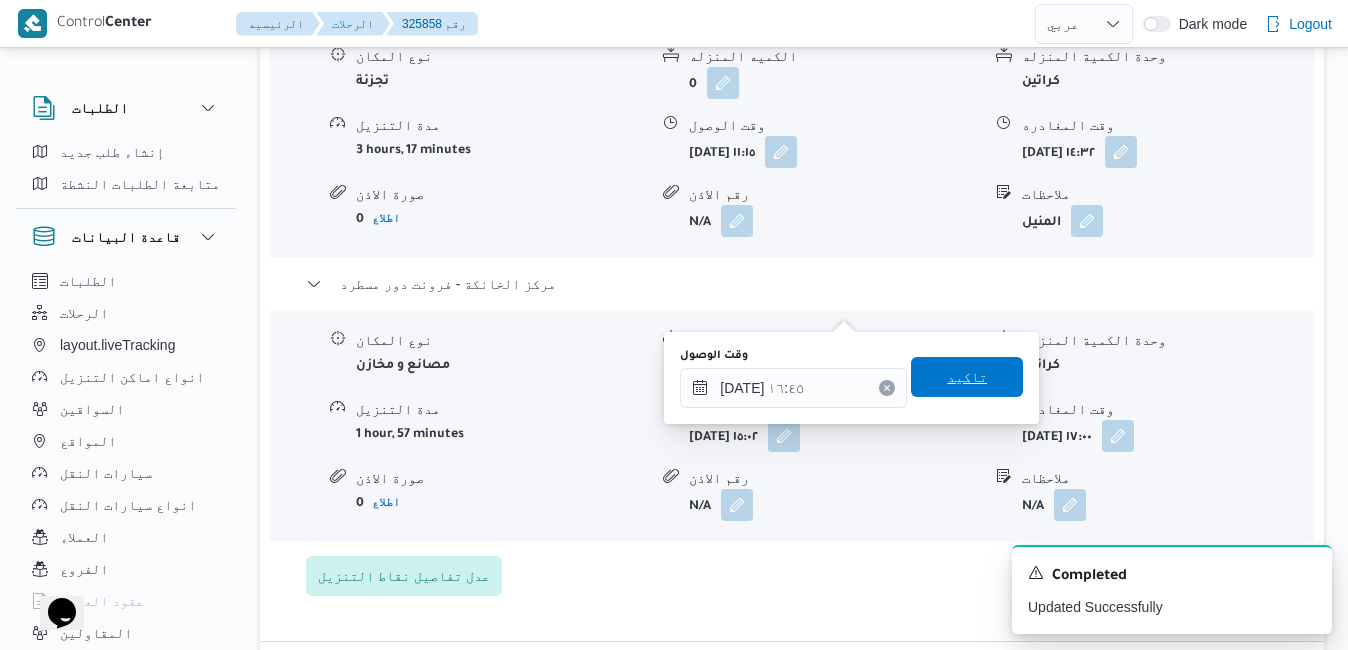click on "تاكيد" at bounding box center (967, 377) 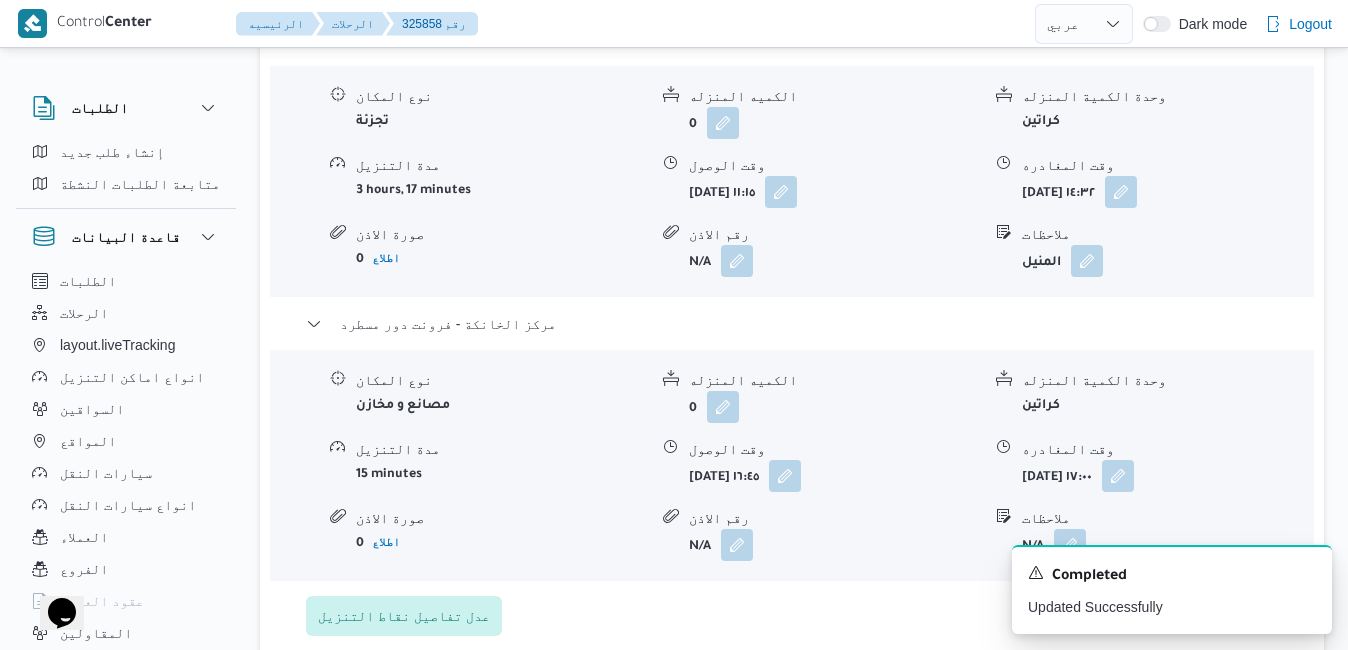 scroll, scrollTop: 1800, scrollLeft: 0, axis: vertical 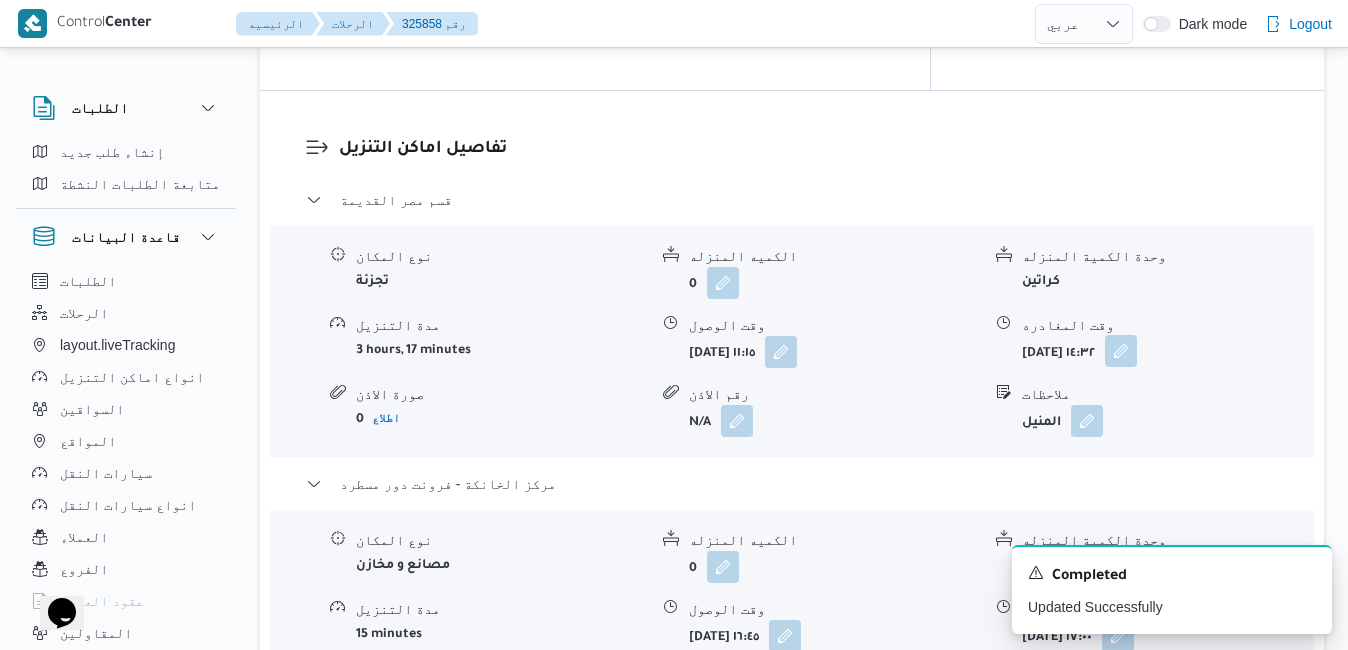 click at bounding box center [1121, 351] 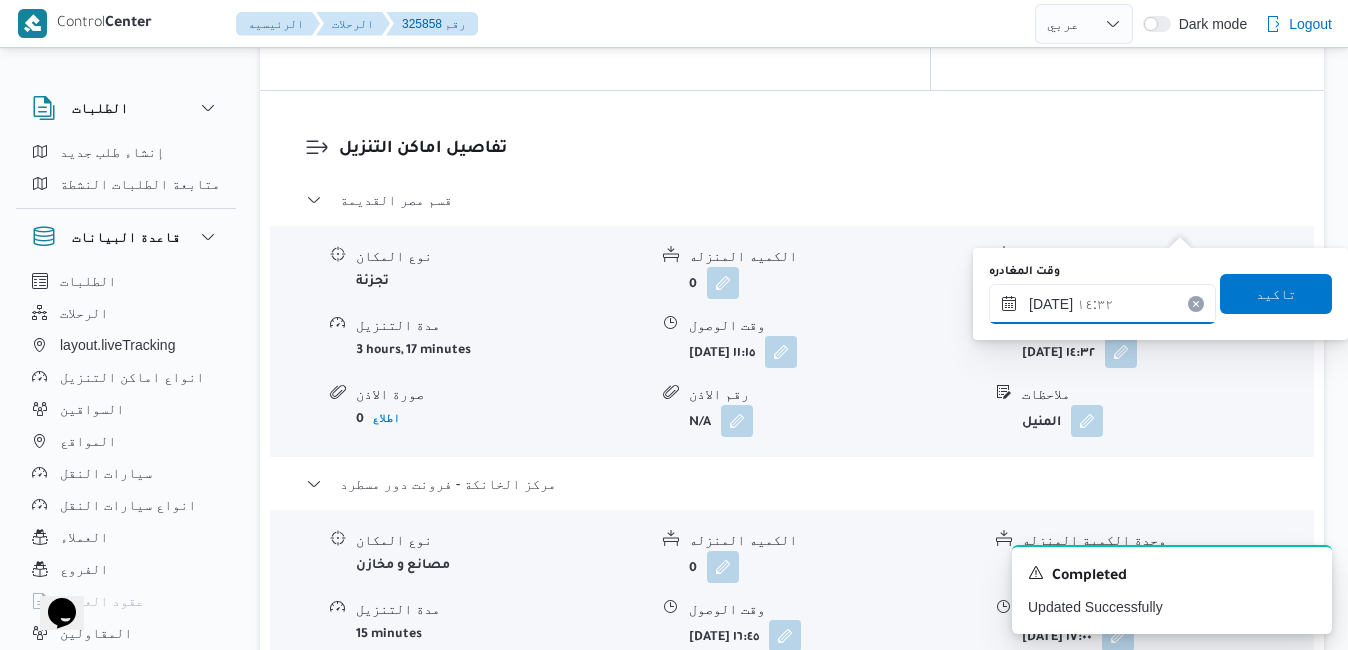 click on "١٩/٠٧/٢٠٢٥ ١٤:٣٢" at bounding box center [1102, 304] 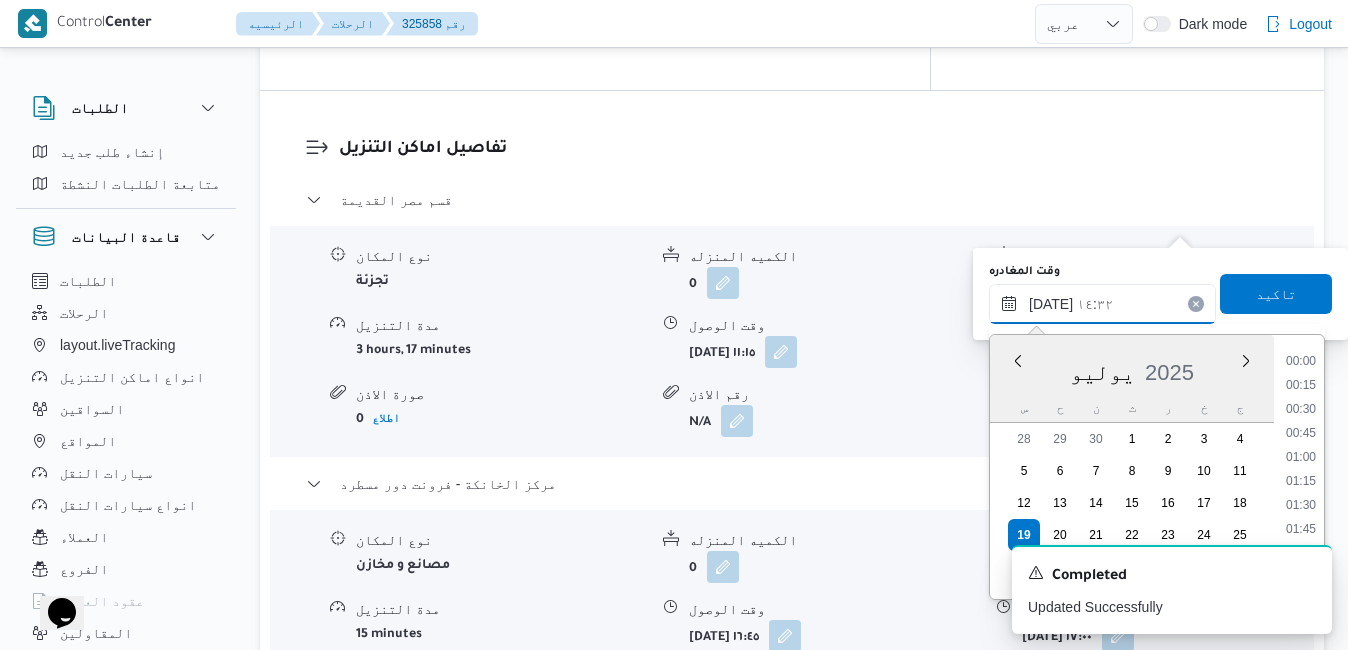 scroll, scrollTop: 1270, scrollLeft: 0, axis: vertical 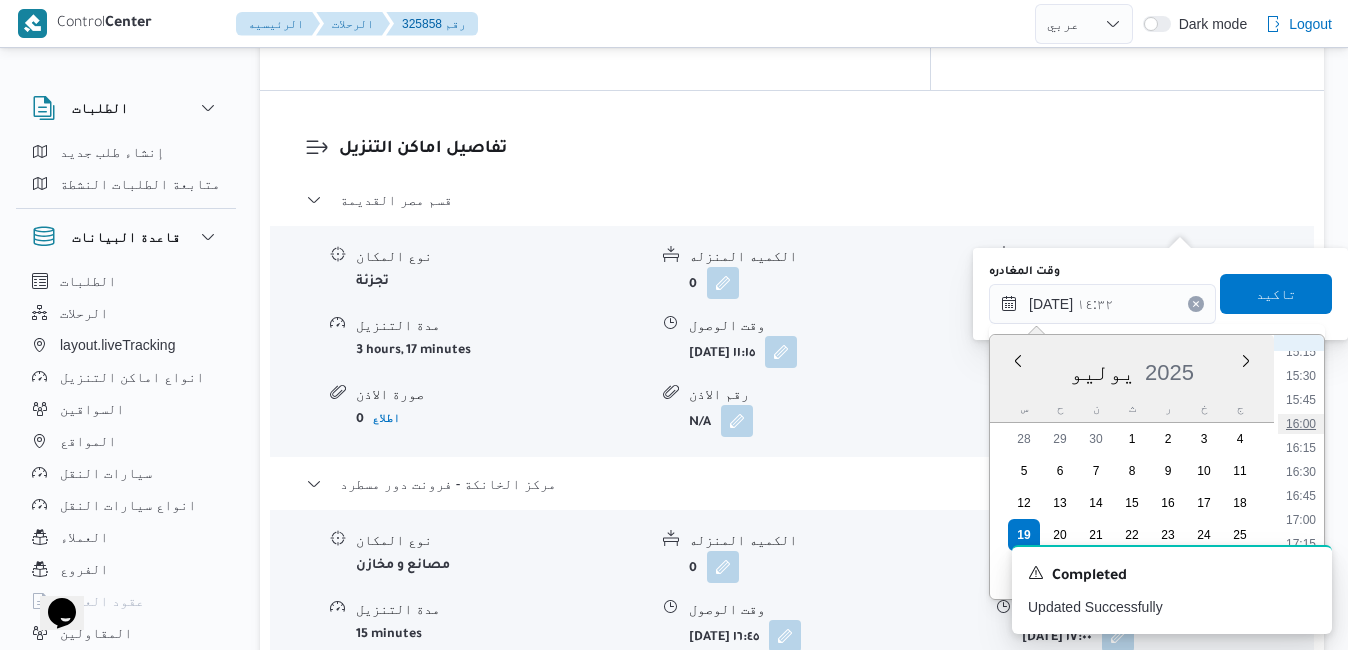 click on "16:00" at bounding box center (1301, 424) 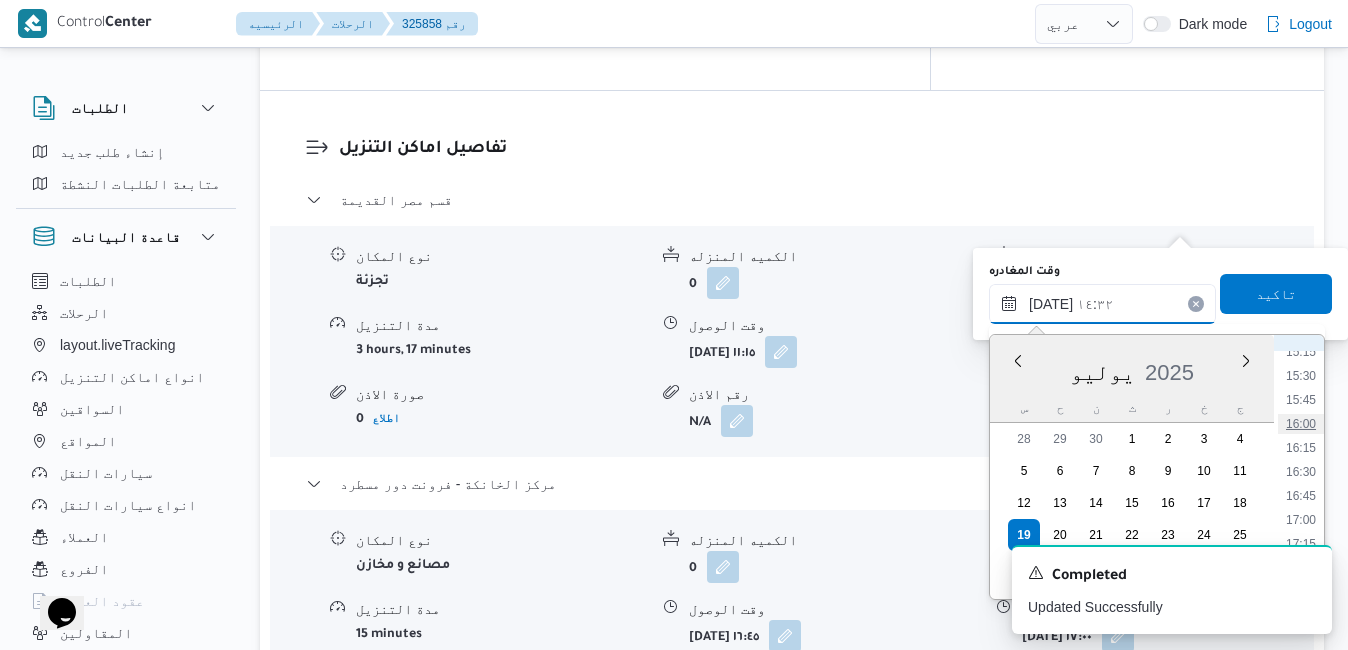type on "١٩/٠٧/٢٠٢٥ ١٦:٠٠" 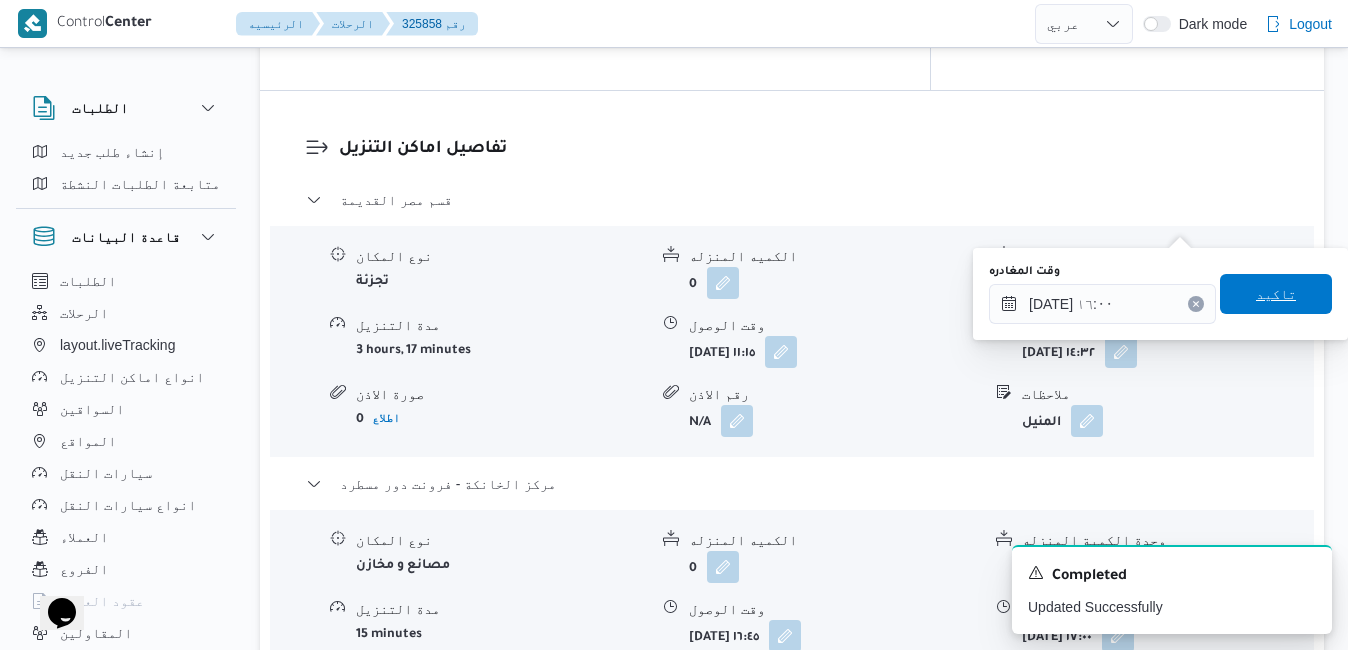 click on "تاكيد" at bounding box center (1276, 294) 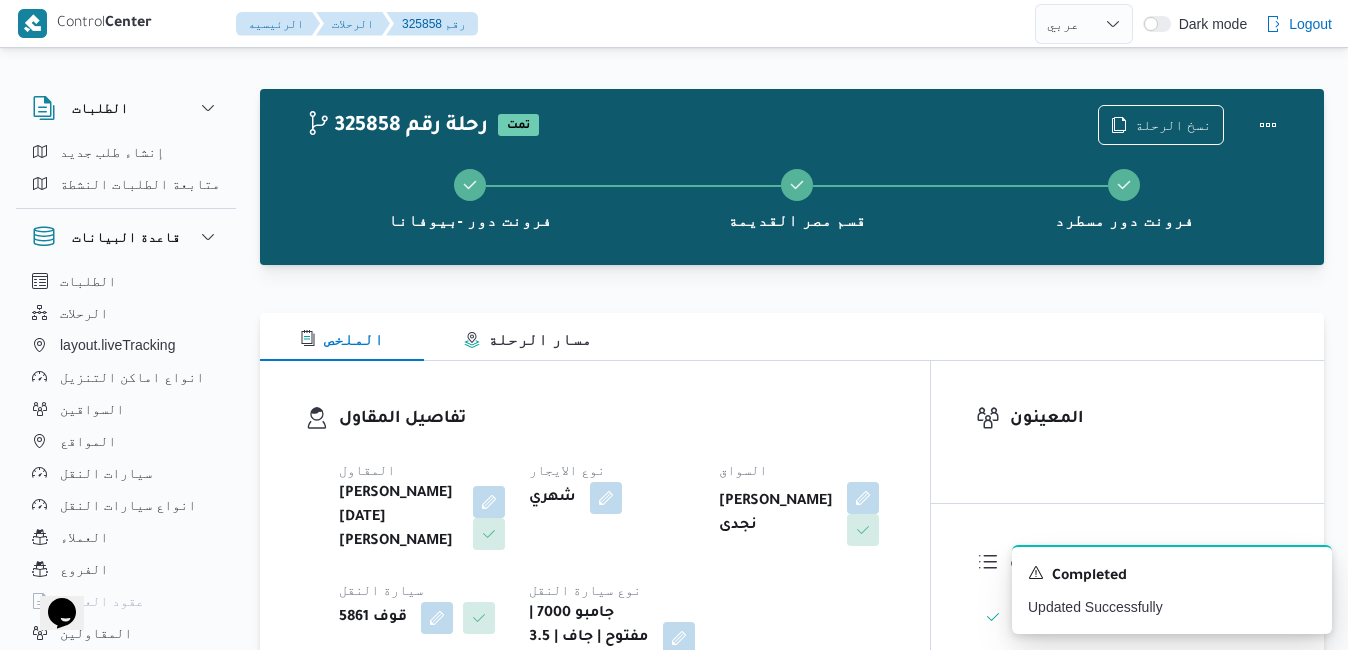 scroll, scrollTop: 0, scrollLeft: 0, axis: both 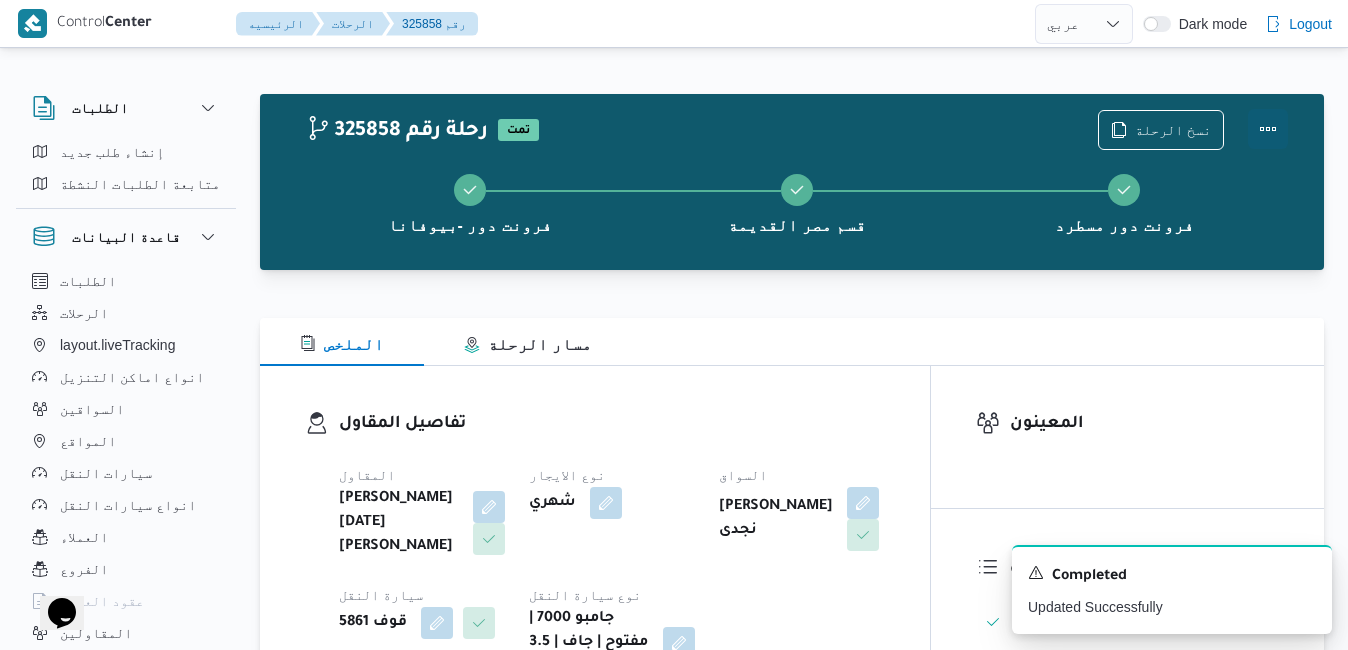 click at bounding box center [1268, 129] 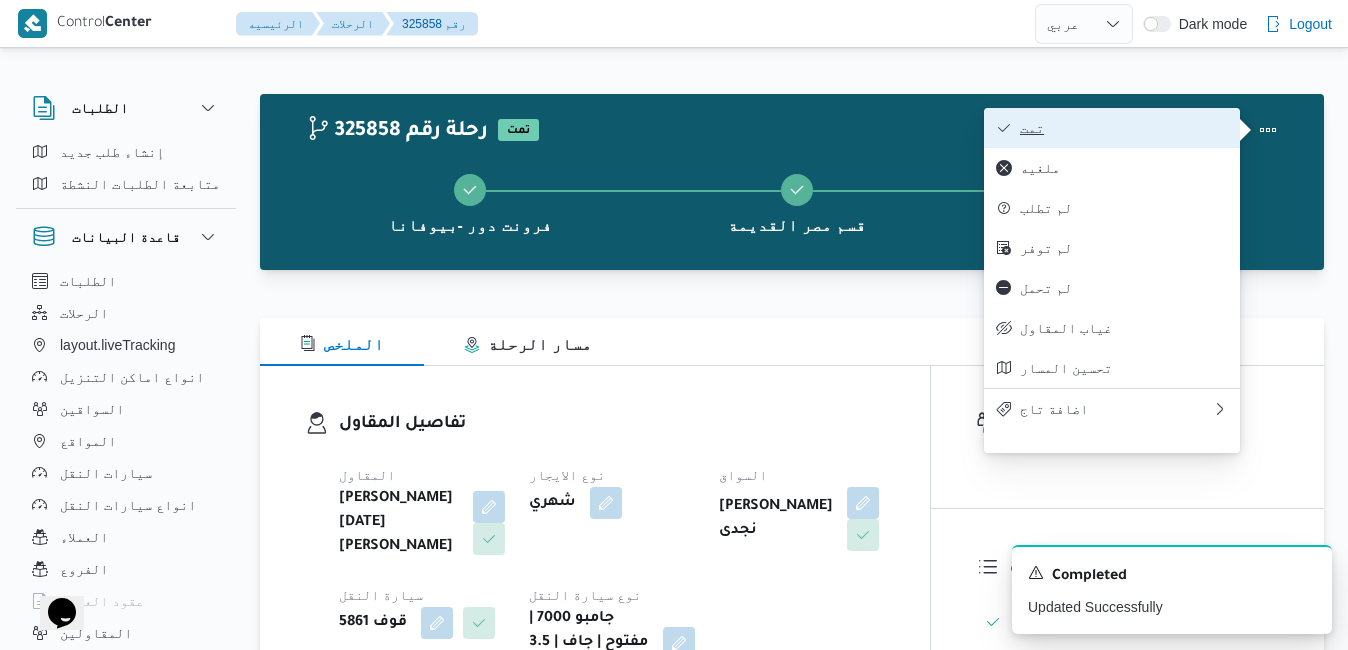 click on "تمت" at bounding box center (1124, 128) 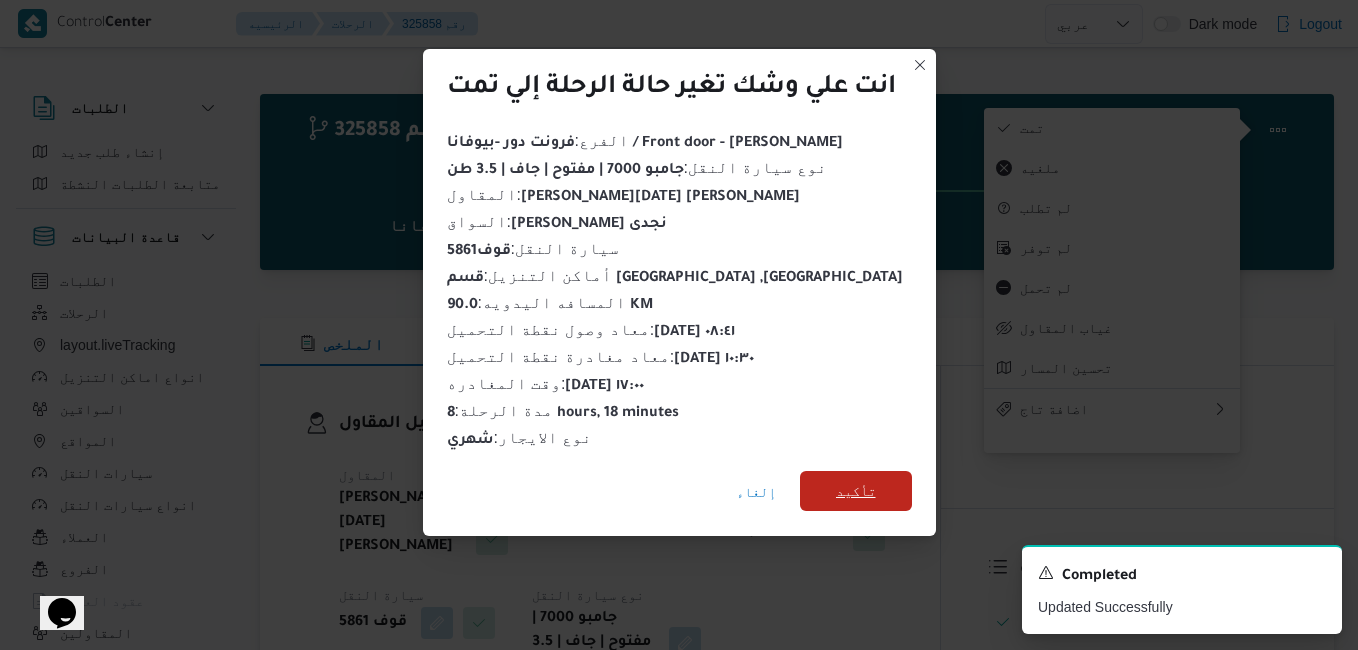 click on "تأكيد" at bounding box center (856, 491) 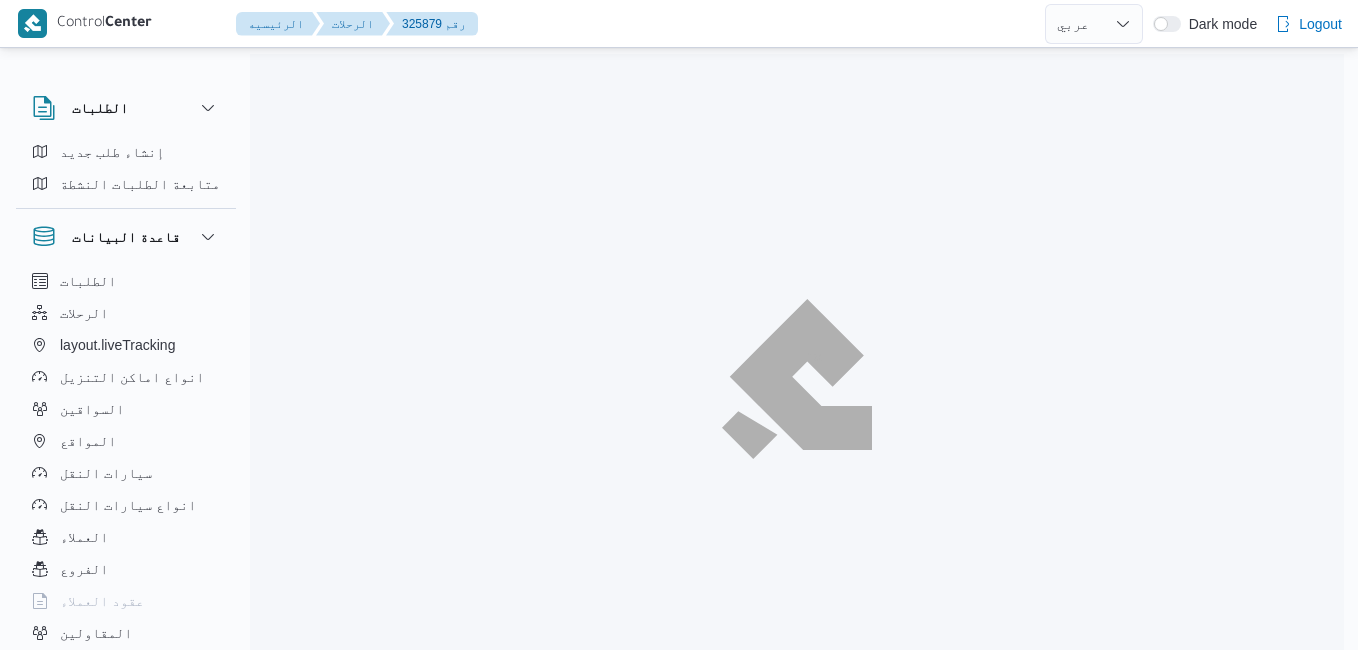select on "ar" 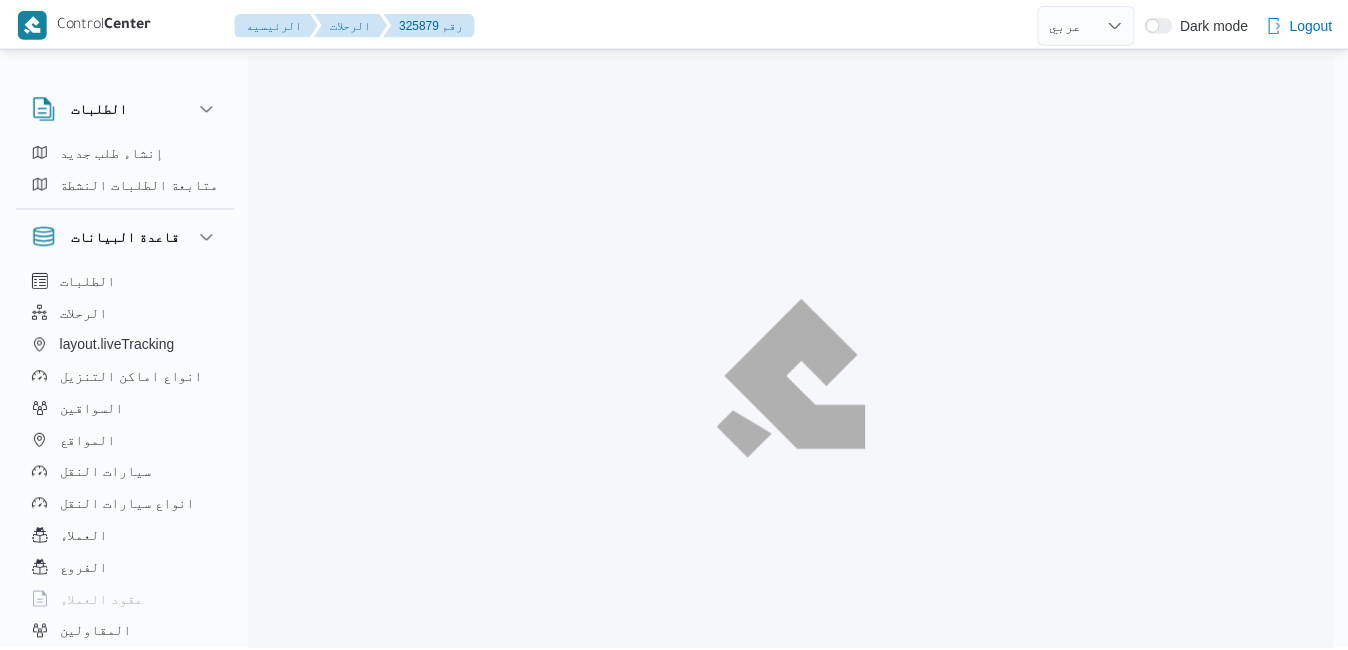 scroll, scrollTop: 0, scrollLeft: 0, axis: both 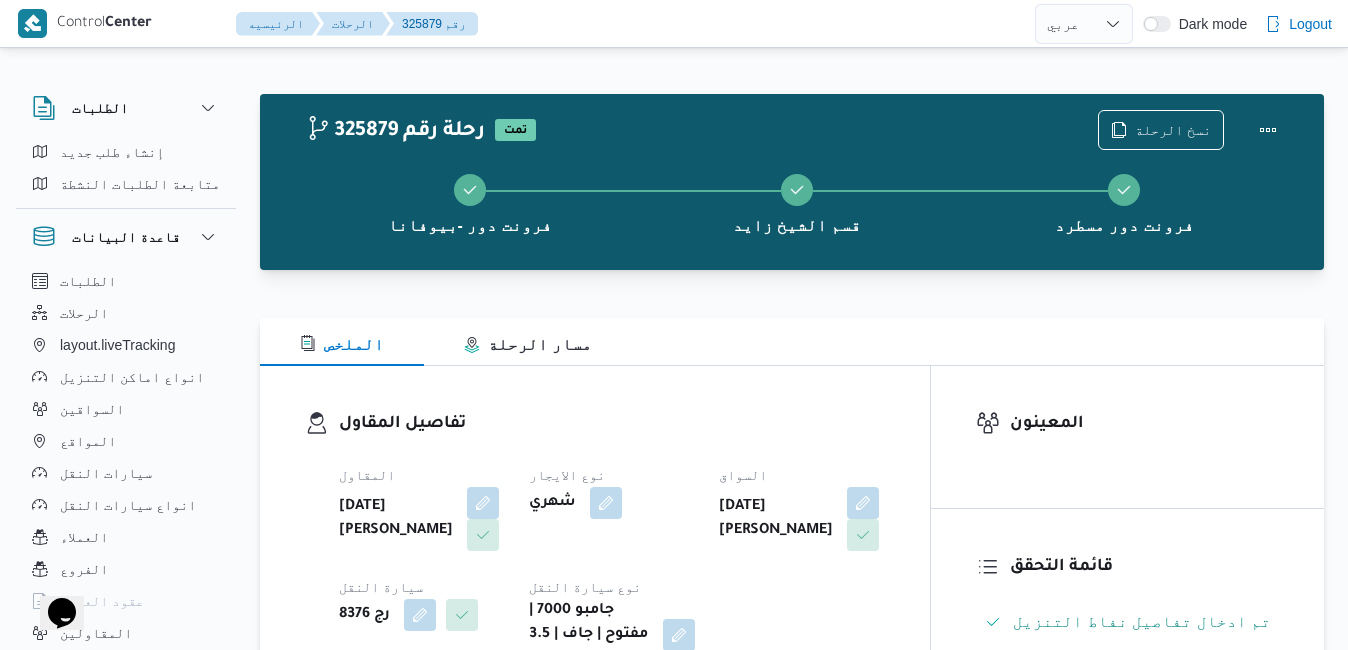 click on "325879 رحلة رقم تمت نسخ الرحلة   فرونت دور -بيوفانا  قسم الشيخ [PERSON_NAME] دور مسطرد الملخص مسار الرحلة تفاصيل المقاول المقاول [DATE][PERSON_NAME] نوع الايجار شهري السواق [DATE][PERSON_NAME] سيارة النقل رج 8376 نوع سيارة النقل جامبو 7000 | مفتوح | جاف | 3.5 طن تفاصيل الرحلة العميل Frontdoor الفرع فرونت دور -بيوفانا  نوع الرحله تجزئة/مصانع و مخازن تاريخ ووقت التحميل [DATE] ٠٧:٠٠ المصدر (سيستم (الادمن نسخة الابلكيشن 3.8.5.production.driver-release (165) مرتجع؟ لا تحديد النطاق الجغرافى No انهاء تلقائي Yes تجميع عدد الوحدات No نوع الايجار شهري اسم المشروع frontdoor المسافه بجوجل 130.0" at bounding box center (792, 2014) 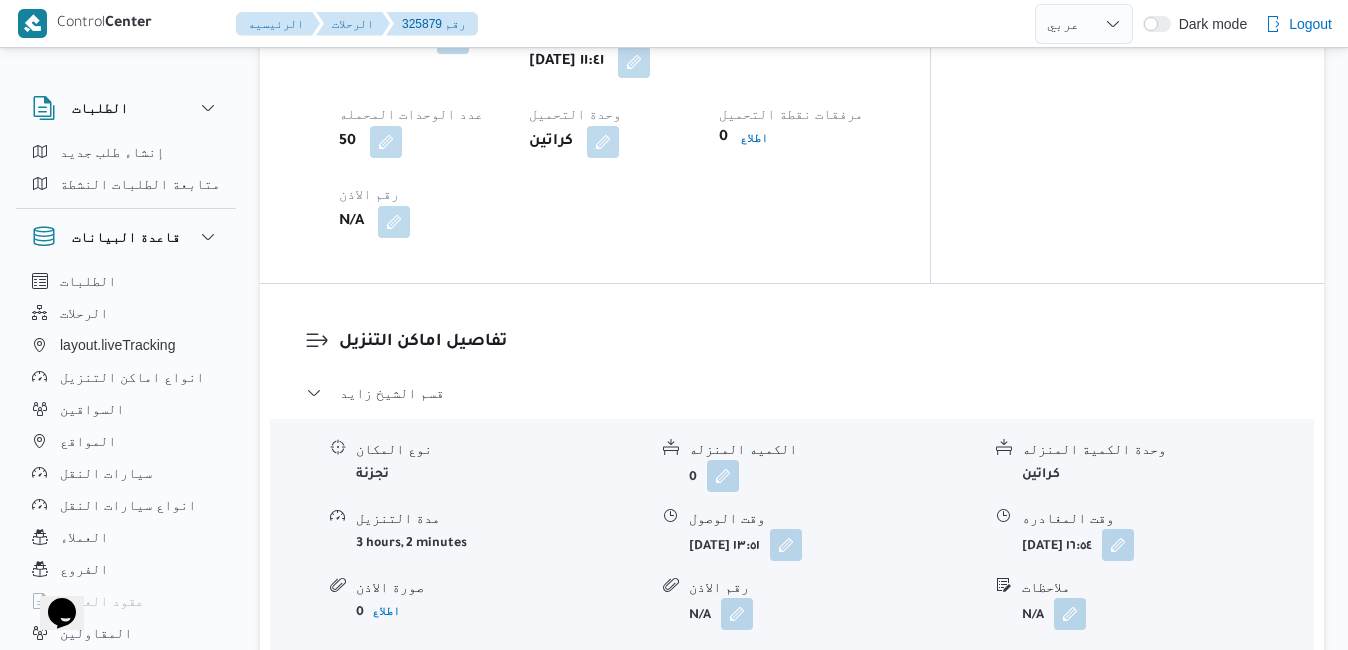 scroll, scrollTop: 1600, scrollLeft: 0, axis: vertical 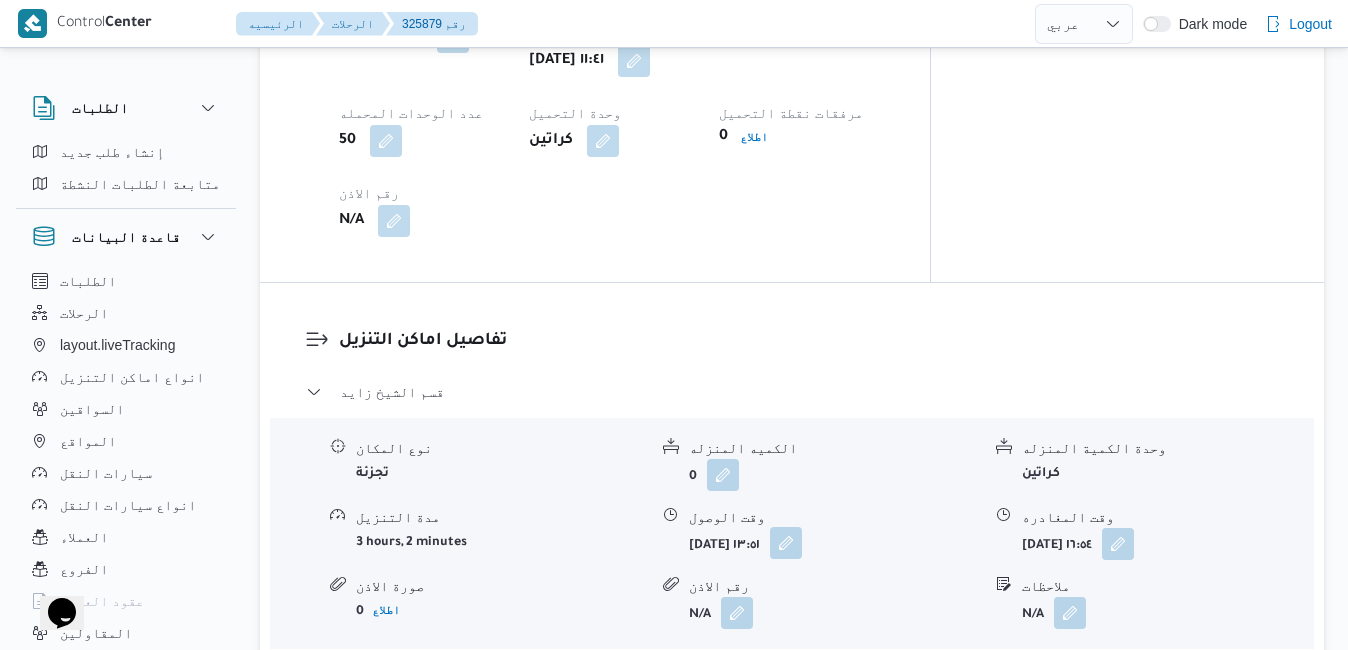 click at bounding box center [786, 543] 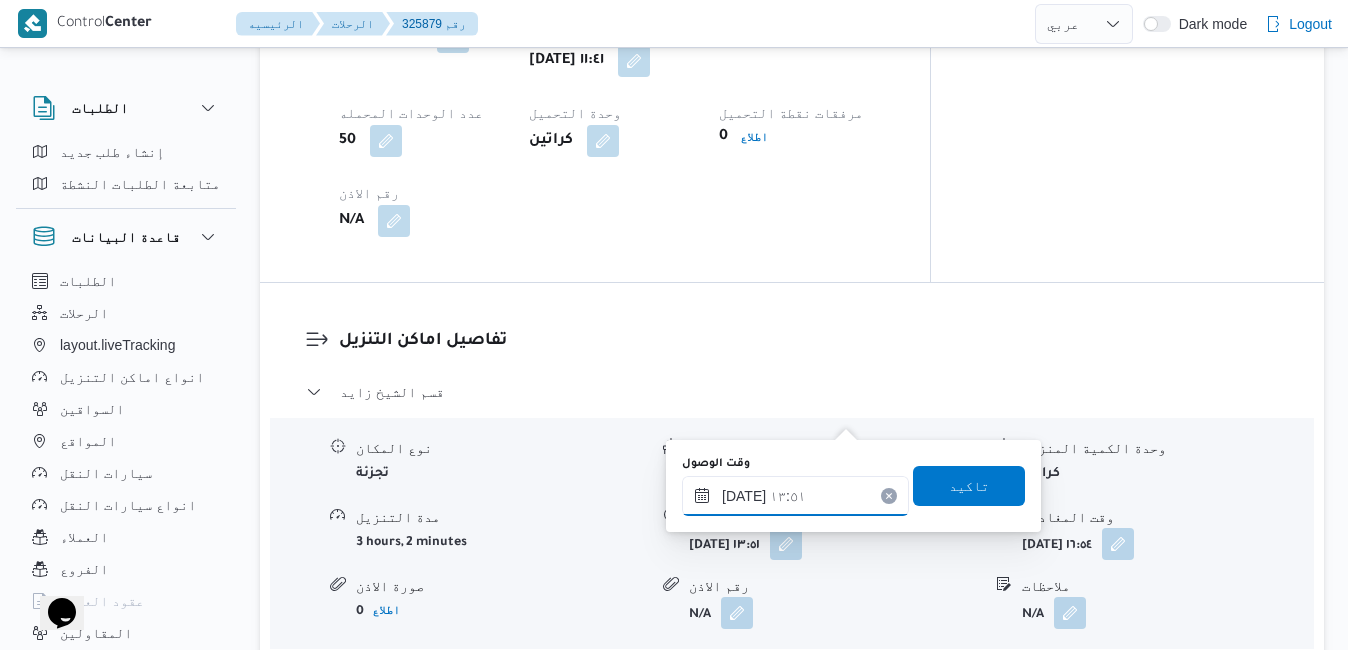 click on "[DATE] ١٣:٥١" at bounding box center [795, 496] 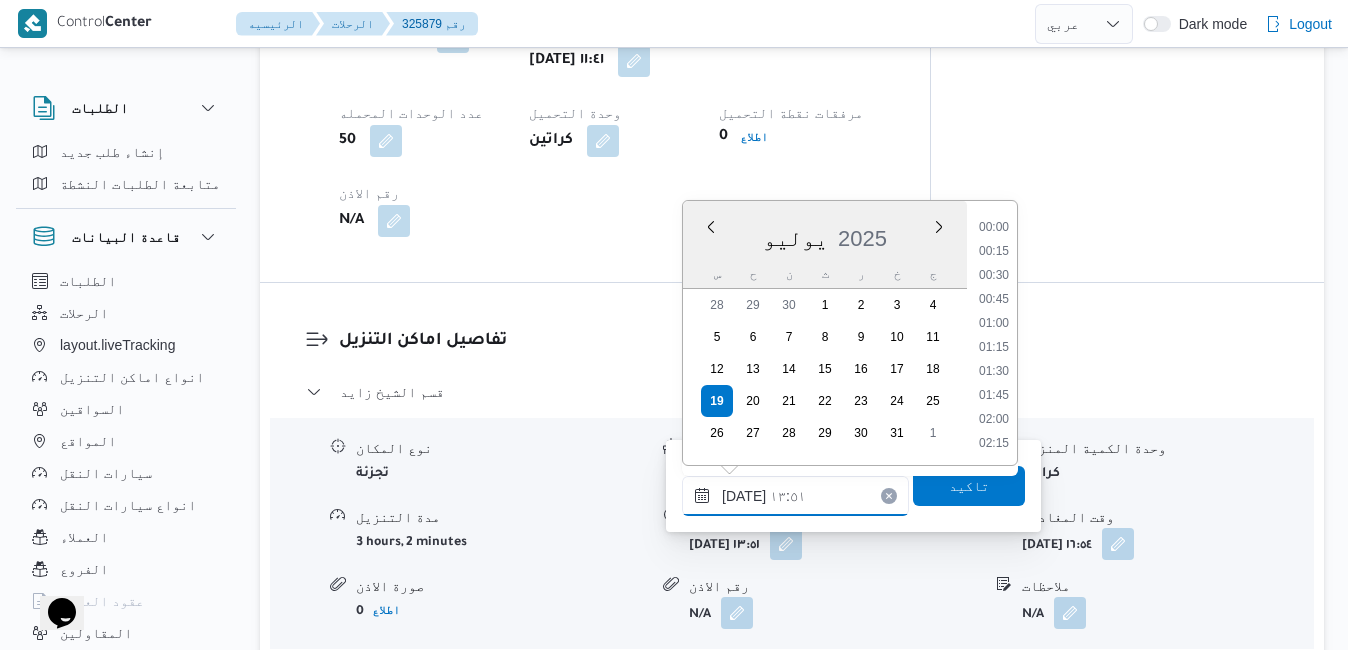 scroll, scrollTop: 1198, scrollLeft: 0, axis: vertical 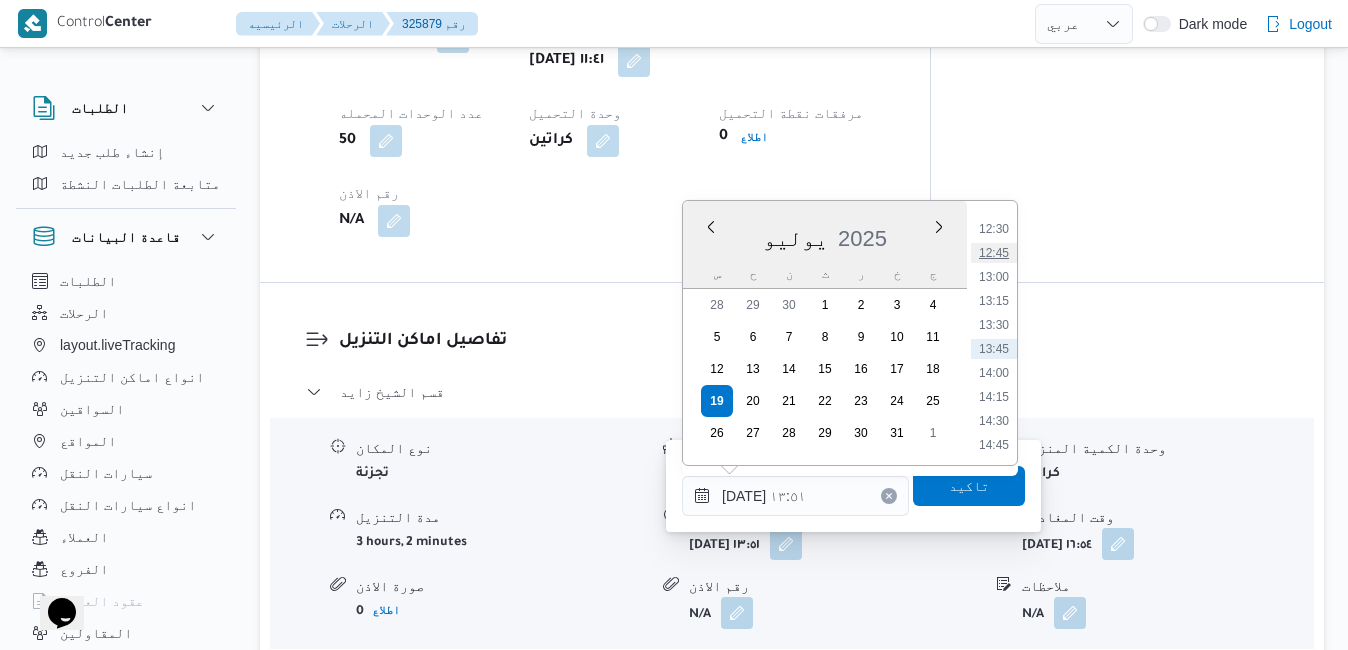 click on "12:45" at bounding box center [994, 253] 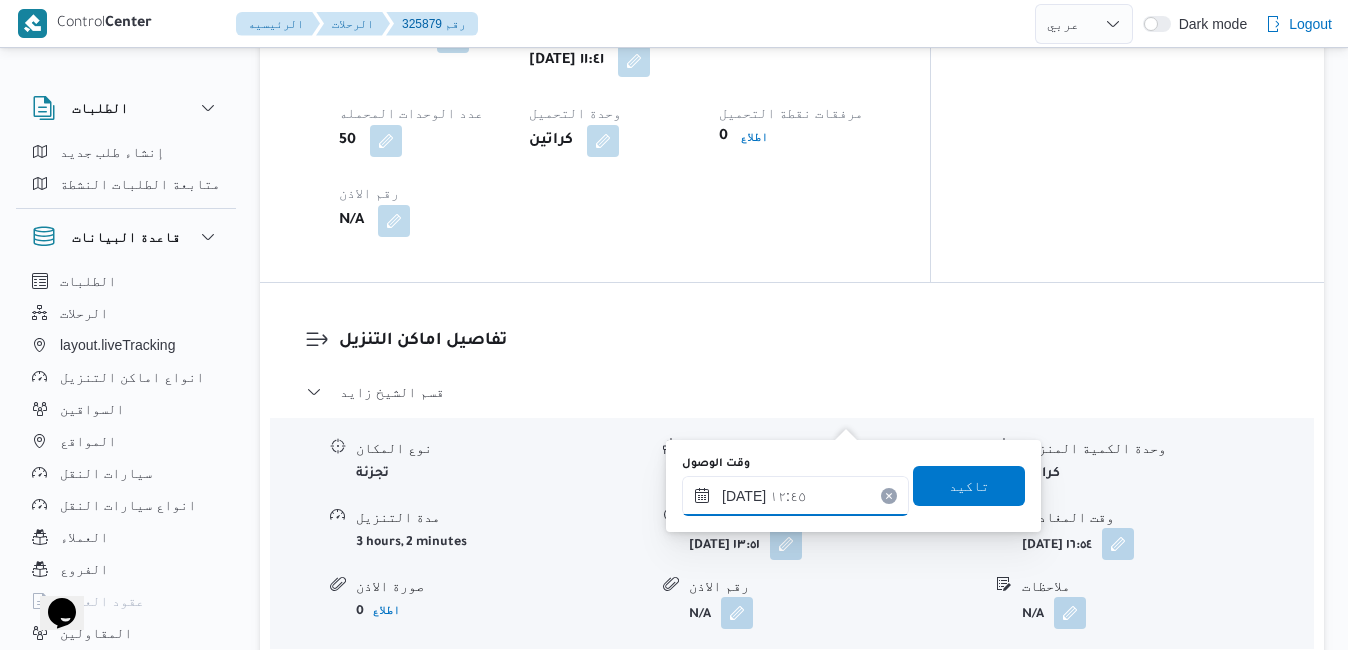 click on "[DATE] ١٢:٤٥" at bounding box center (795, 496) 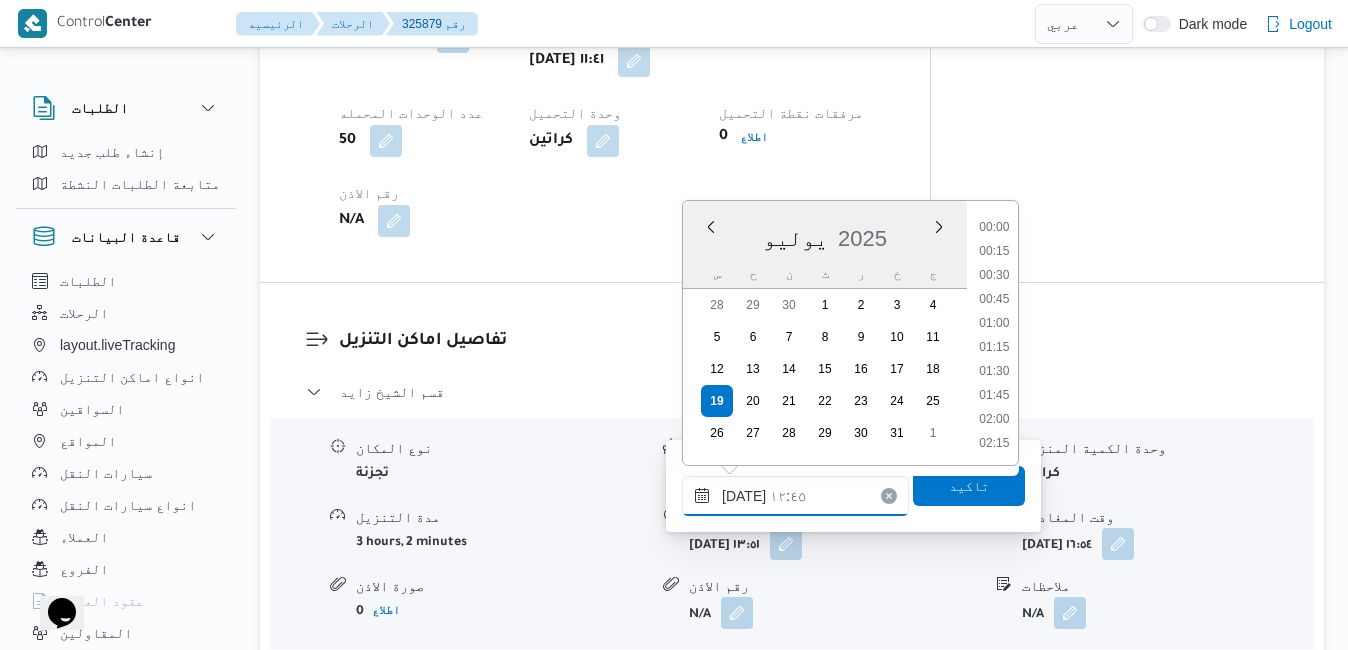 scroll, scrollTop: 1102, scrollLeft: 0, axis: vertical 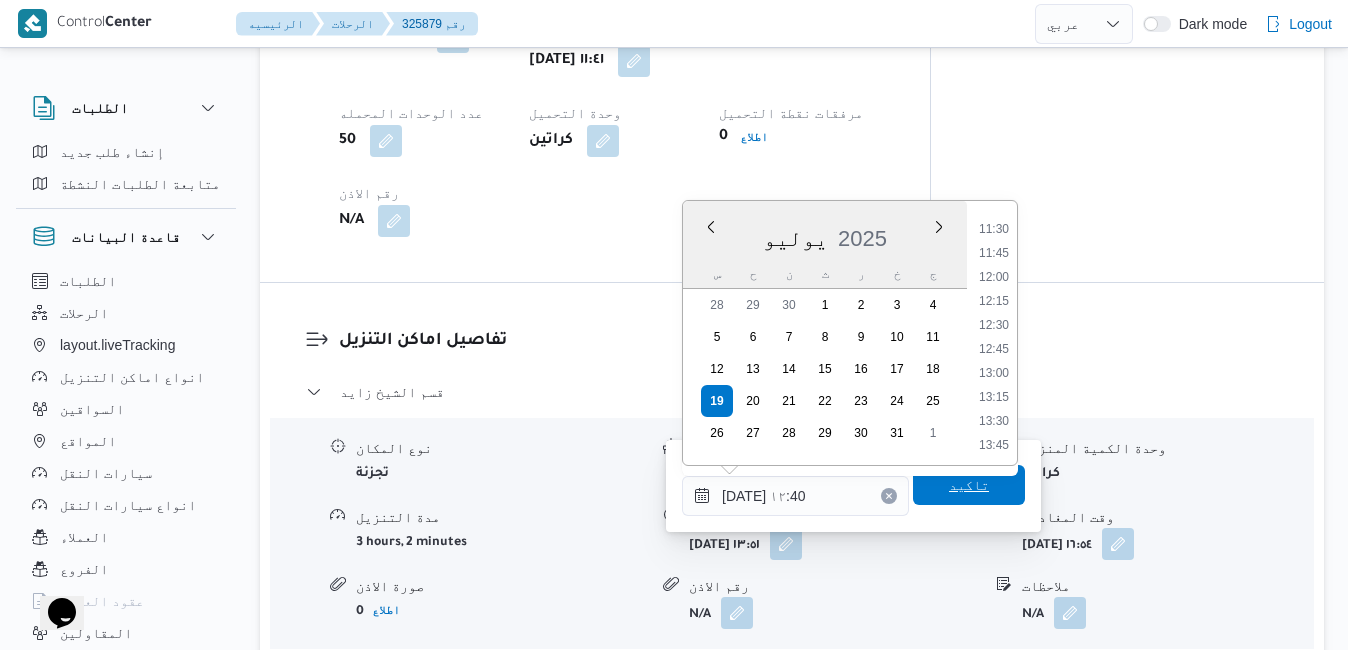 type on "[DATE] ١٢:٤٠" 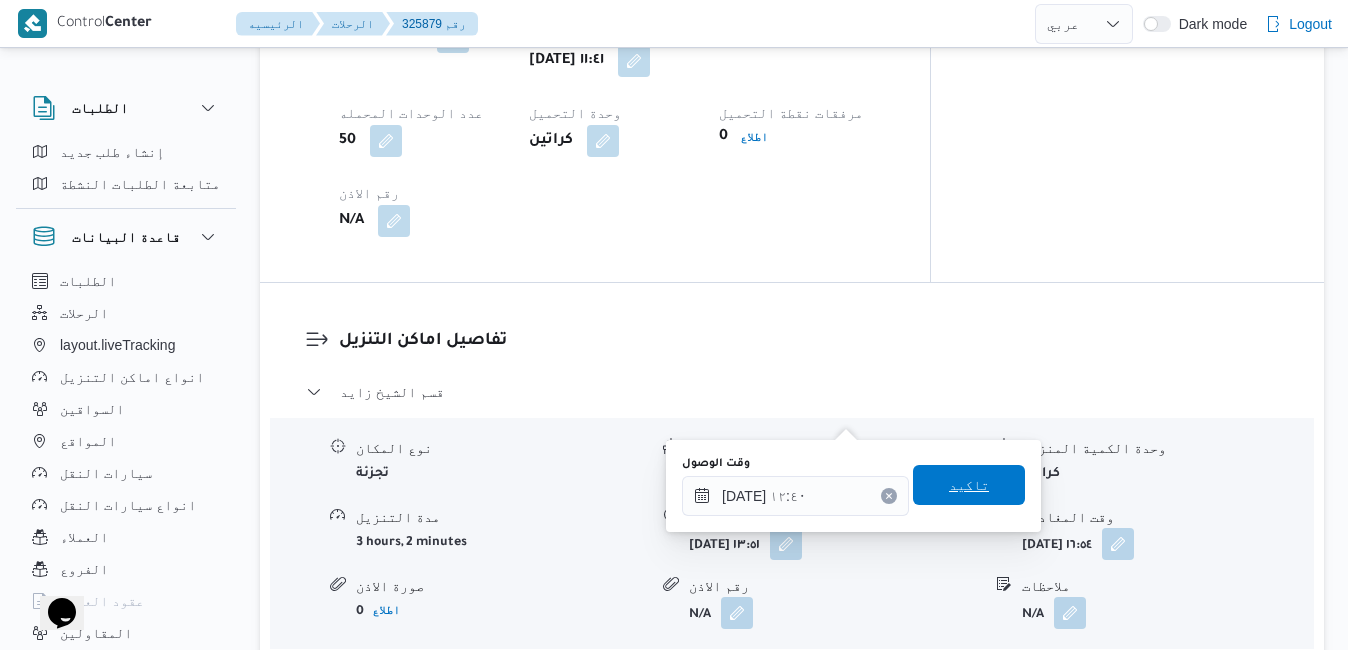 click on "تاكيد" at bounding box center [969, 485] 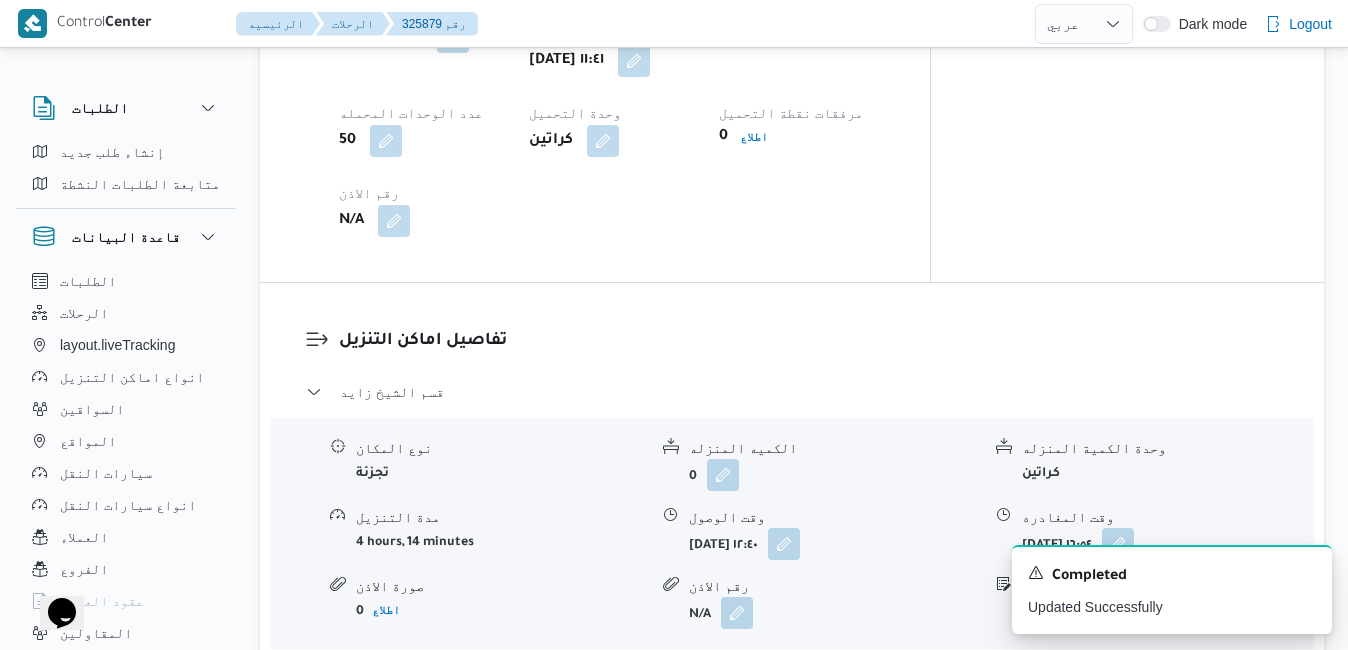 click on "مركز الخانكة -
فرونت دور مسطرد" at bounding box center (792, 676) 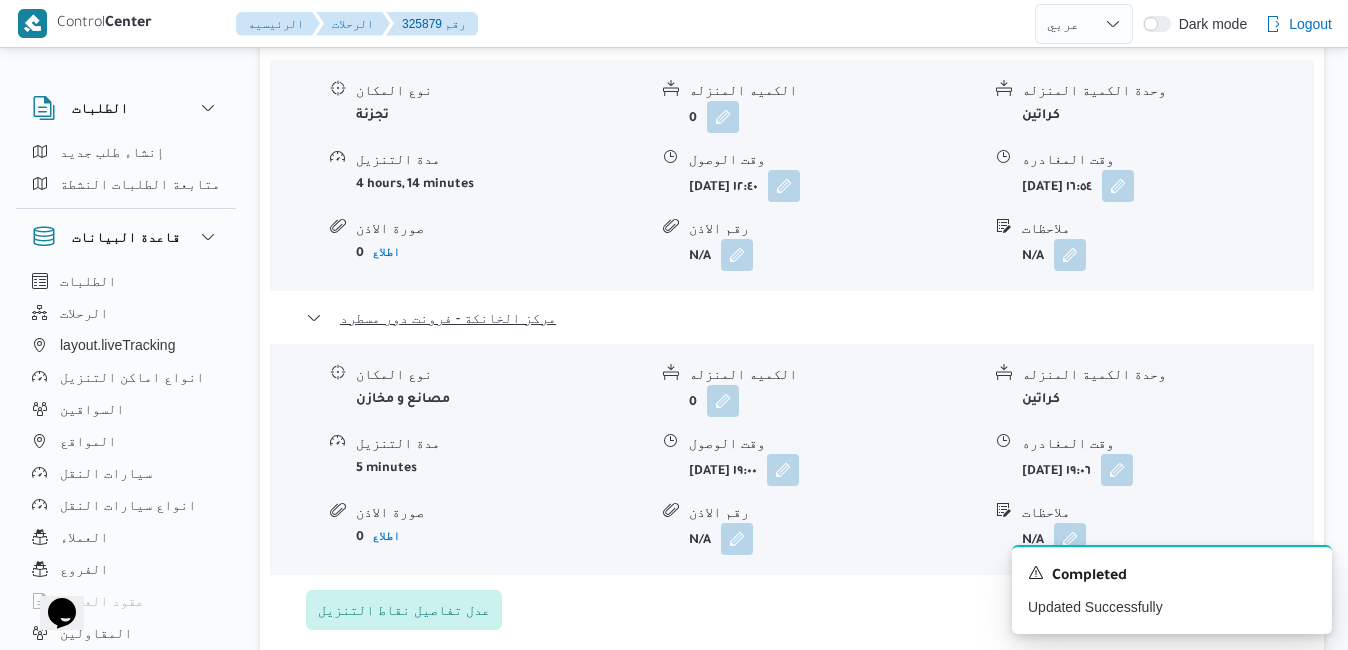 scroll, scrollTop: 1960, scrollLeft: 0, axis: vertical 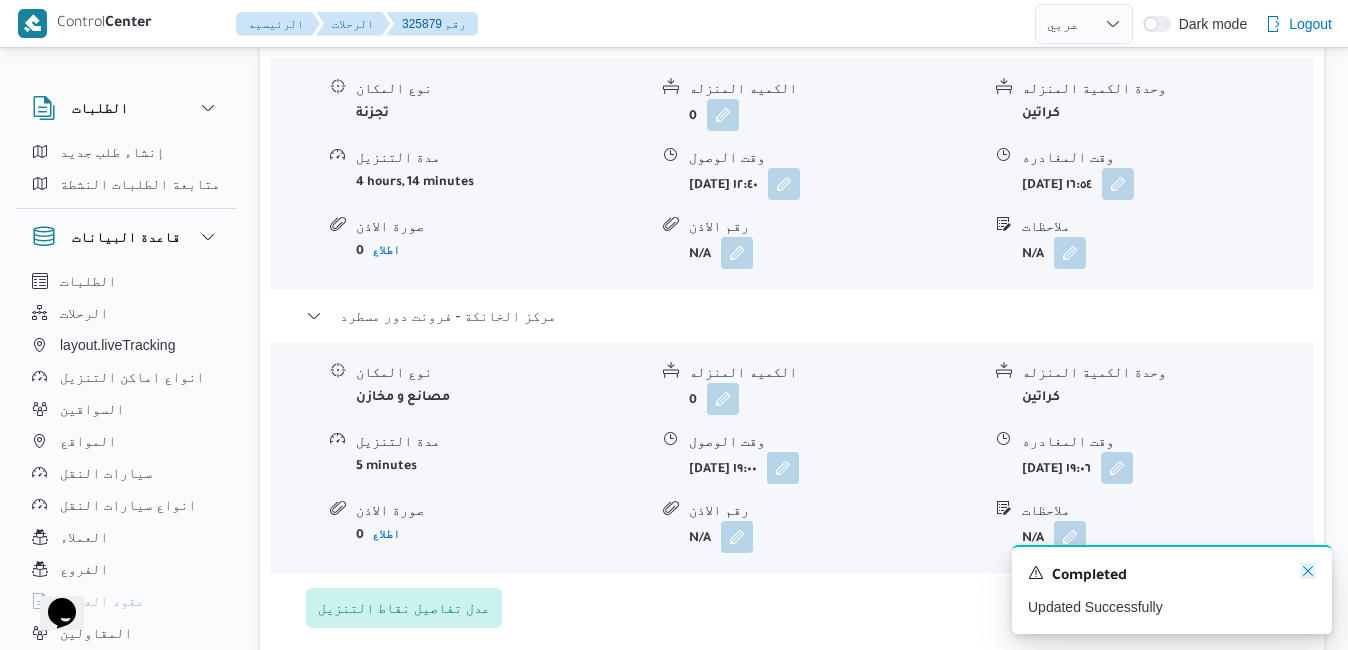 click 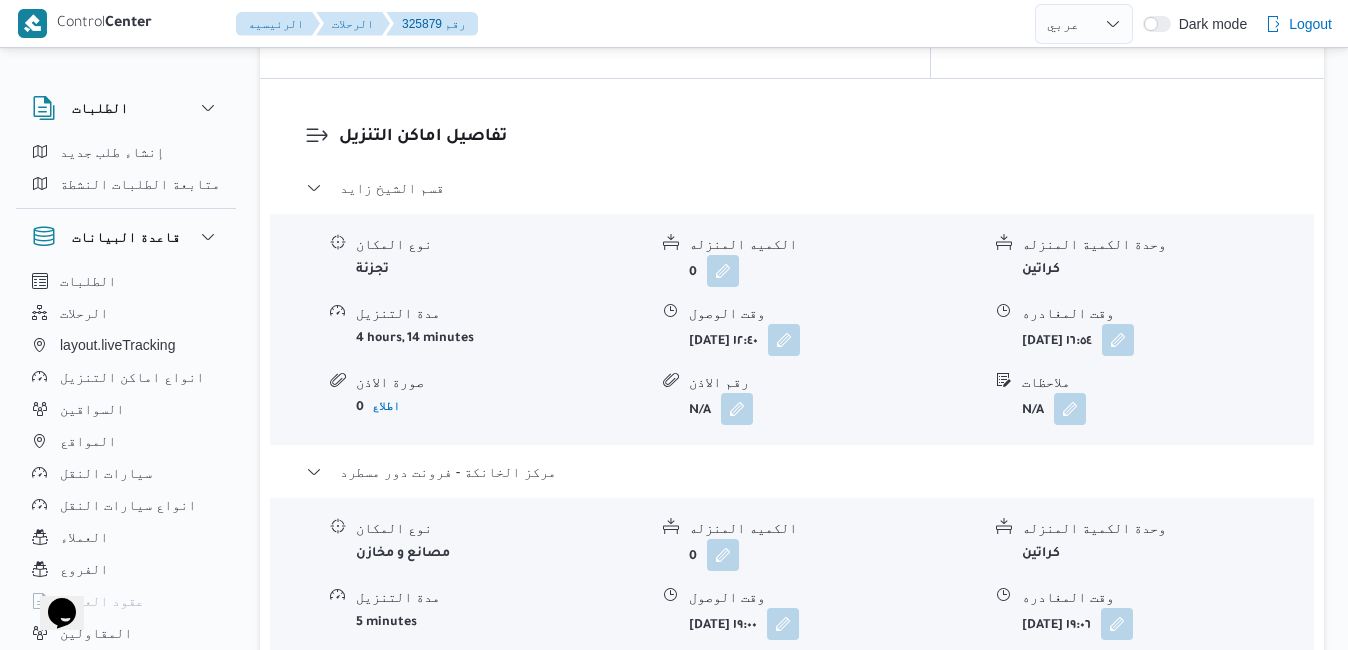 scroll, scrollTop: 1800, scrollLeft: 0, axis: vertical 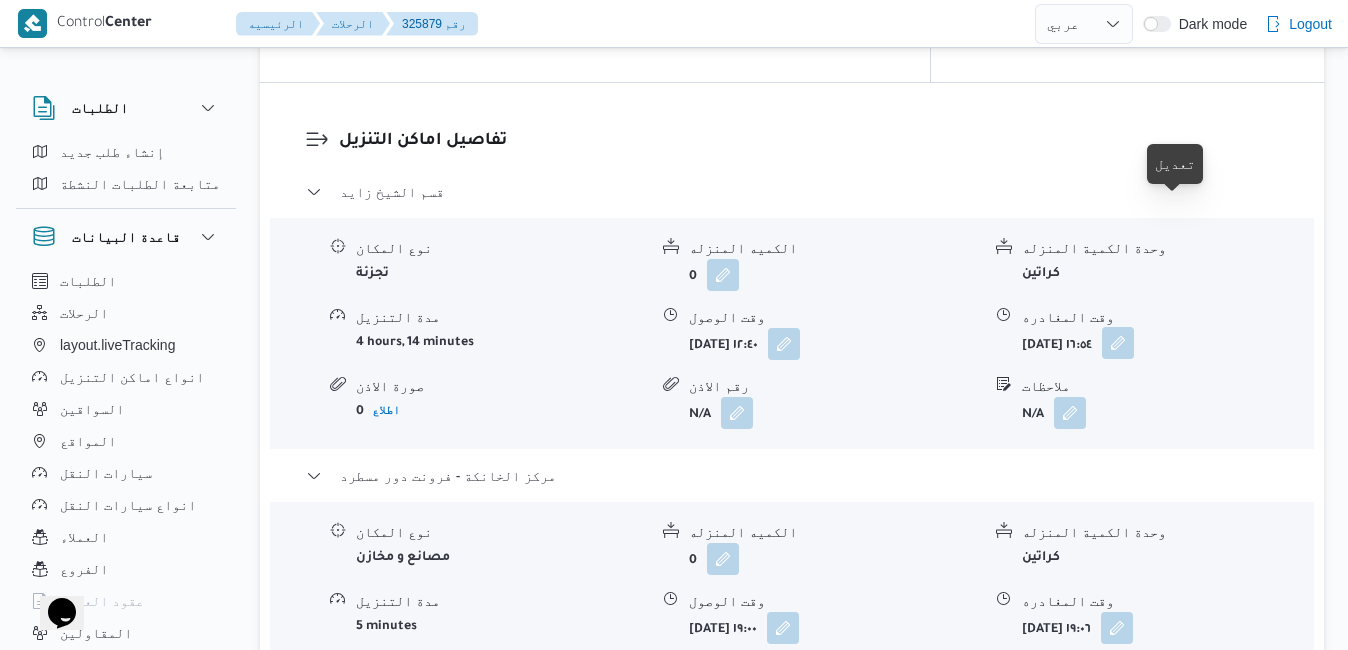 click at bounding box center [1118, 343] 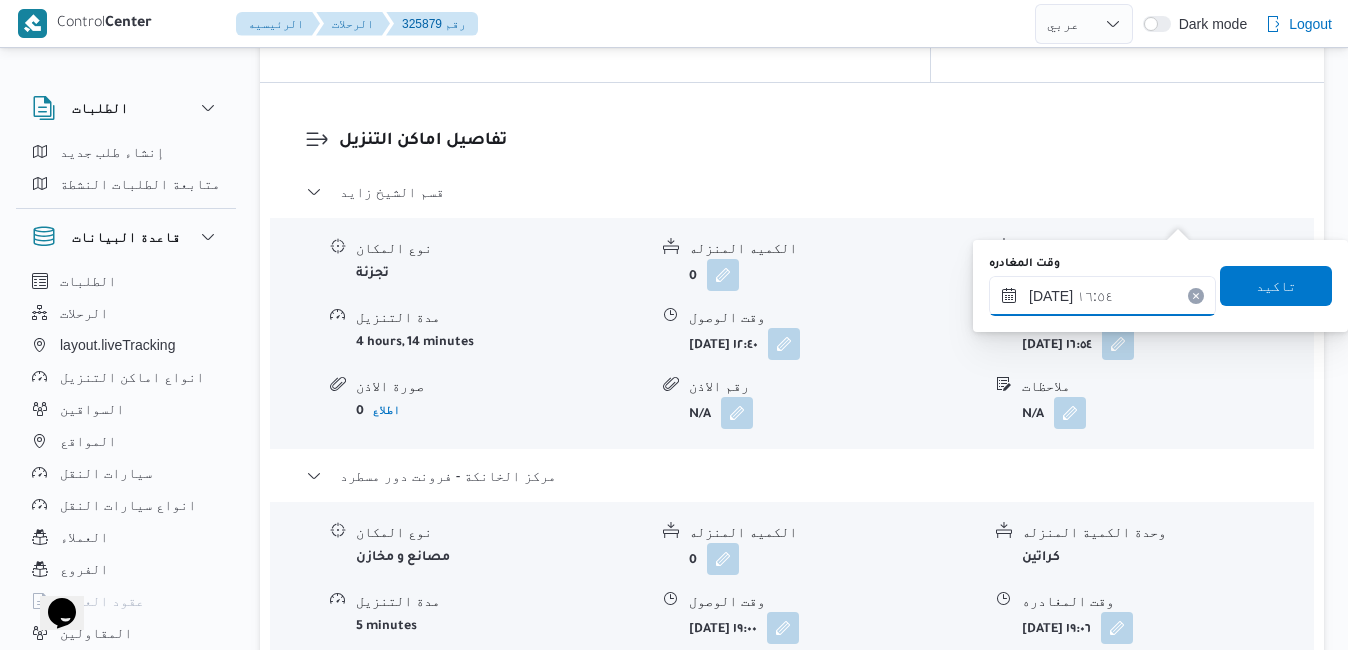 click on "[DATE] ١٦:٥٤" at bounding box center [1102, 296] 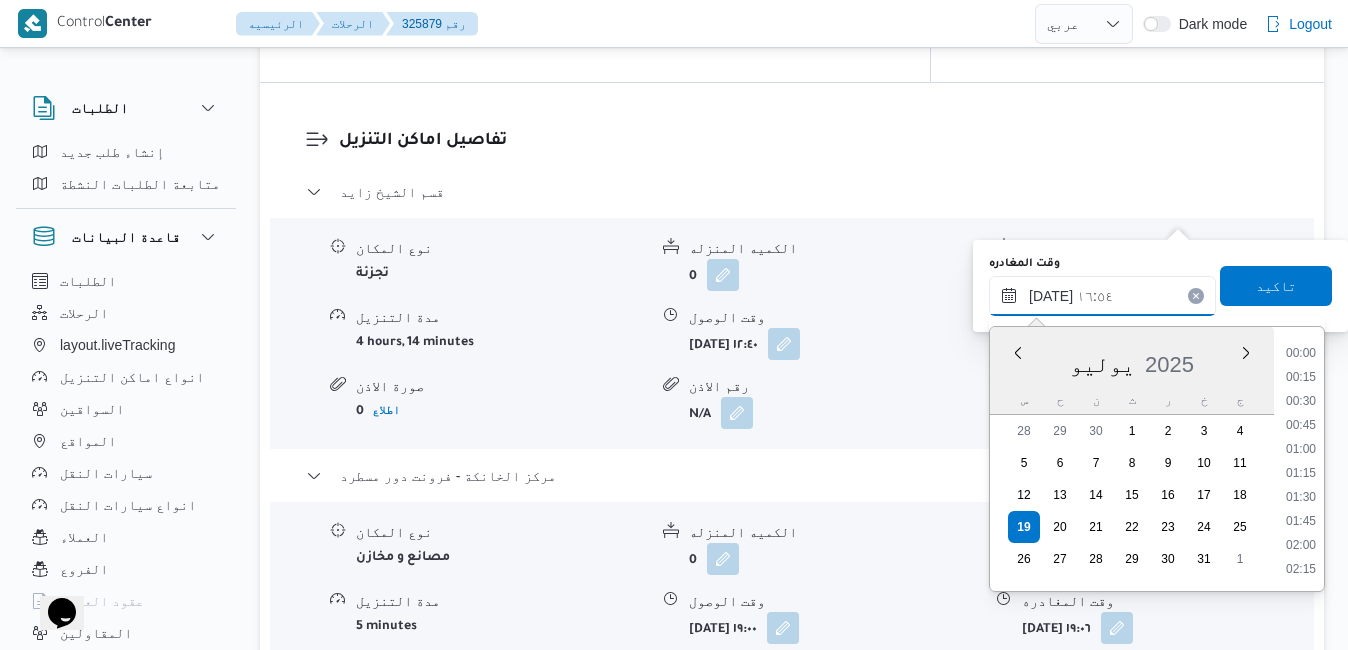 scroll, scrollTop: 1486, scrollLeft: 0, axis: vertical 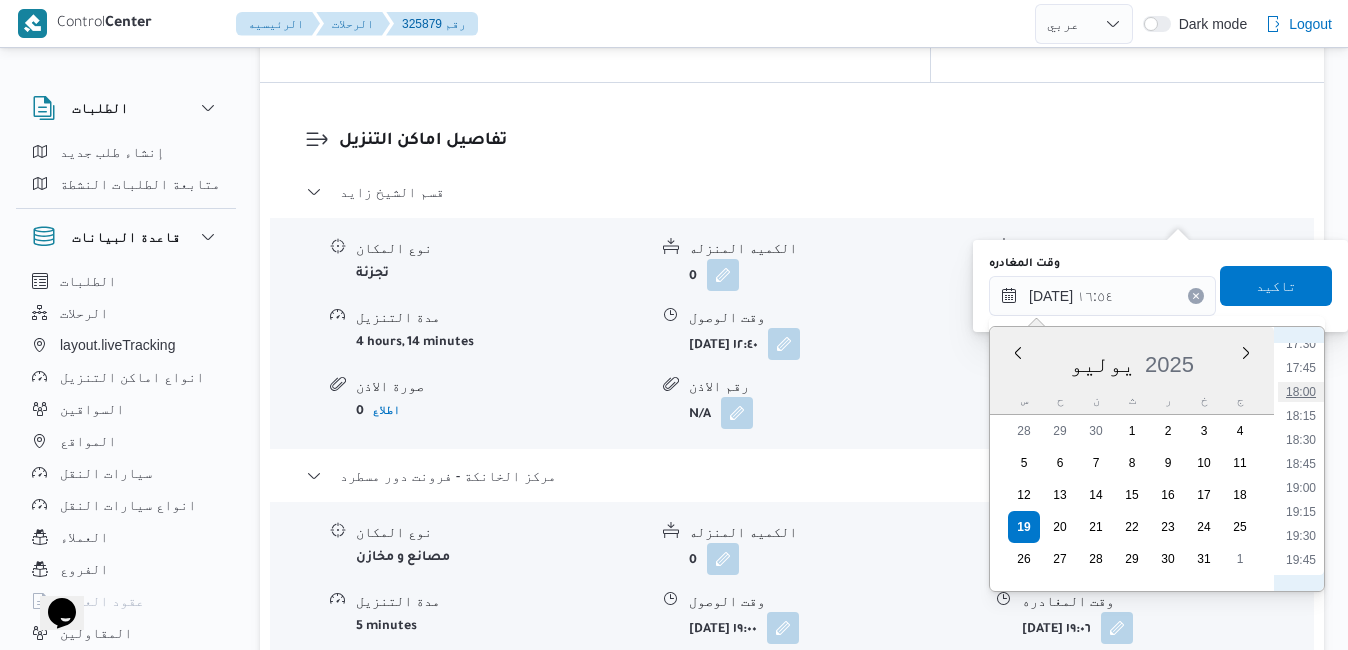 click on "18:00" at bounding box center (1301, 392) 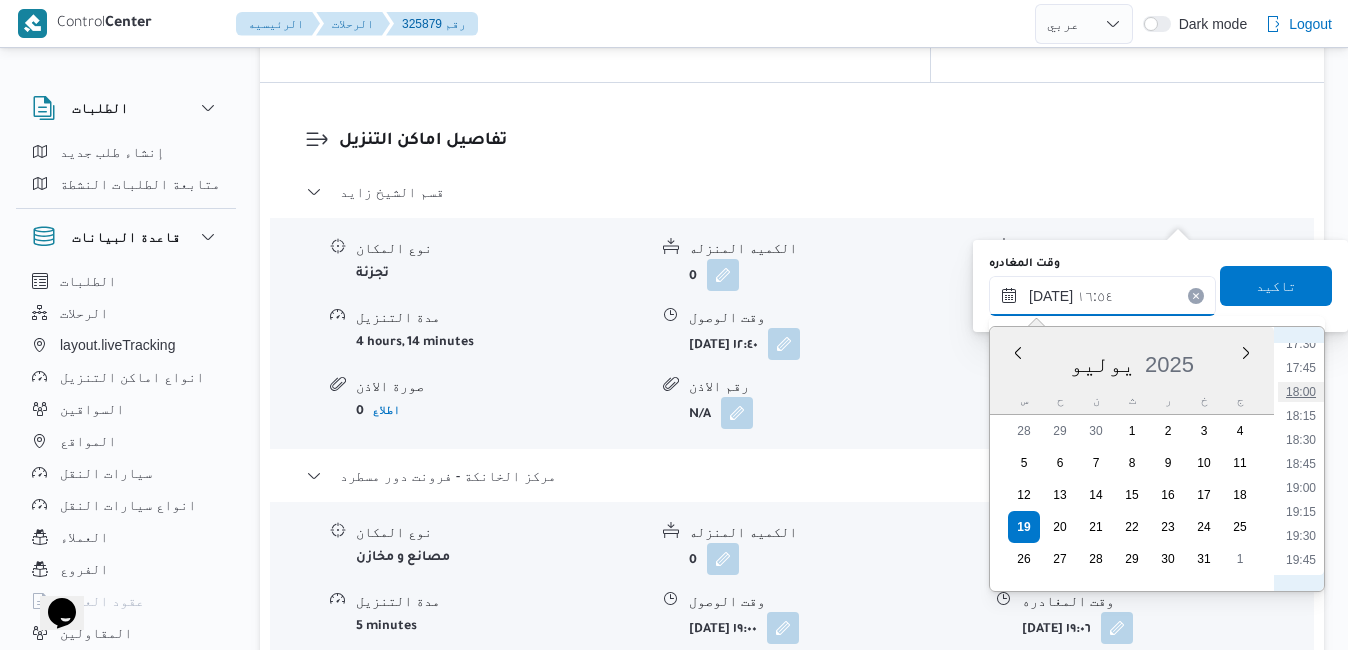 type on "[DATE] ١٨:٠٠" 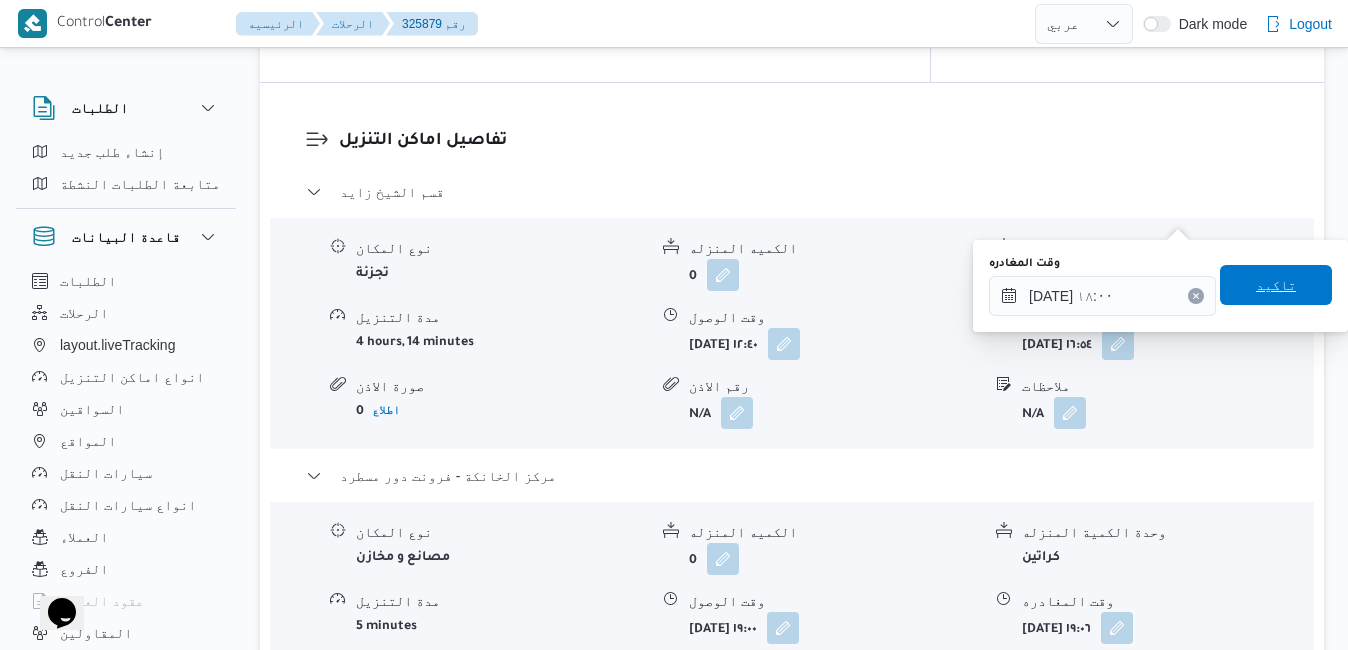 click on "تاكيد" at bounding box center [1276, 285] 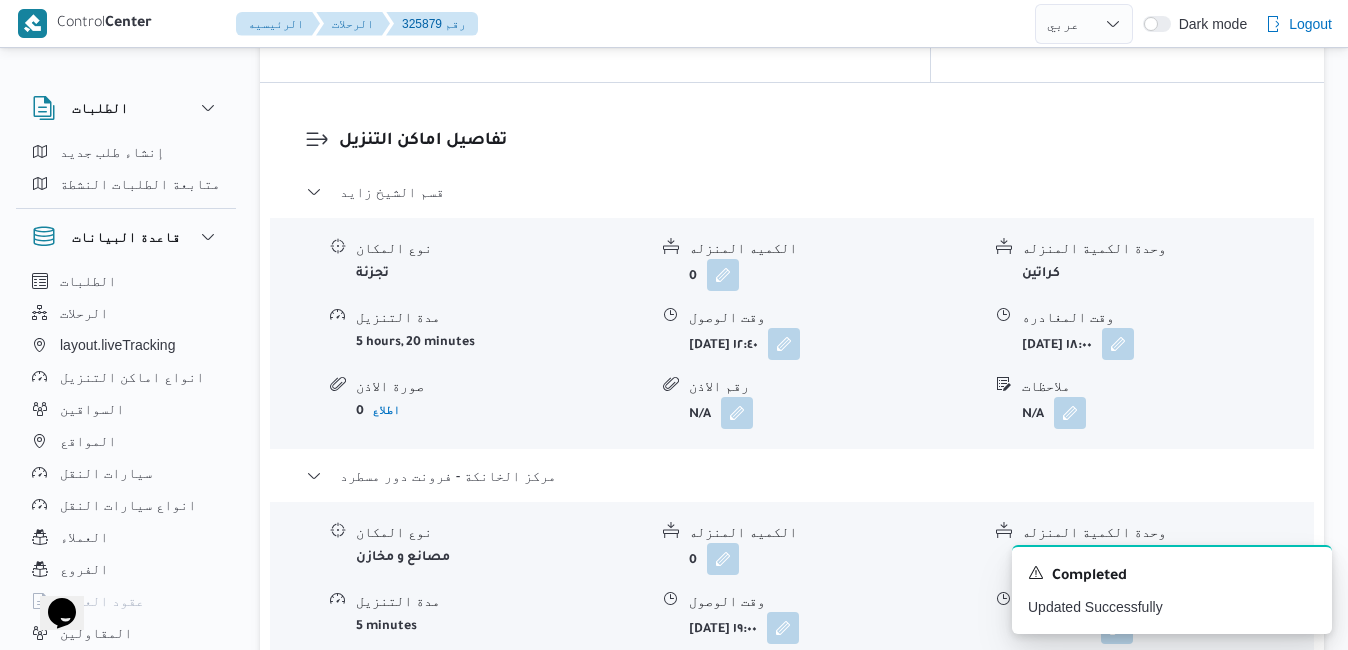 scroll, scrollTop: 1197, scrollLeft: 0, axis: vertical 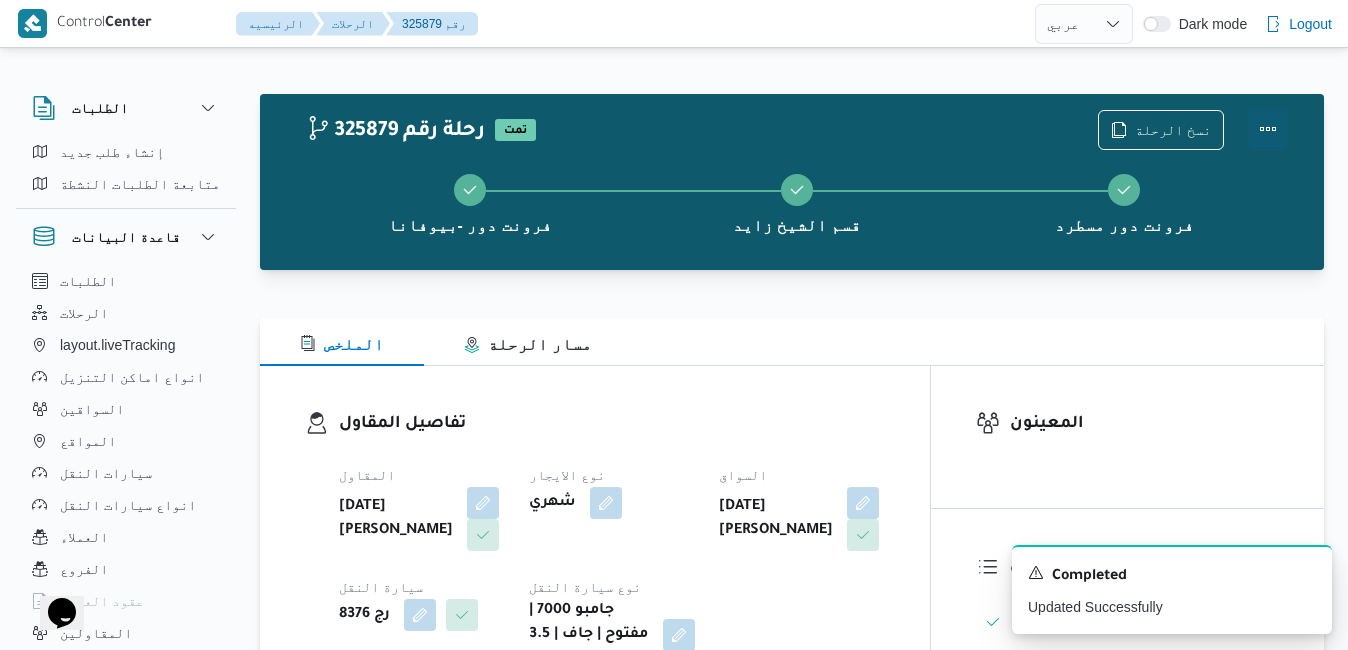 click at bounding box center [1268, 129] 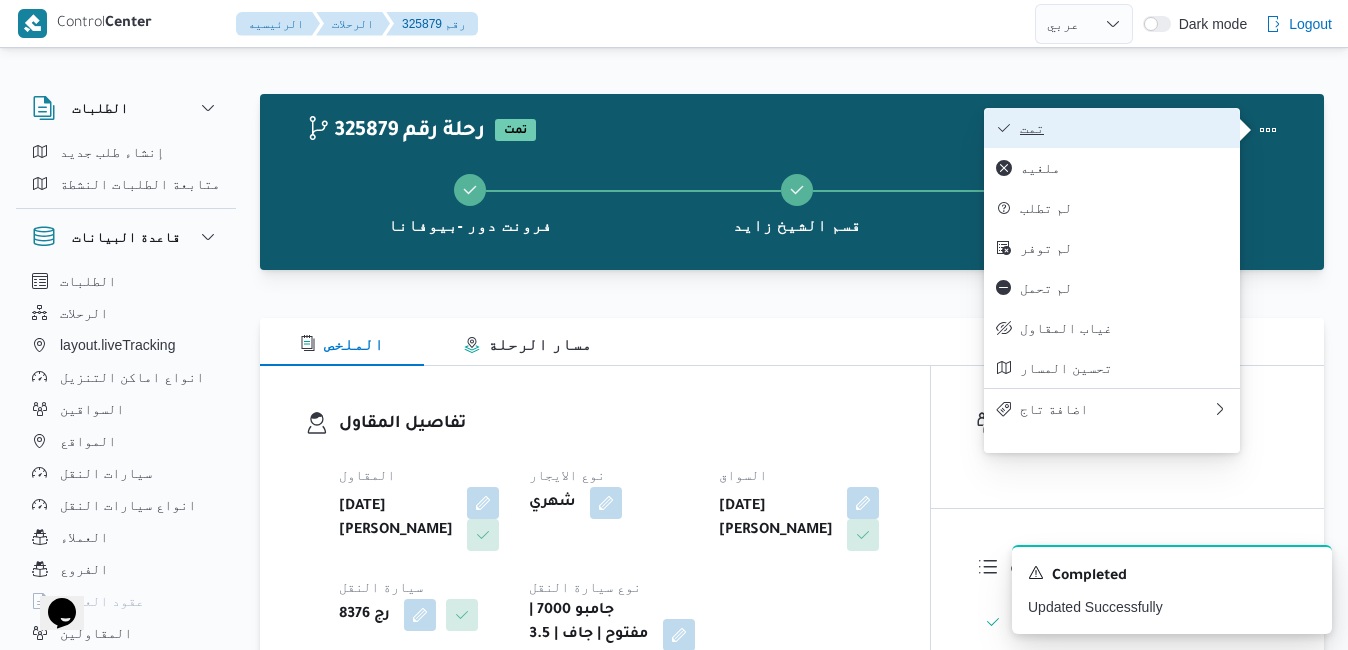 click on "تمت" at bounding box center (1124, 128) 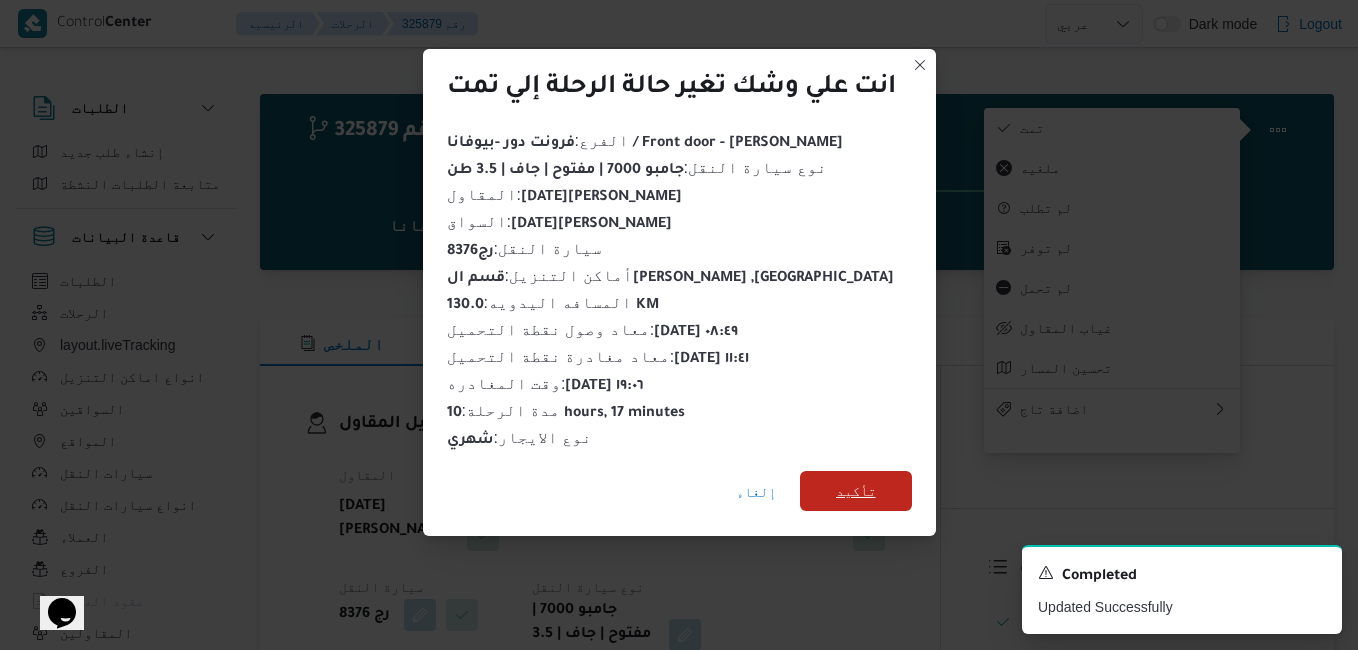 click on "تأكيد" at bounding box center [856, 491] 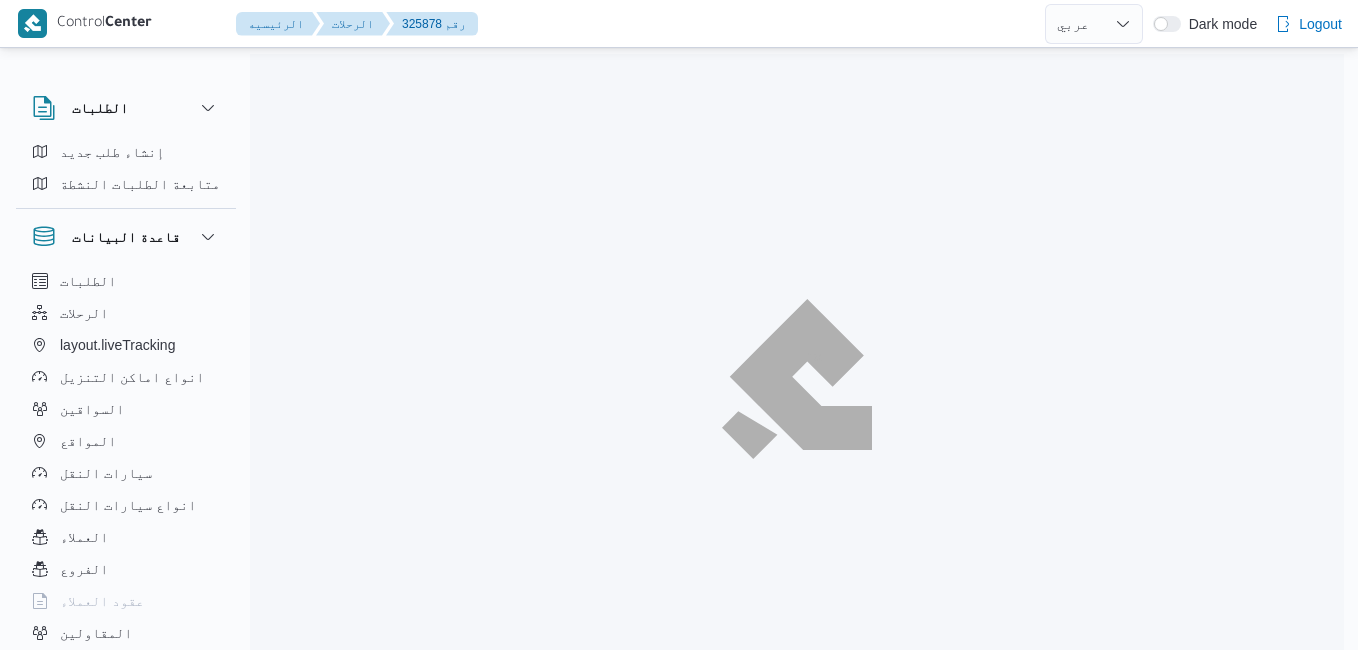 select on "ar" 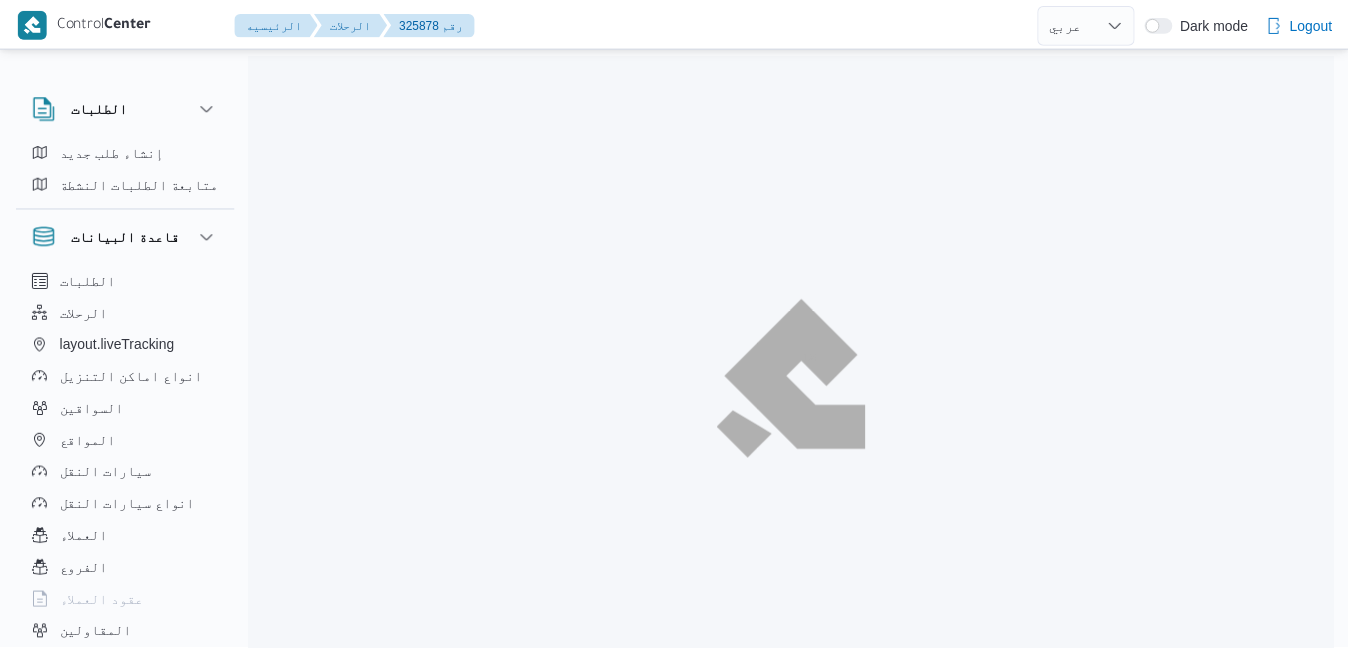 scroll, scrollTop: 0, scrollLeft: 0, axis: both 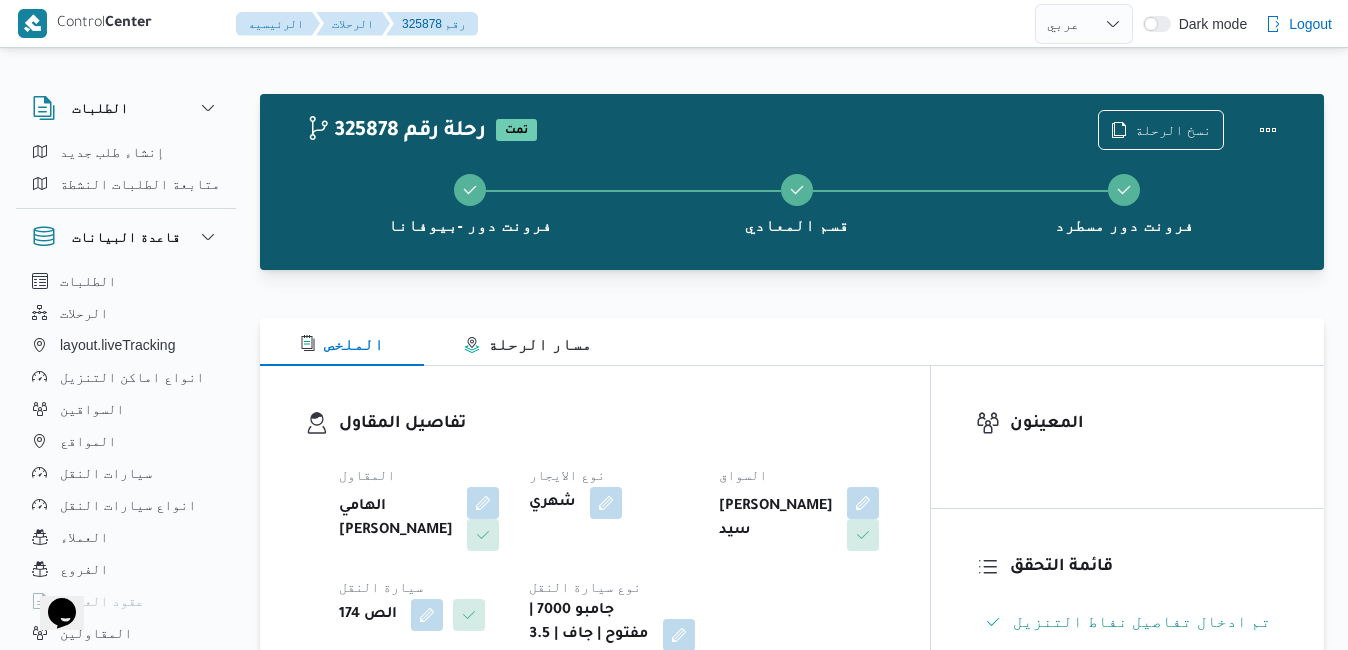 click on "تفاصيل المقاول المقاول الهامي [PERSON_NAME] شهري السواق [PERSON_NAME] سيد سيارة النقل الص 174 نوع سيارة النقل جامبو 7000 | مفتوح | جاف | 3.5 طن" at bounding box center [595, 541] 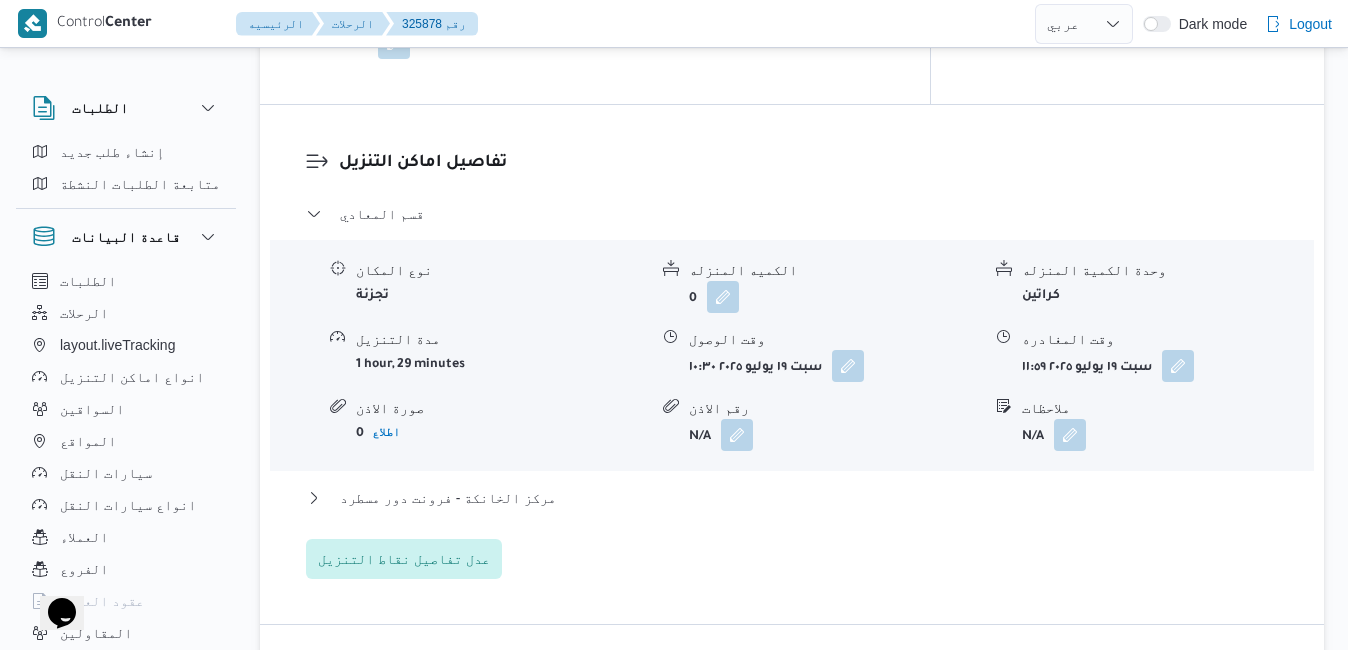 scroll, scrollTop: 1760, scrollLeft: 0, axis: vertical 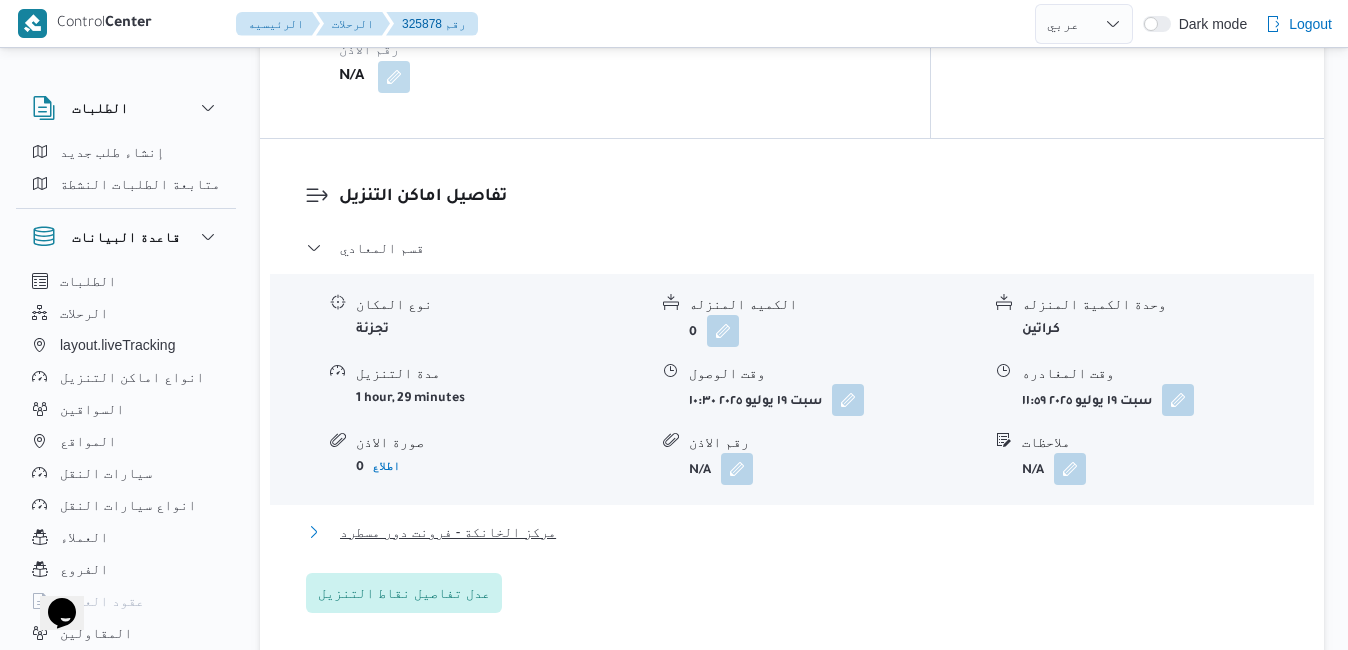 click on "مركز الخانكة -
فرونت دور مسطرد" at bounding box center [792, 532] 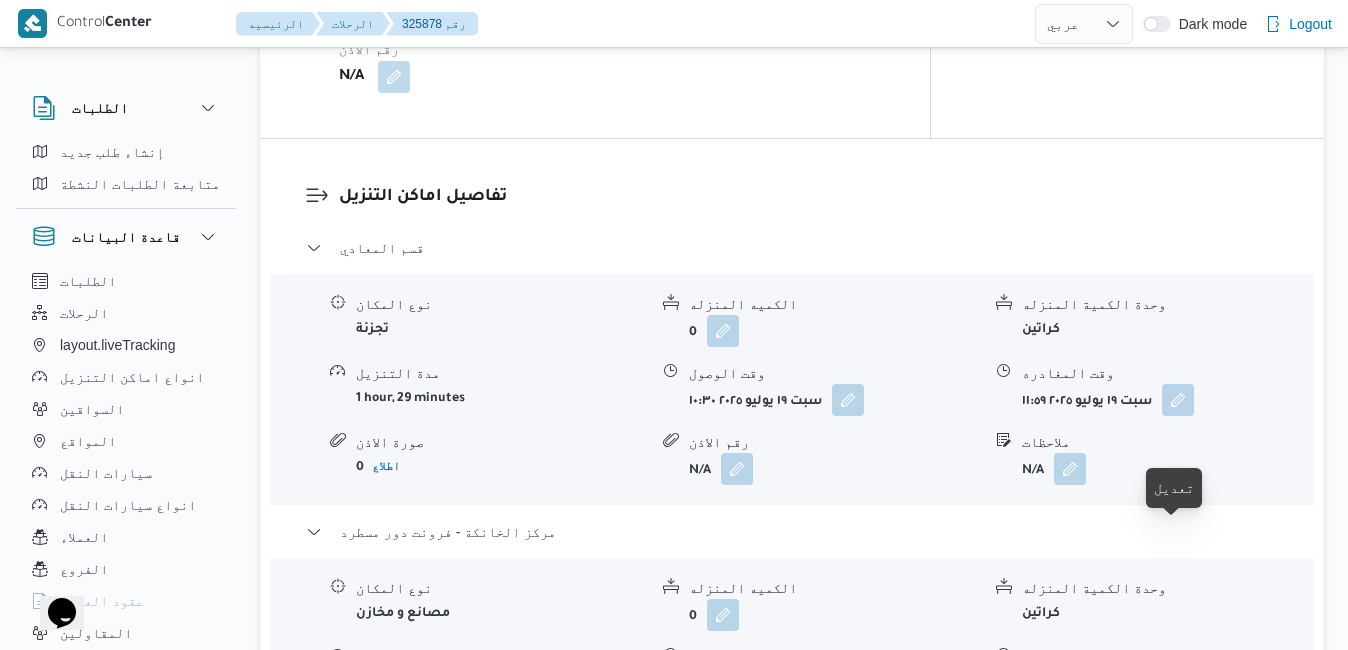 click at bounding box center [1179, 683] 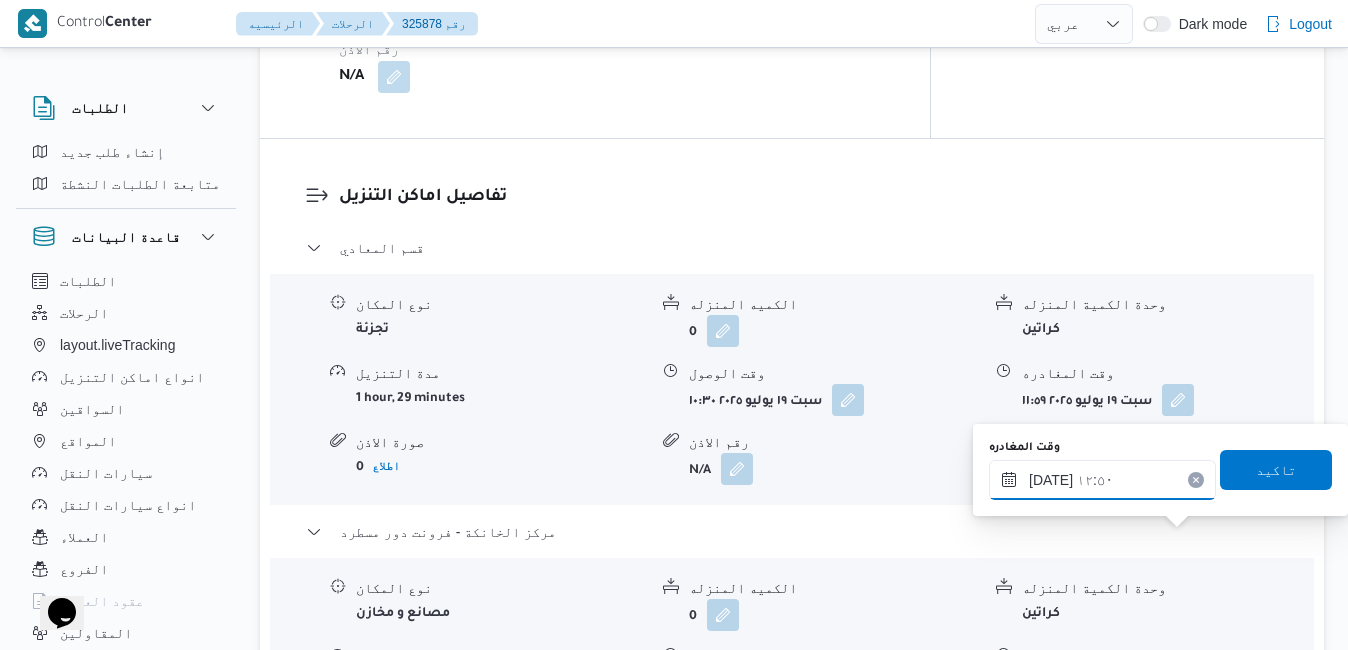 click on "١٩/٠٧/٢٠٢٥ ١٢:٥٠" at bounding box center (1102, 480) 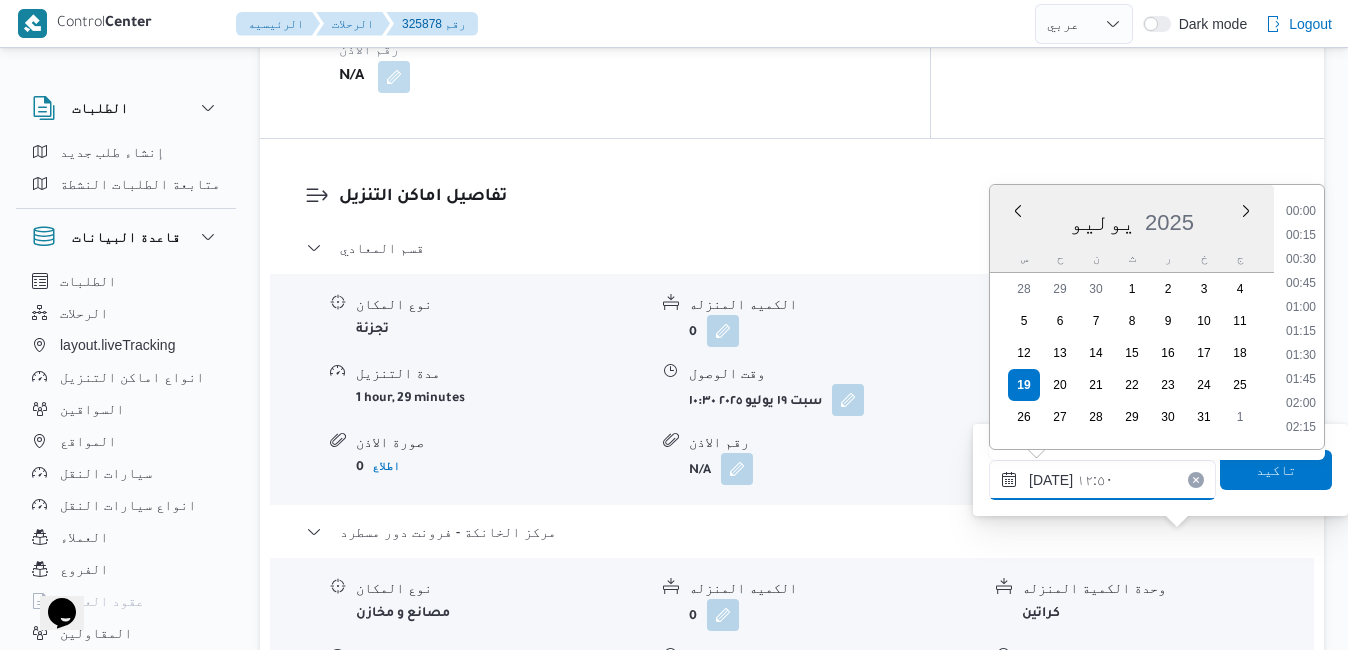 scroll, scrollTop: 1102, scrollLeft: 0, axis: vertical 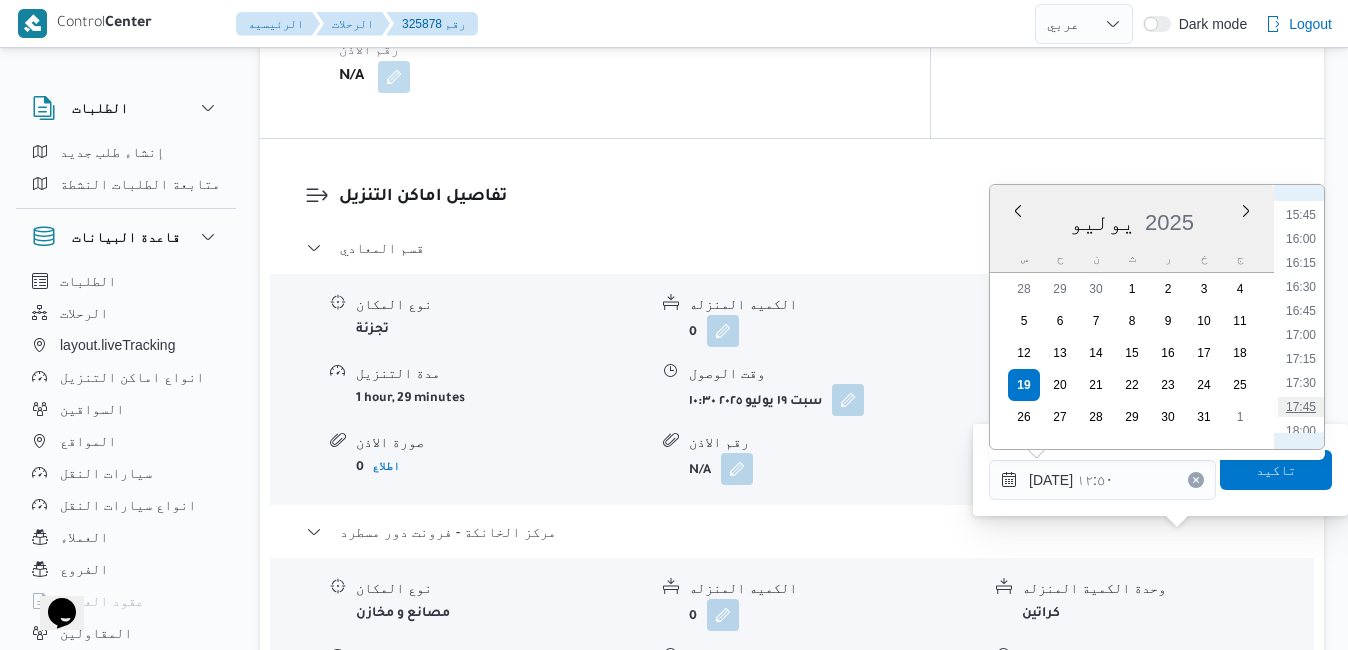 click on "17:45" at bounding box center [1301, 407] 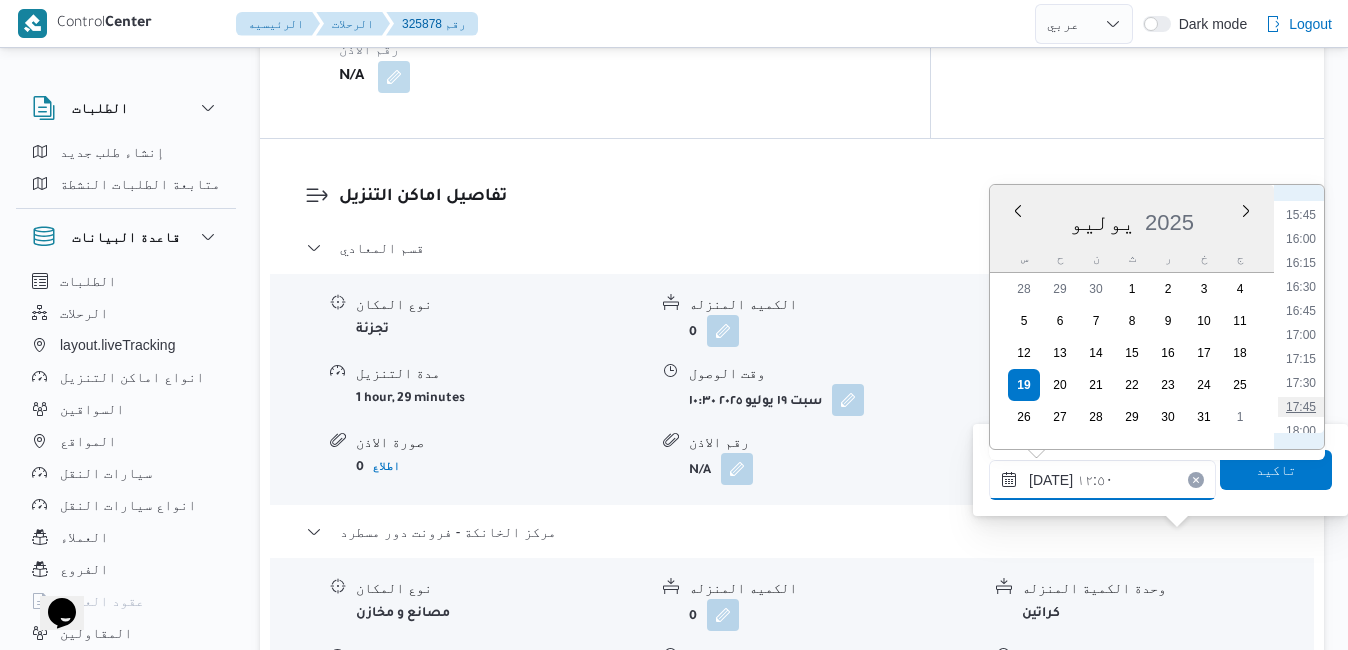 type on "١٩/٠٧/٢٠٢٥ ١٧:٤٥" 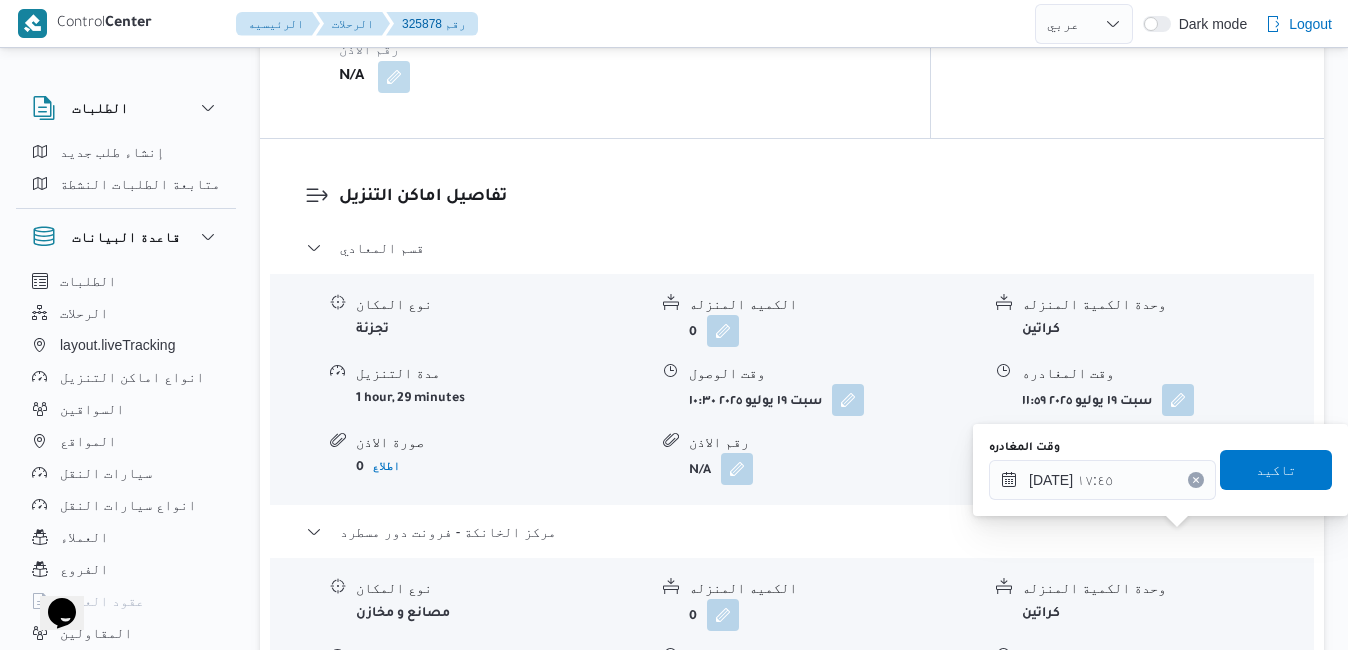 click on "وقت المغادره ١٩/٠٧/٢٠٢٥ ١٧:٤٥ تاكيد" at bounding box center [1160, 470] 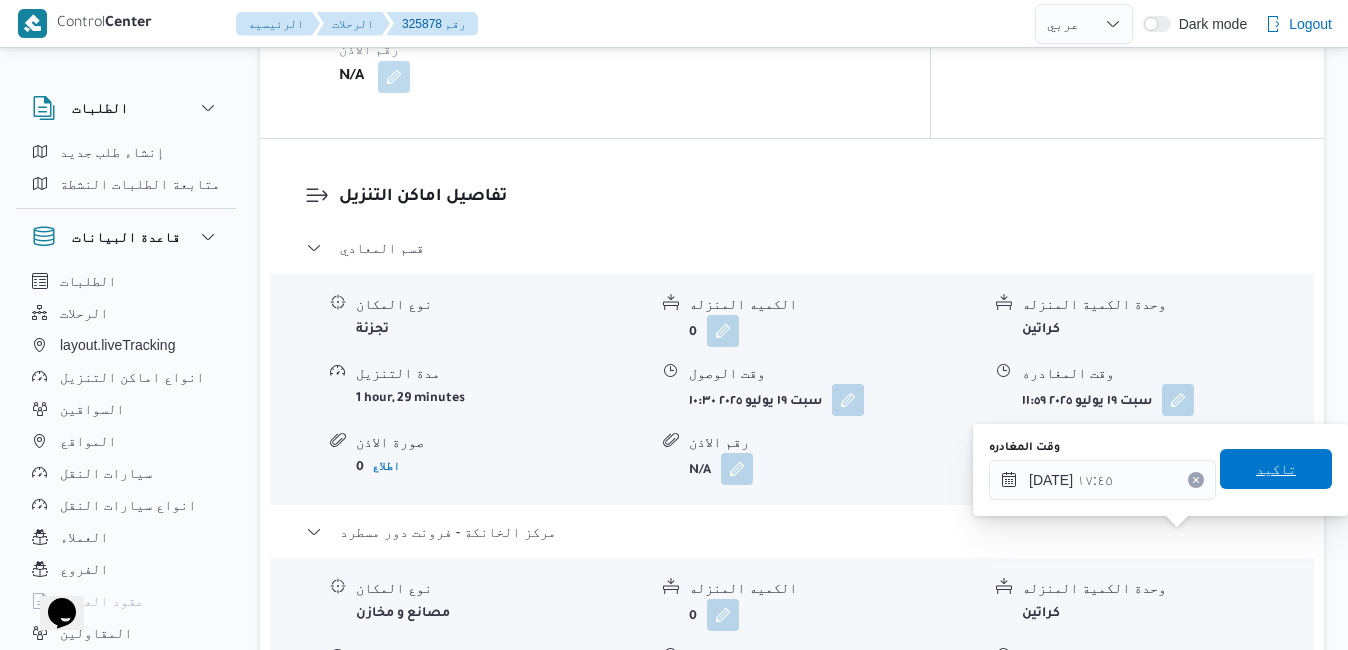 click on "تاكيد" at bounding box center [1276, 469] 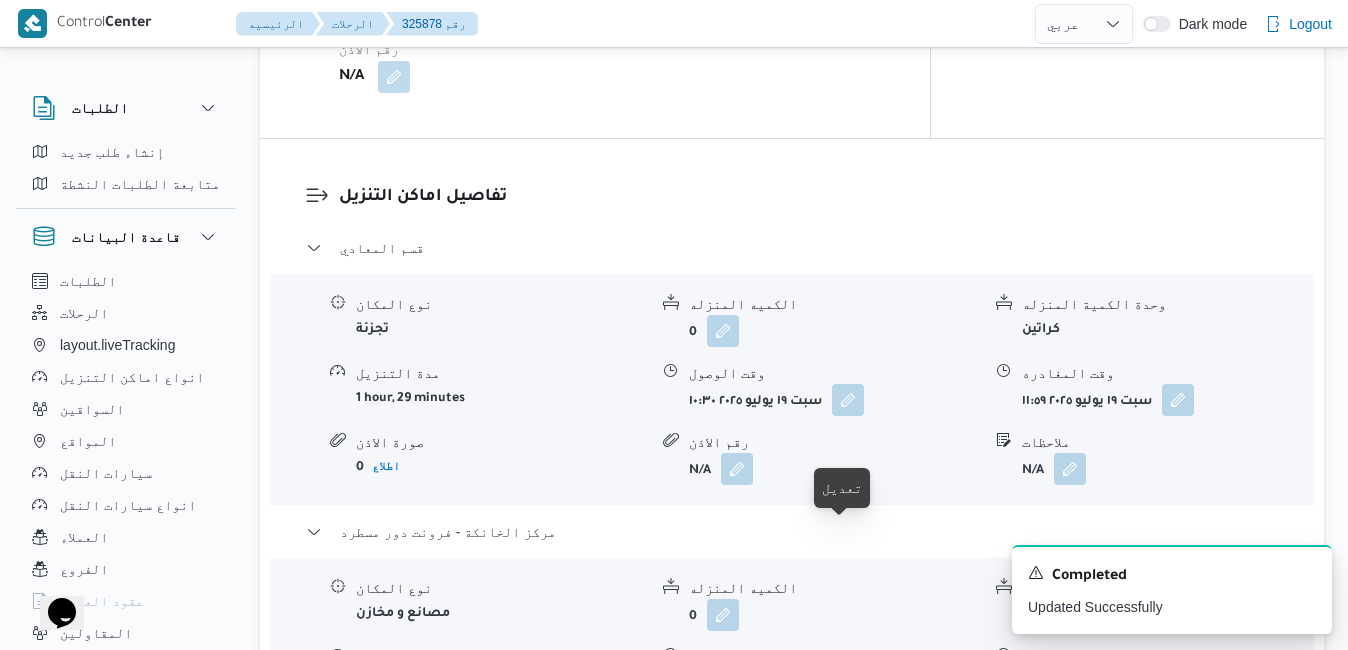 click at bounding box center [847, 683] 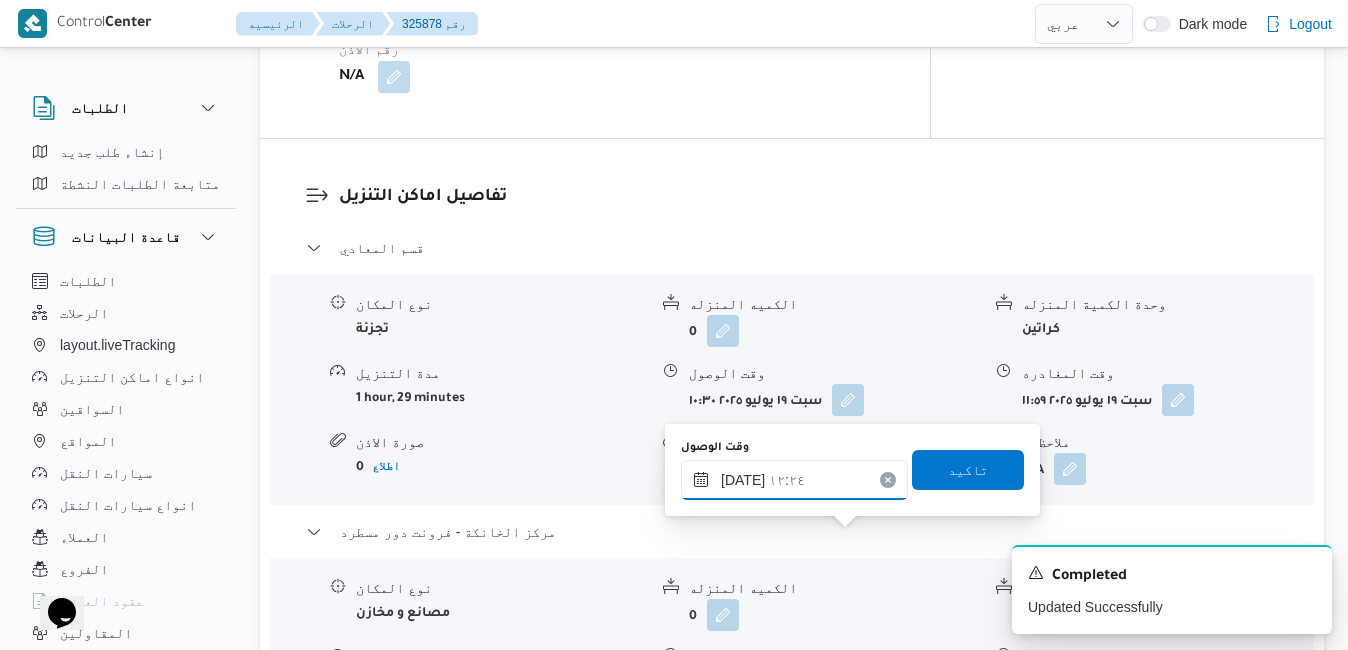 click on "١٩/٠٧/٢٠٢٥ ١٢:٢٤" at bounding box center [794, 480] 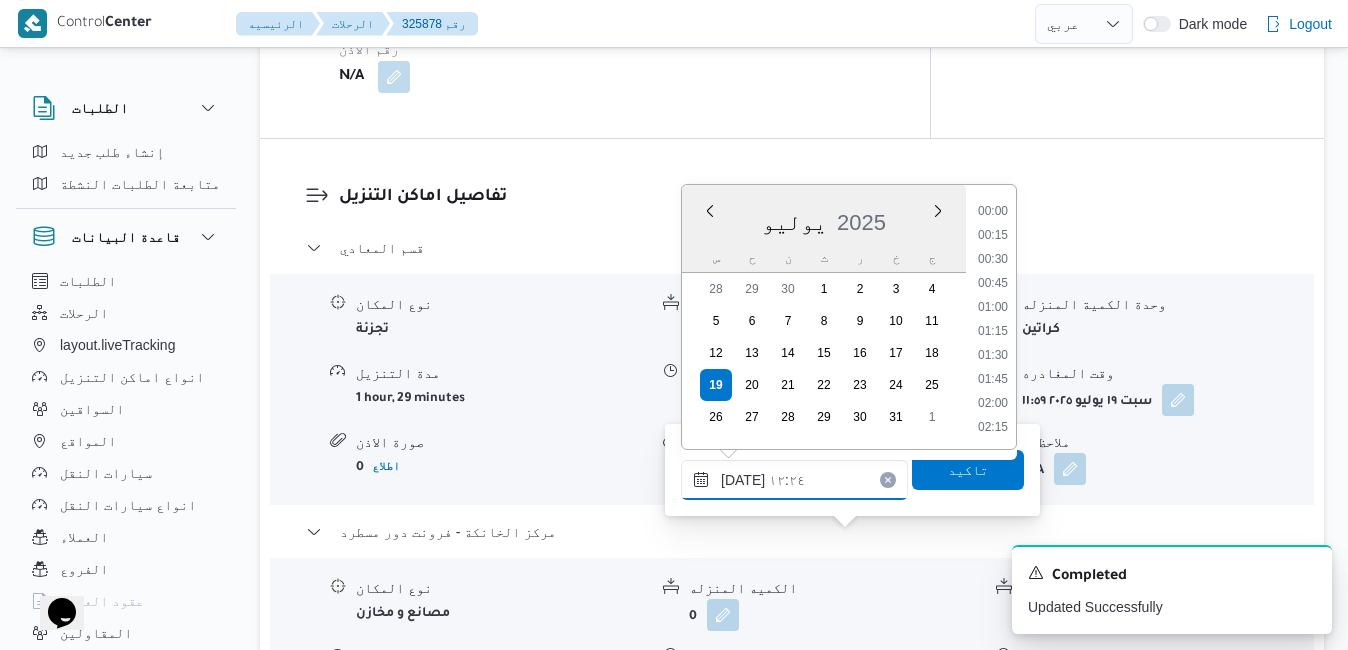 scroll, scrollTop: 1054, scrollLeft: 0, axis: vertical 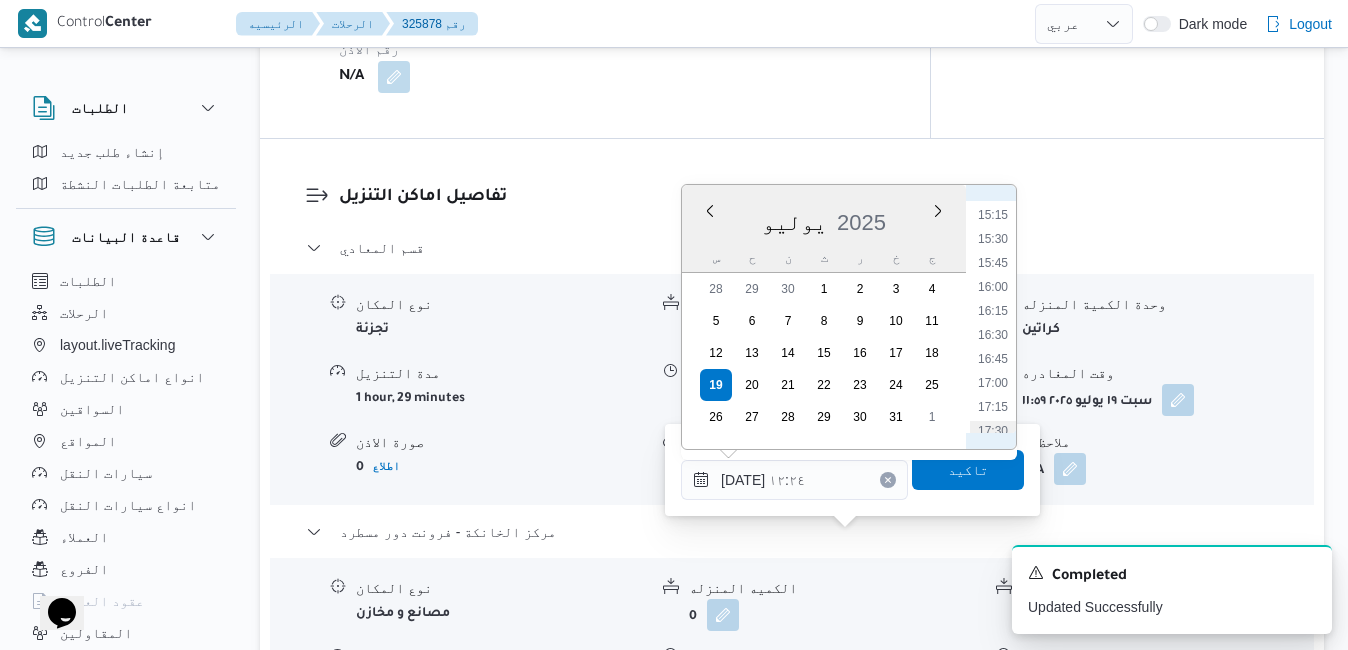 click on "17:30" at bounding box center [993, 431] 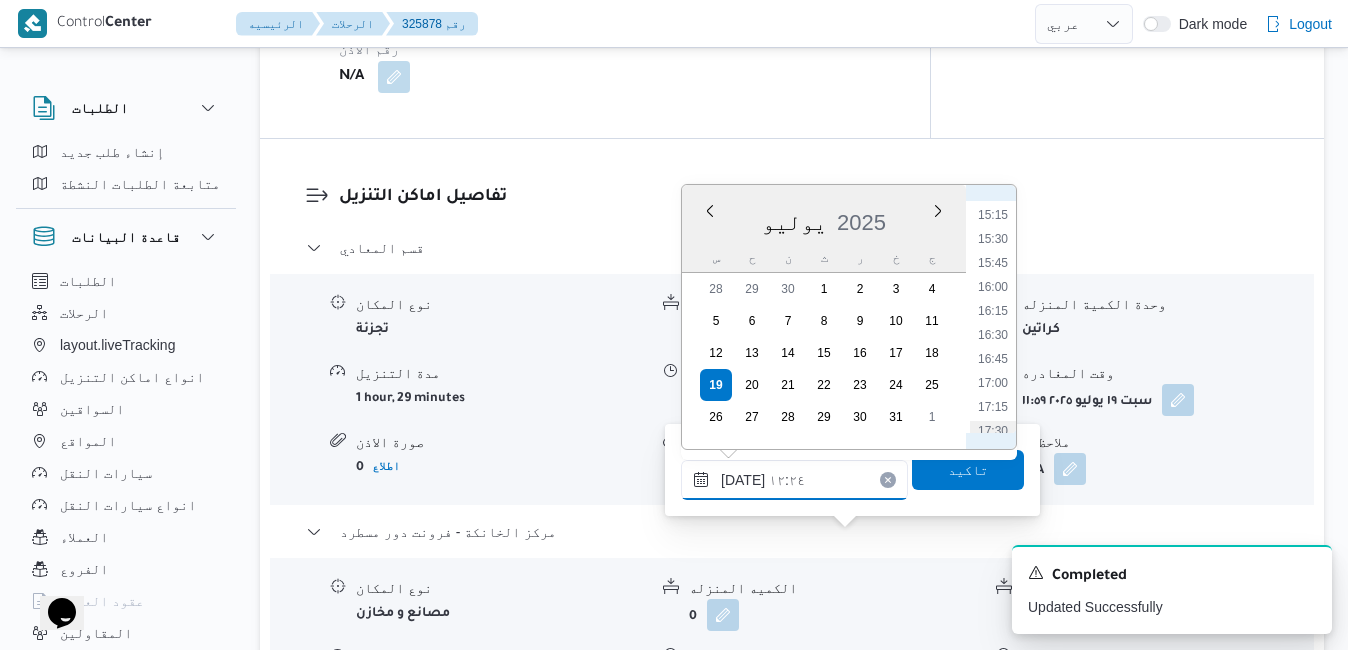type on "١٩/٠٧/٢٠٢٥ ١٧:٣٠" 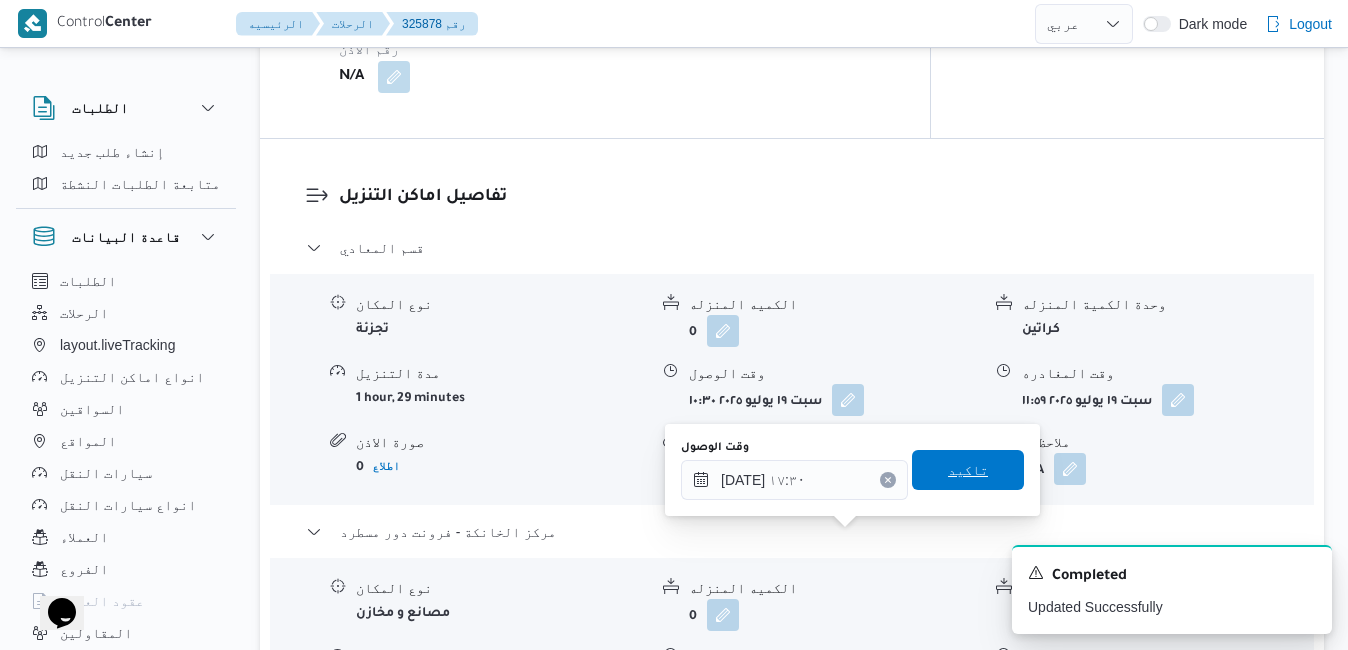 click on "تاكيد" at bounding box center (968, 470) 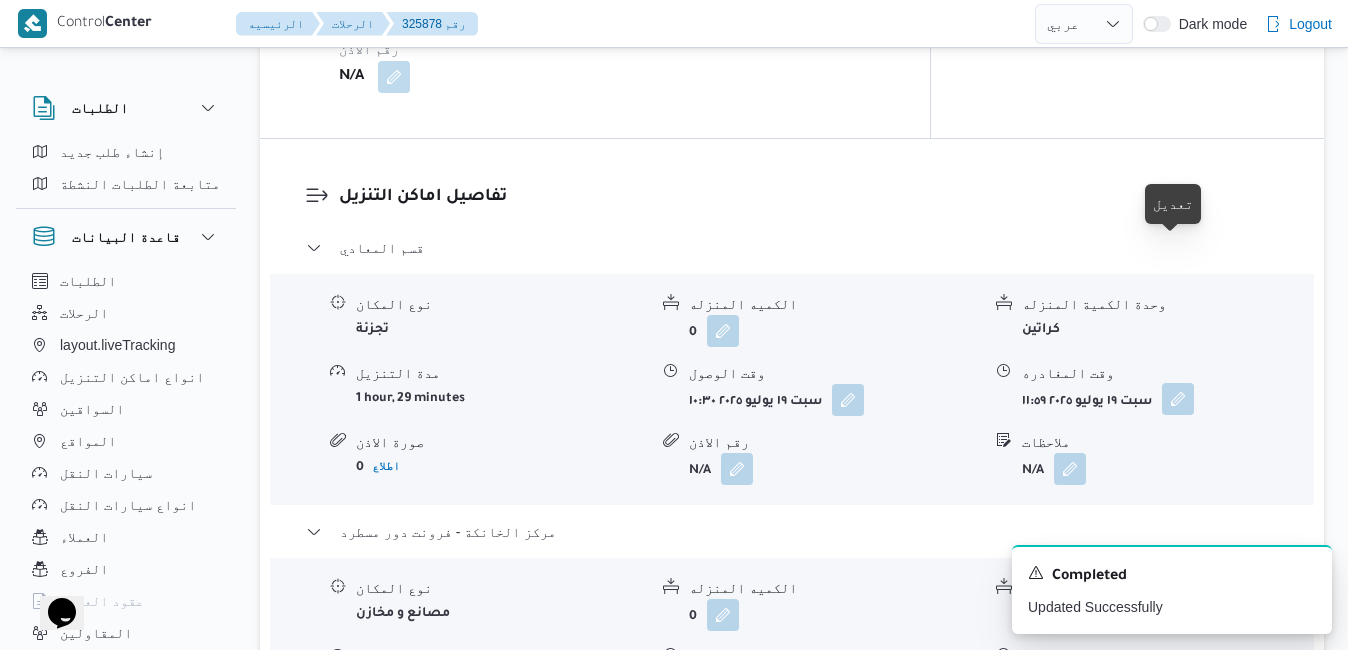 click at bounding box center [1178, 399] 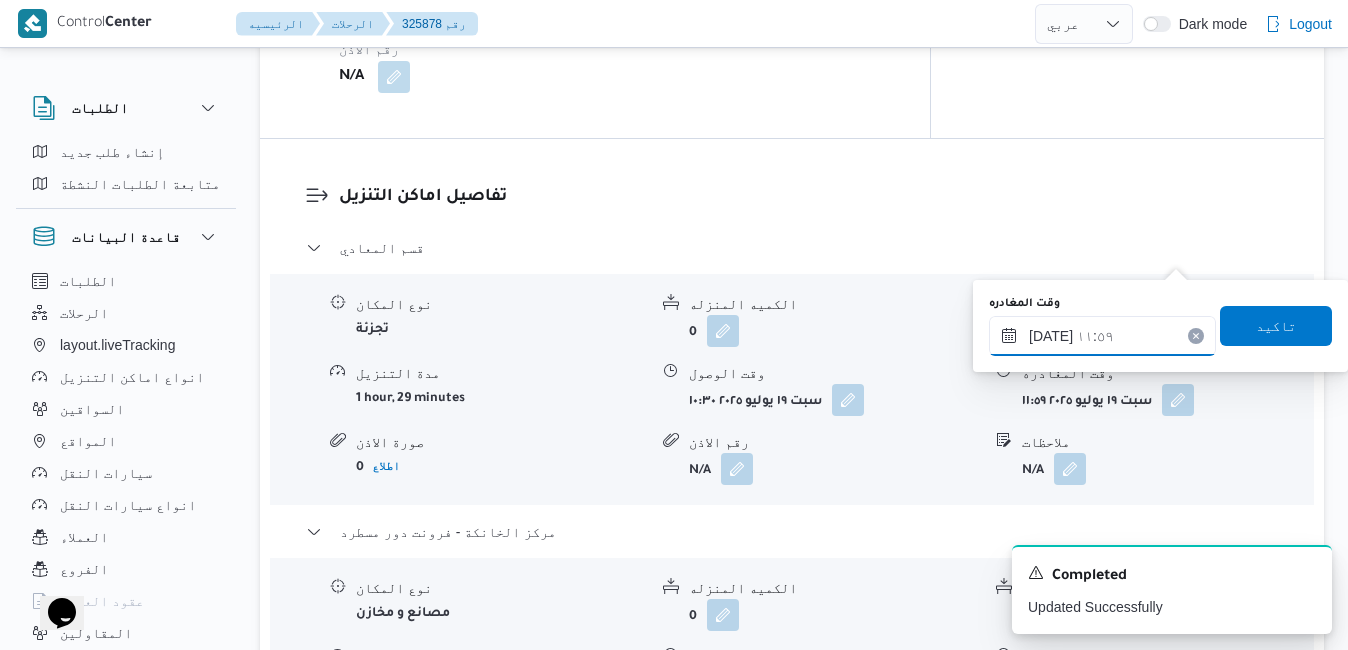 click on "١٩/٠٧/٢٠٢٥ ١١:٥٩" at bounding box center (1102, 336) 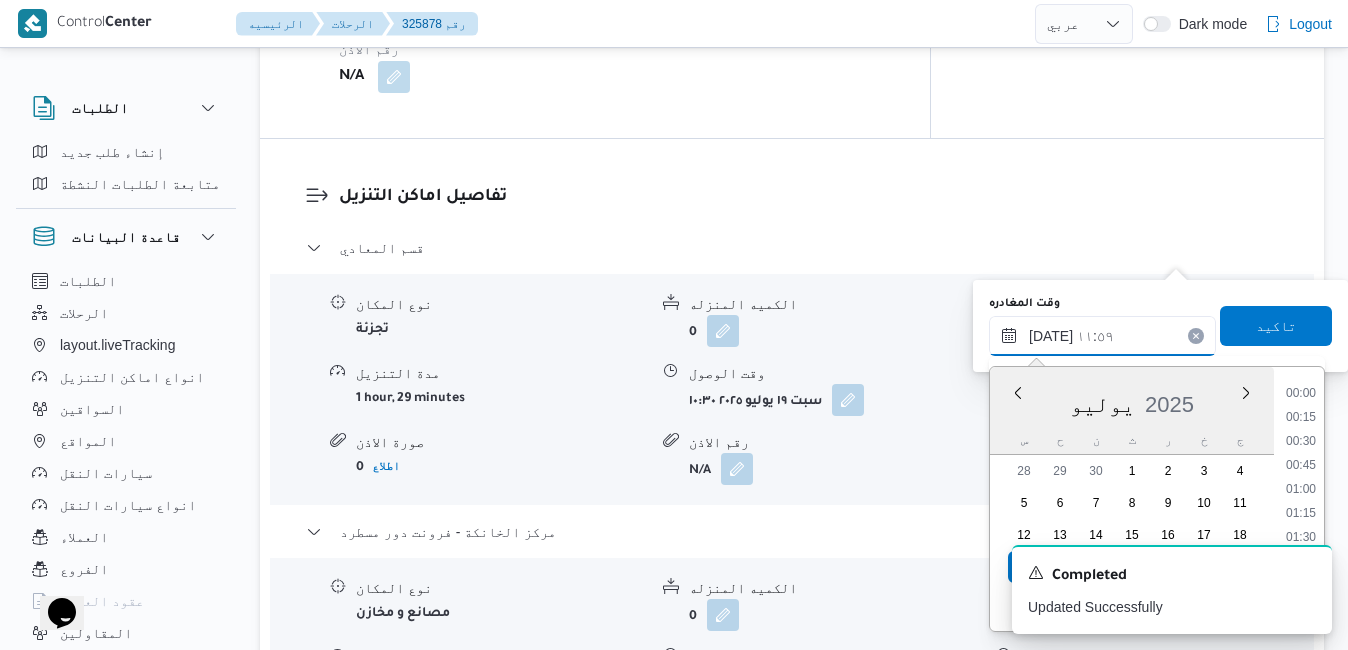 scroll, scrollTop: 1006, scrollLeft: 0, axis: vertical 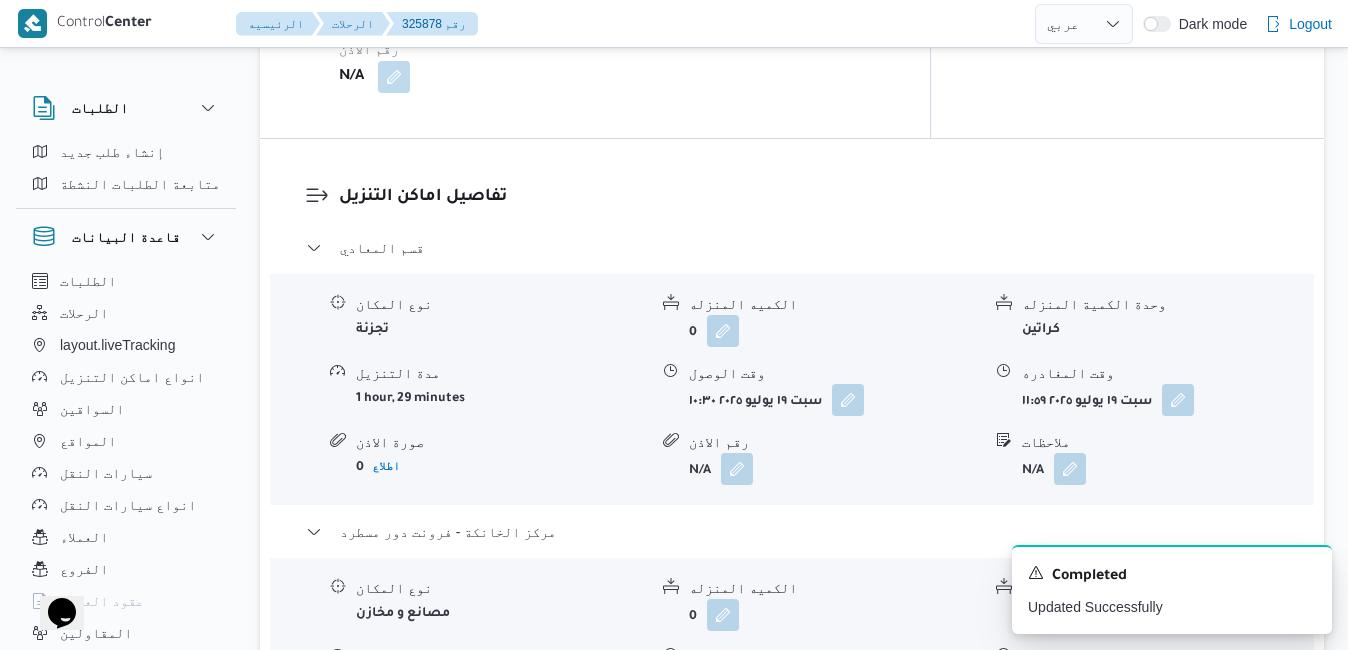 click on "A new notification appears Completed Updated Successfully" at bounding box center (1148, 589) 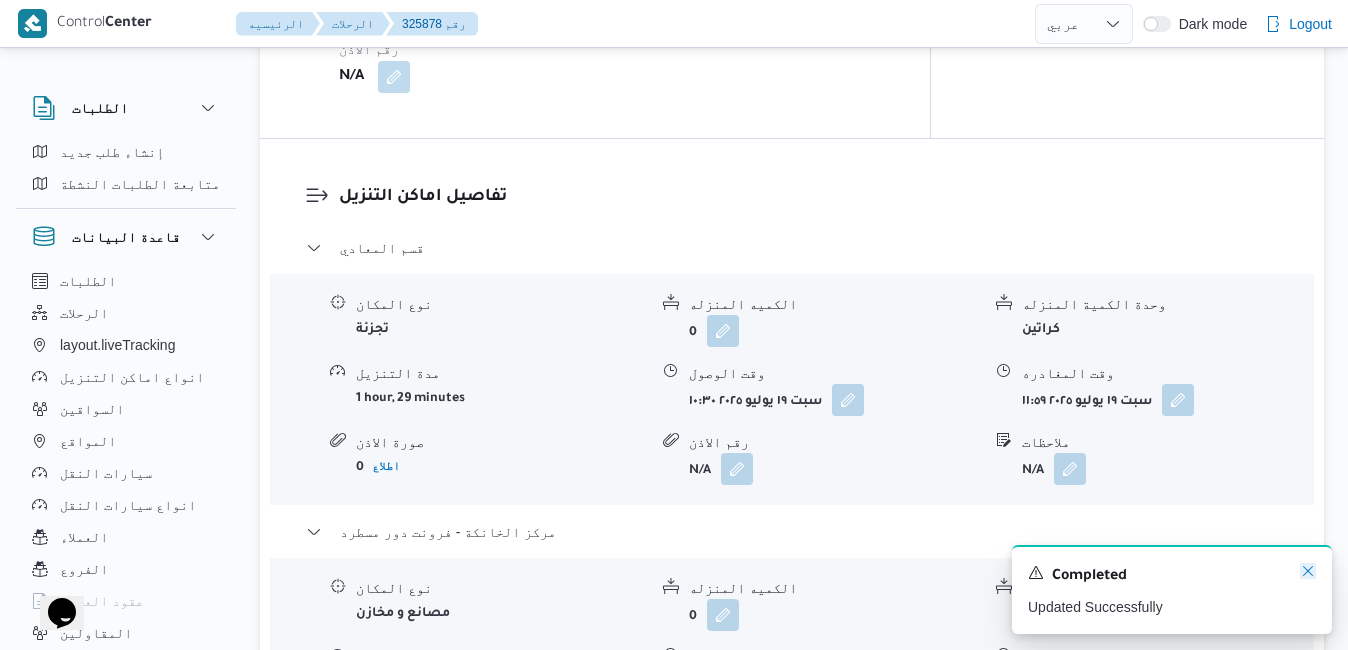 click 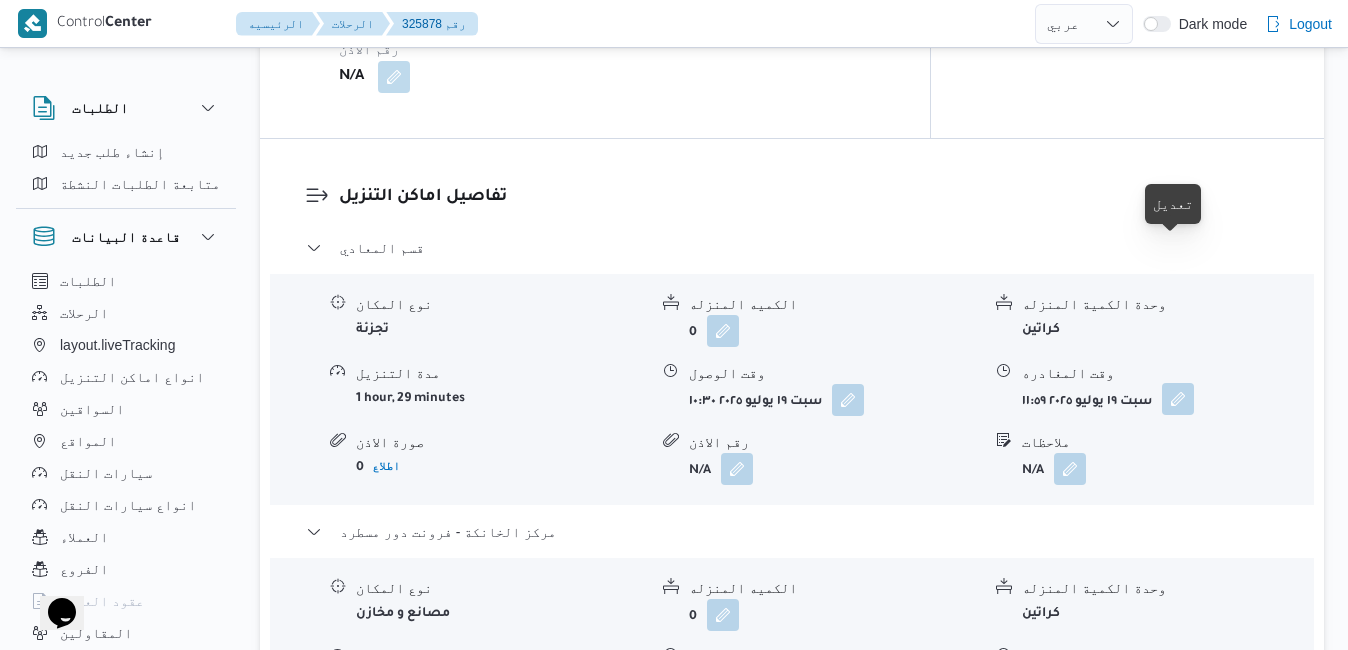 click at bounding box center (1178, 399) 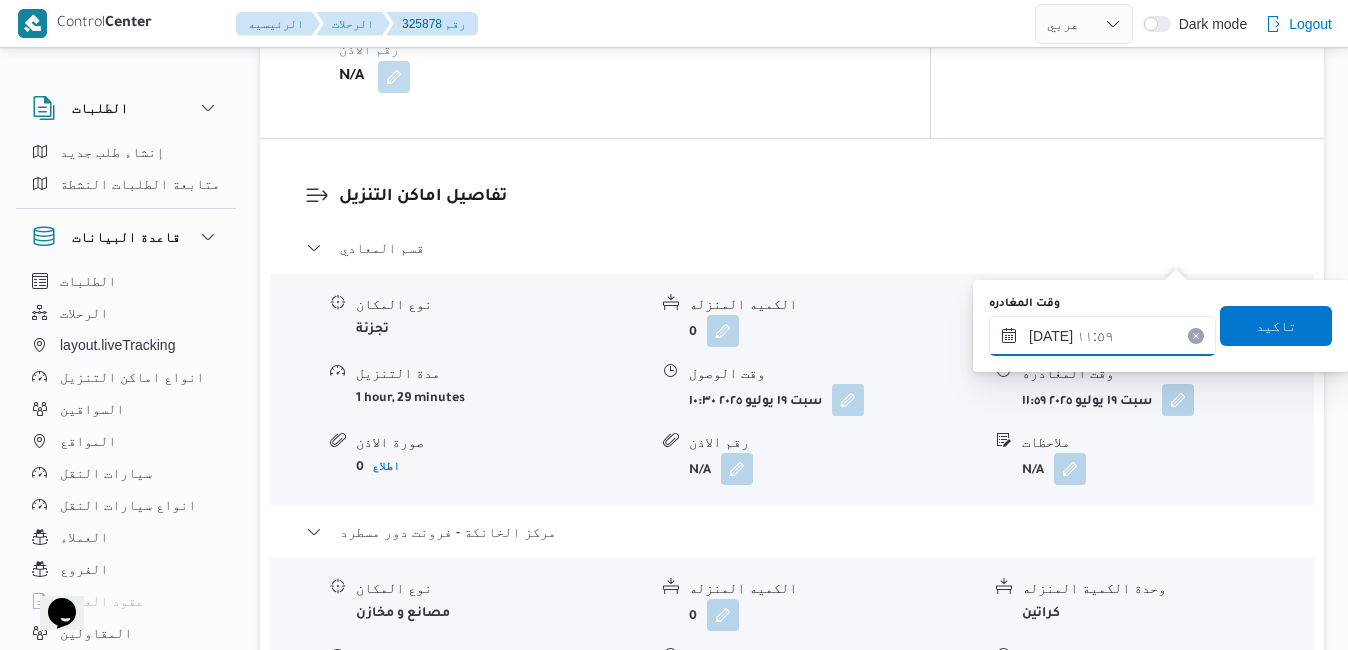 click on "١٩/٠٧/٢٠٢٥ ١١:٥٩" at bounding box center [1102, 336] 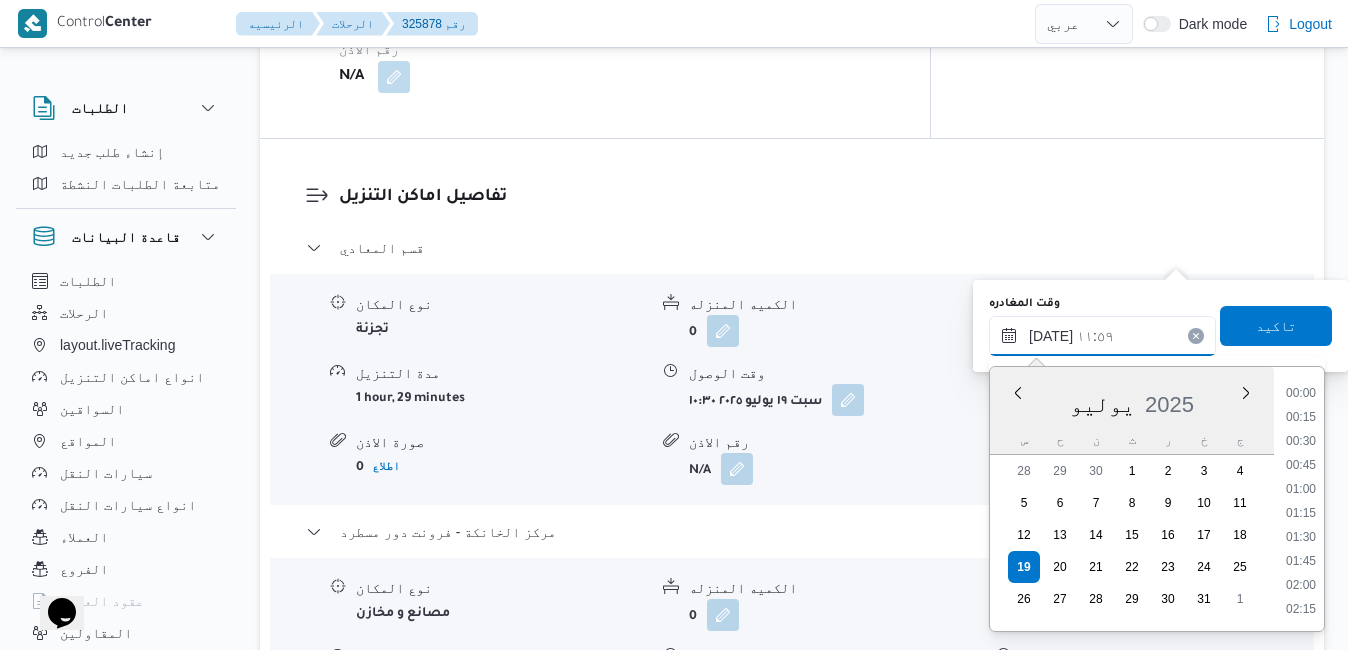 scroll, scrollTop: 1006, scrollLeft: 0, axis: vertical 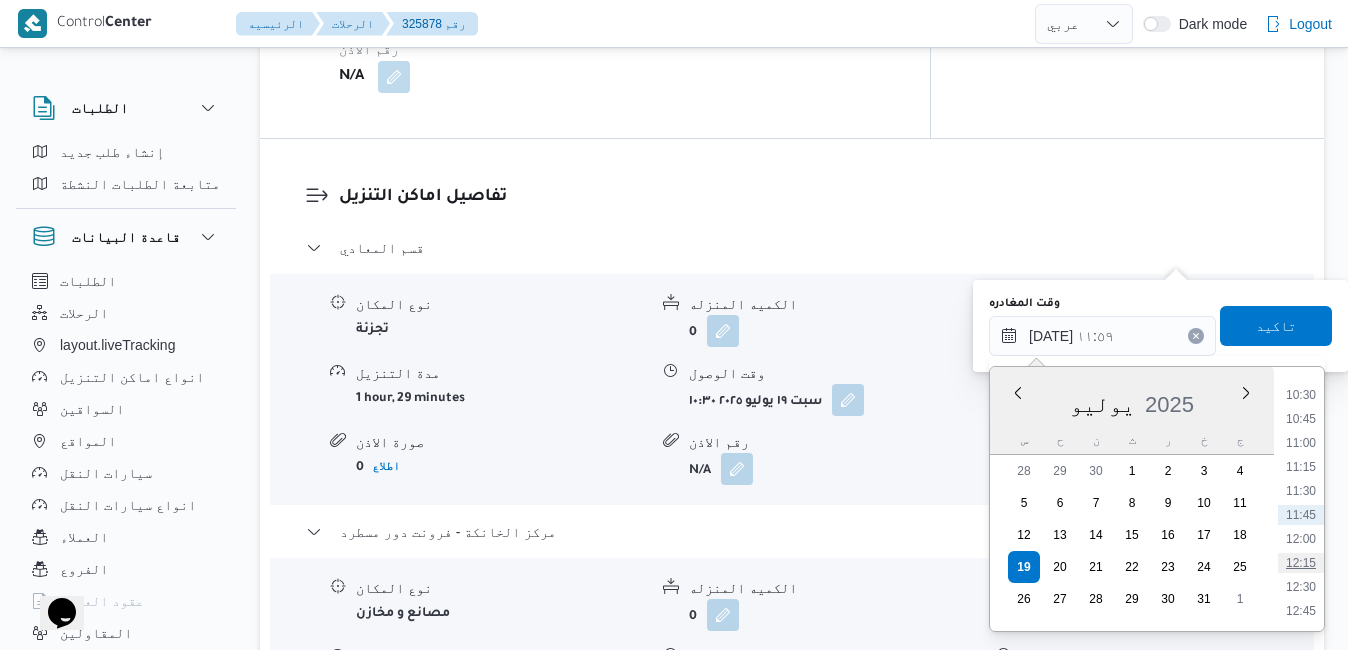 click on "12:15" at bounding box center [1301, 563] 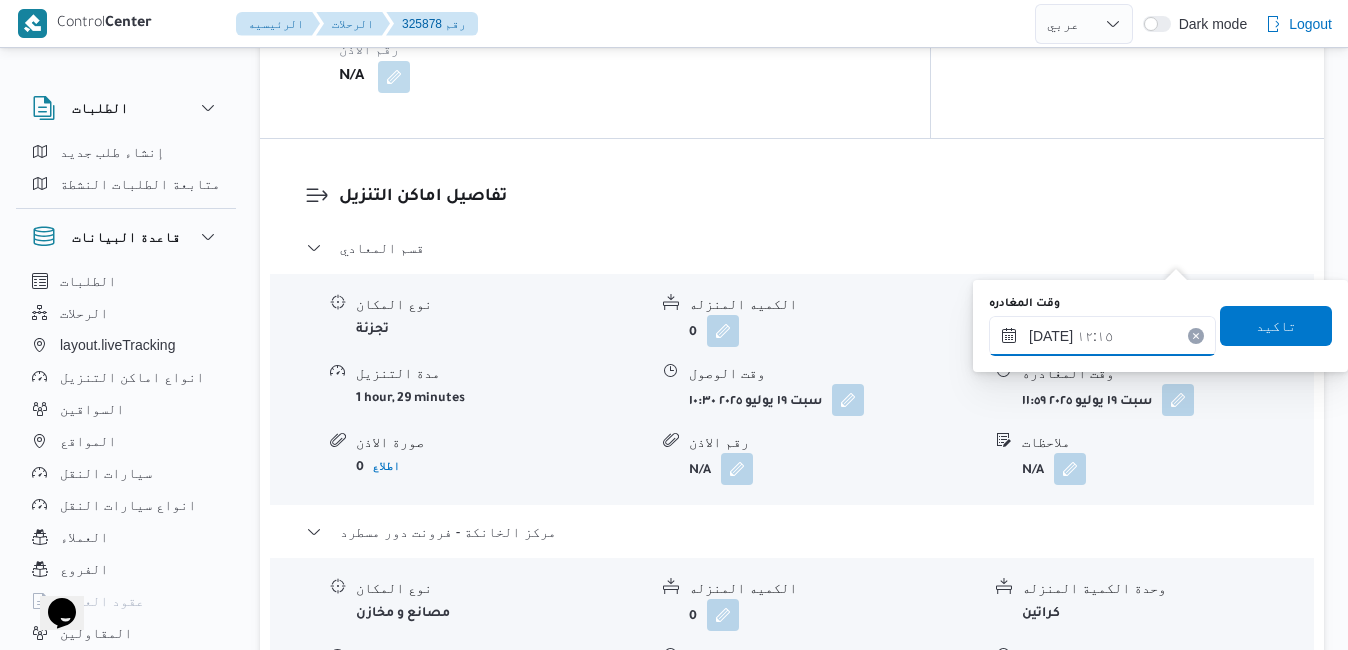 click on "١٩/٠٧/٢٠٢٥ ١٢:١٥" at bounding box center [1102, 336] 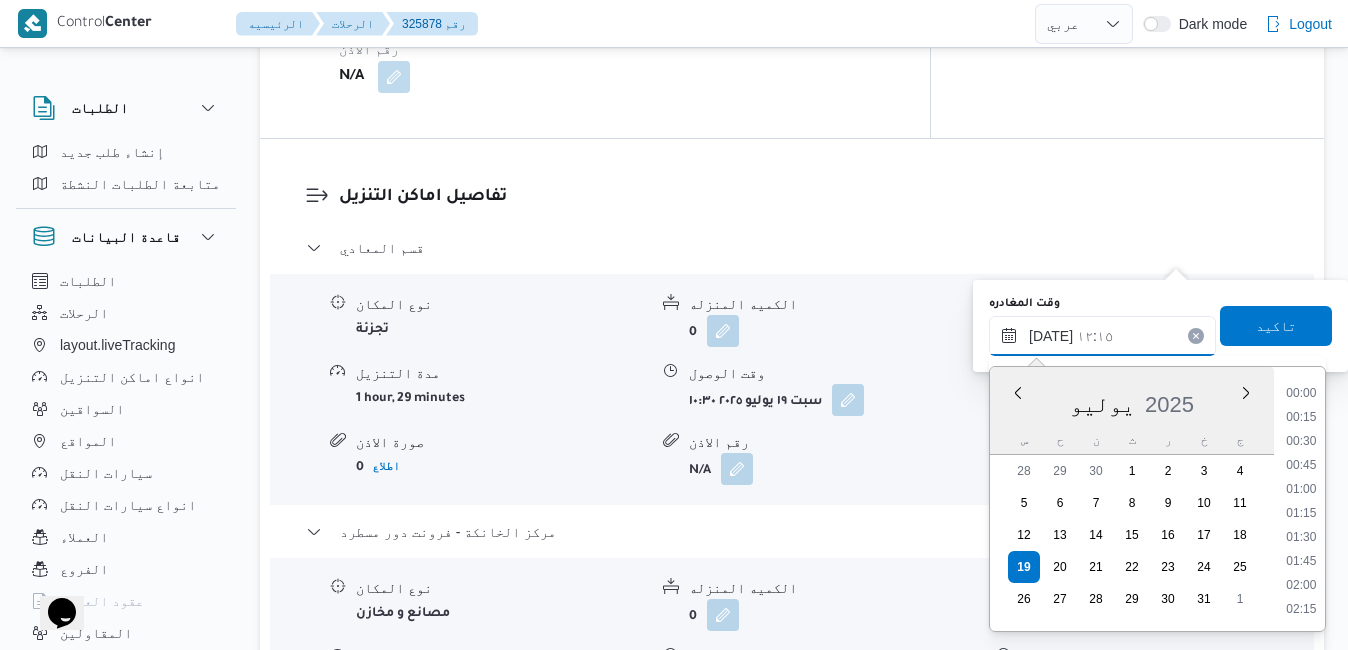 scroll, scrollTop: 1054, scrollLeft: 0, axis: vertical 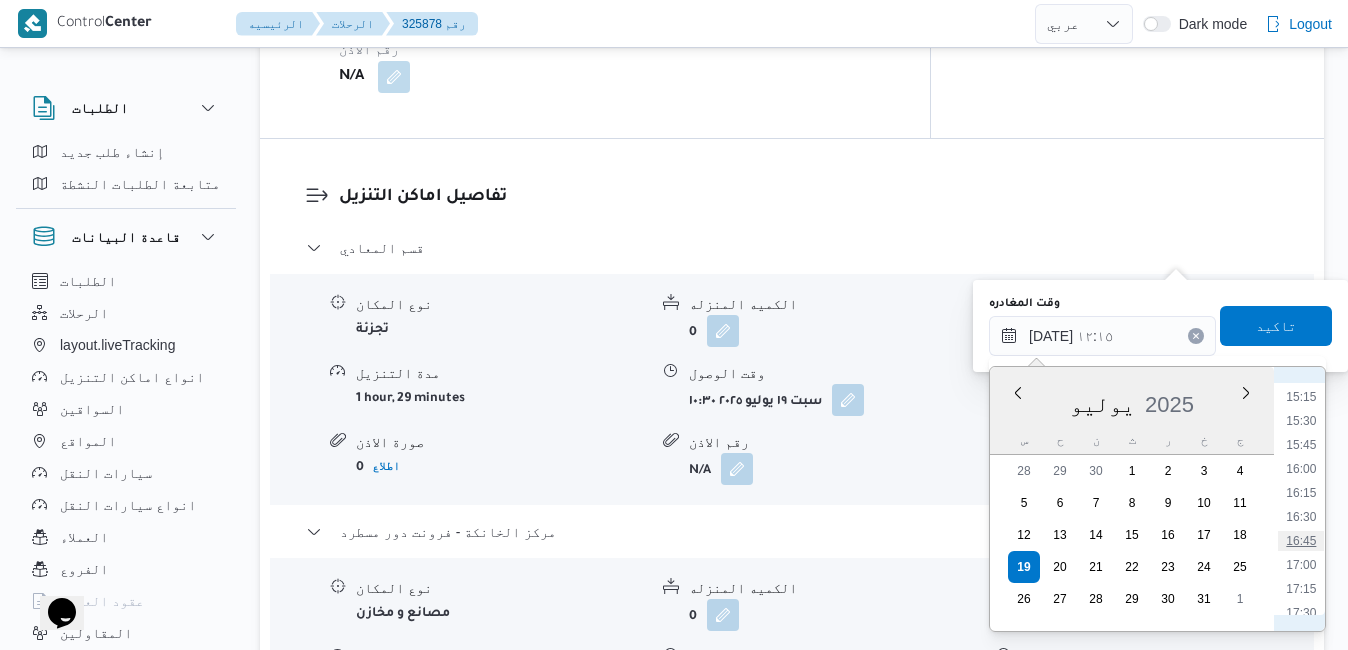 click on "16:45" at bounding box center (1301, 541) 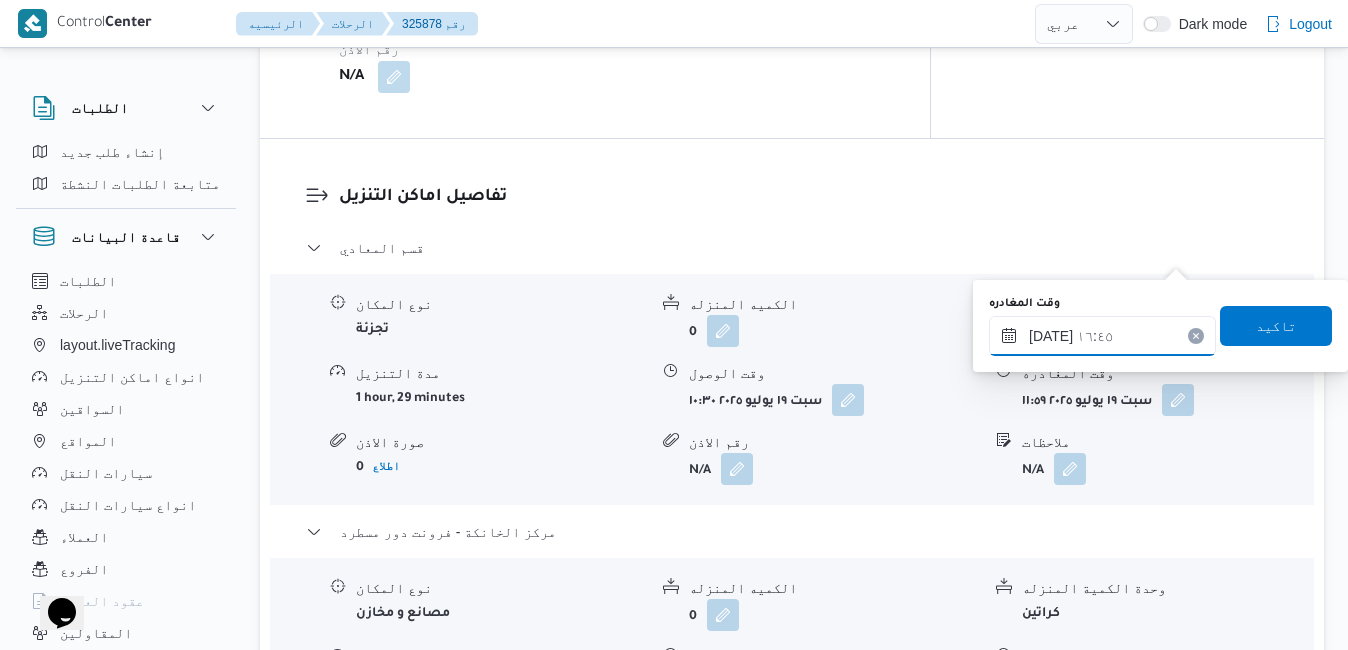 click on "١٩/٠٧/٢٠٢٥ ١٦:٤٥" at bounding box center (1102, 336) 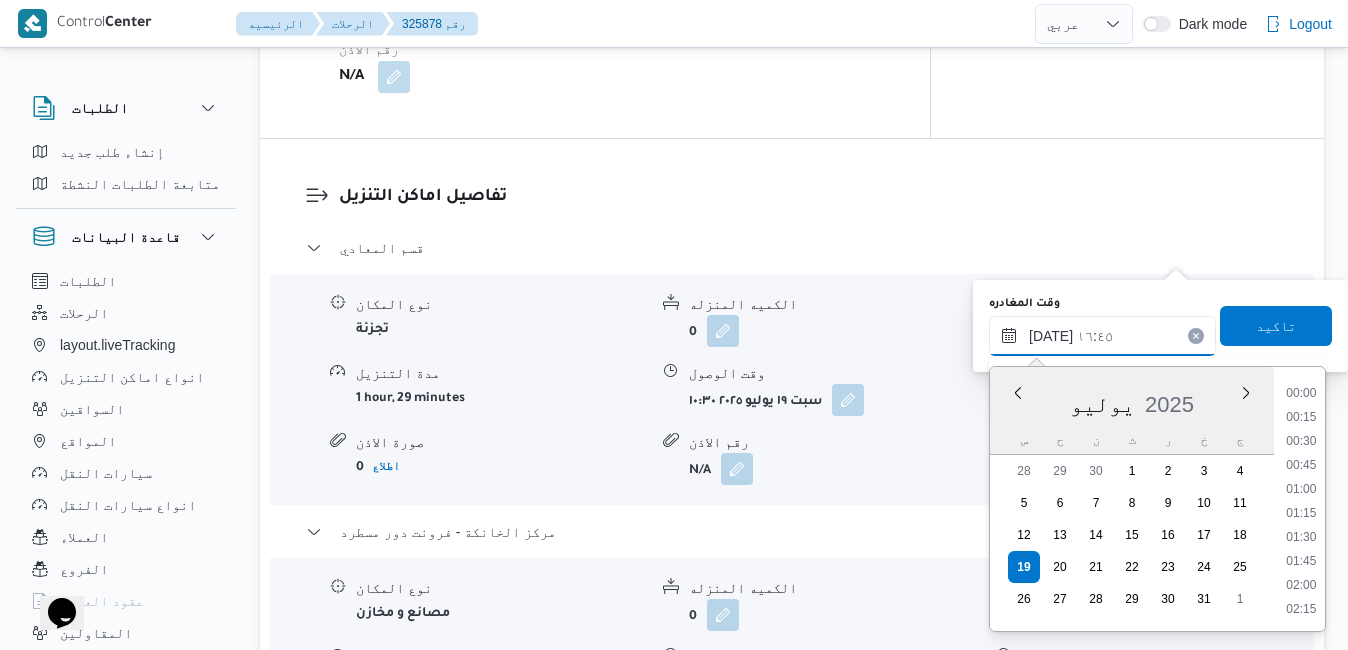 click on "١٩/٠٧/٢٠٢٥ ١٦:٤٥" at bounding box center (1102, 336) 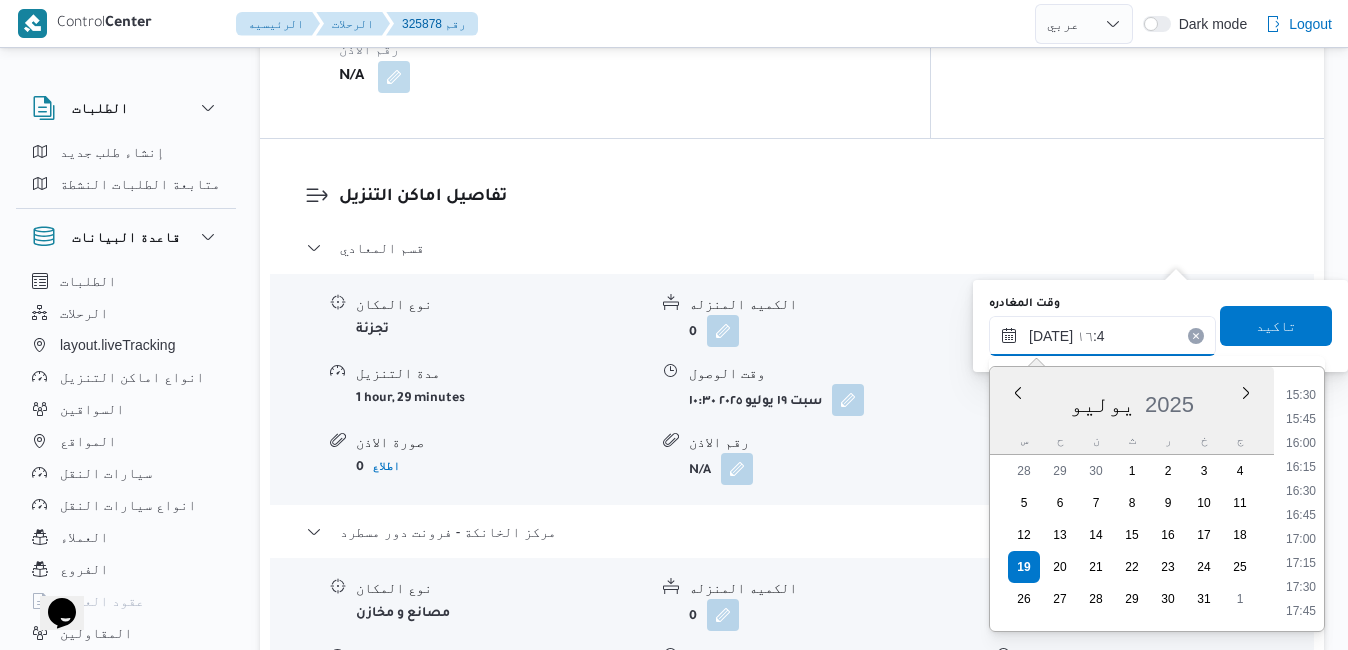 type on "١٩/٠٧/٢٠٢٥ ١٦:40" 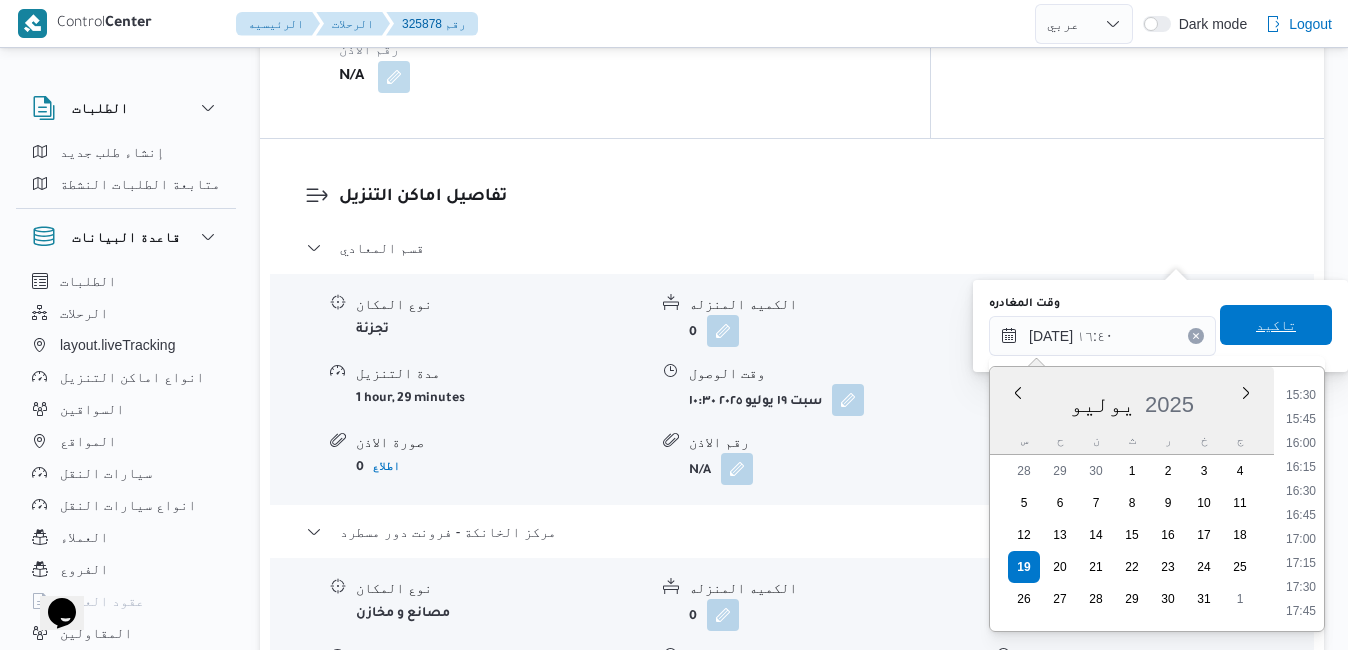 click on "تاكيد" at bounding box center [1276, 325] 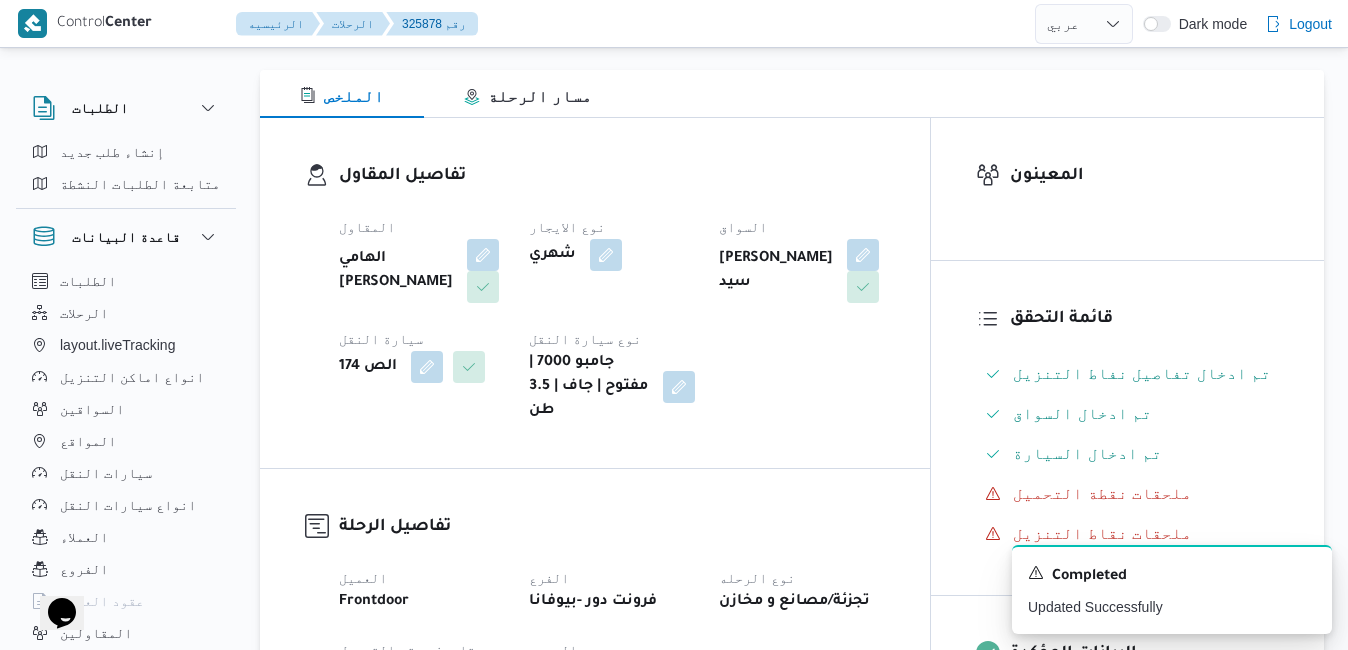 scroll, scrollTop: 0, scrollLeft: 0, axis: both 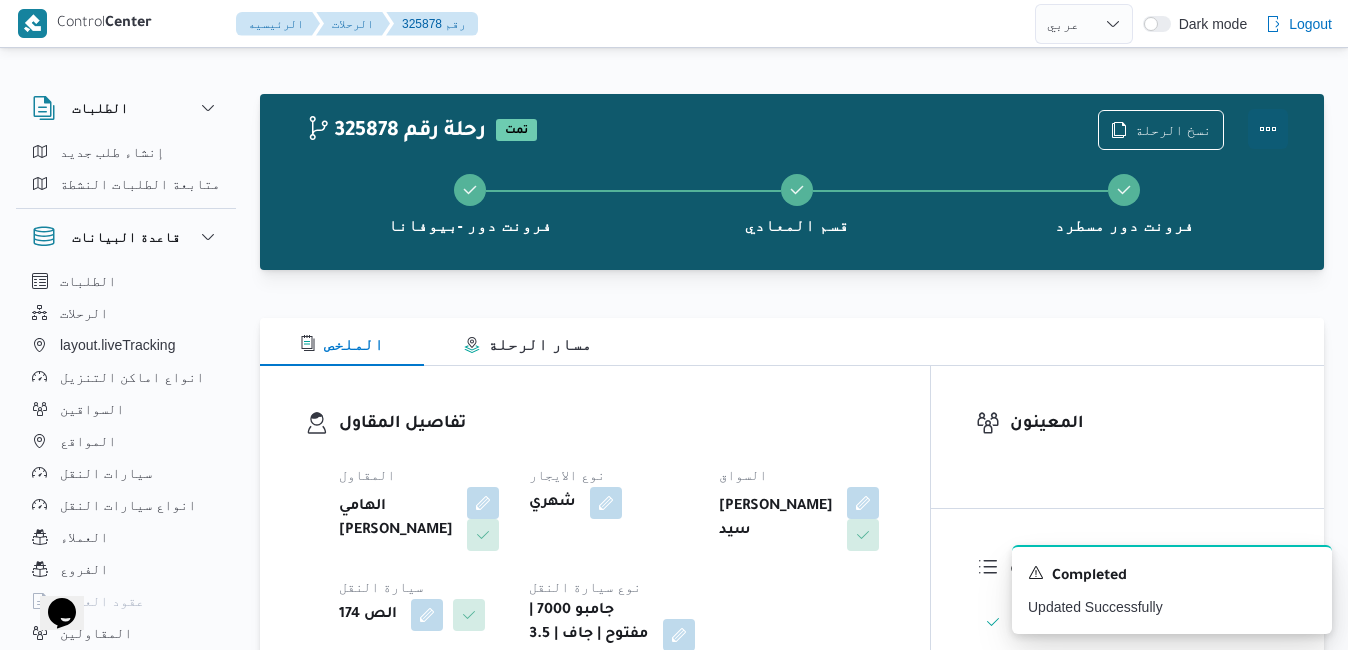 click at bounding box center (1268, 129) 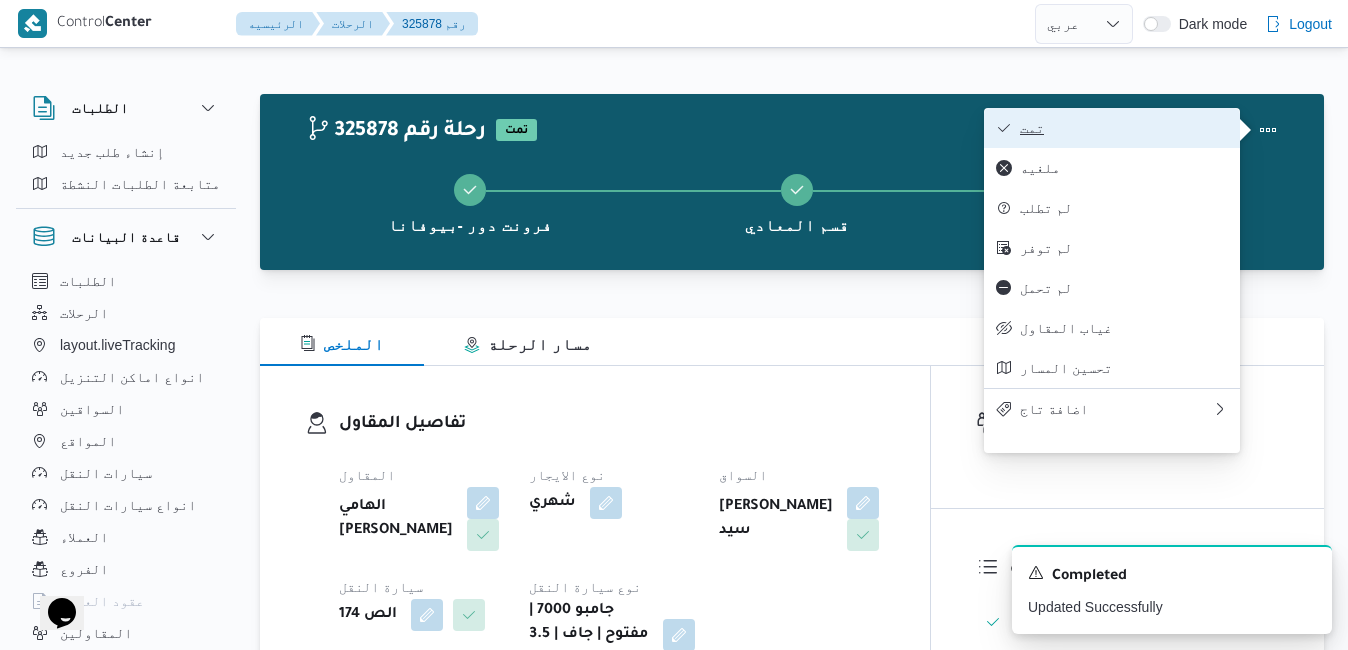 click on "تمت" at bounding box center [1112, 128] 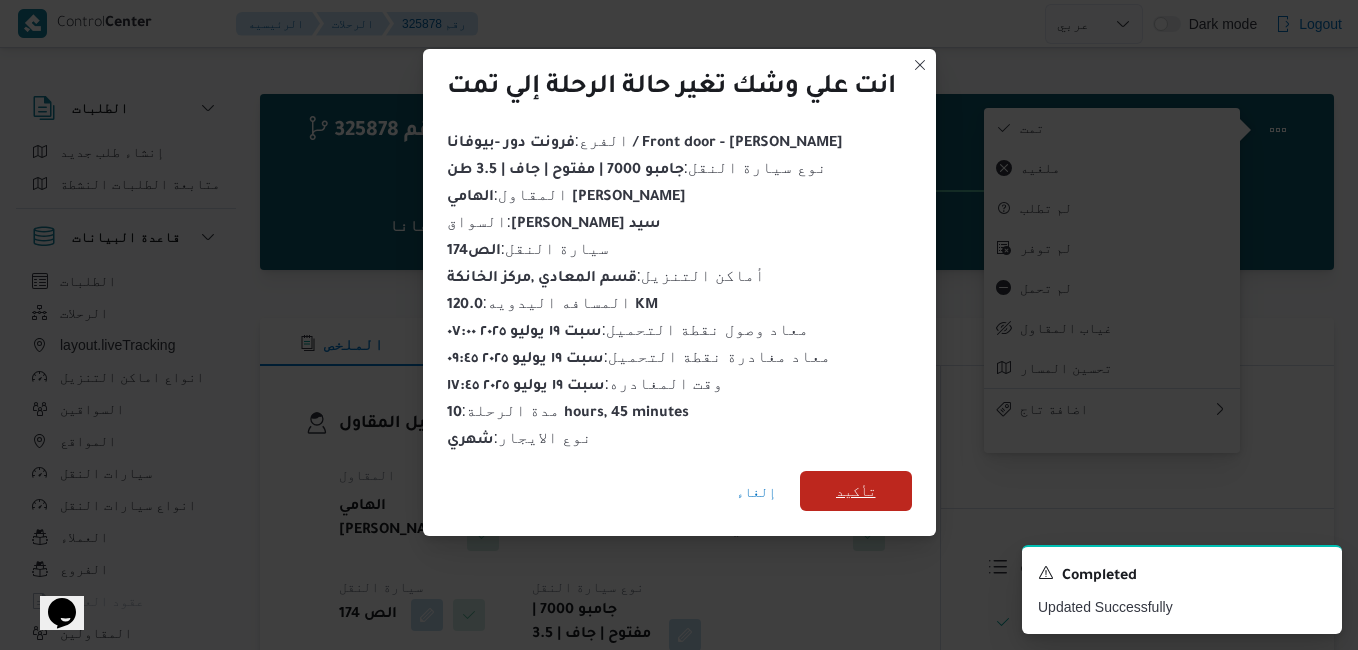 click on "تأكيد" at bounding box center (856, 491) 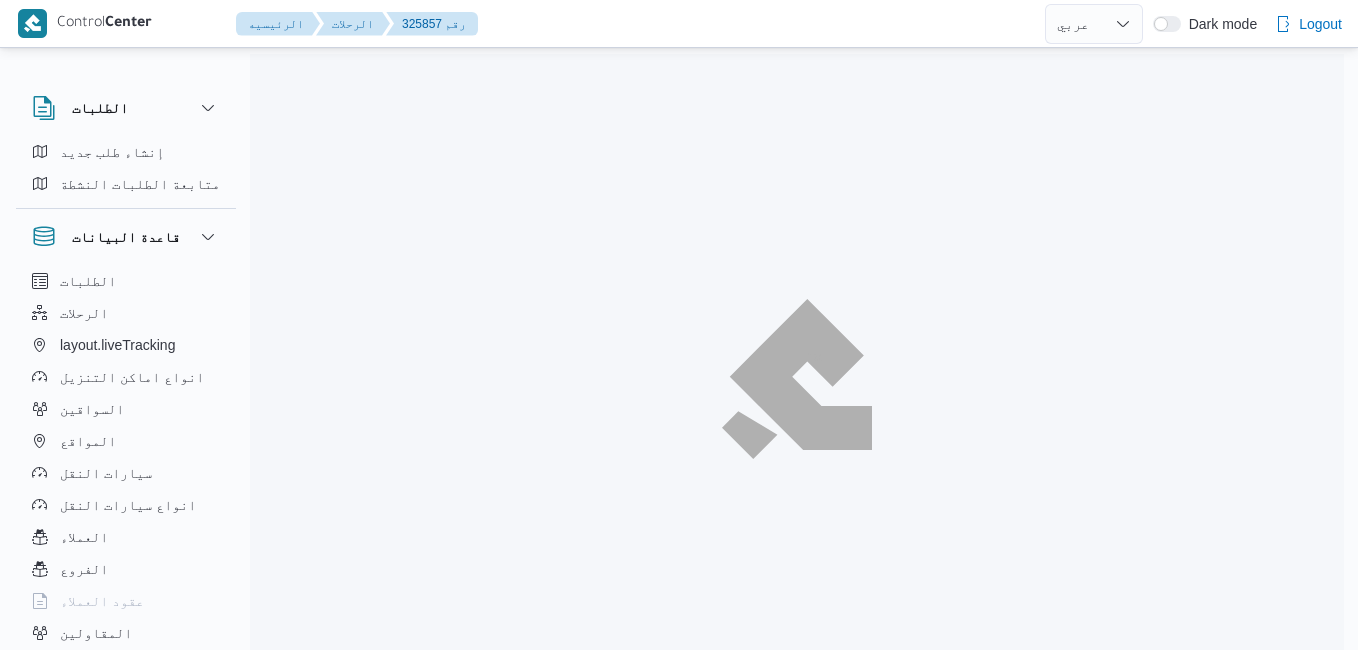 select on "ar" 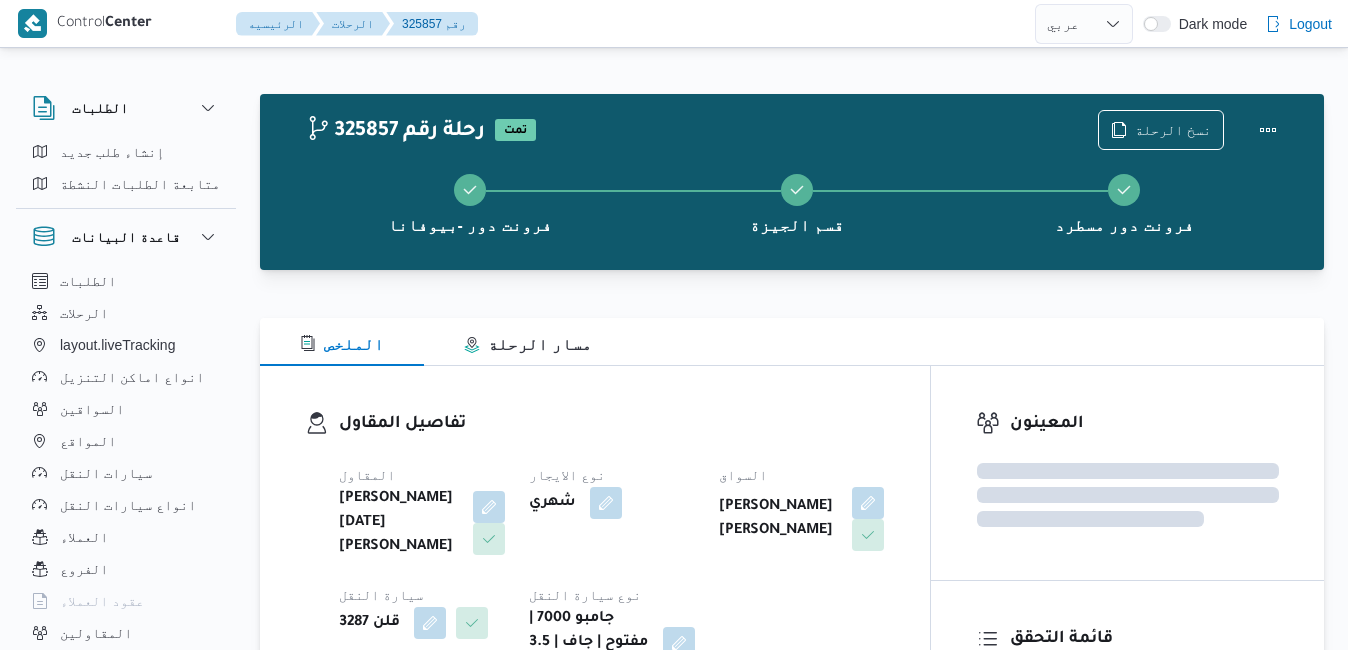 scroll, scrollTop: 40, scrollLeft: 0, axis: vertical 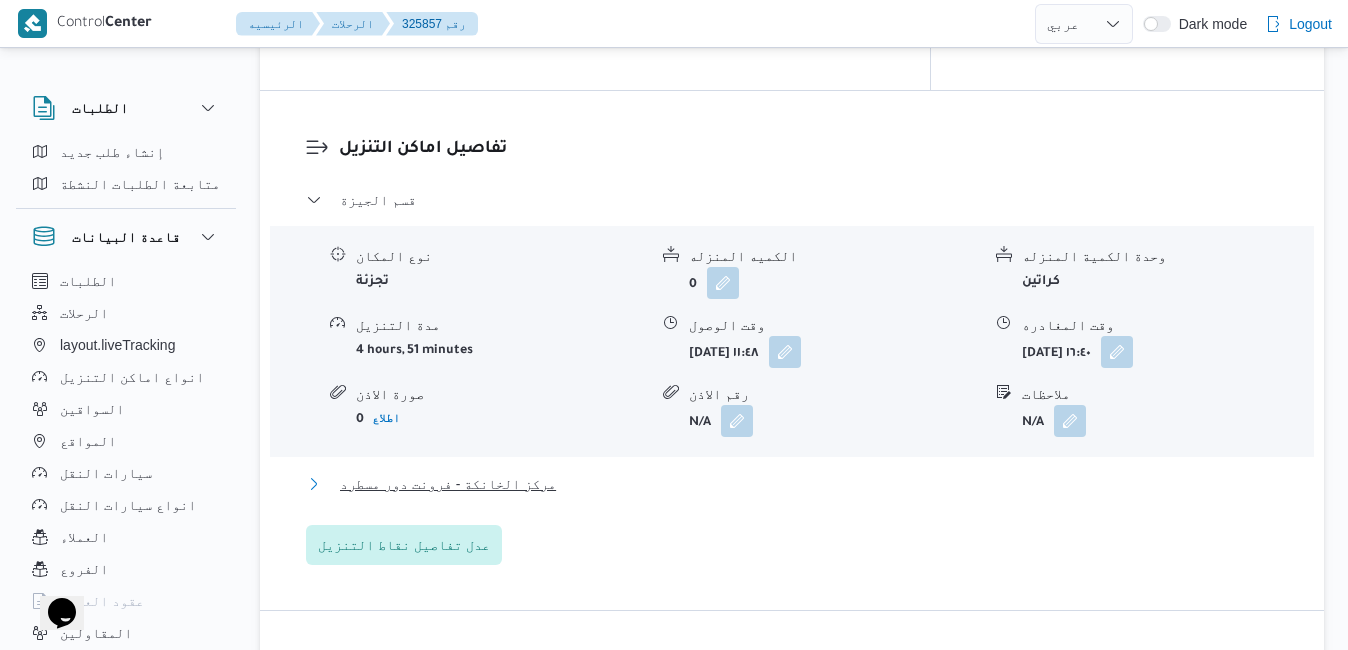 click on "مركز الخانكة -
فرونت دور مسطرد" at bounding box center (792, 484) 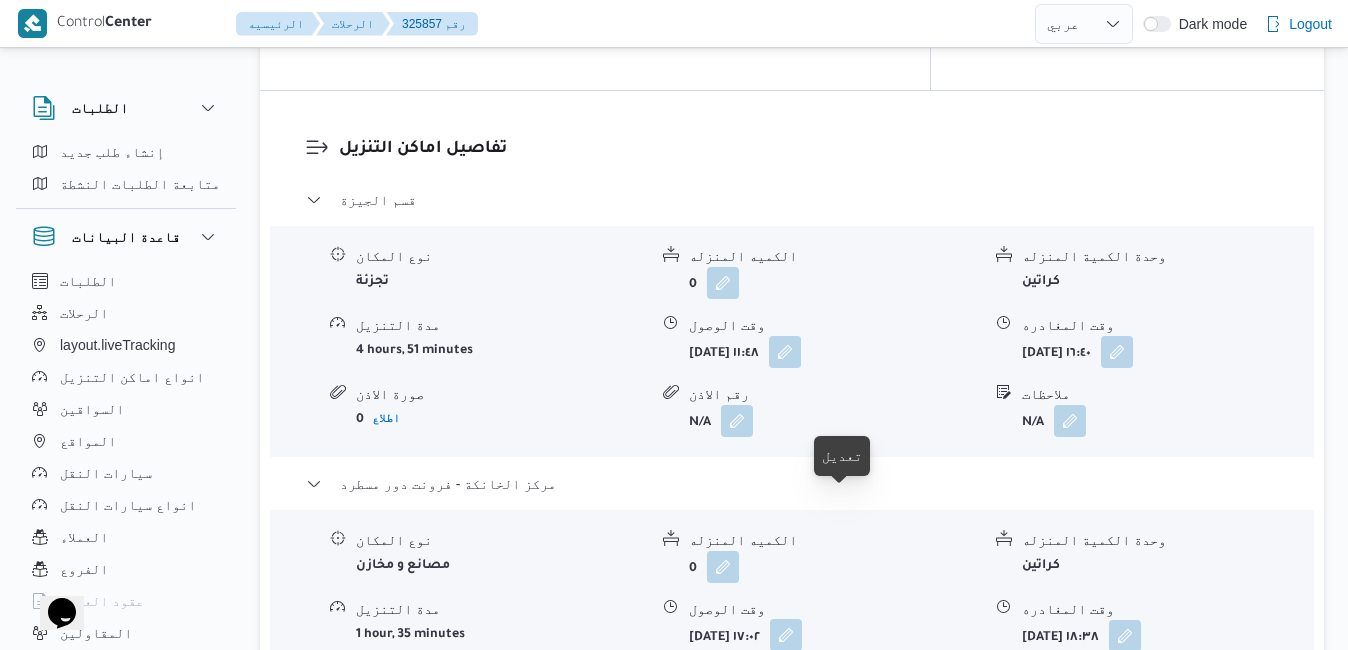 click at bounding box center [786, 635] 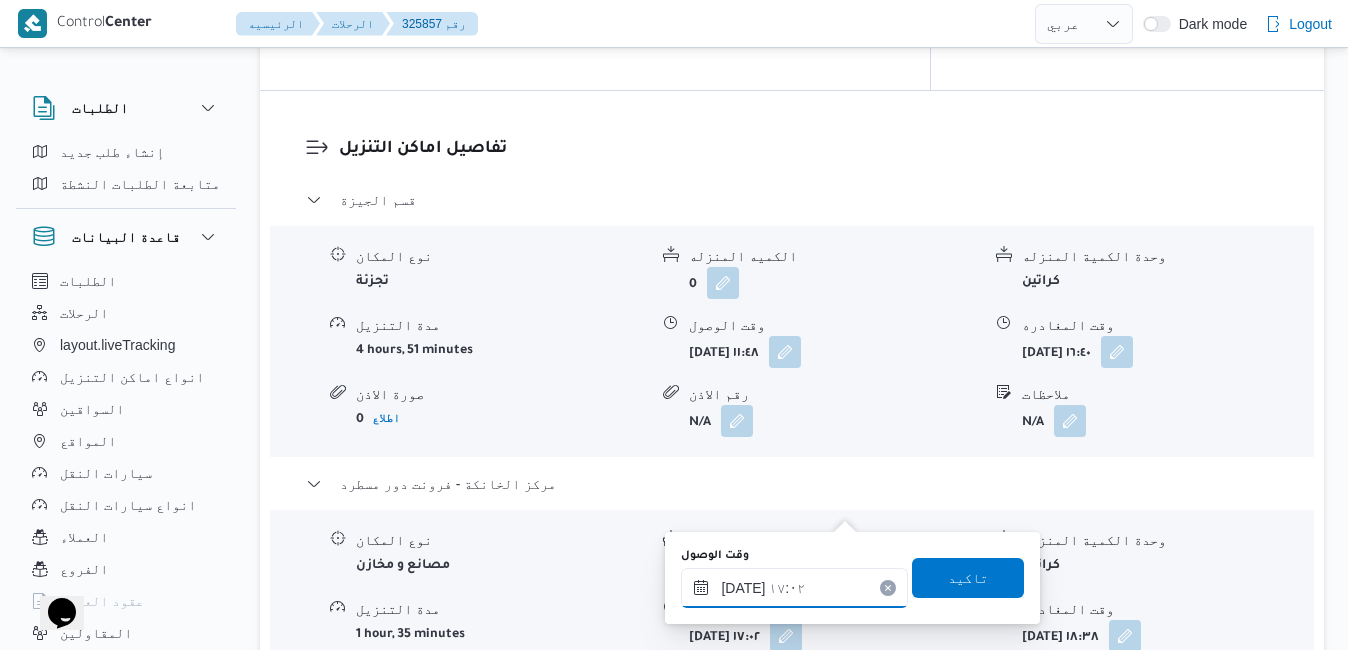 click on "١٩/٠٧/٢٠٢٥ ١٧:٠٢" at bounding box center (794, 588) 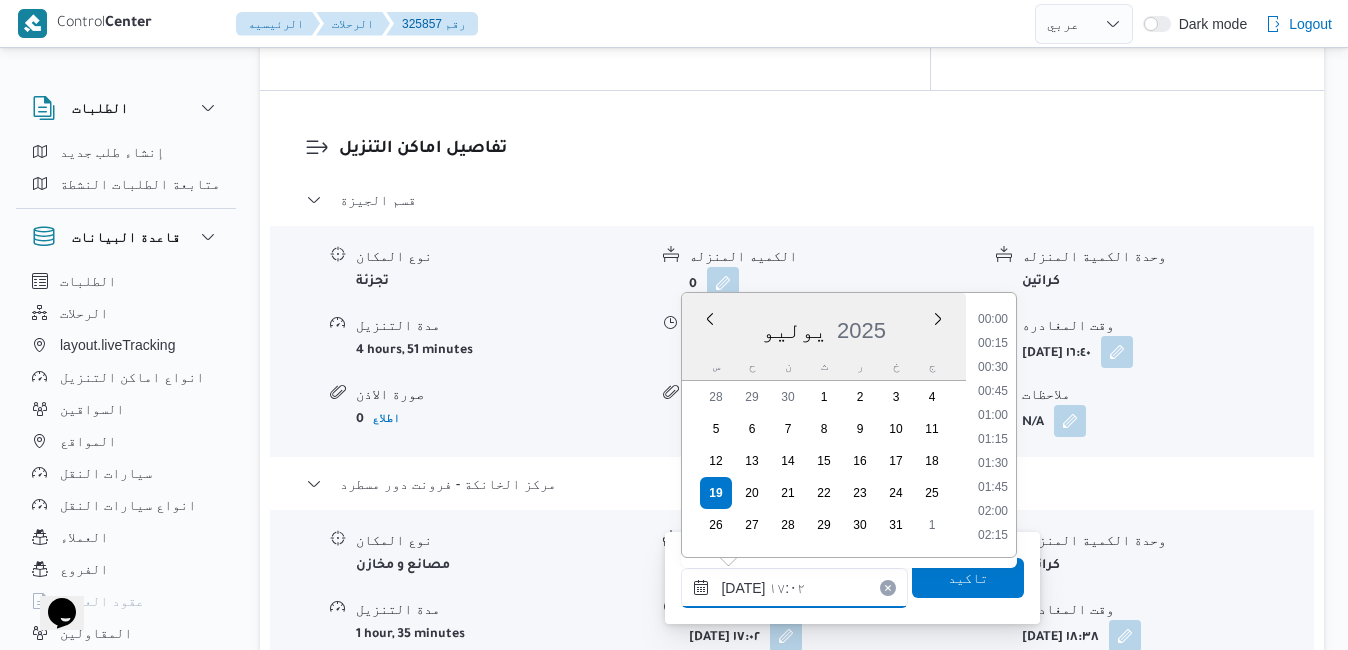 scroll, scrollTop: 1510, scrollLeft: 0, axis: vertical 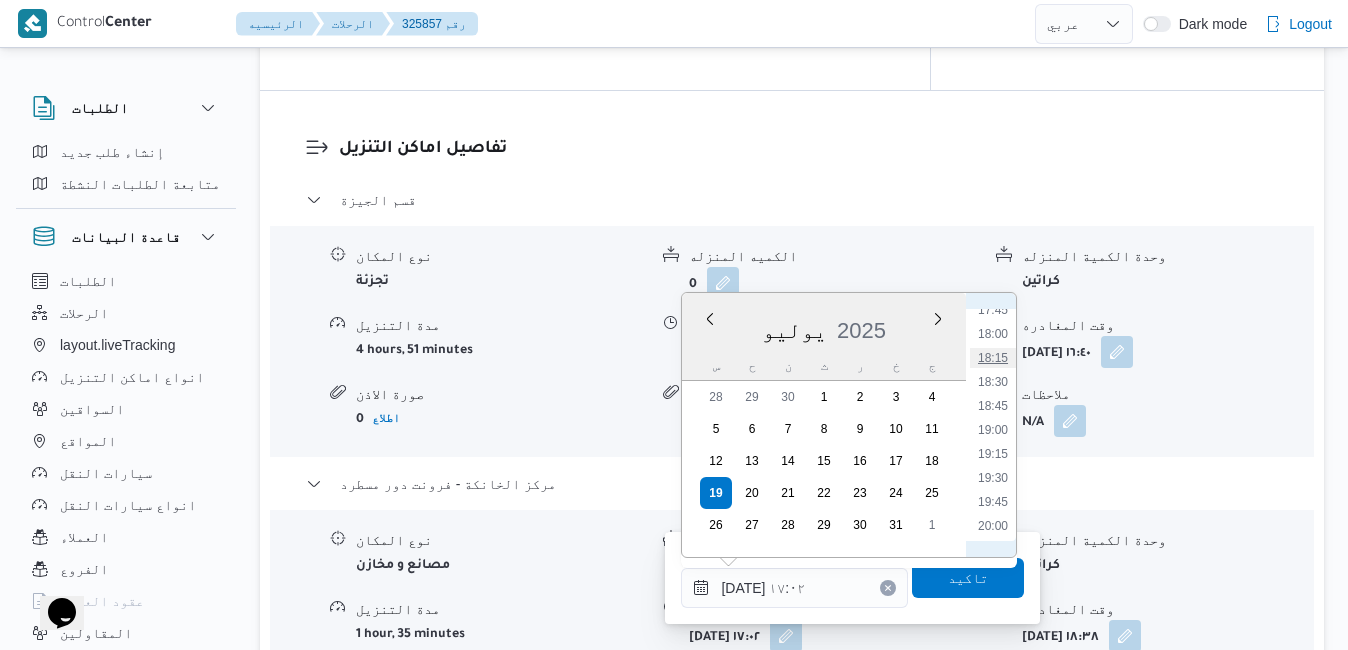 click on "18:15" at bounding box center [993, 358] 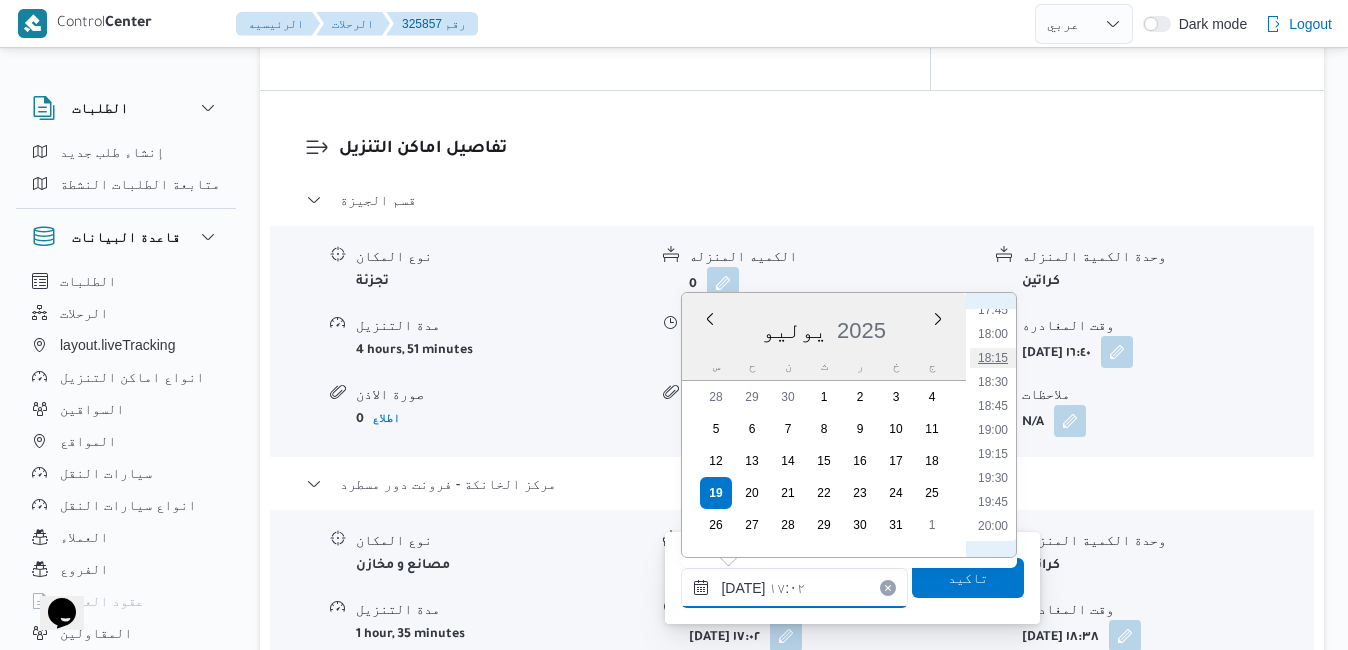 type on "١٩/٠٧/٢٠٢٥ ١٨:١٥" 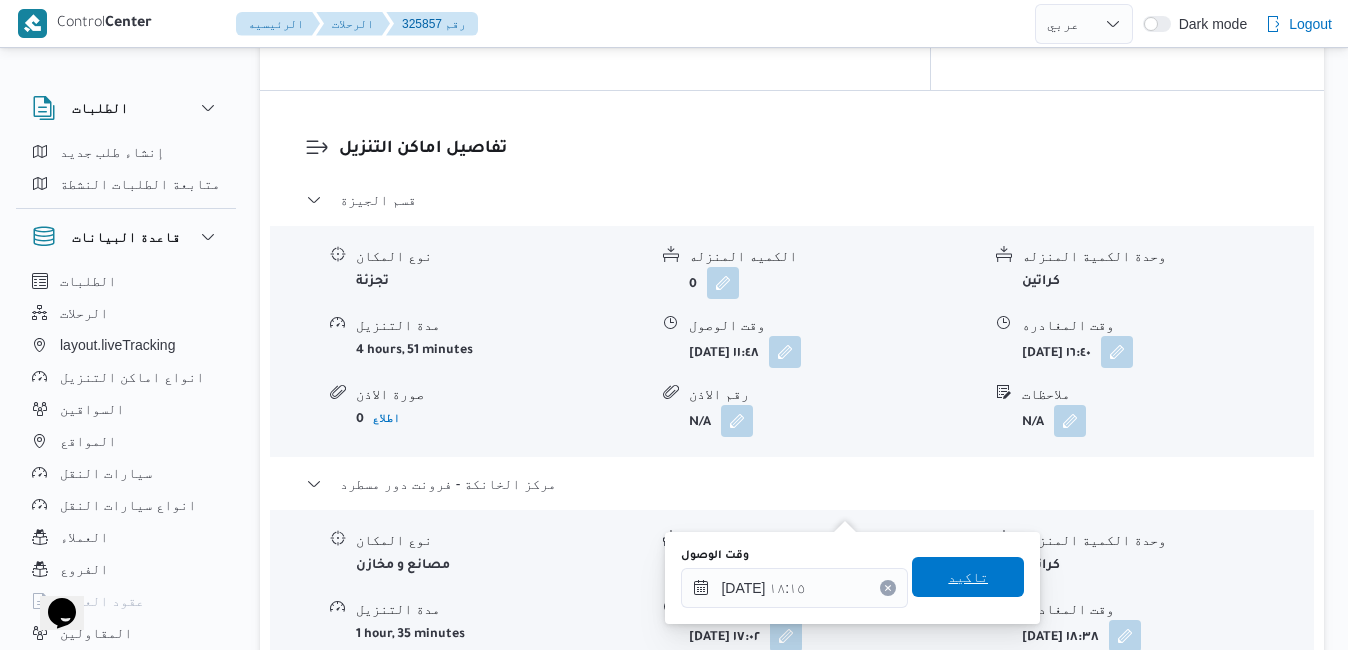 click on "تاكيد" at bounding box center (968, 577) 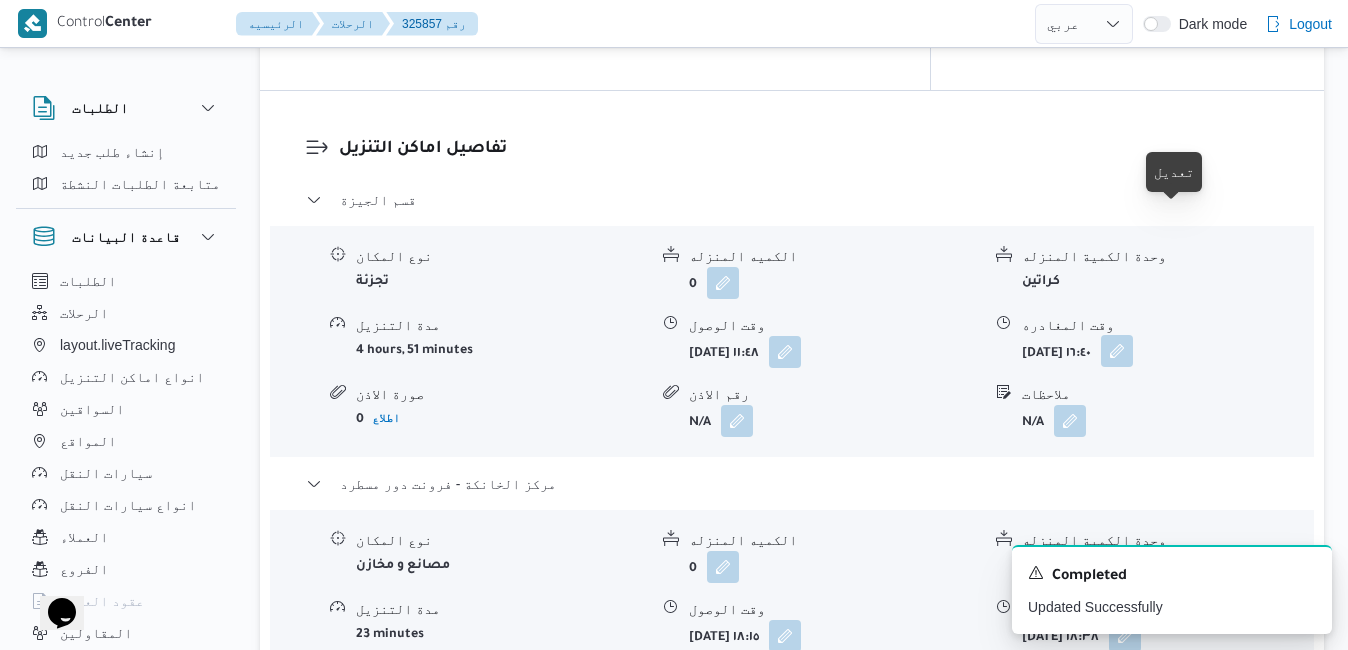 click at bounding box center [1117, 351] 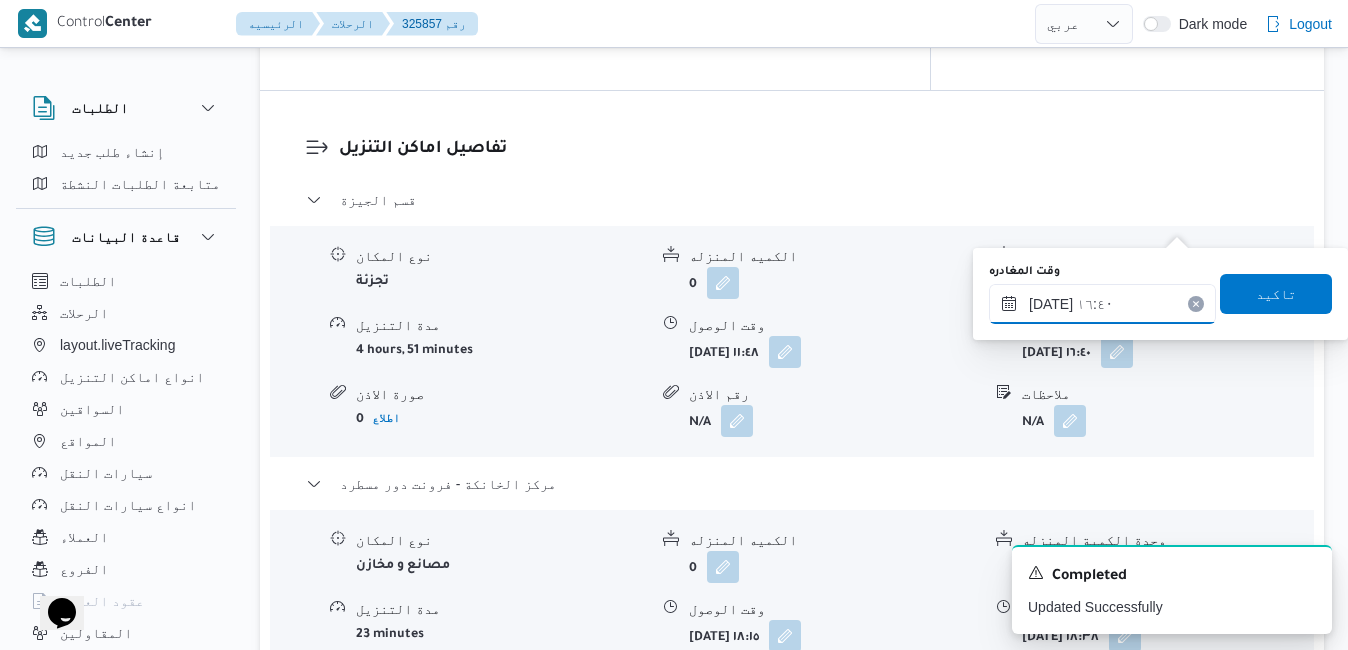 click on "١٩/٠٧/٢٠٢٥ ١٦:٤٠" at bounding box center (1102, 304) 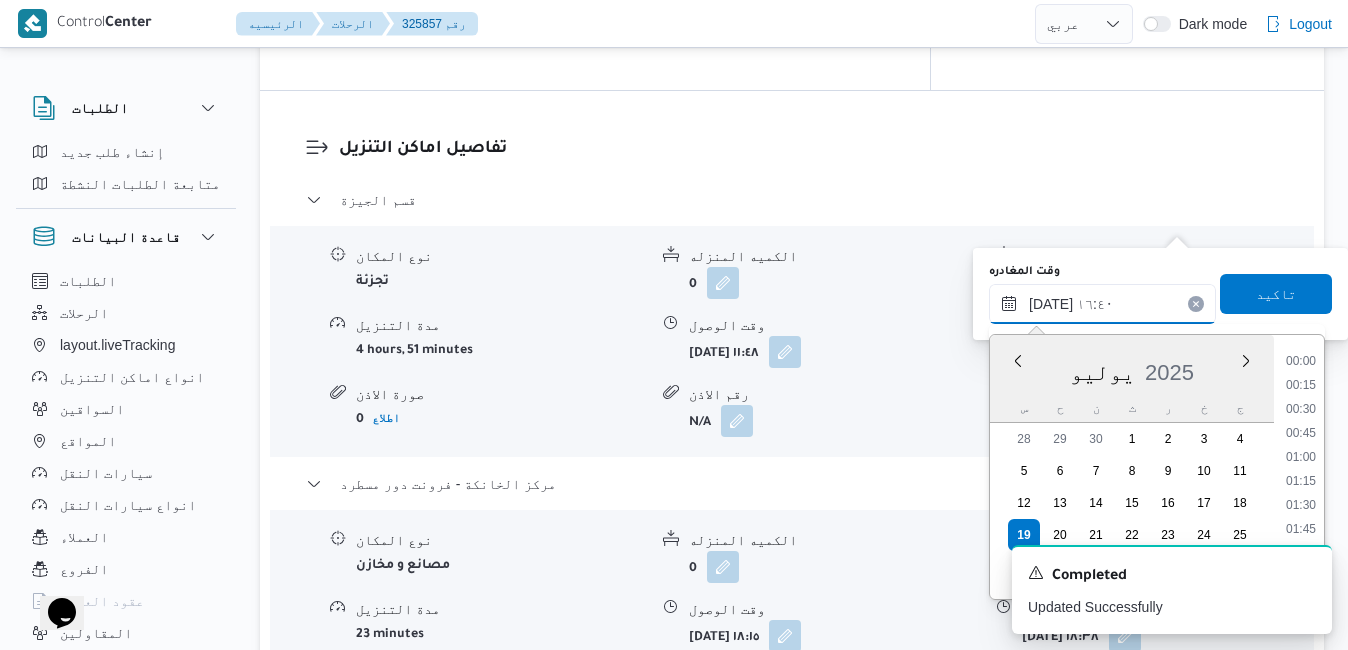 scroll, scrollTop: 1462, scrollLeft: 0, axis: vertical 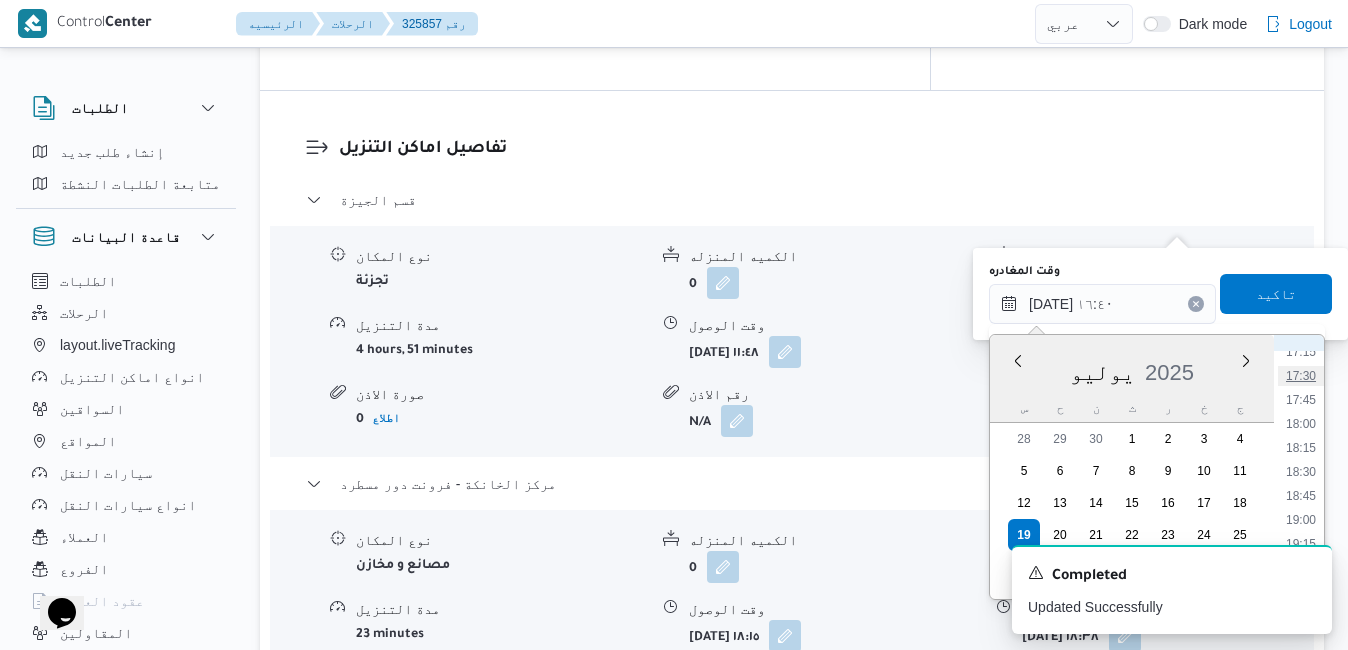 click on "17:30" at bounding box center [1301, 376] 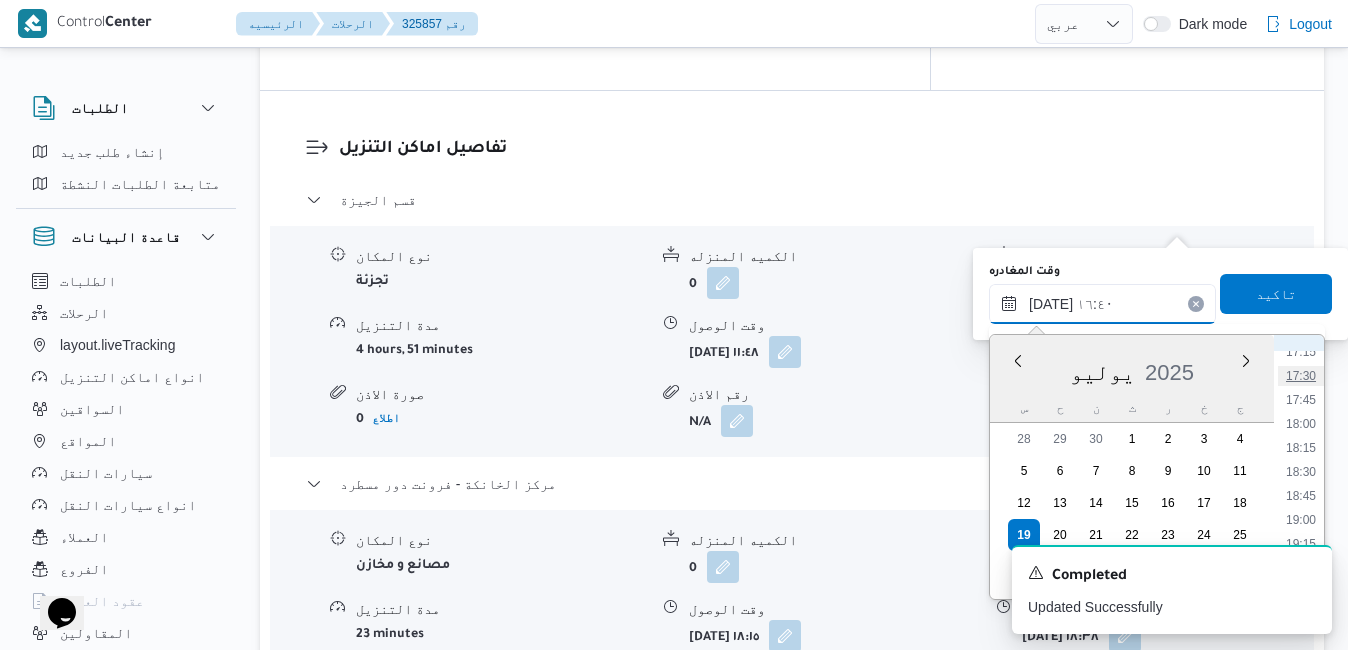 type on "١٩/٠٧/٢٠٢٥ ١٧:٣٠" 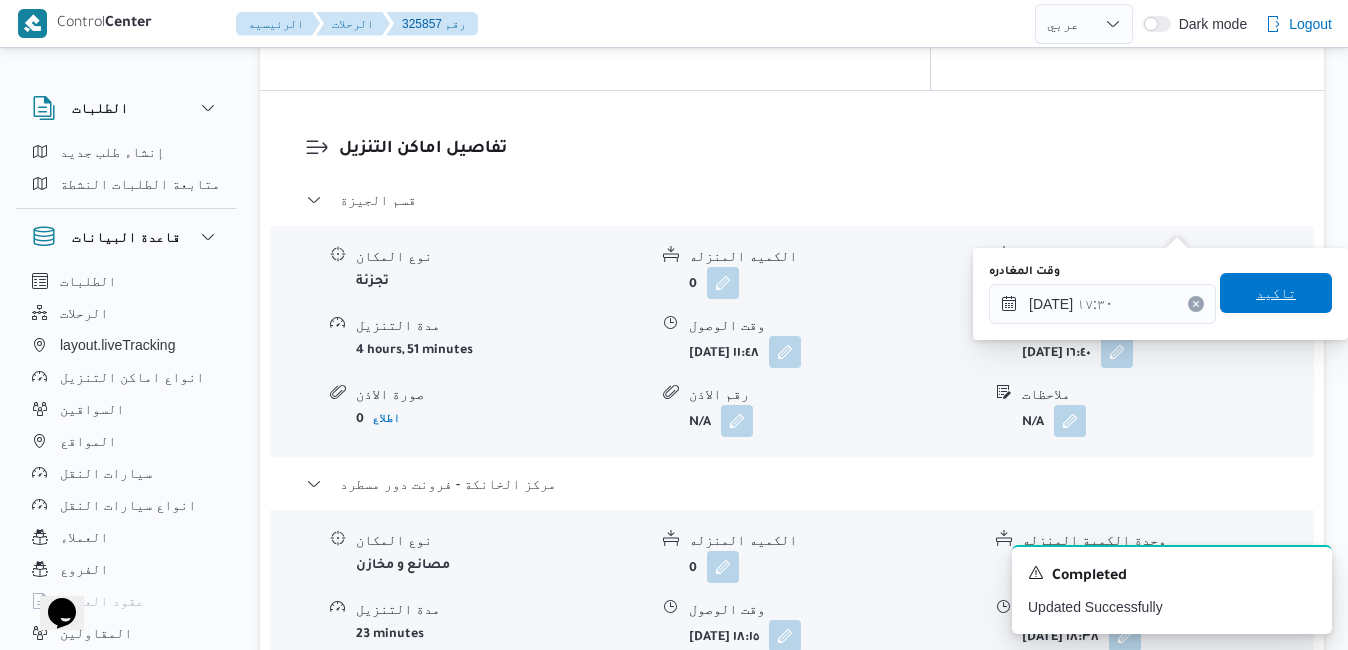 click on "تاكيد" at bounding box center (1276, 293) 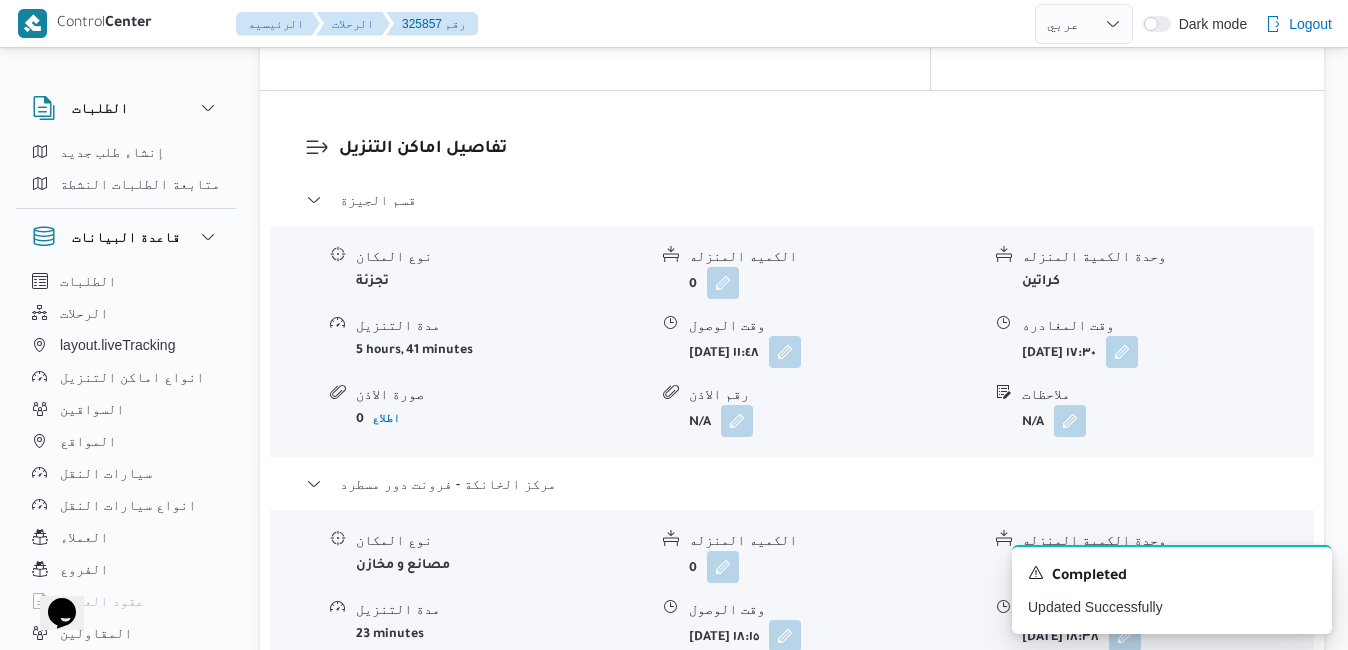 scroll, scrollTop: 0, scrollLeft: 0, axis: both 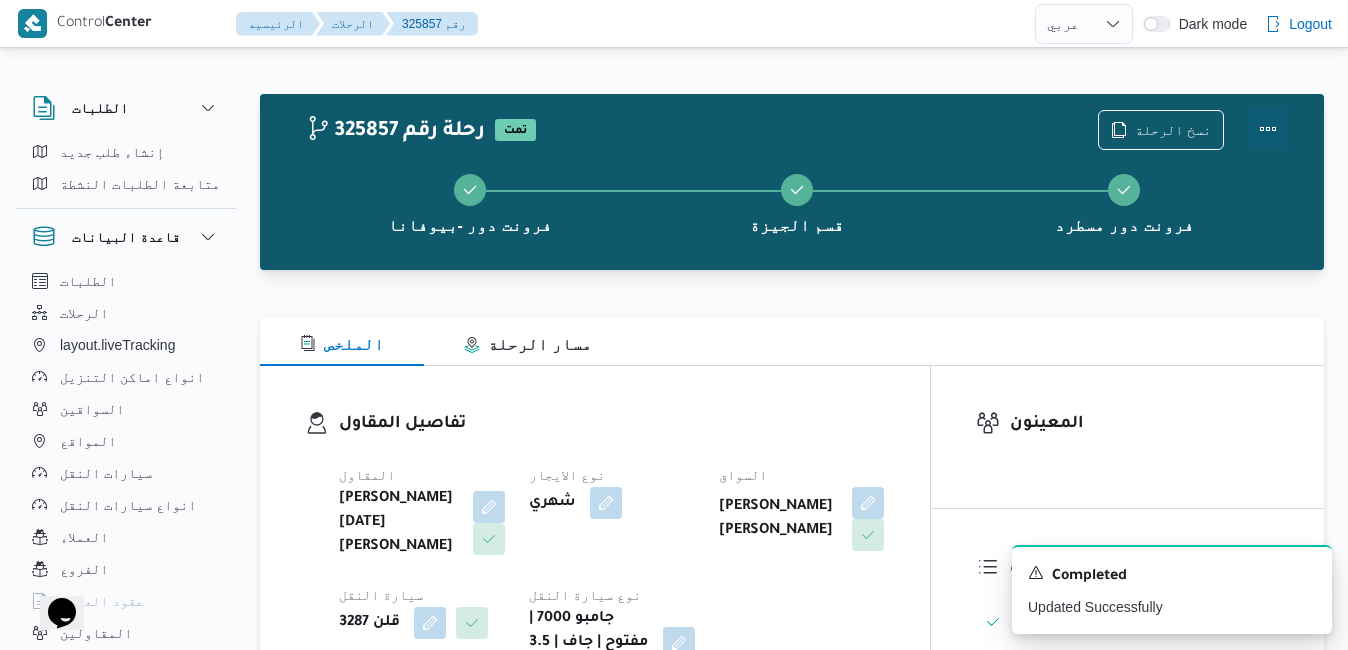 click at bounding box center [1268, 129] 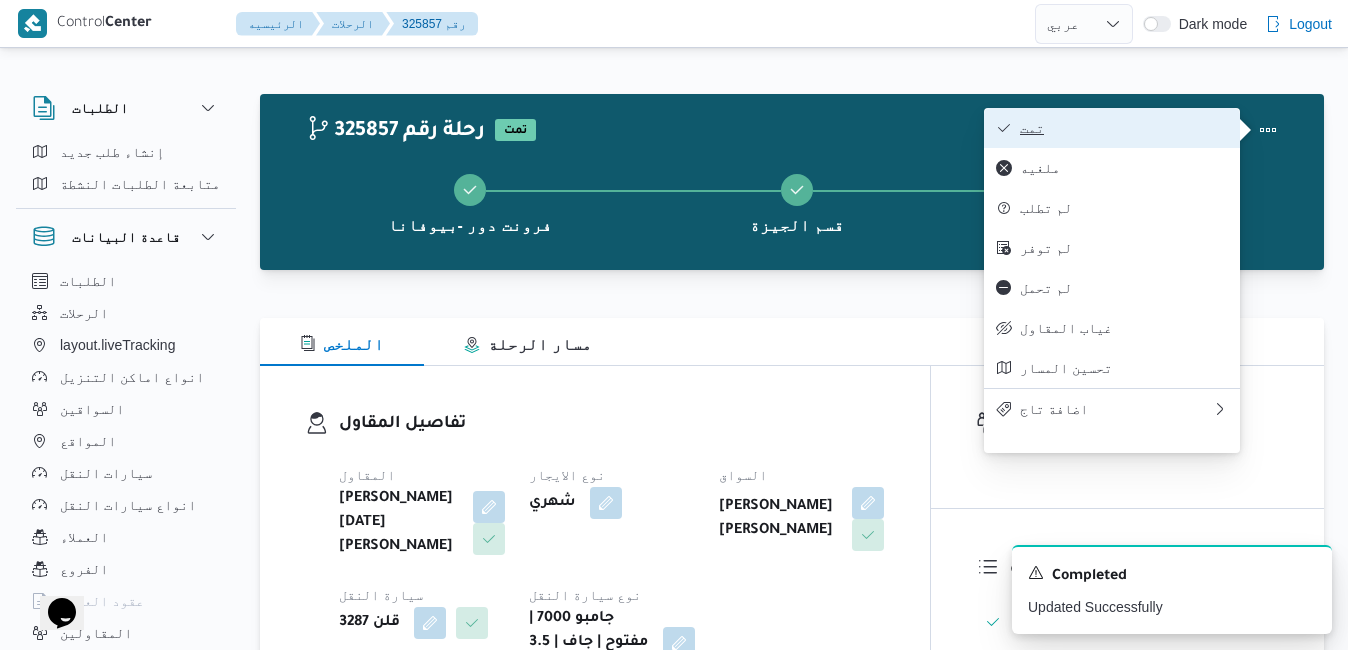 click on "تمت" at bounding box center (1112, 128) 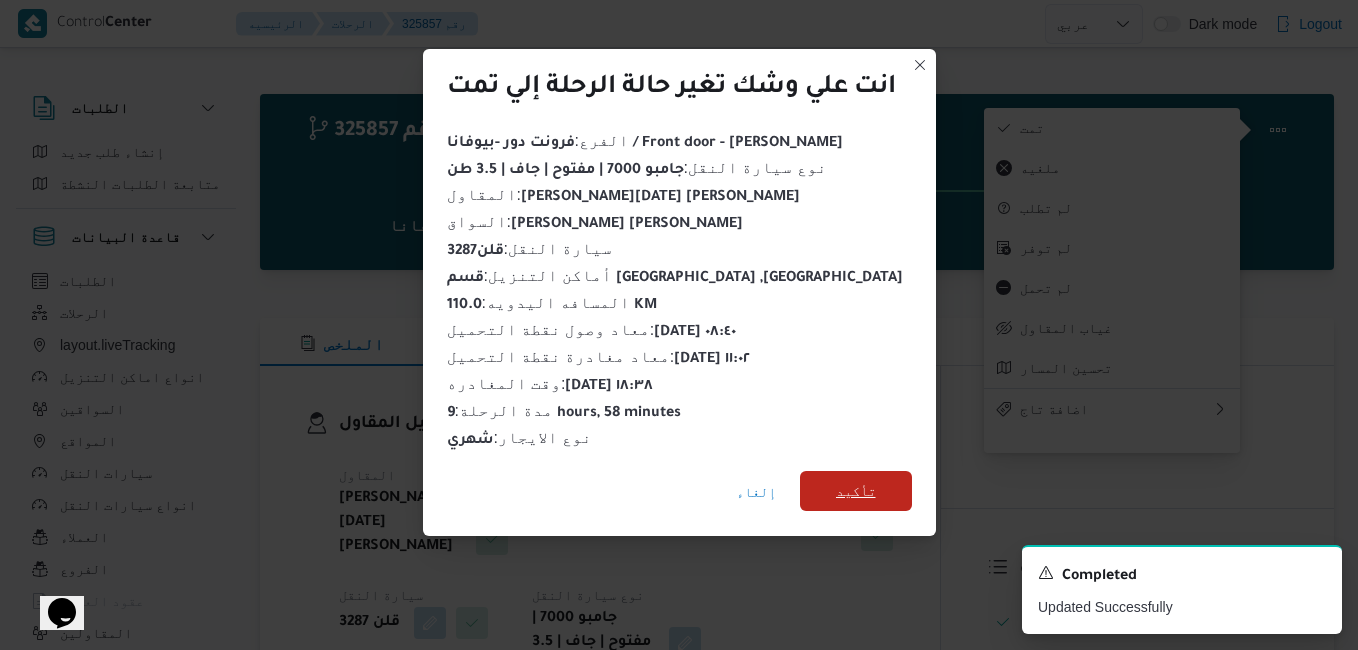 click on "تأكيد" at bounding box center (856, 491) 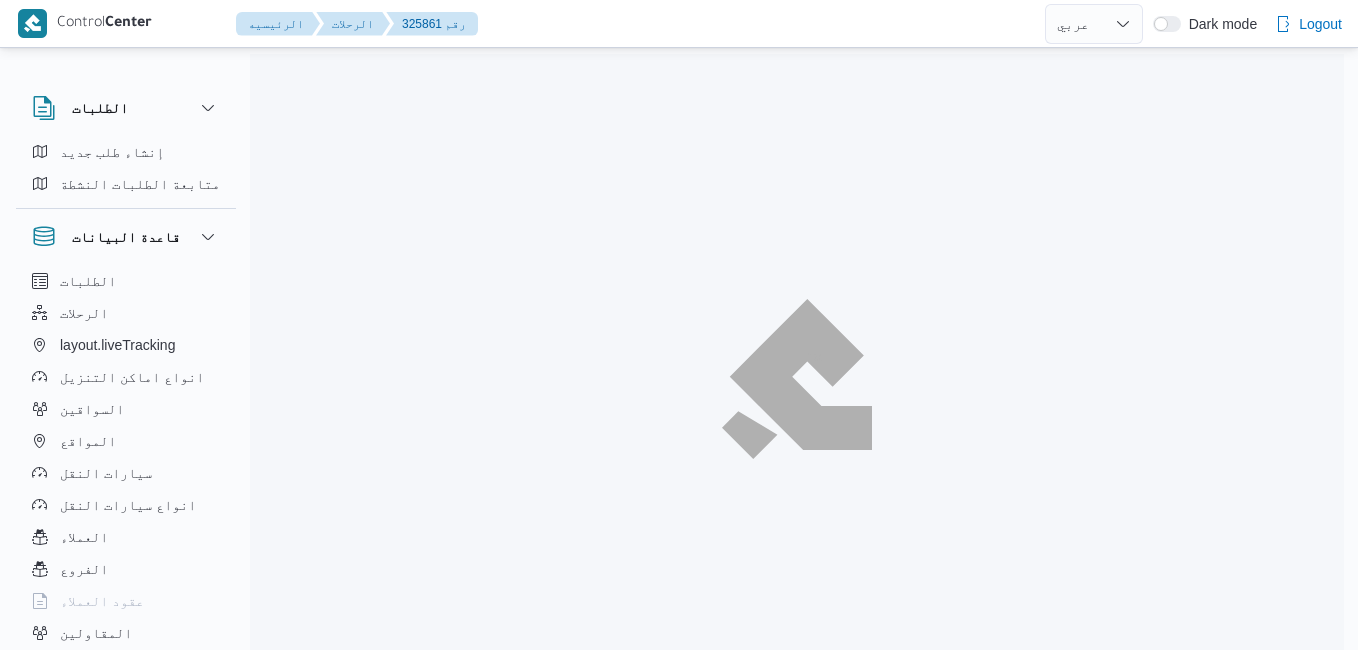 select on "ar" 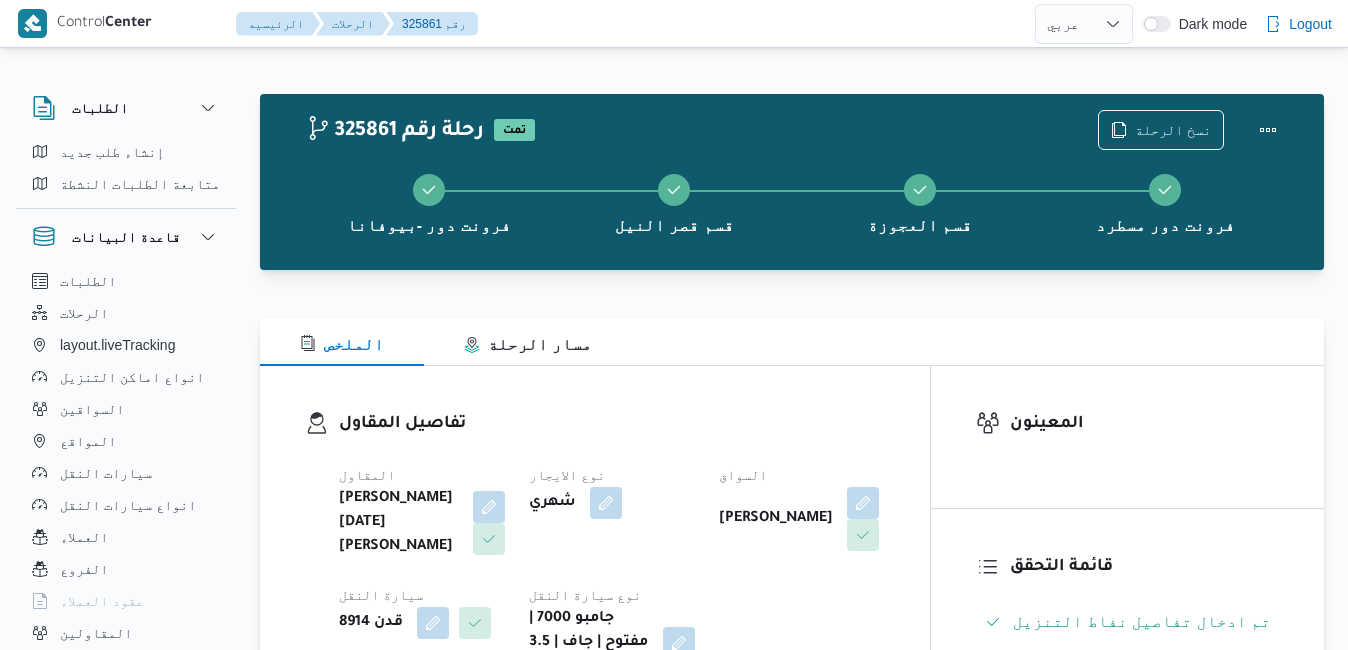 scroll, scrollTop: 40, scrollLeft: 0, axis: vertical 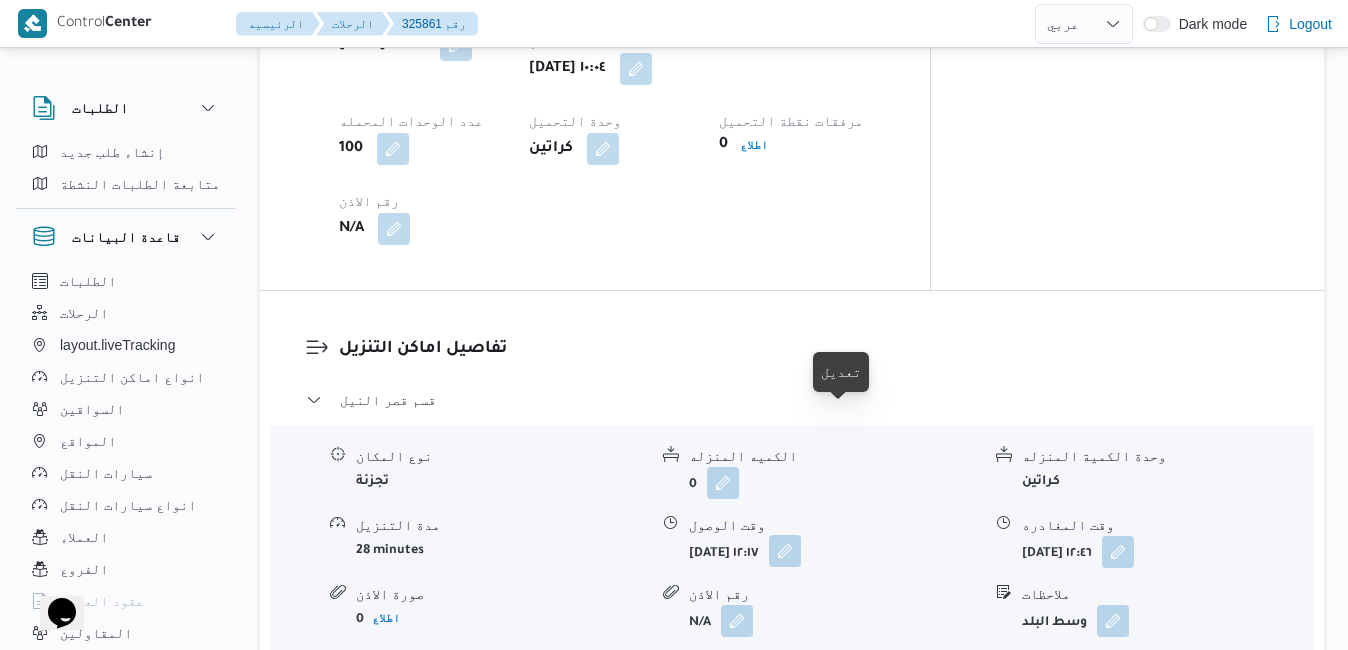 click at bounding box center (785, 551) 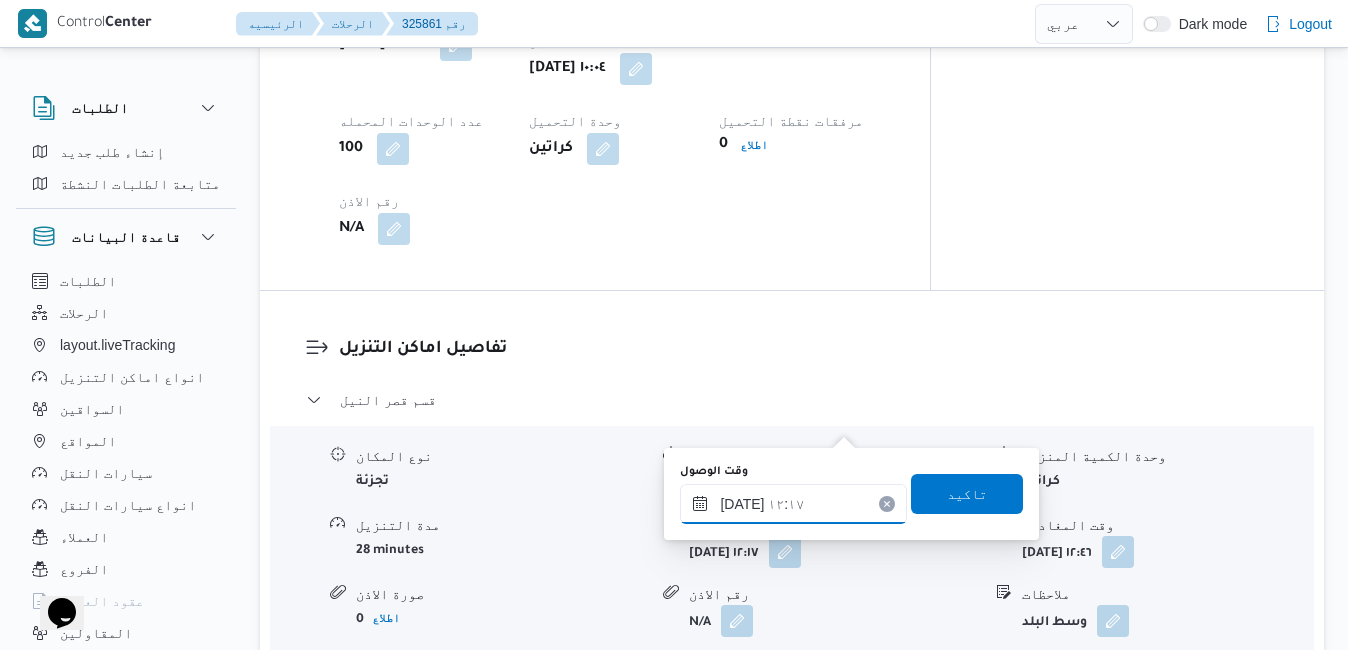 click on "[DATE] ١٢:١٧" at bounding box center [793, 504] 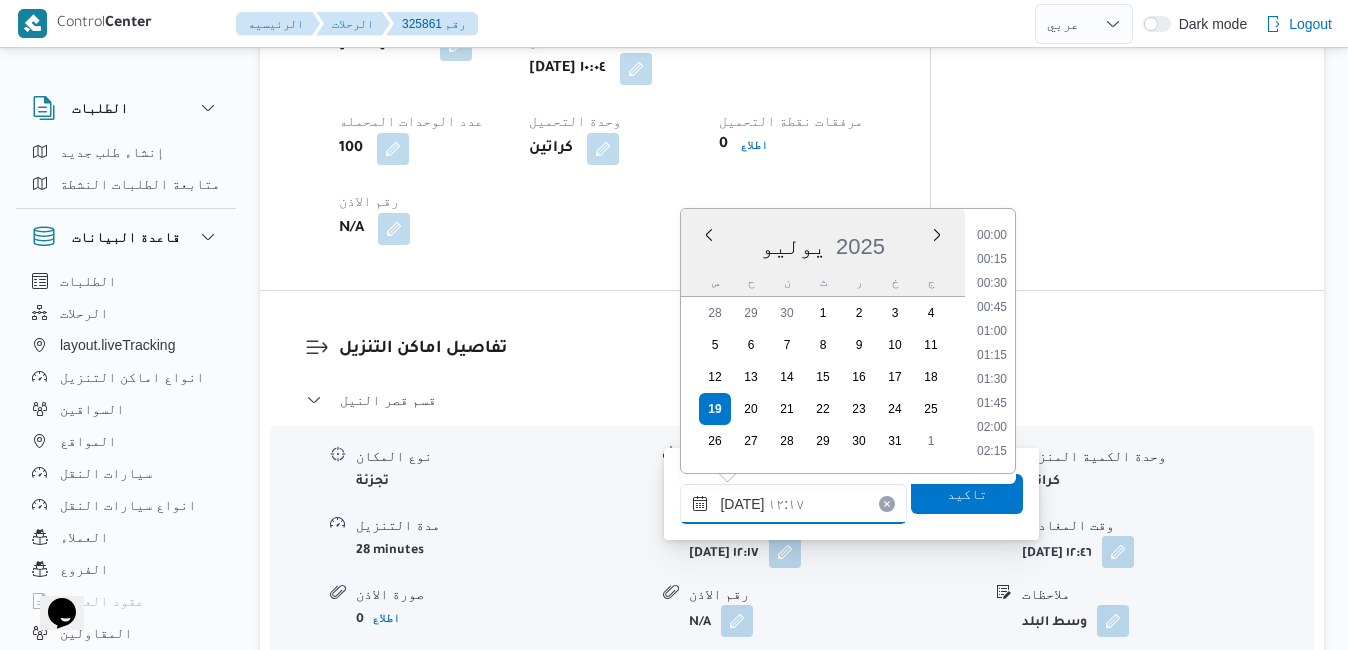 scroll, scrollTop: 1054, scrollLeft: 0, axis: vertical 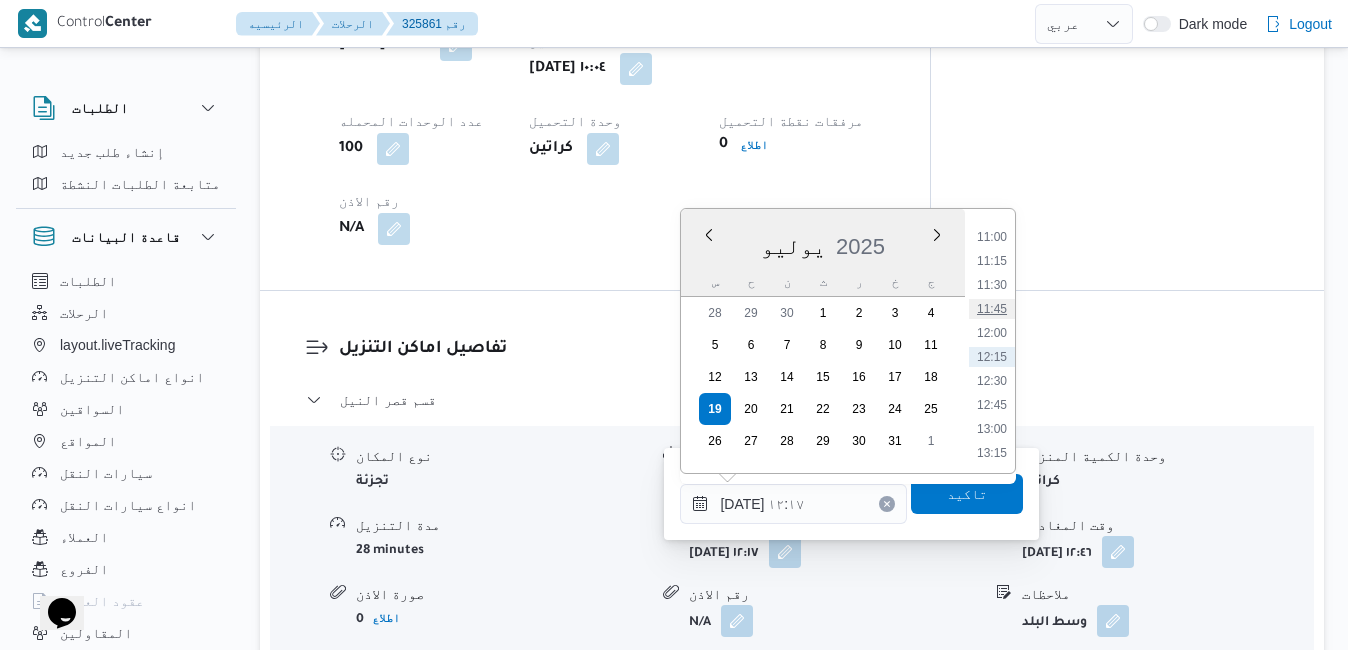 click on "11:45" at bounding box center [992, 309] 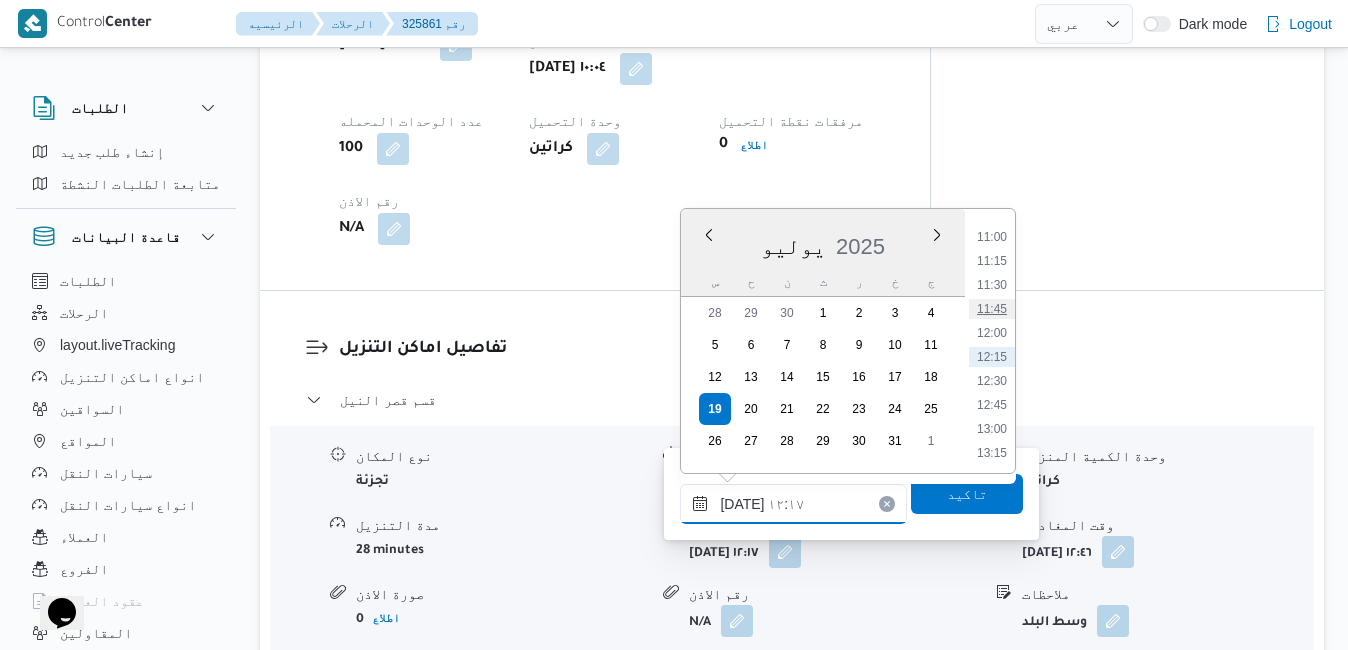 type on "[DATE] ١١:٤٥" 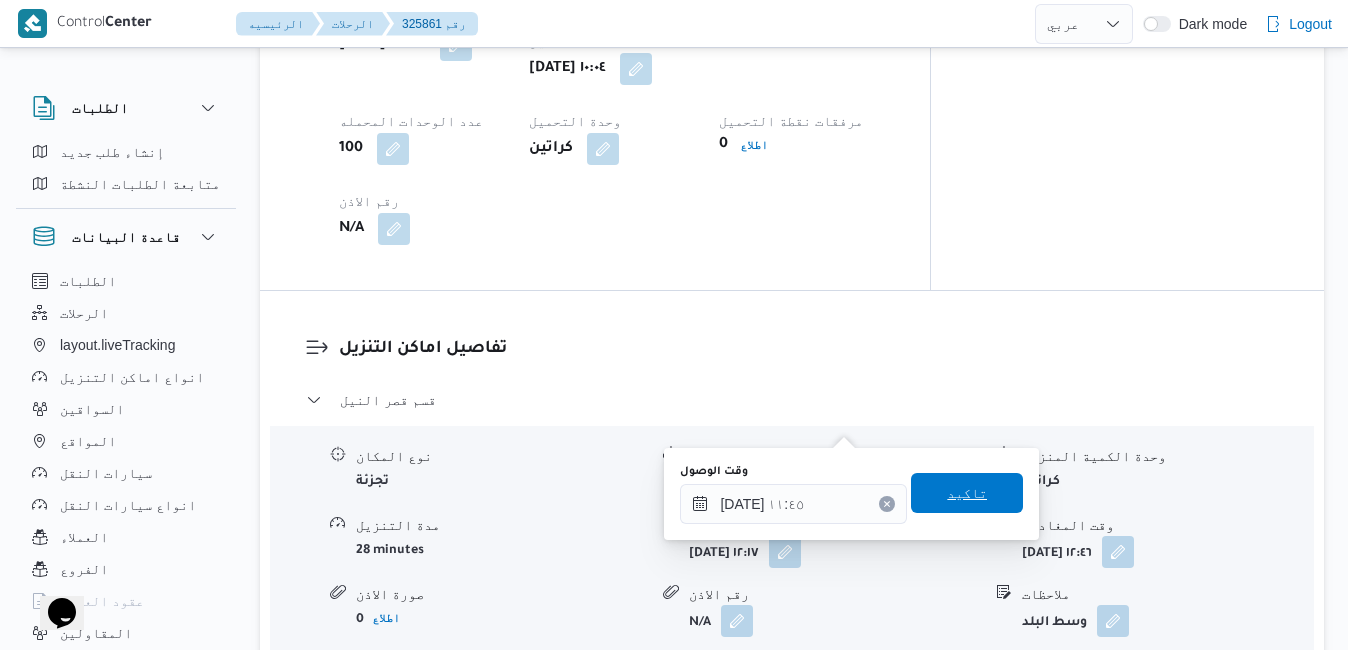click on "تاكيد" at bounding box center (967, 493) 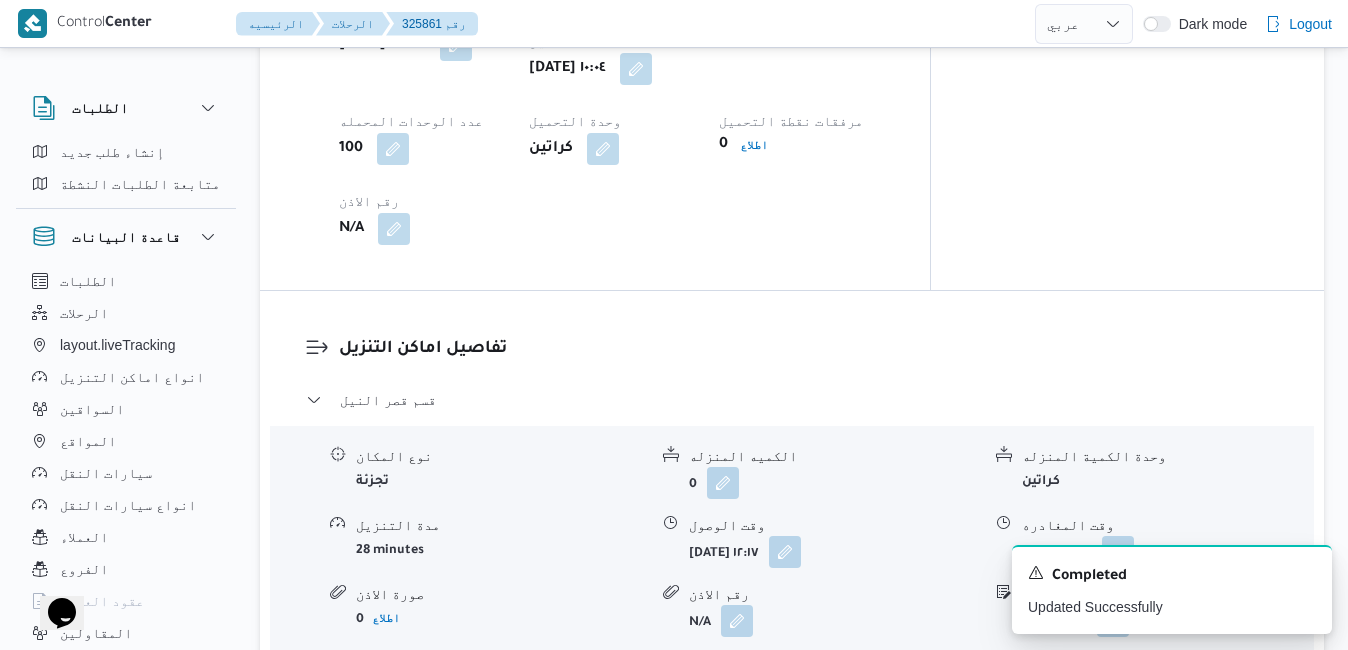 click on "قسم العجوزة" at bounding box center [792, 684] 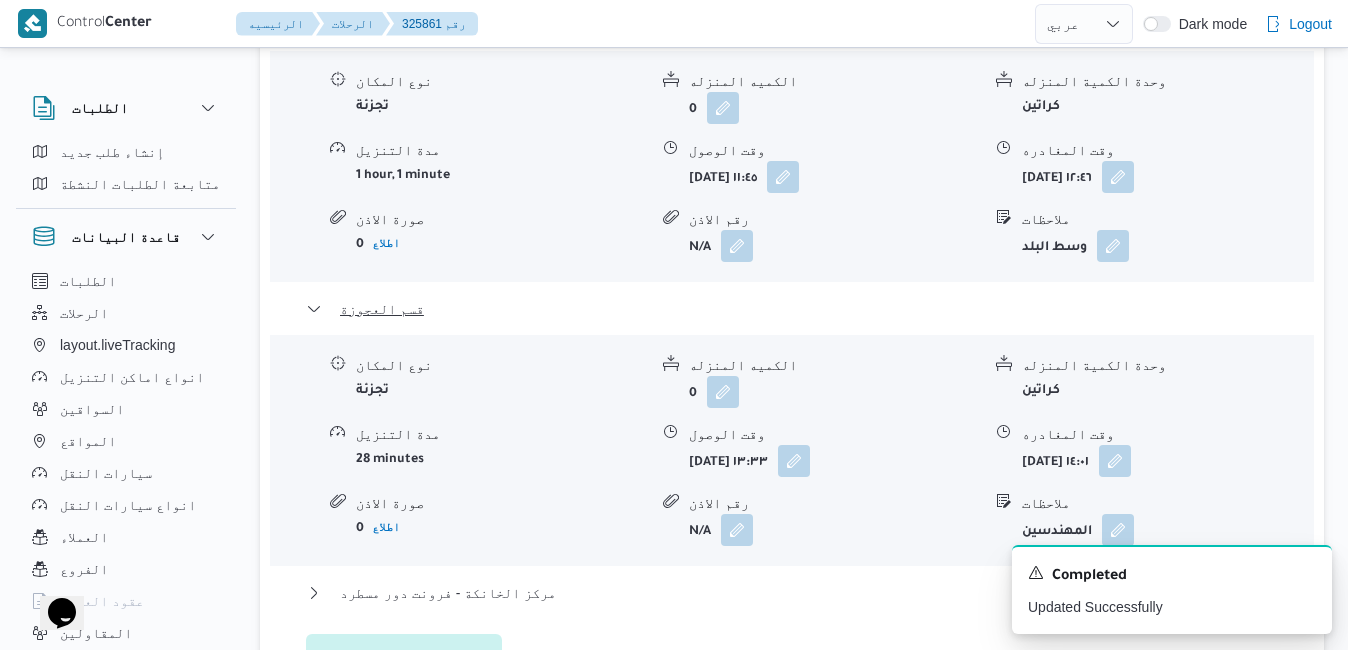 scroll, scrollTop: 2000, scrollLeft: 0, axis: vertical 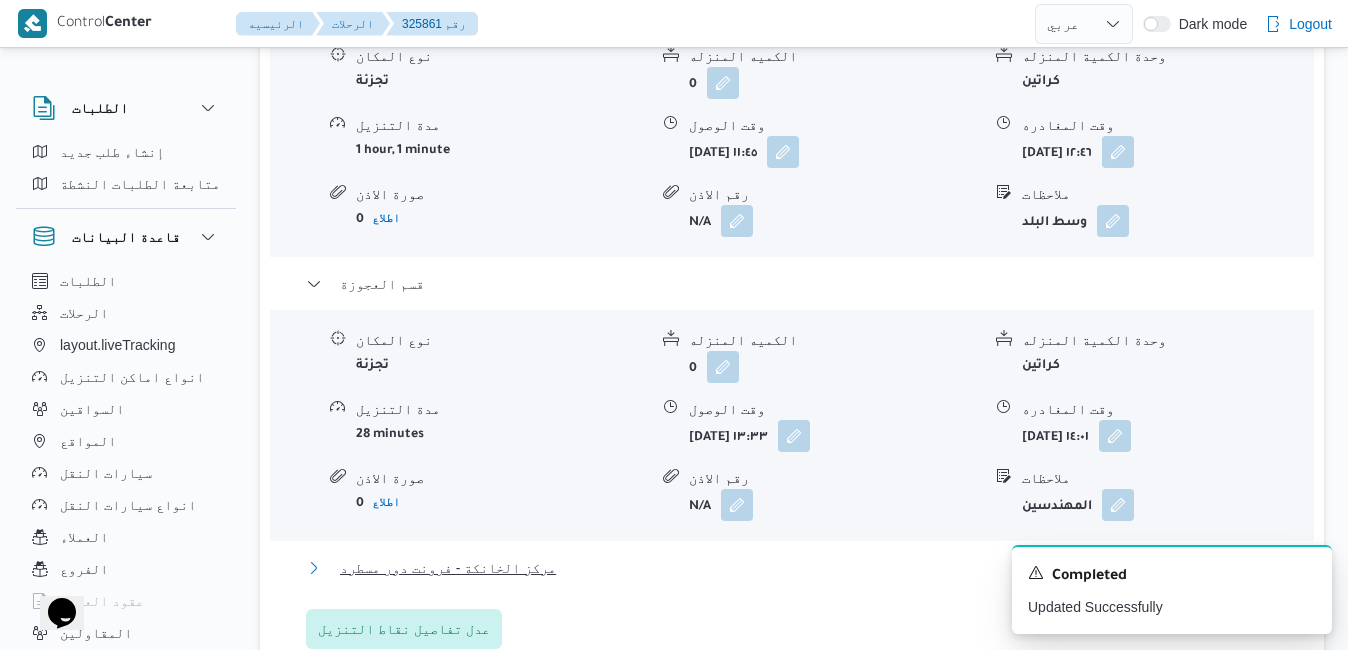 click on "مركز الخانكة -
فرونت دور مسطرد" at bounding box center (792, 568) 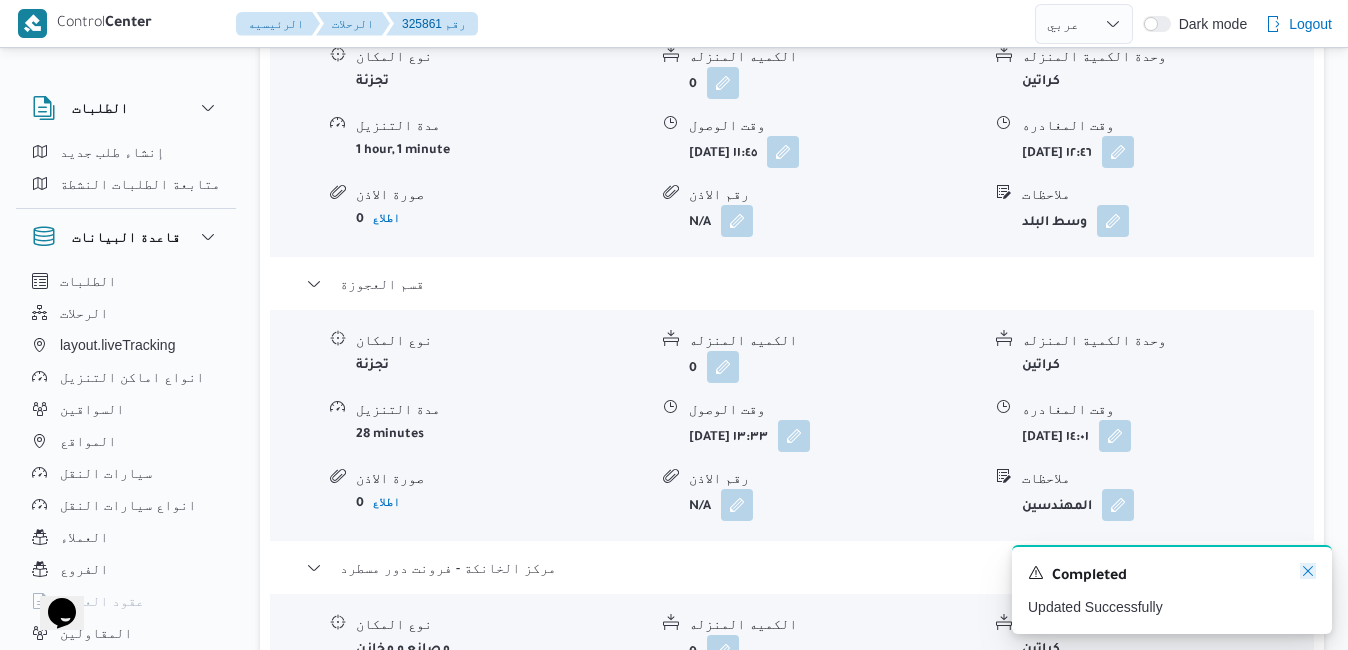 click 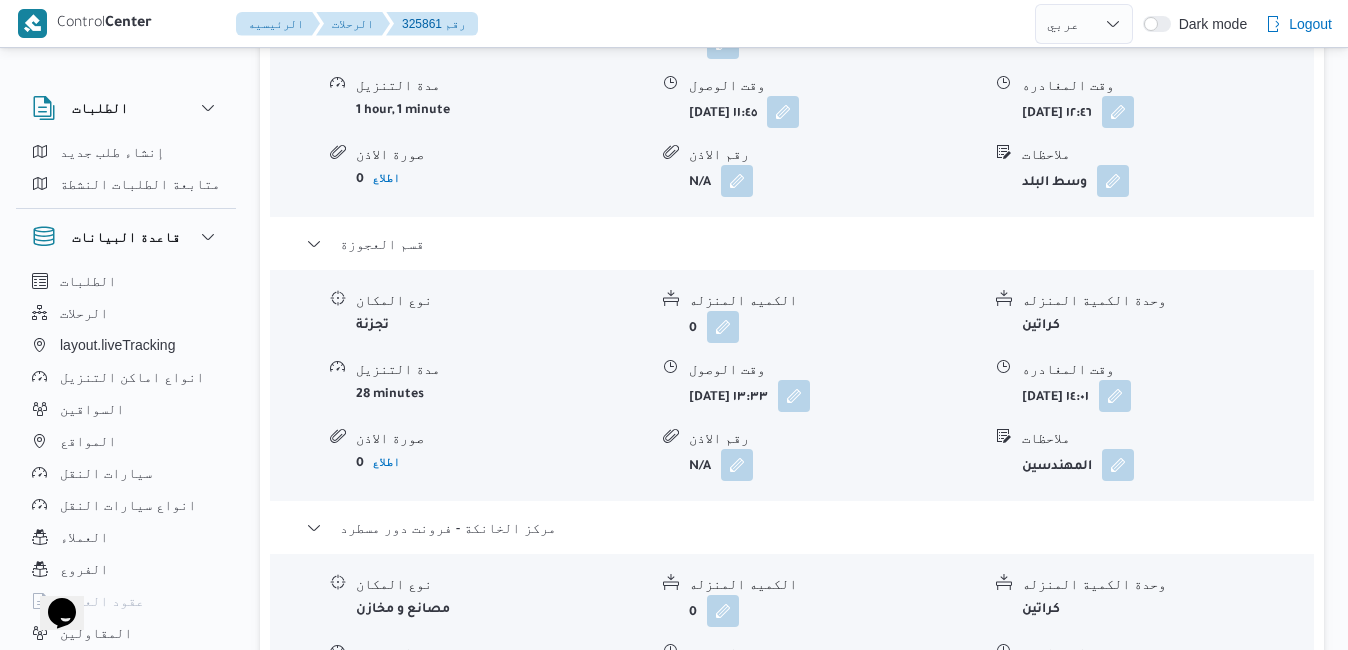 scroll, scrollTop: 2080, scrollLeft: 0, axis: vertical 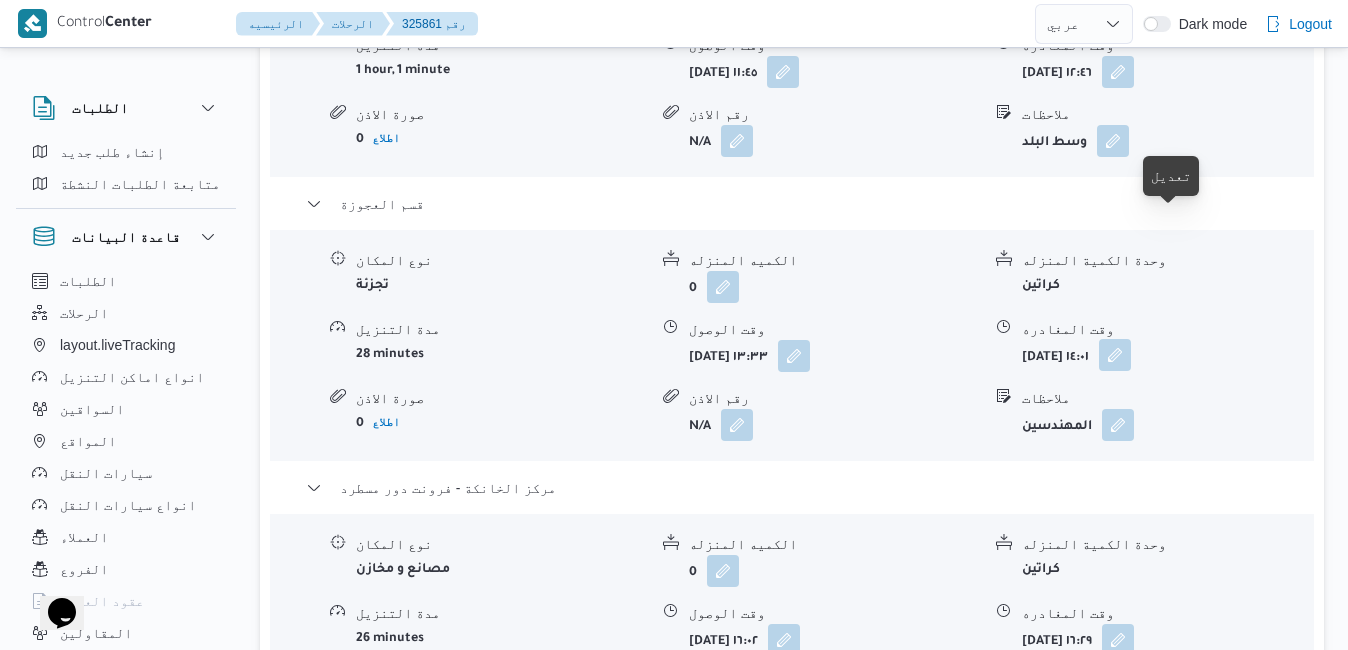 click at bounding box center (1115, 355) 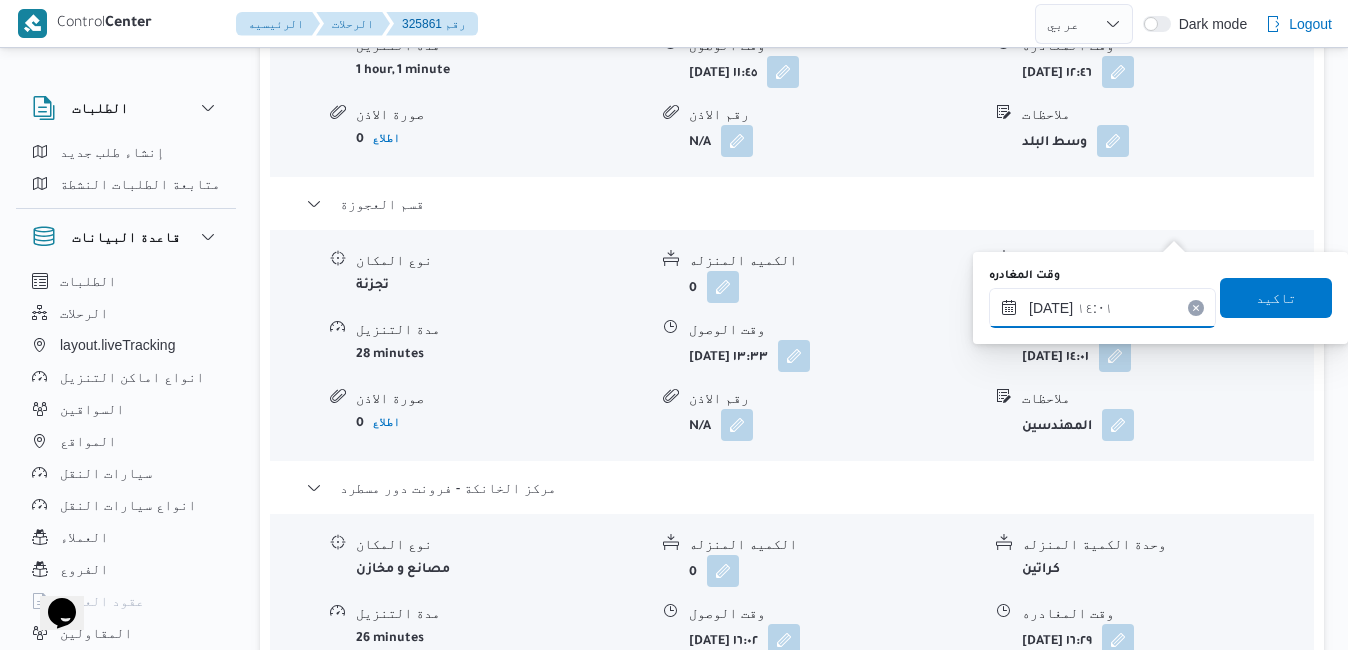 click on "١٩/٠٧/٢٠٢٥ ١٤:٠١" at bounding box center (1102, 308) 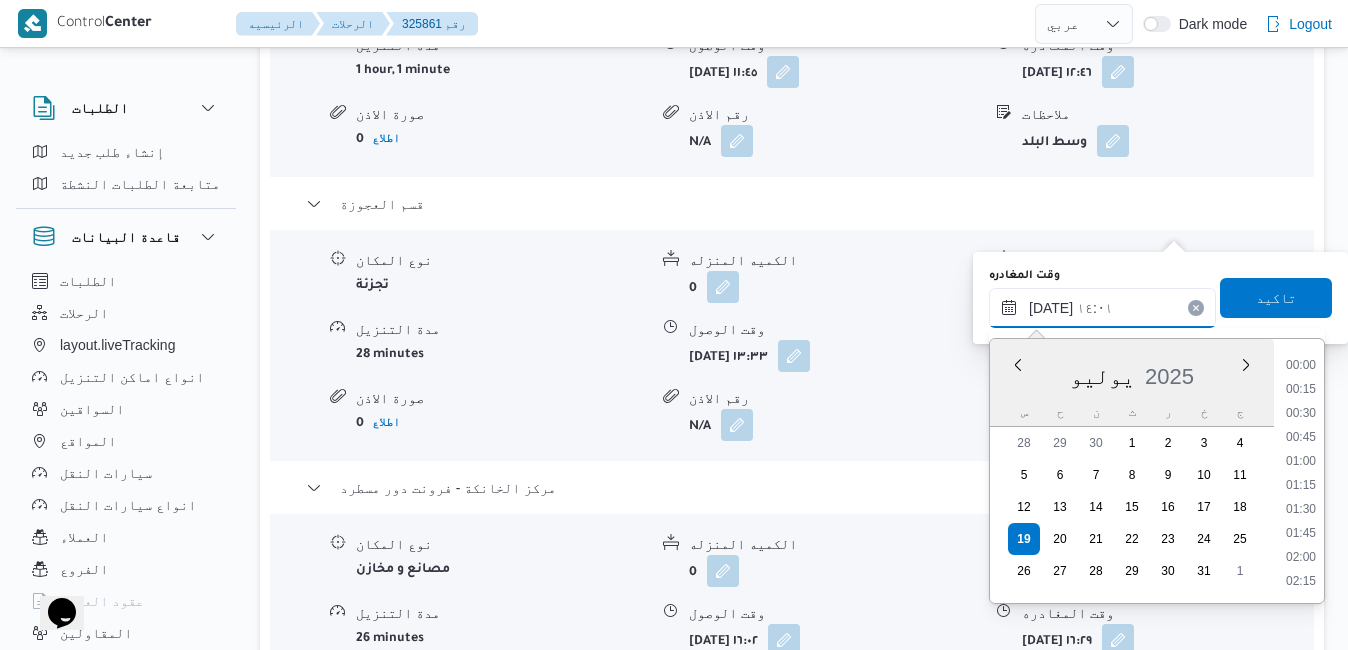 scroll, scrollTop: 1222, scrollLeft: 0, axis: vertical 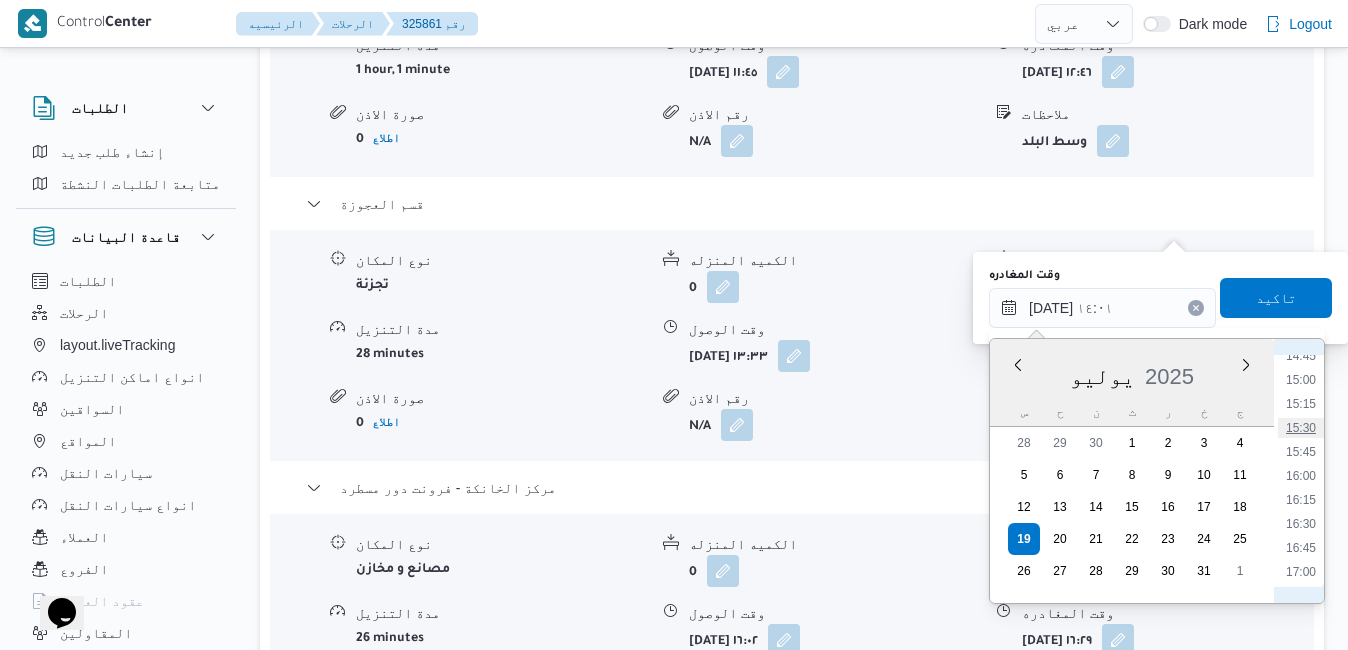 click on "15:30" at bounding box center [1301, 428] 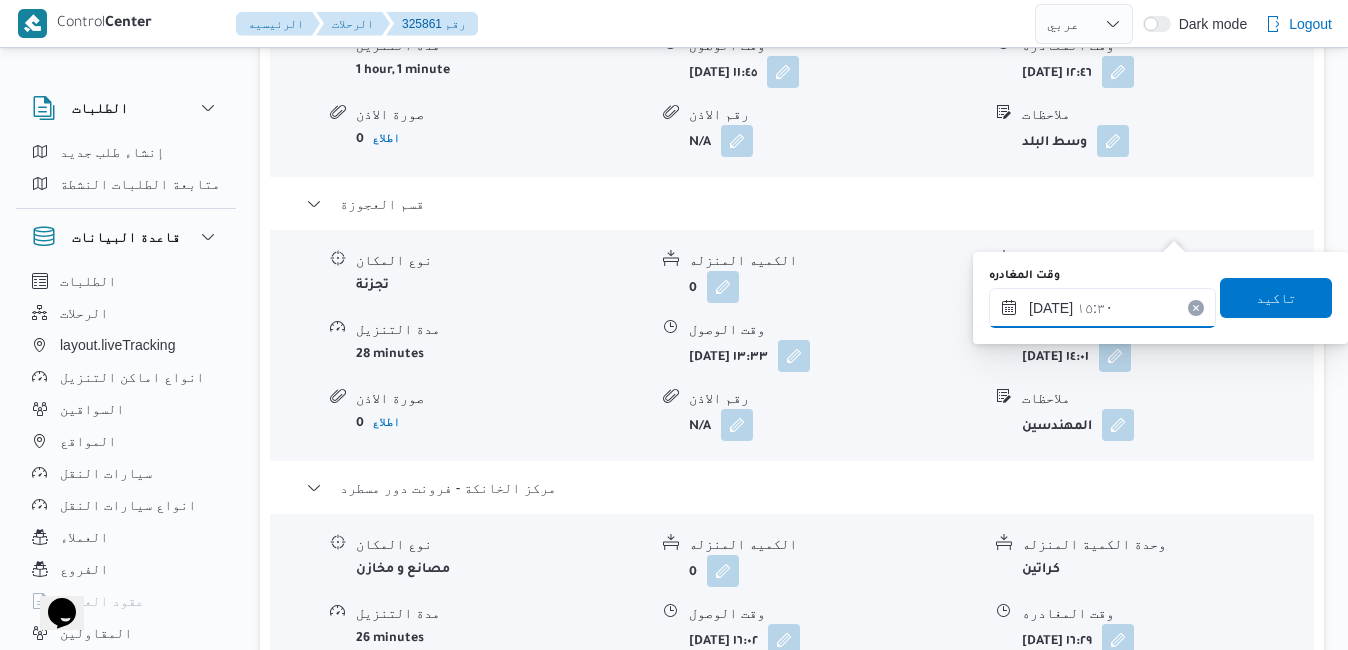 click on "١٩/٠٧/٢٠٢٥ ١٥:٣٠" at bounding box center (1102, 308) 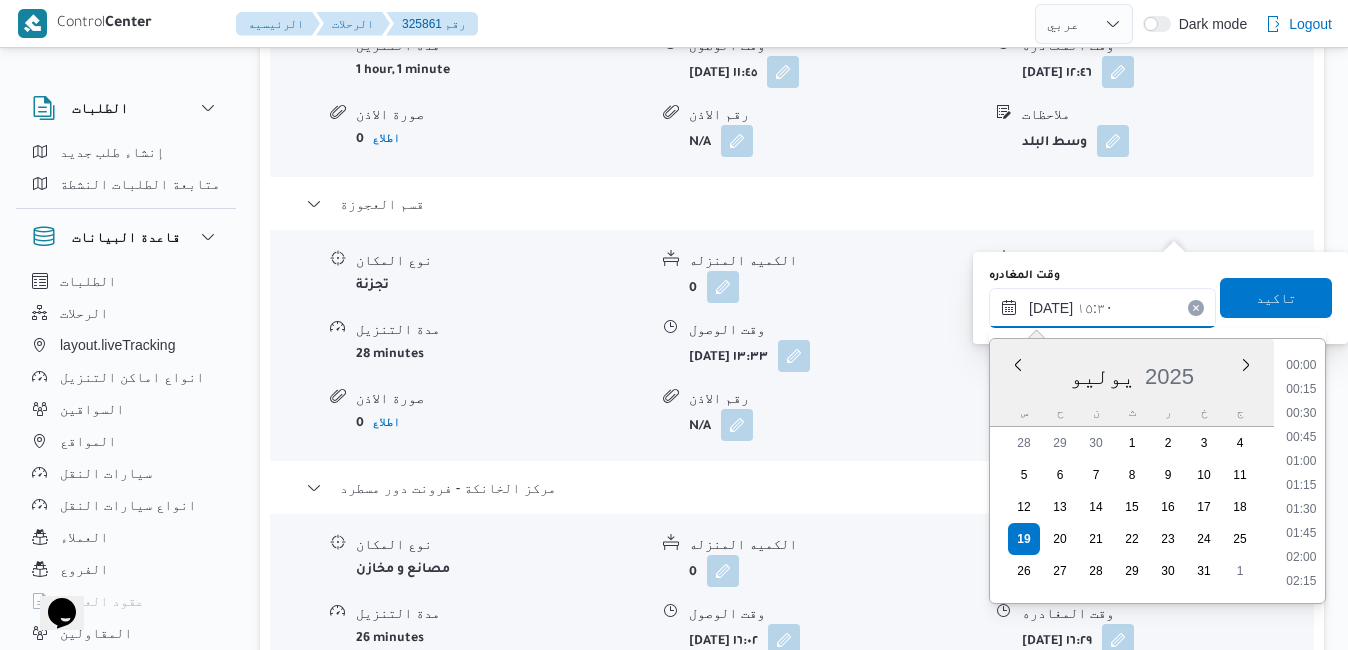 scroll, scrollTop: 1366, scrollLeft: 0, axis: vertical 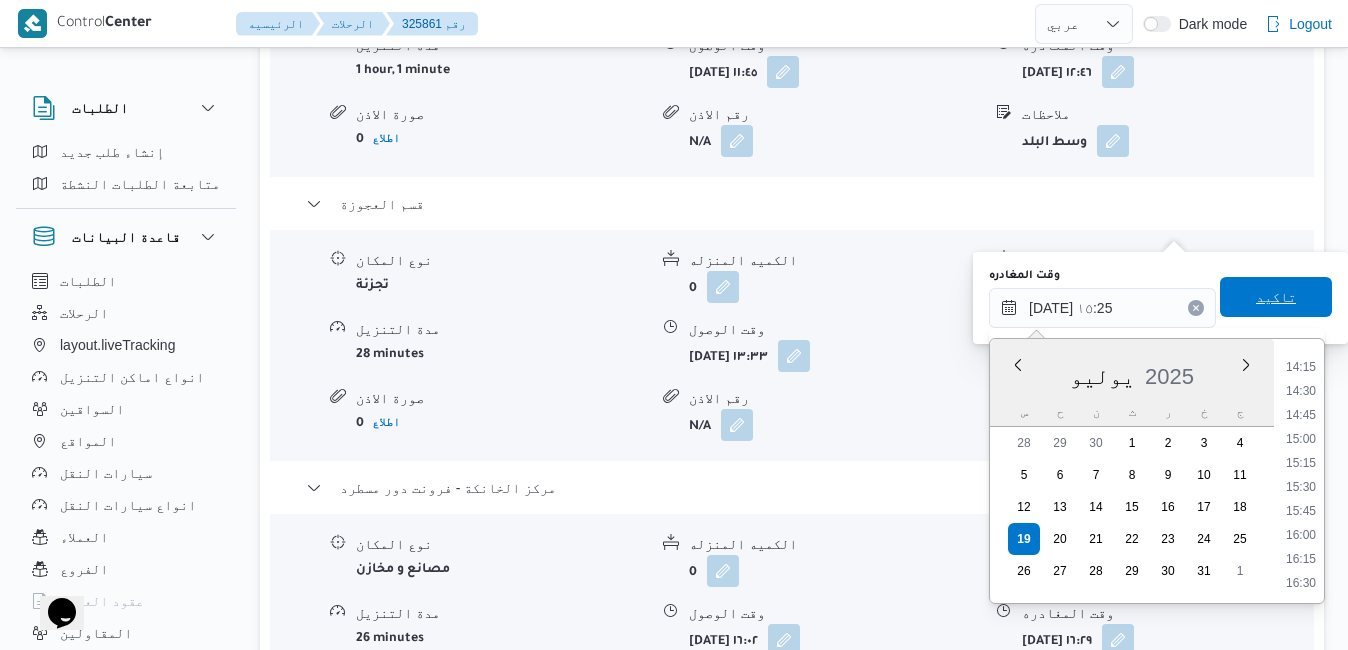 type on "١٩/٠٧/٢٠٢٥ ١٥:٢٥" 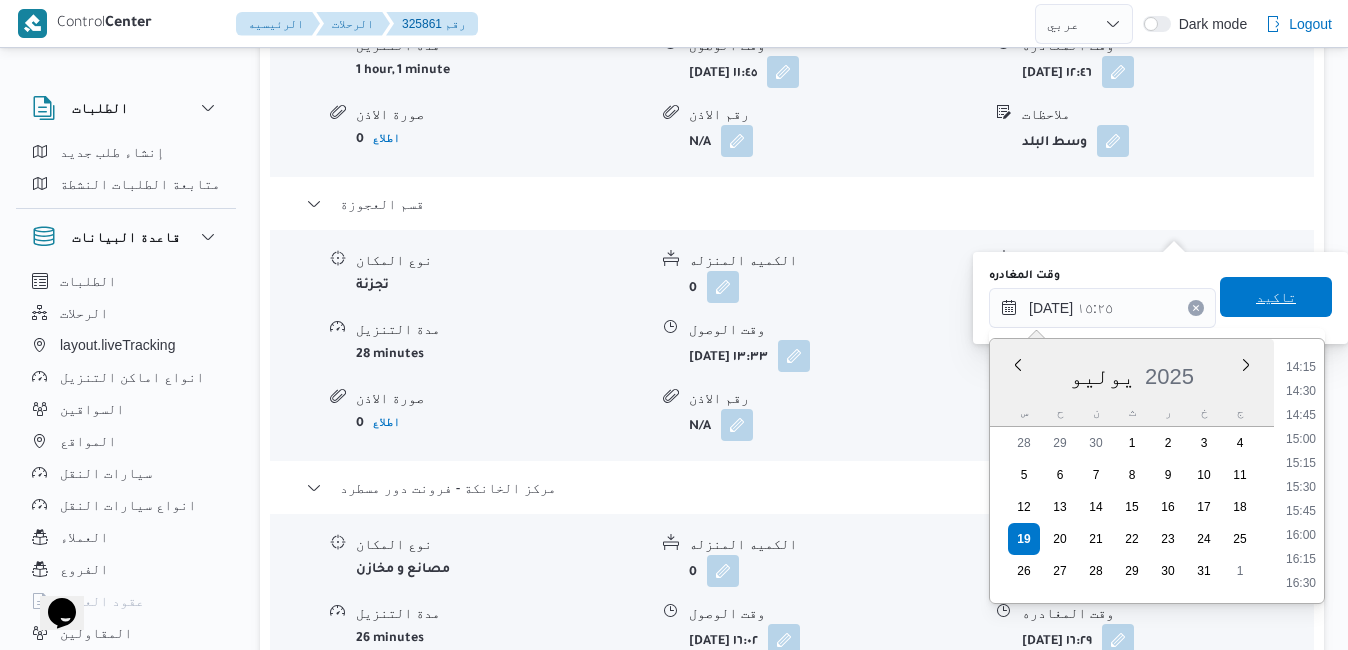 click on "تاكيد" at bounding box center [1276, 297] 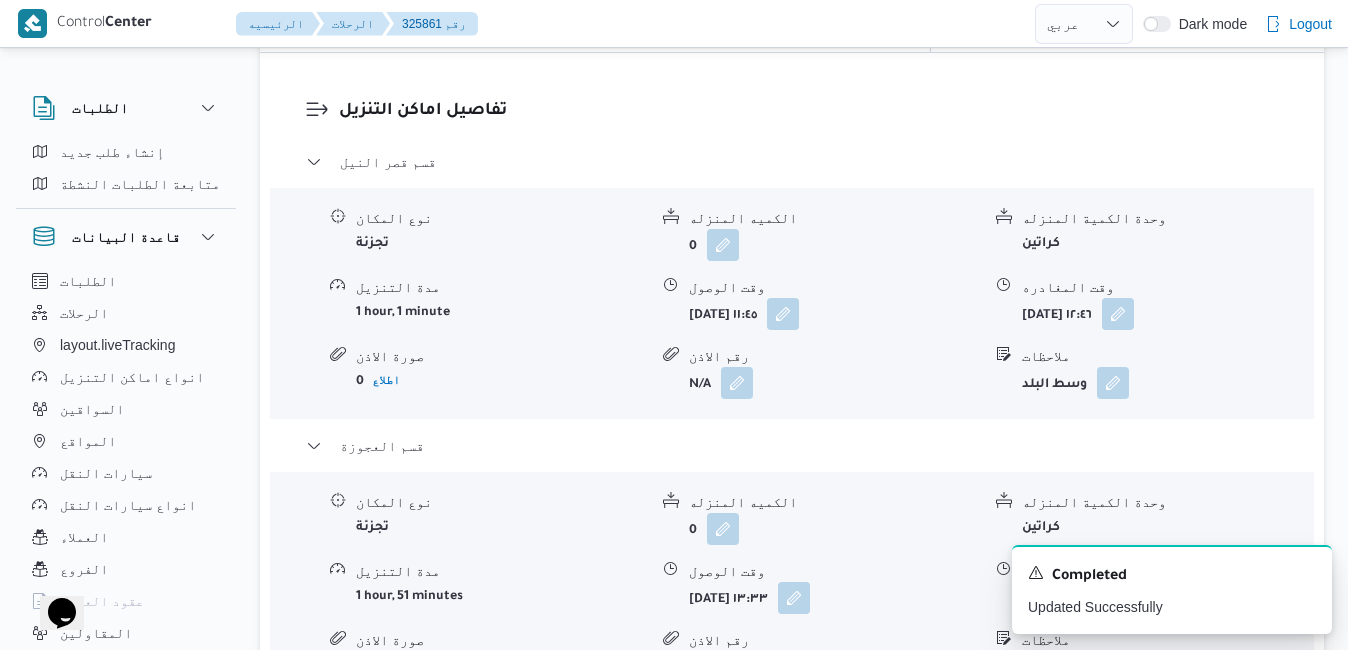 scroll, scrollTop: 1840, scrollLeft: 0, axis: vertical 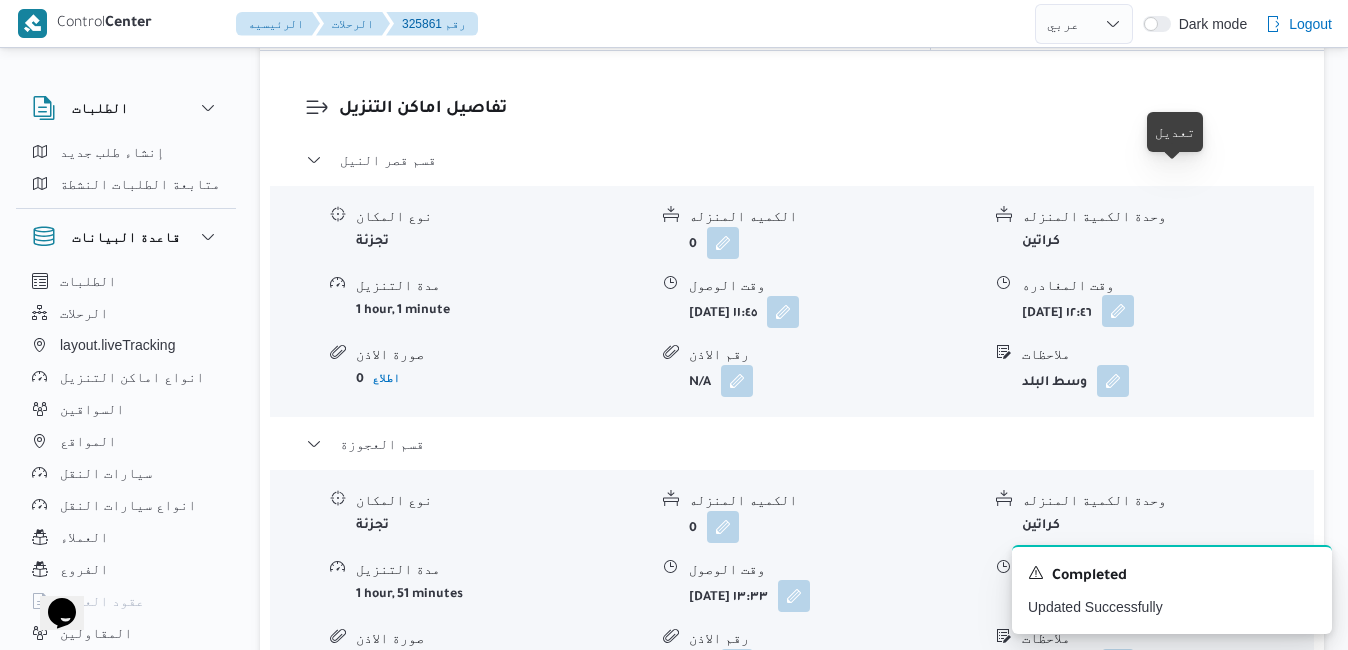 click at bounding box center [1118, 311] 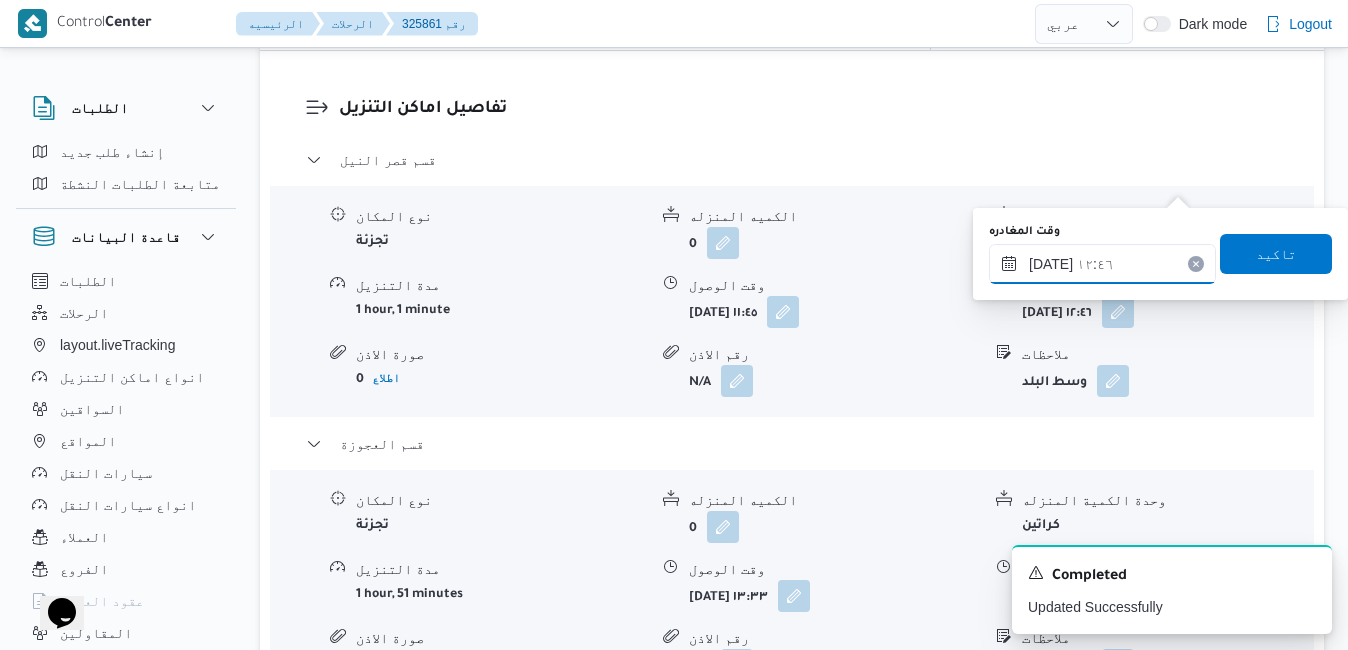 click on "١٩/٠٧/٢٠٢٥ ١٢:٤٦" at bounding box center [1102, 264] 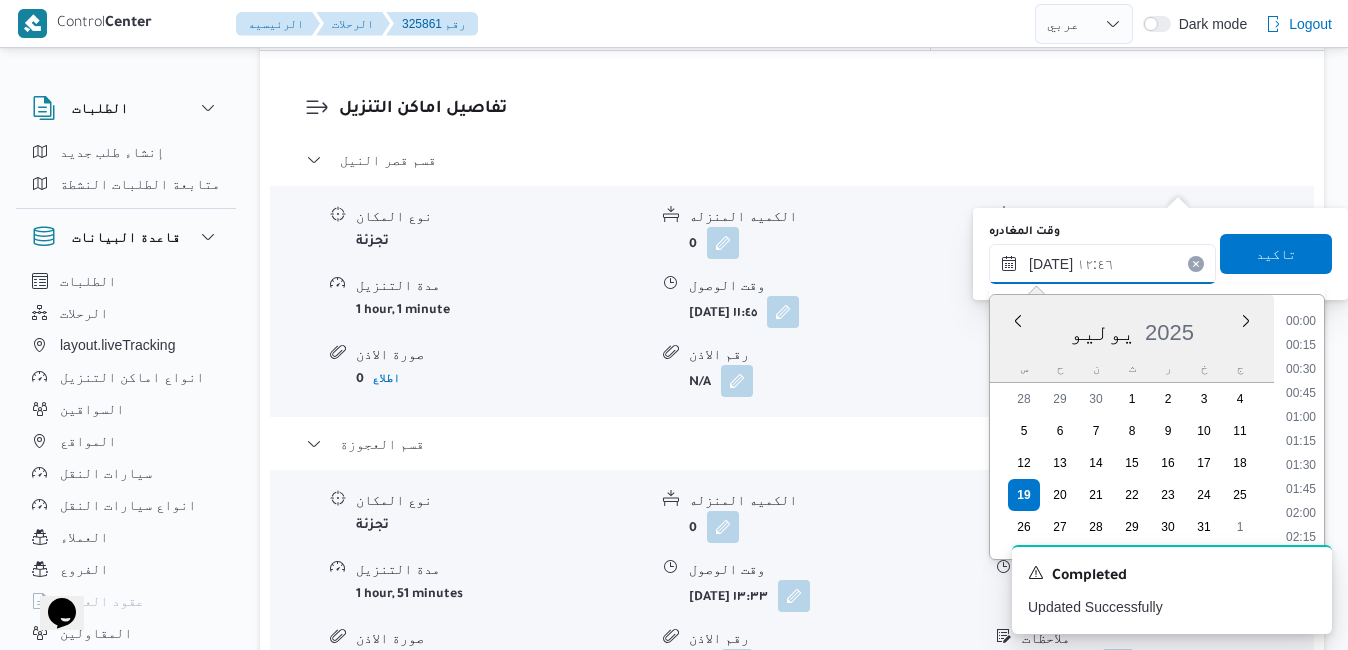 scroll, scrollTop: 1102, scrollLeft: 0, axis: vertical 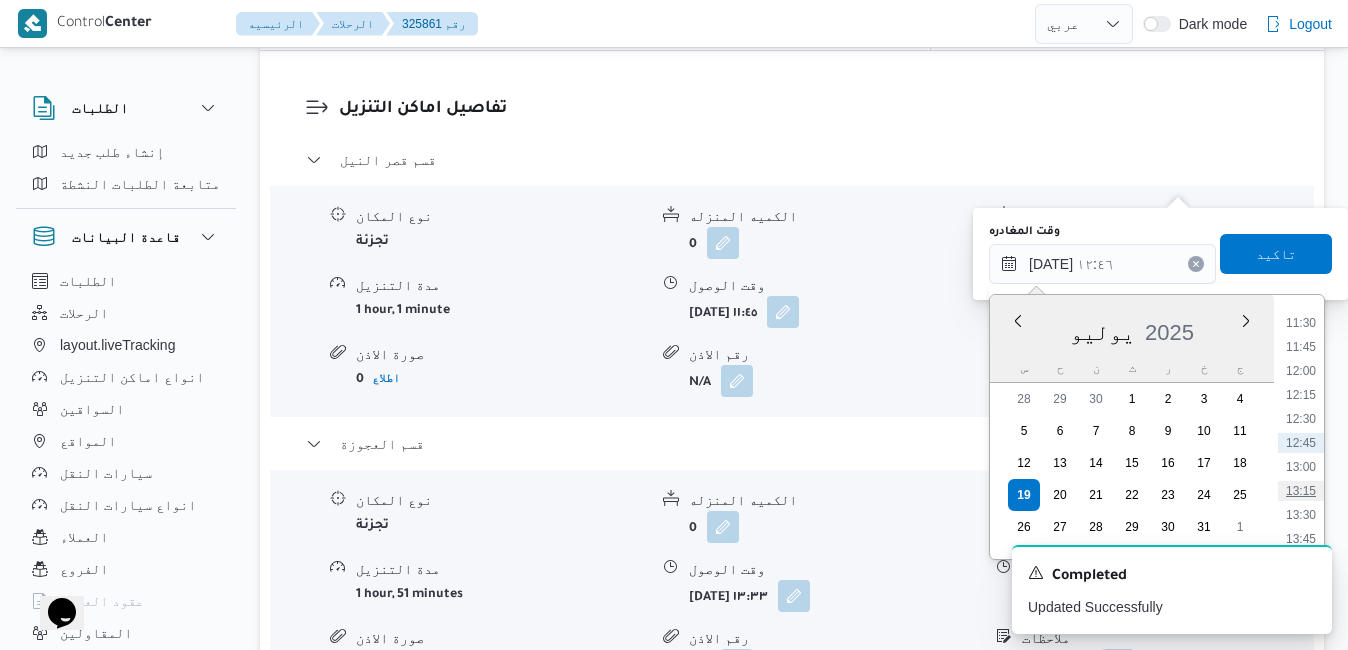 click on "13:15" at bounding box center [1301, 491] 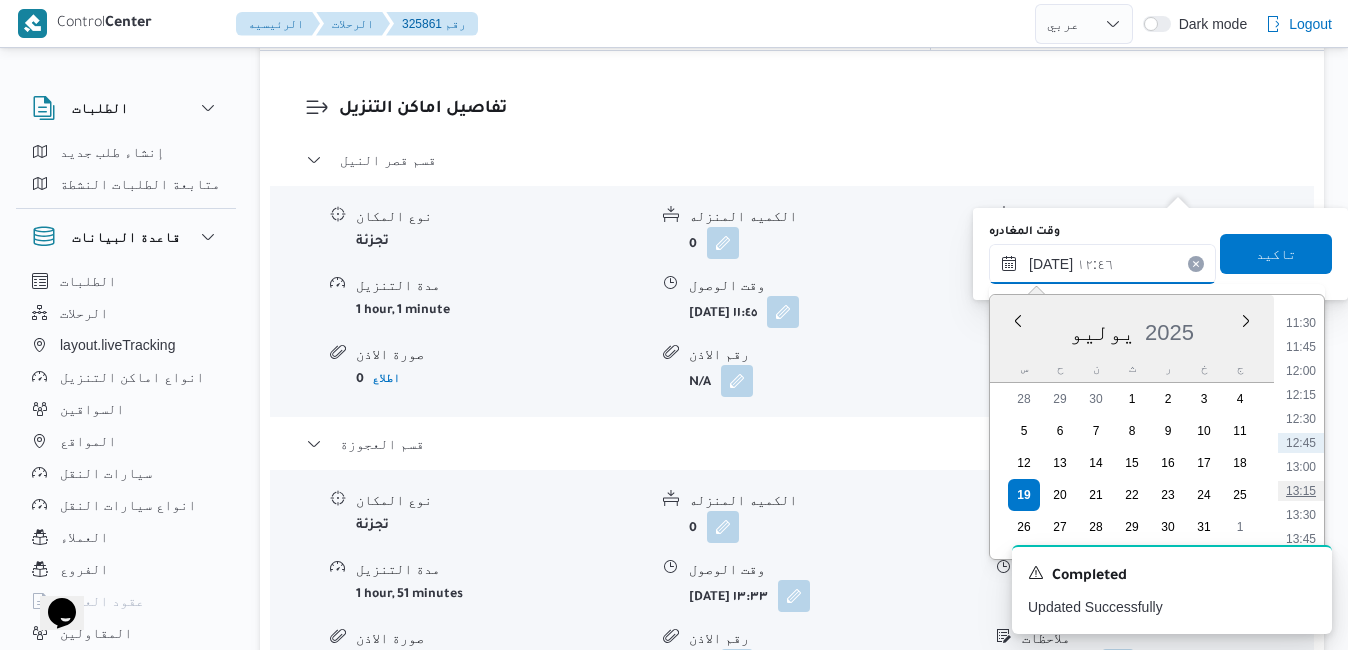type on "١٩/٠٧/٢٠٢٥ ١٣:١٥" 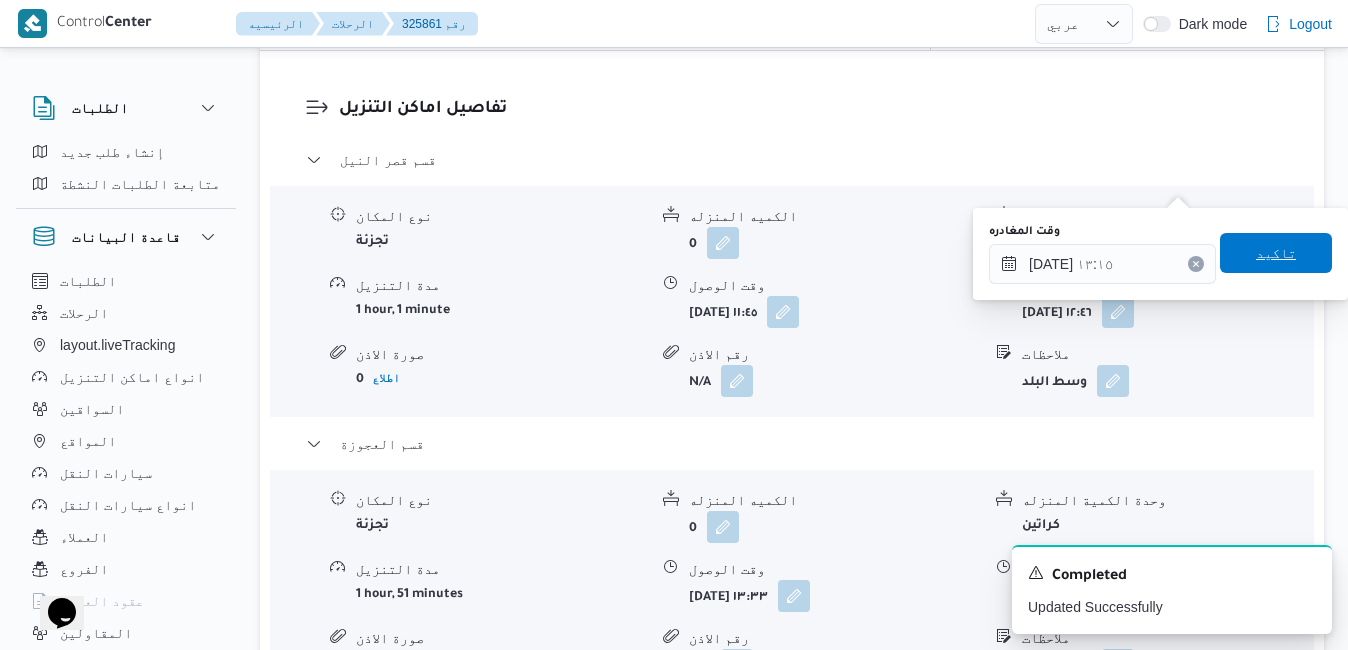 click on "تاكيد" at bounding box center (1276, 253) 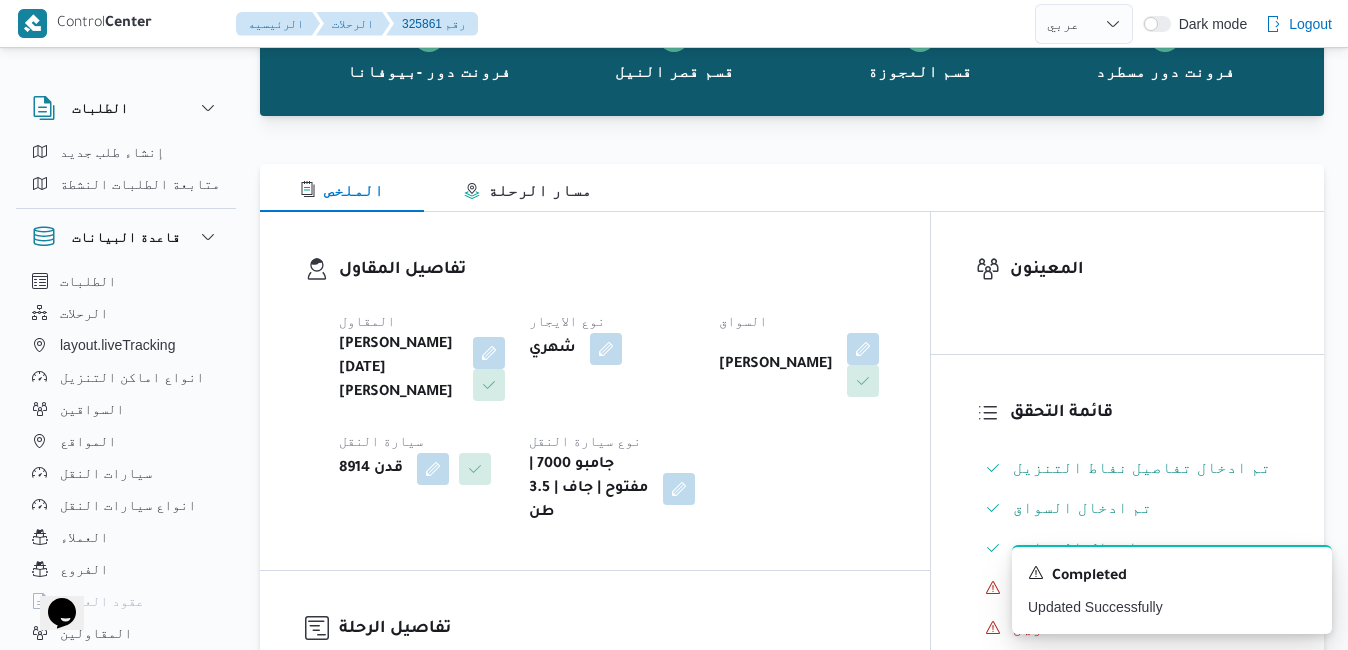 scroll, scrollTop: 40, scrollLeft: 0, axis: vertical 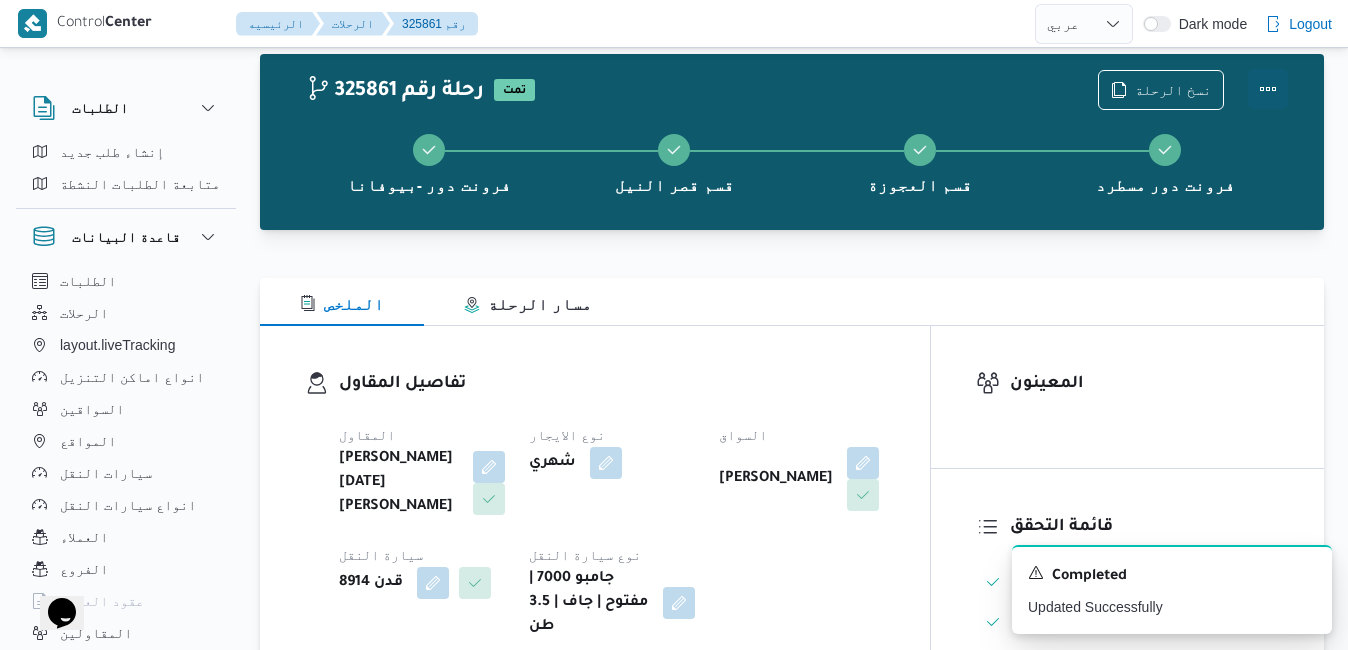 click on "نسخ الرحلة" at bounding box center (1193, 90) 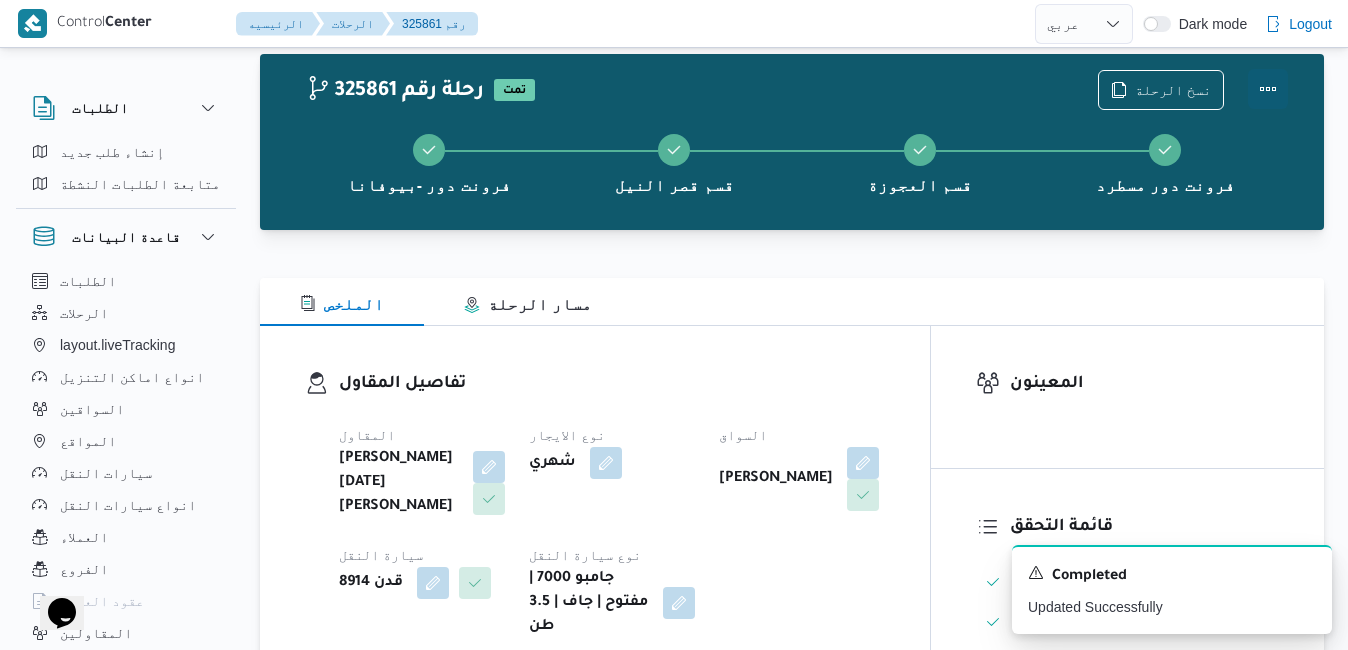 click at bounding box center (1268, 89) 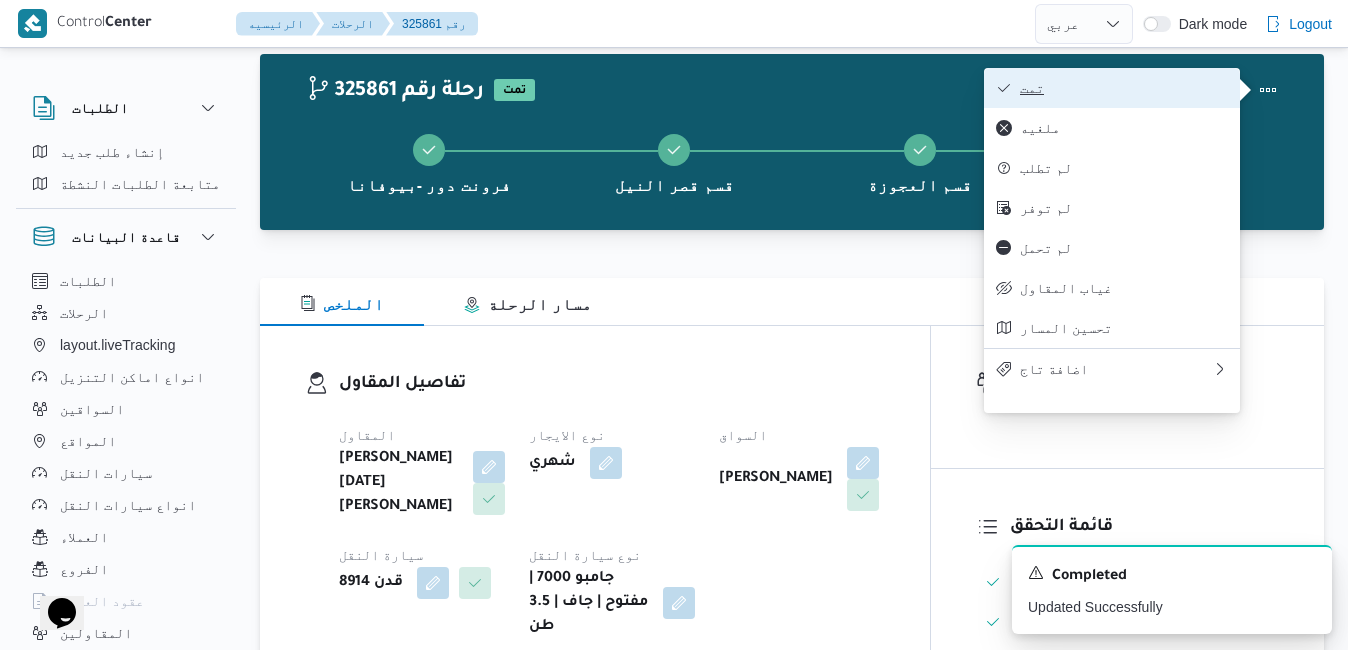 click on "تمت" at bounding box center (1112, 88) 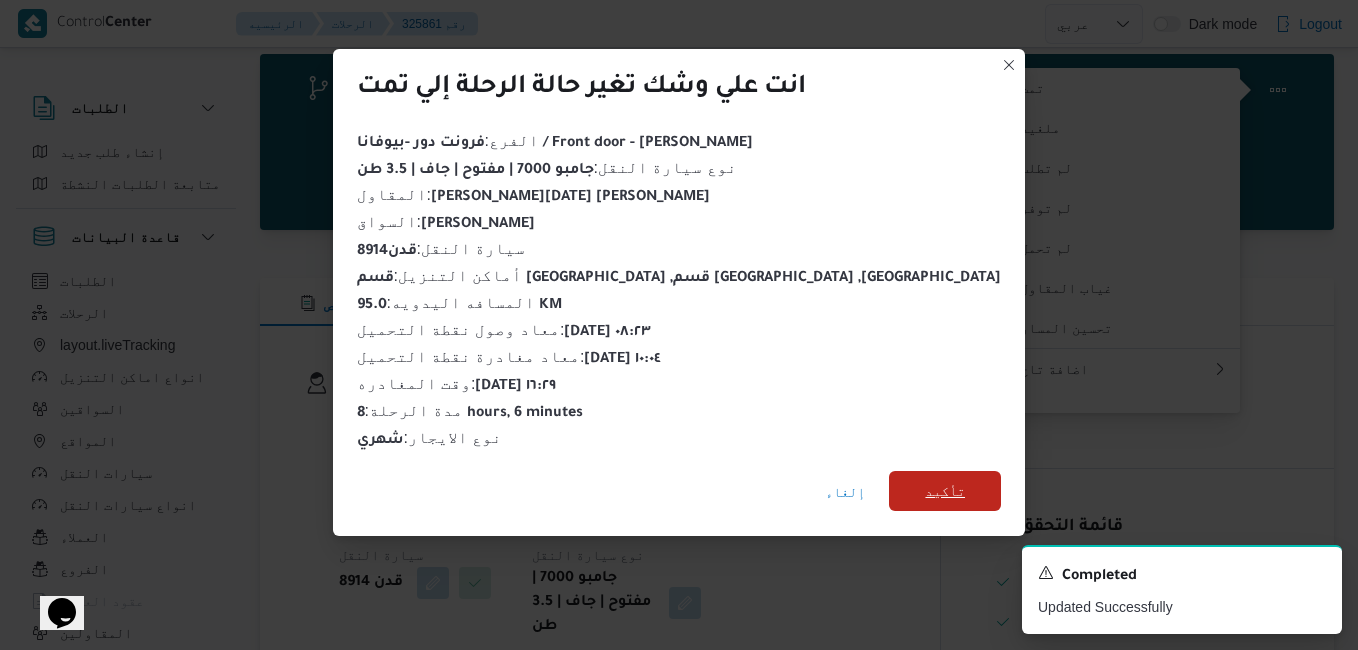 click on "تأكيد" at bounding box center (945, 491) 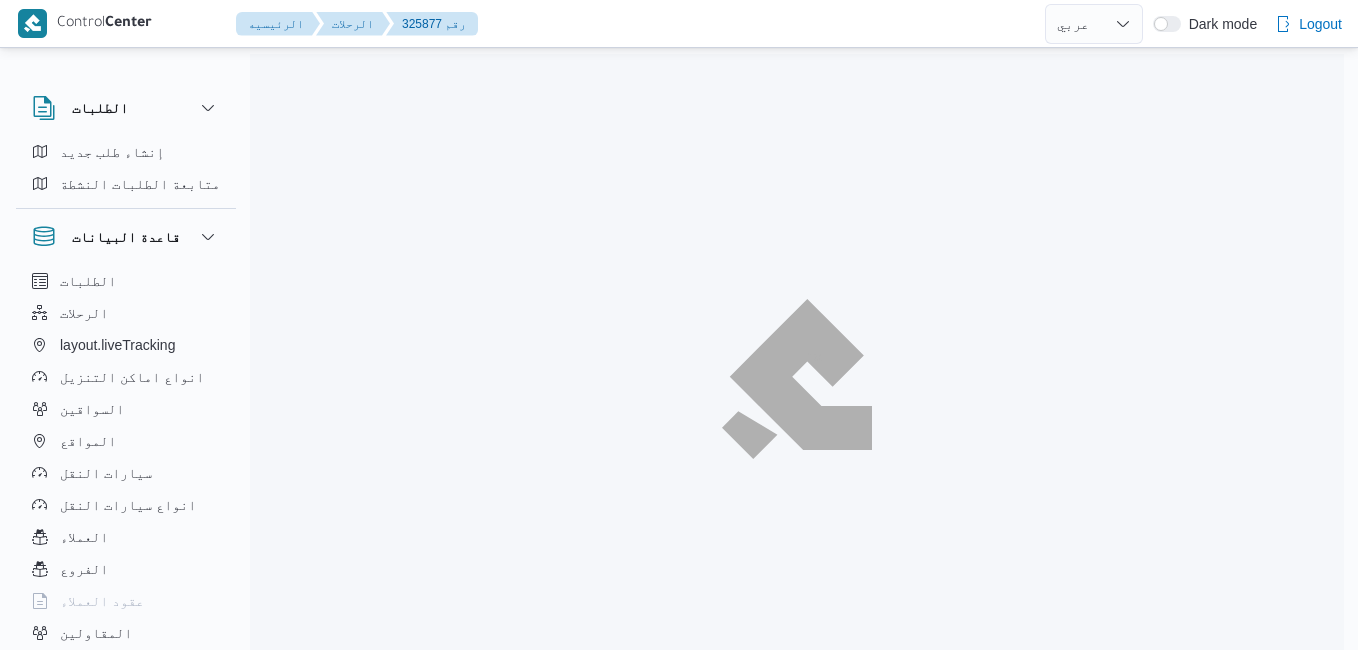 select on "ar" 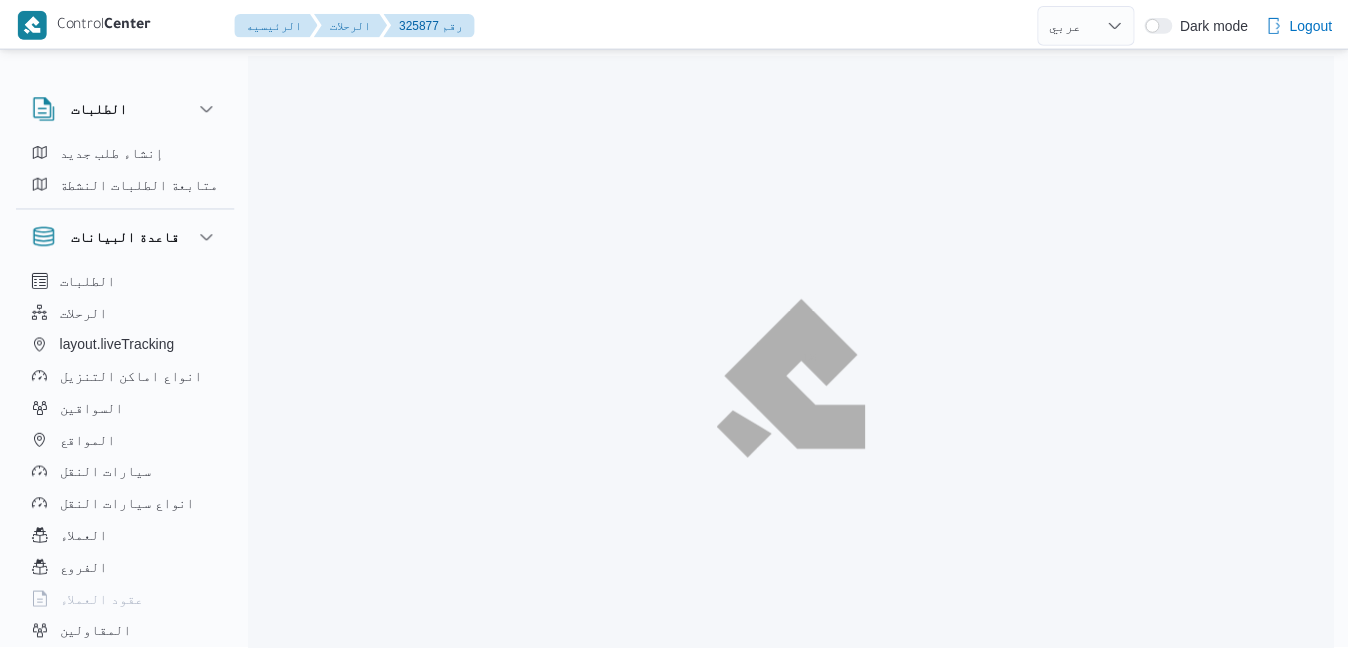 scroll, scrollTop: 0, scrollLeft: 0, axis: both 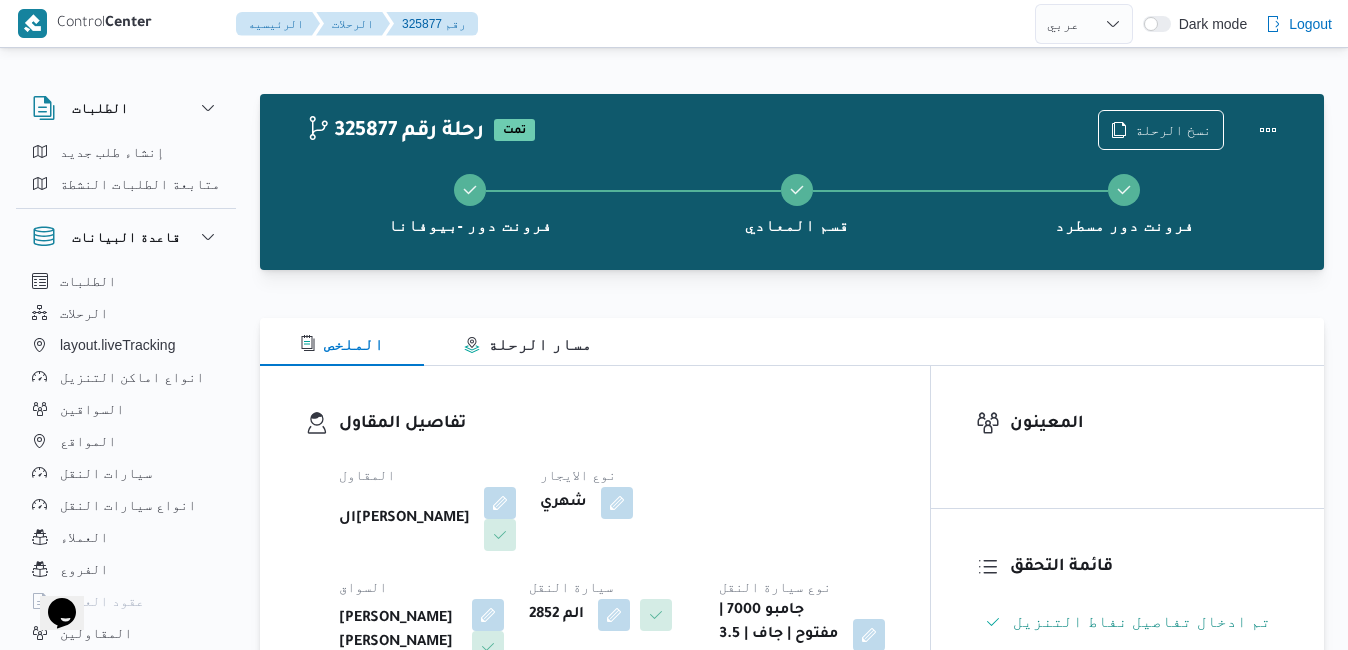 click on "الملخص مسار الرحلة" at bounding box center (792, 342) 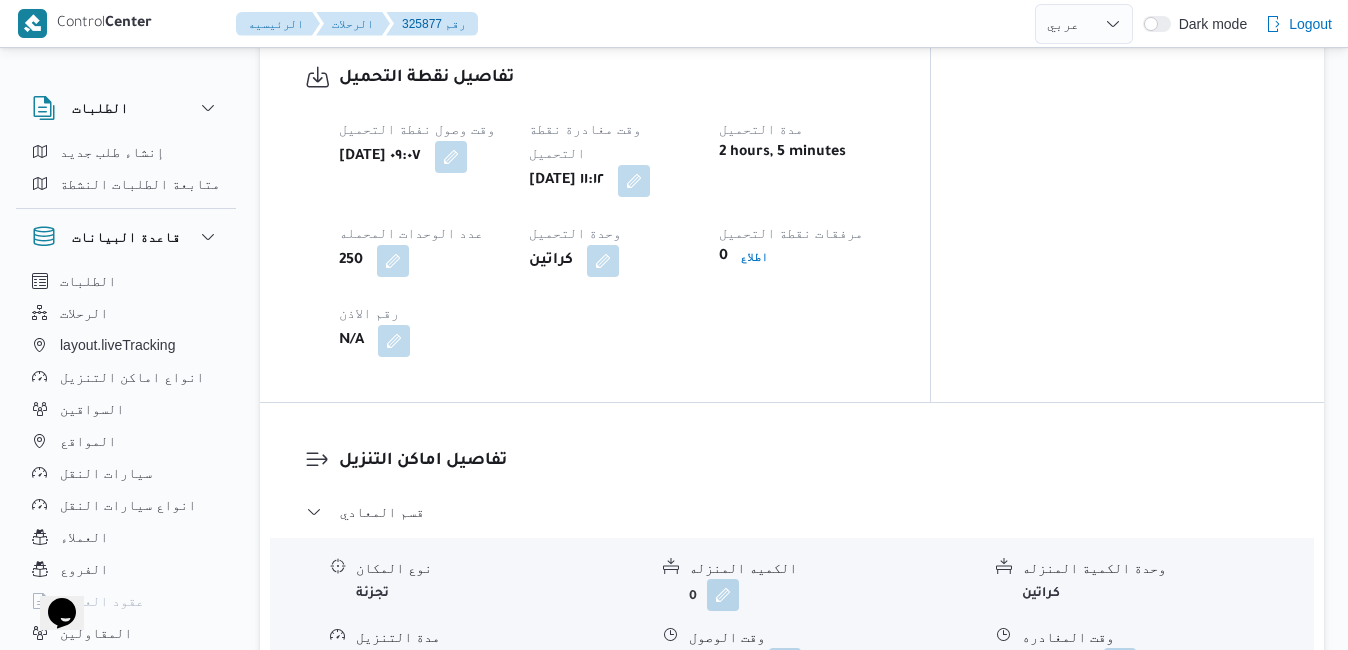 scroll, scrollTop: 1520, scrollLeft: 0, axis: vertical 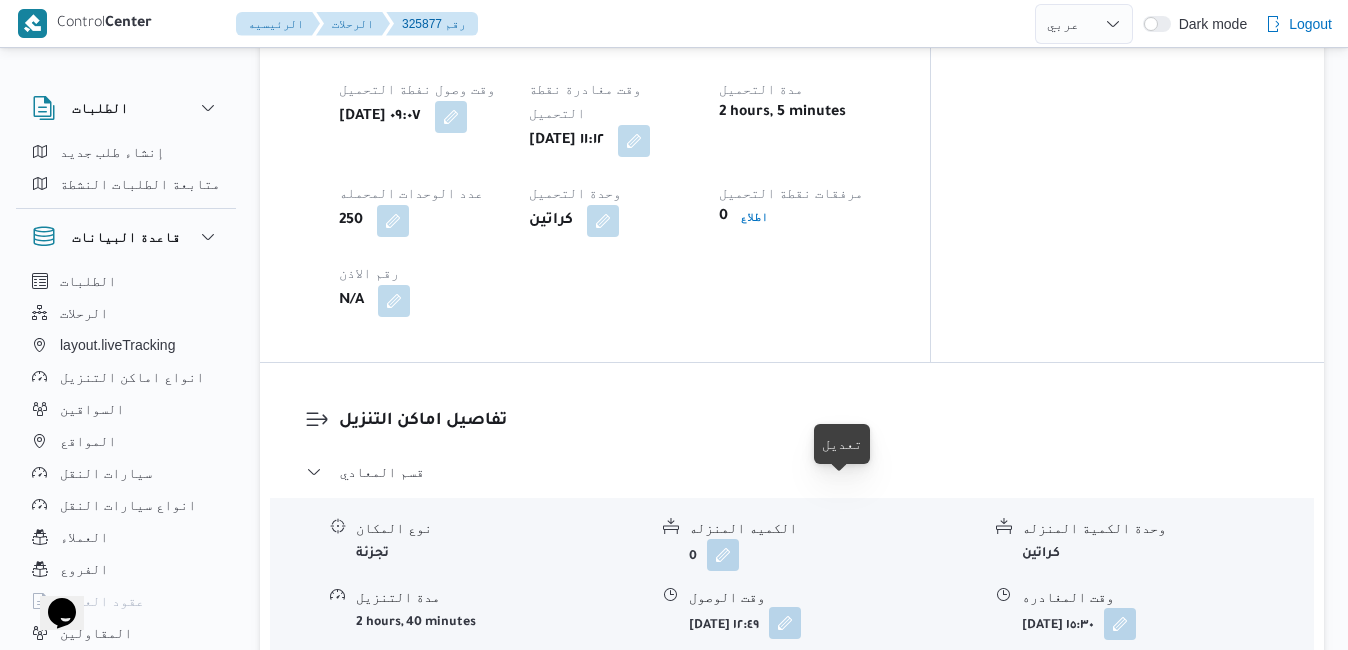 click at bounding box center (785, 623) 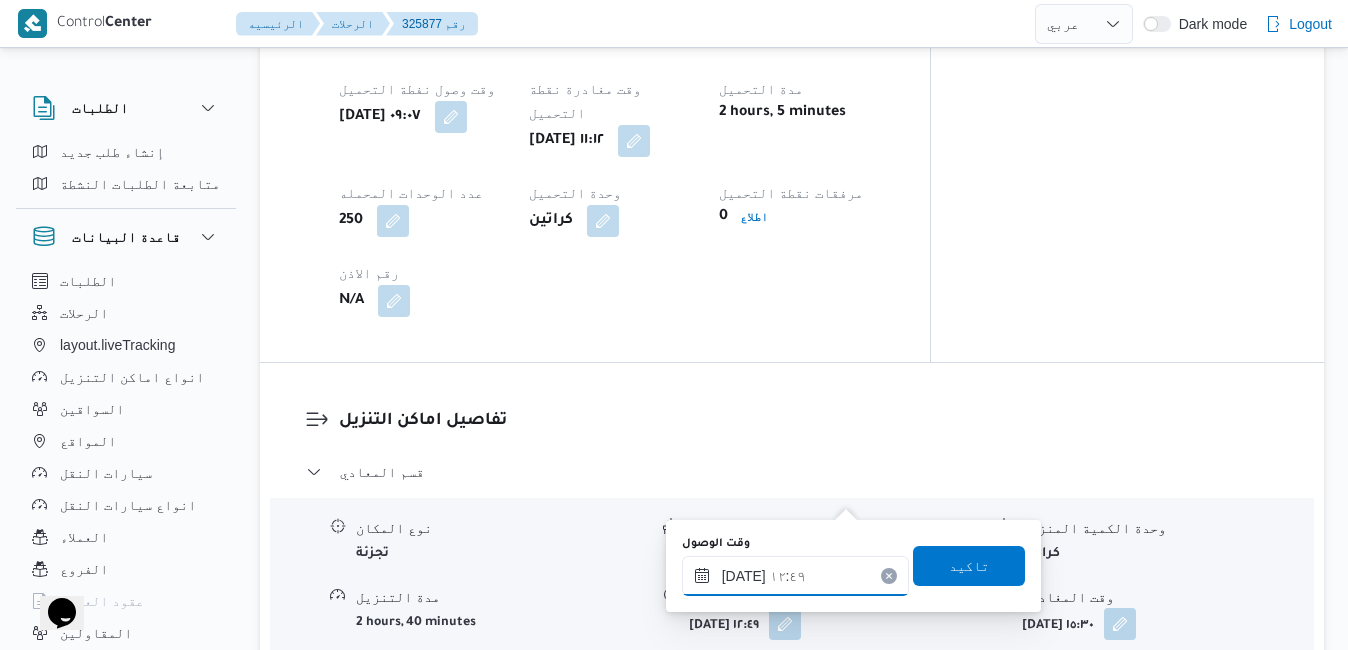 click on "[DATE] ١٢:٤٩" at bounding box center [795, 576] 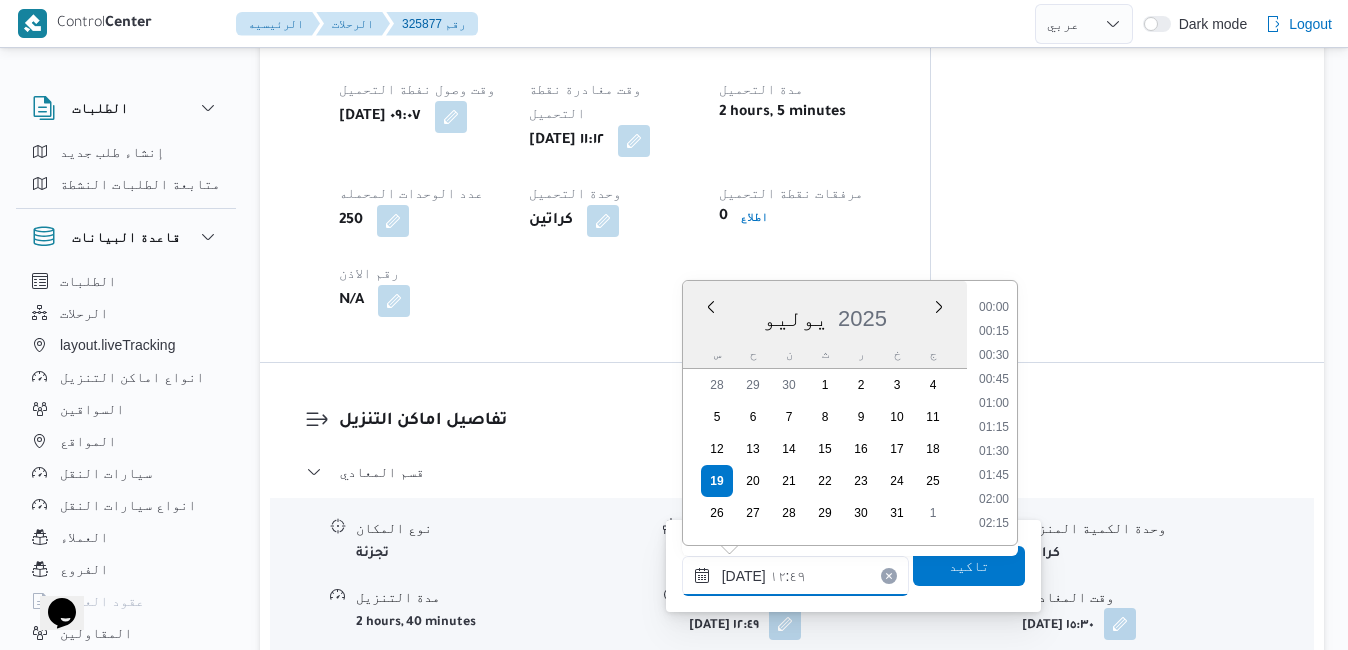 scroll, scrollTop: 1102, scrollLeft: 0, axis: vertical 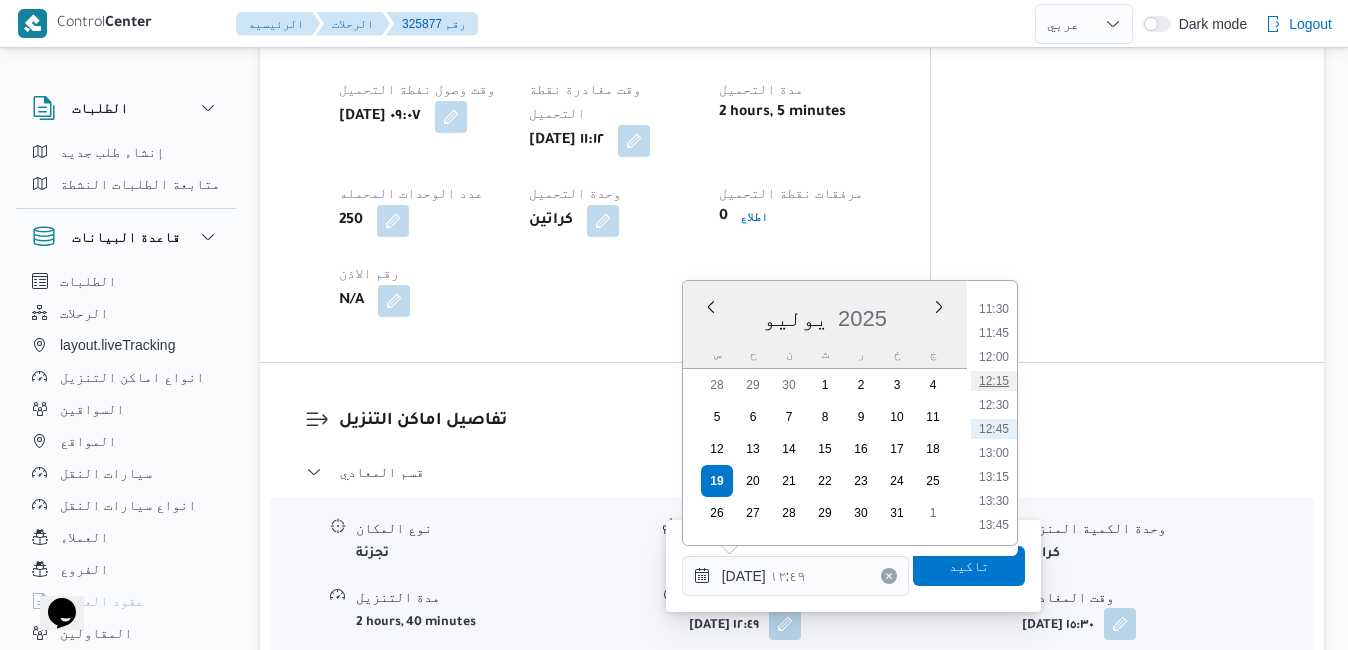 click on "12:15" at bounding box center [994, 381] 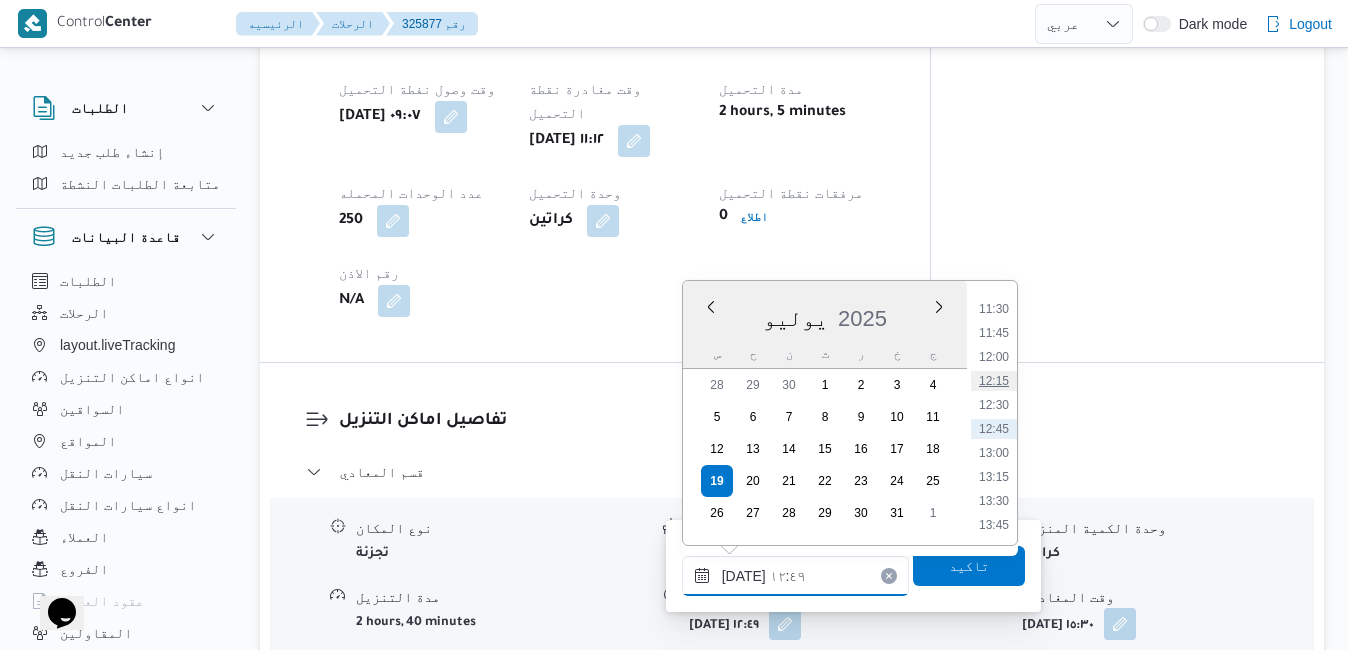 type on "١٩/٠٧/٢٠٢٥ ١٢:١٥" 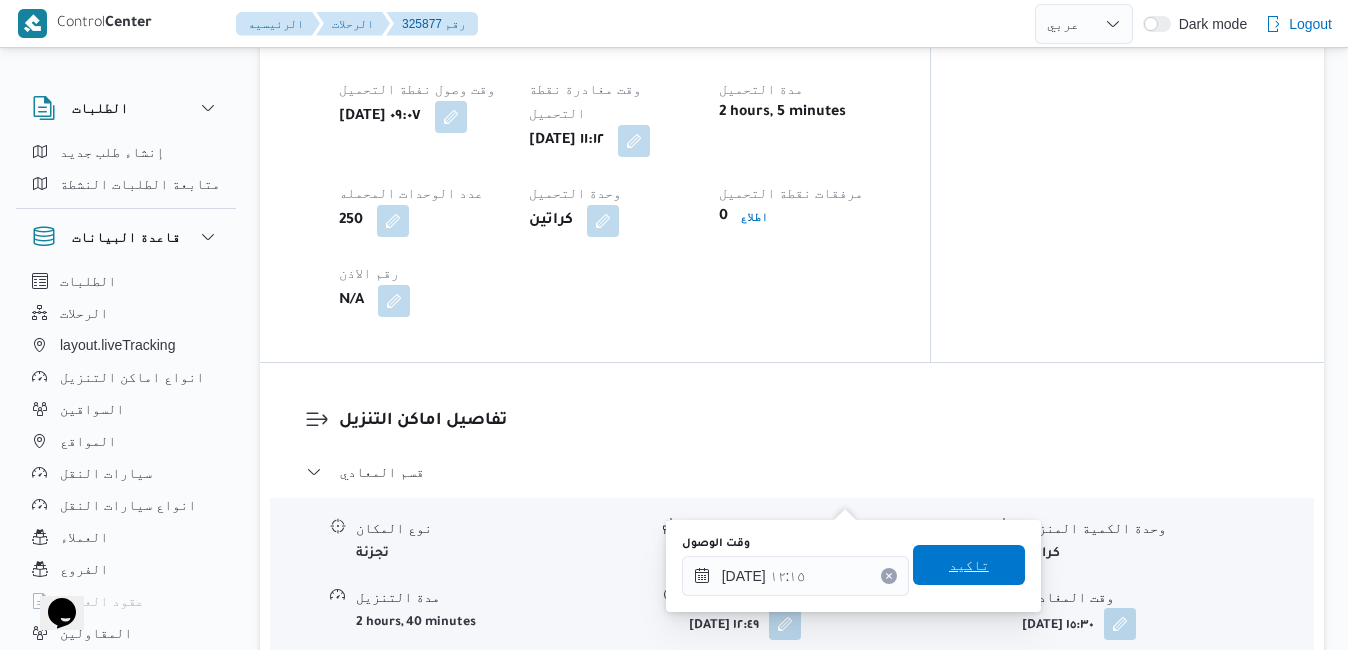 click on "تاكيد" at bounding box center (969, 565) 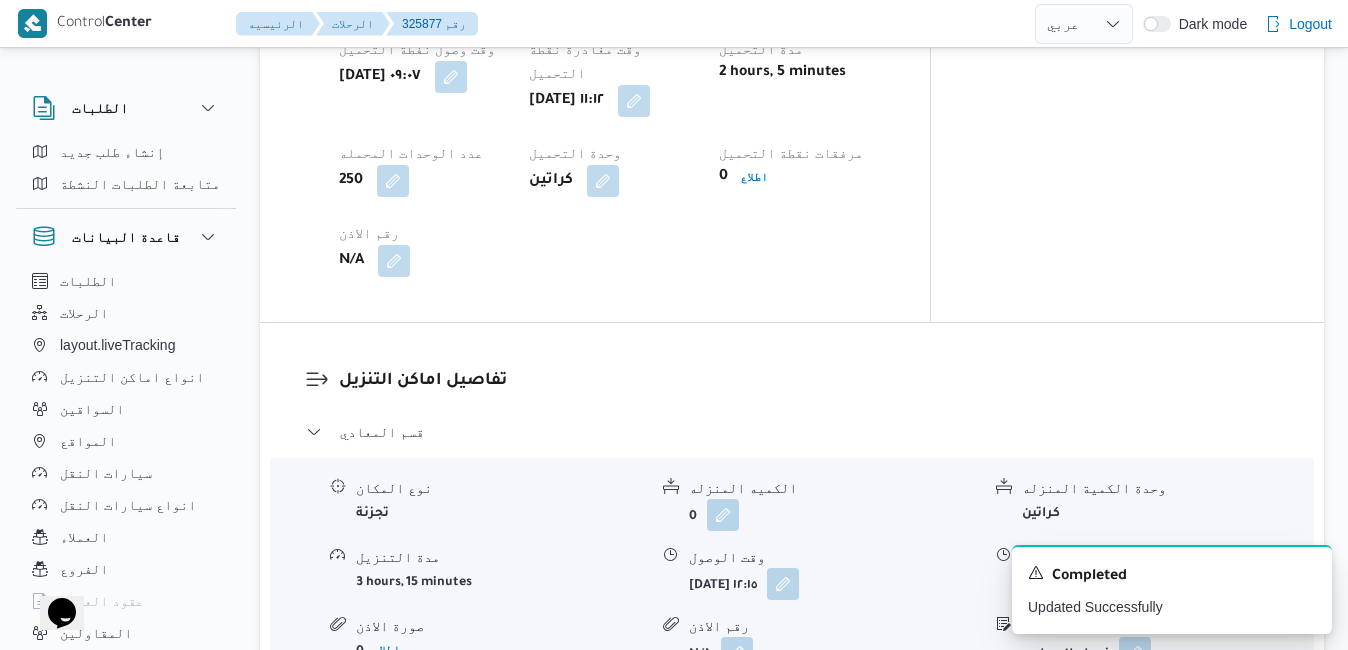 scroll, scrollTop: 1720, scrollLeft: 0, axis: vertical 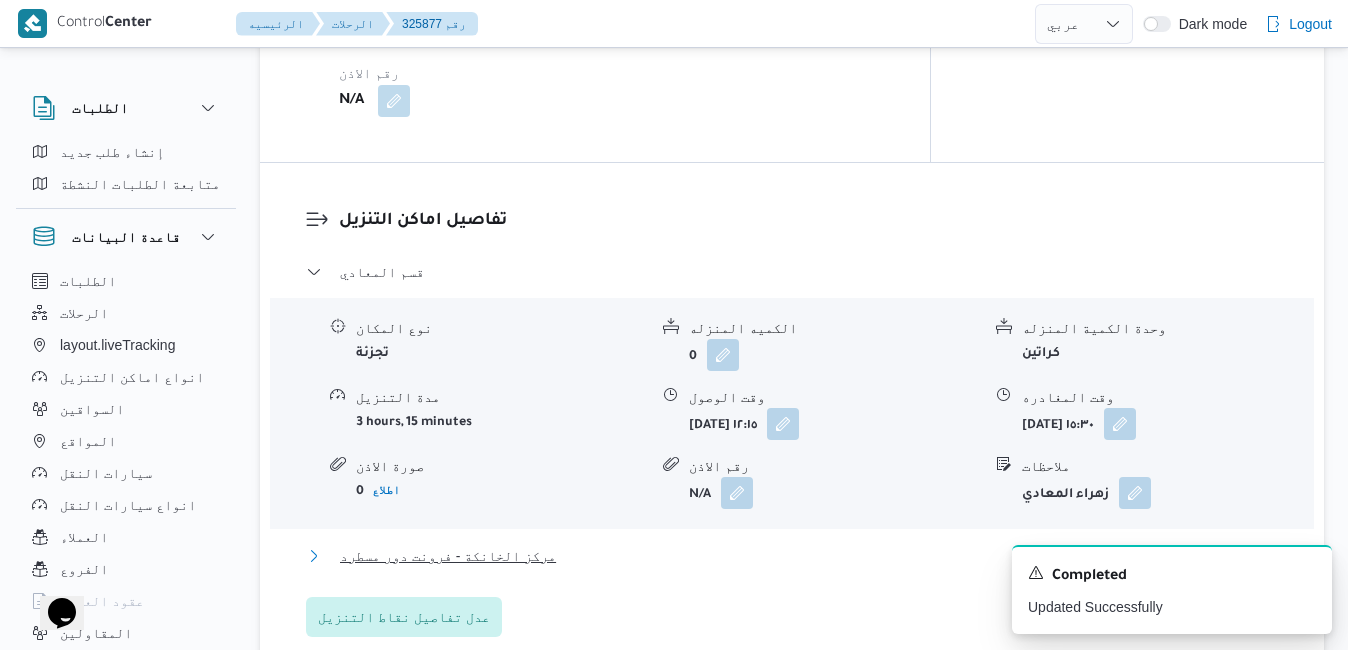 click on "مركز الخانكة -
فرونت دور مسطرد" at bounding box center [792, 556] 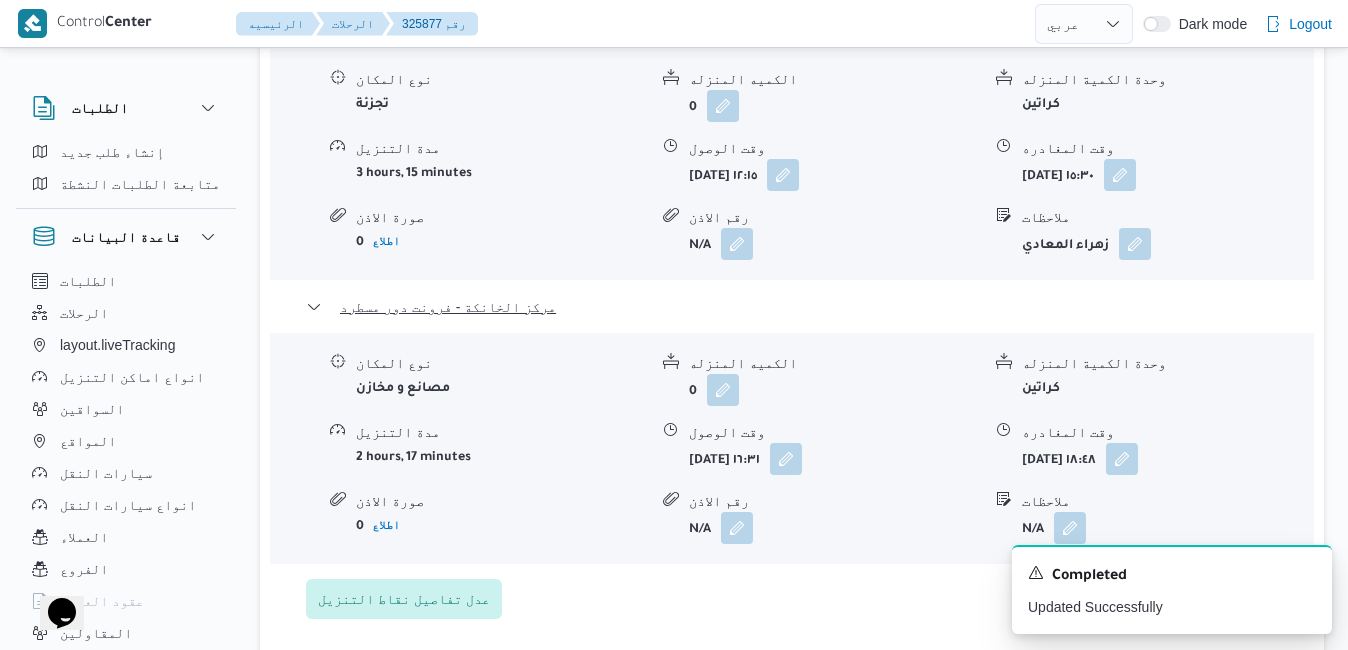 scroll, scrollTop: 2000, scrollLeft: 0, axis: vertical 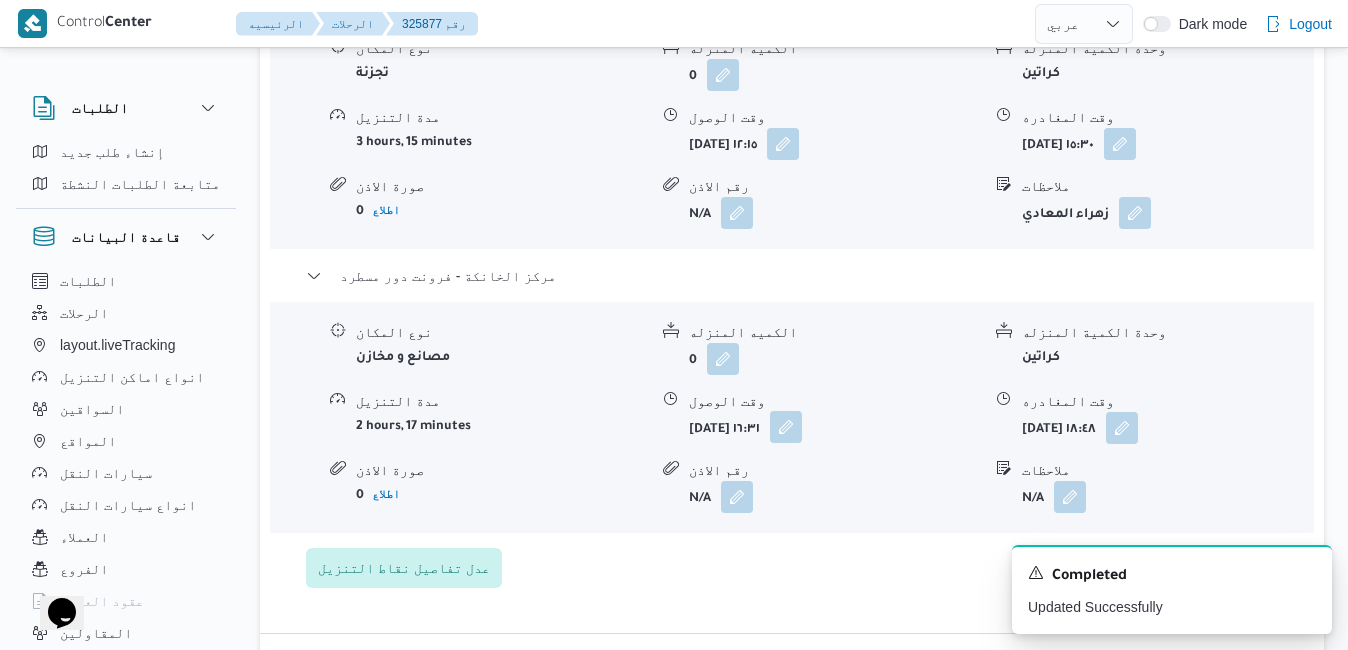 click at bounding box center [786, 427] 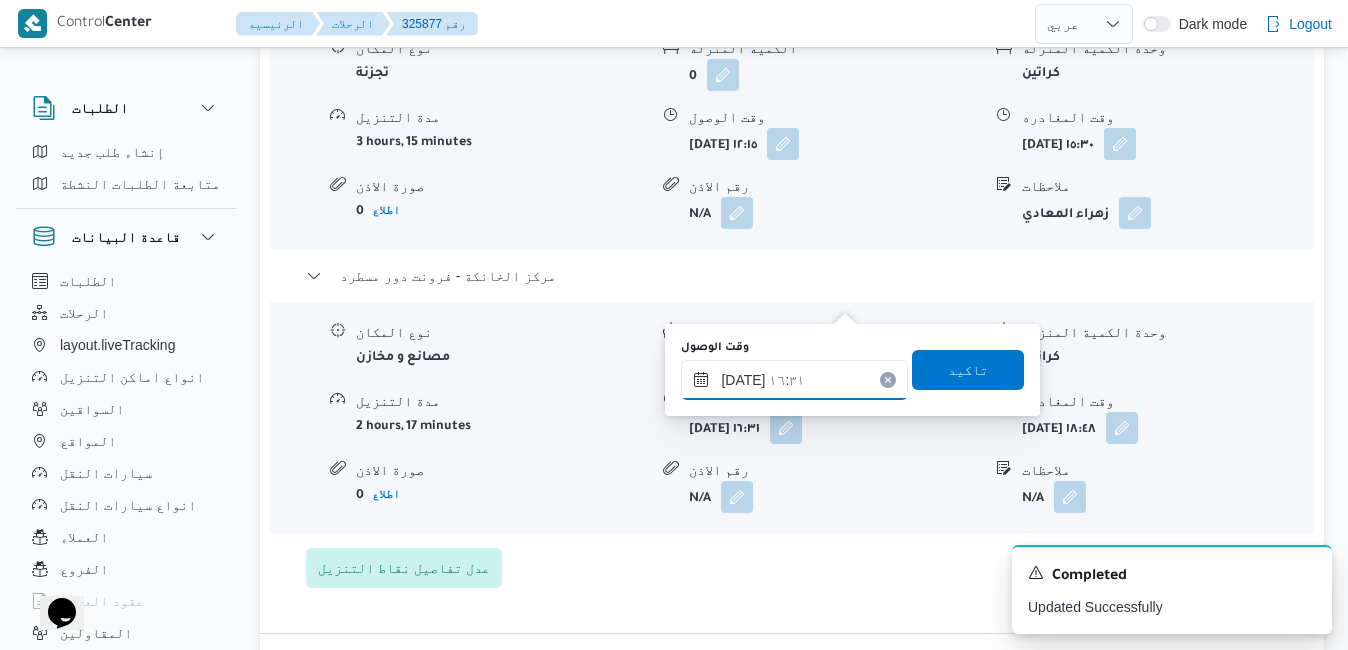 click on "١٩/٠٧/٢٠٢٥ ١٦:٣١" at bounding box center (794, 380) 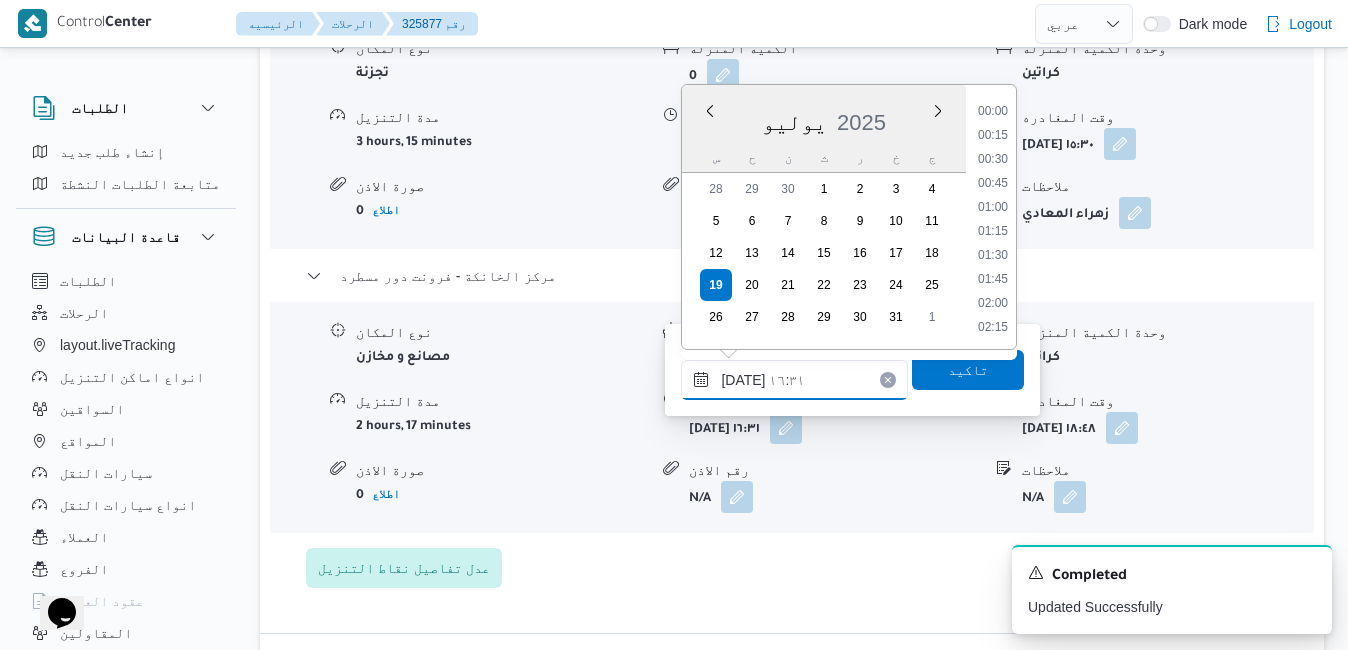 scroll, scrollTop: 1462, scrollLeft: 0, axis: vertical 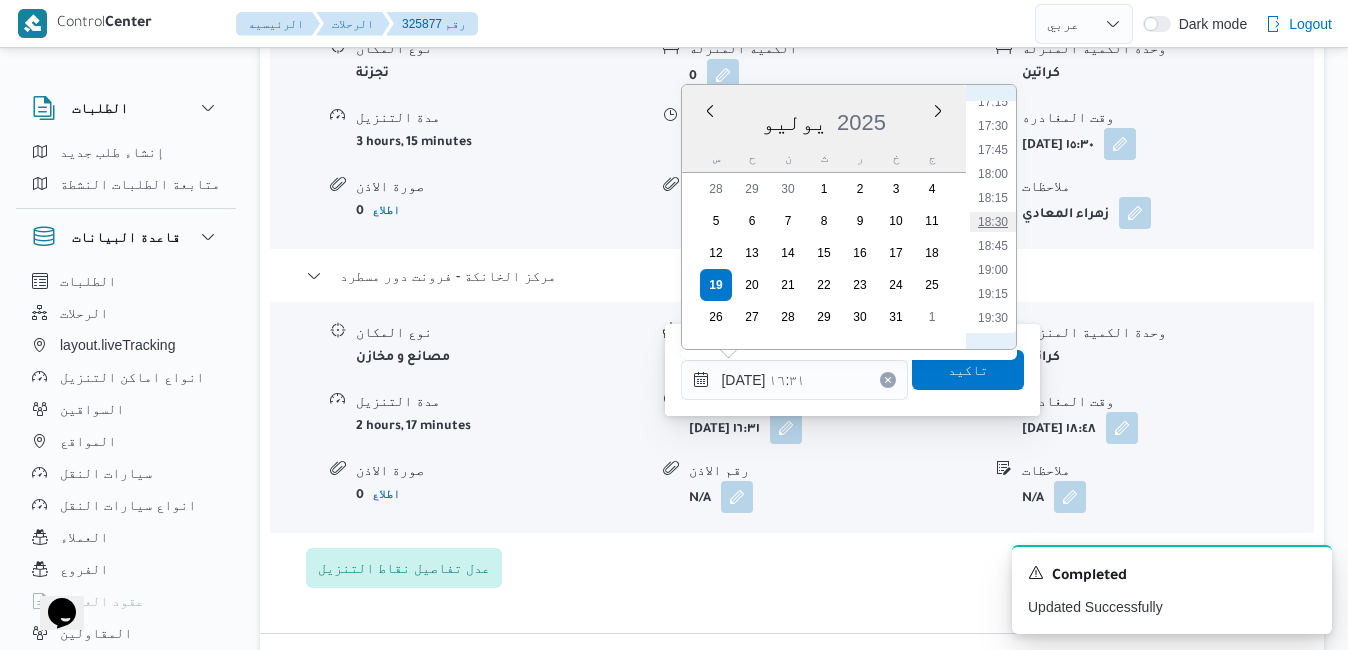 click on "18:30" at bounding box center [993, 222] 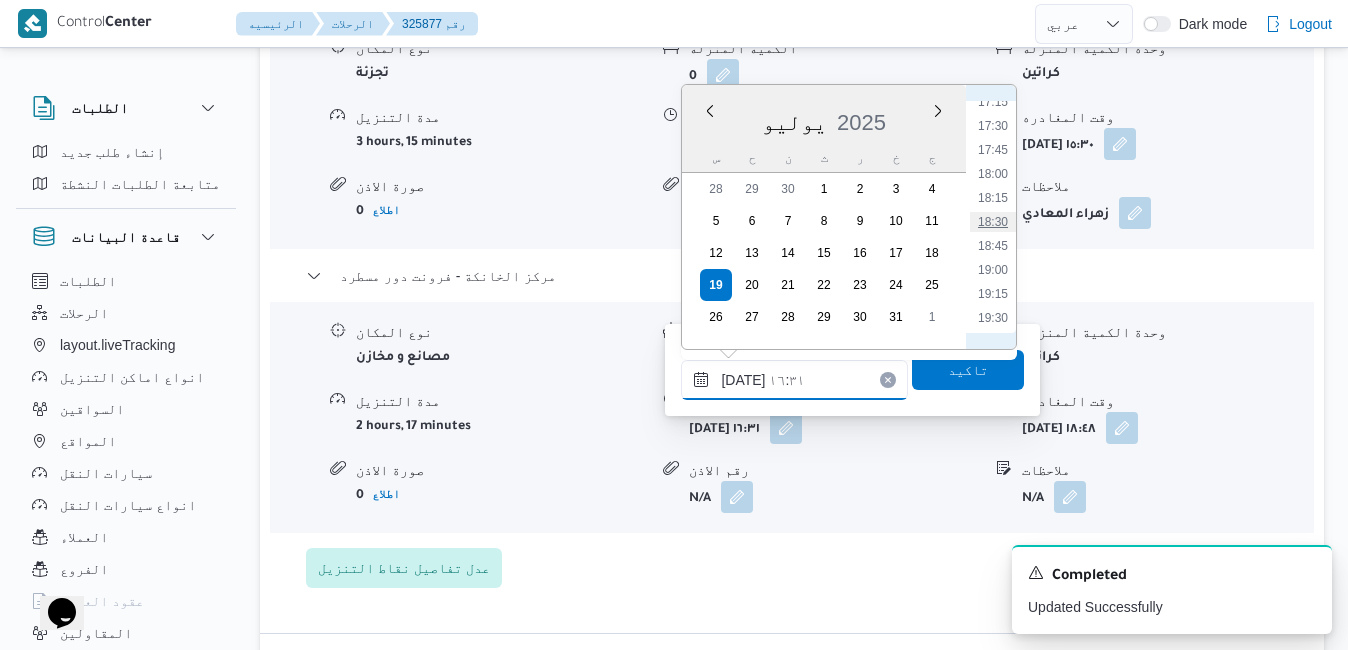 type on "[DATE] ١٨:٣٠" 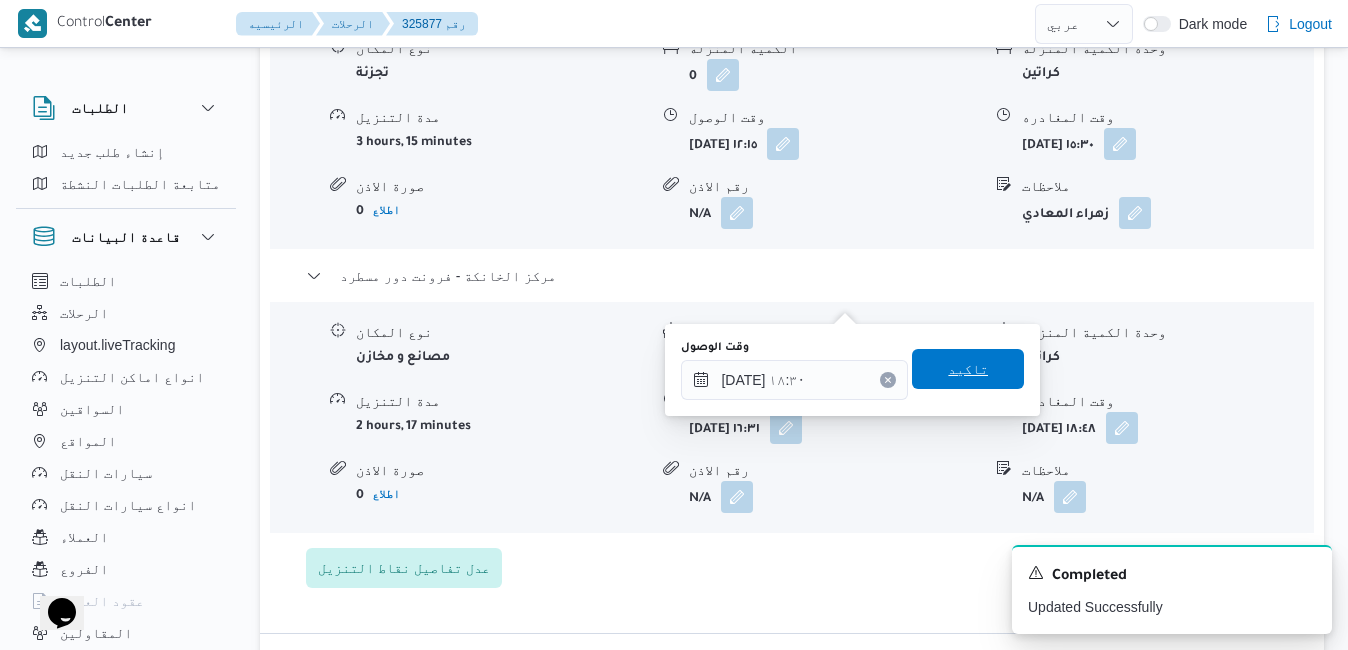 click on "تاكيد" at bounding box center (968, 369) 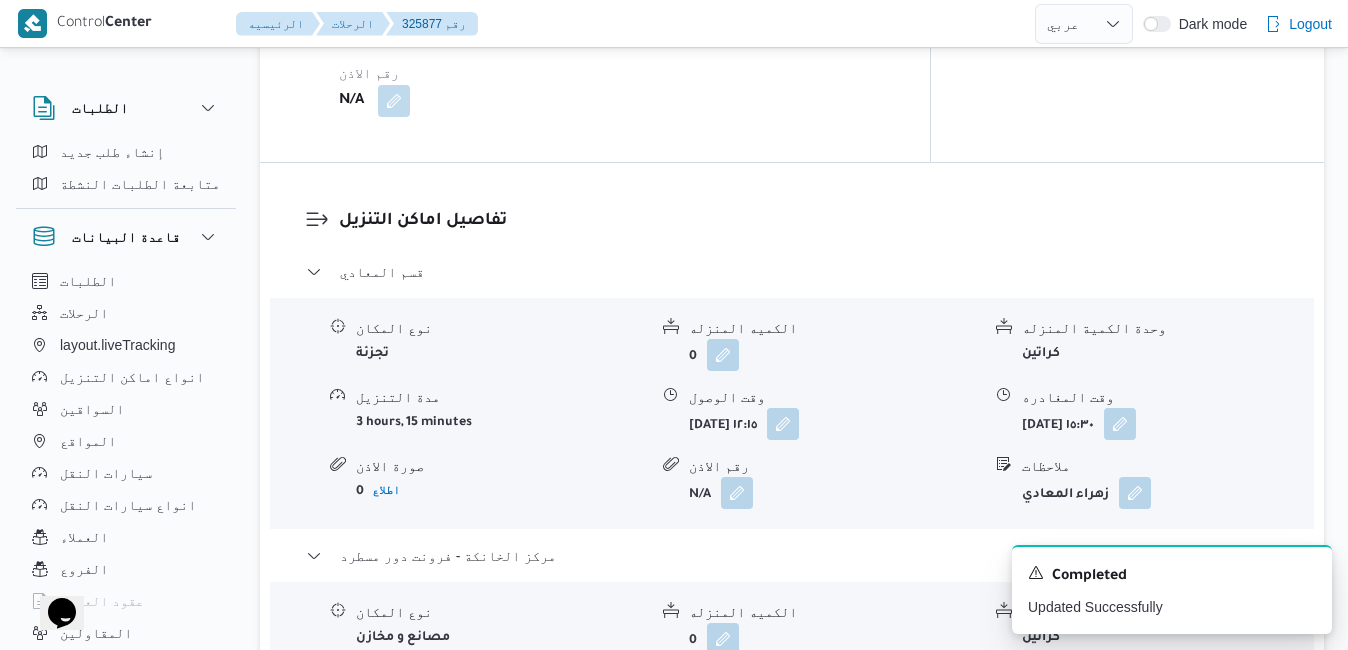 scroll, scrollTop: 1760, scrollLeft: 0, axis: vertical 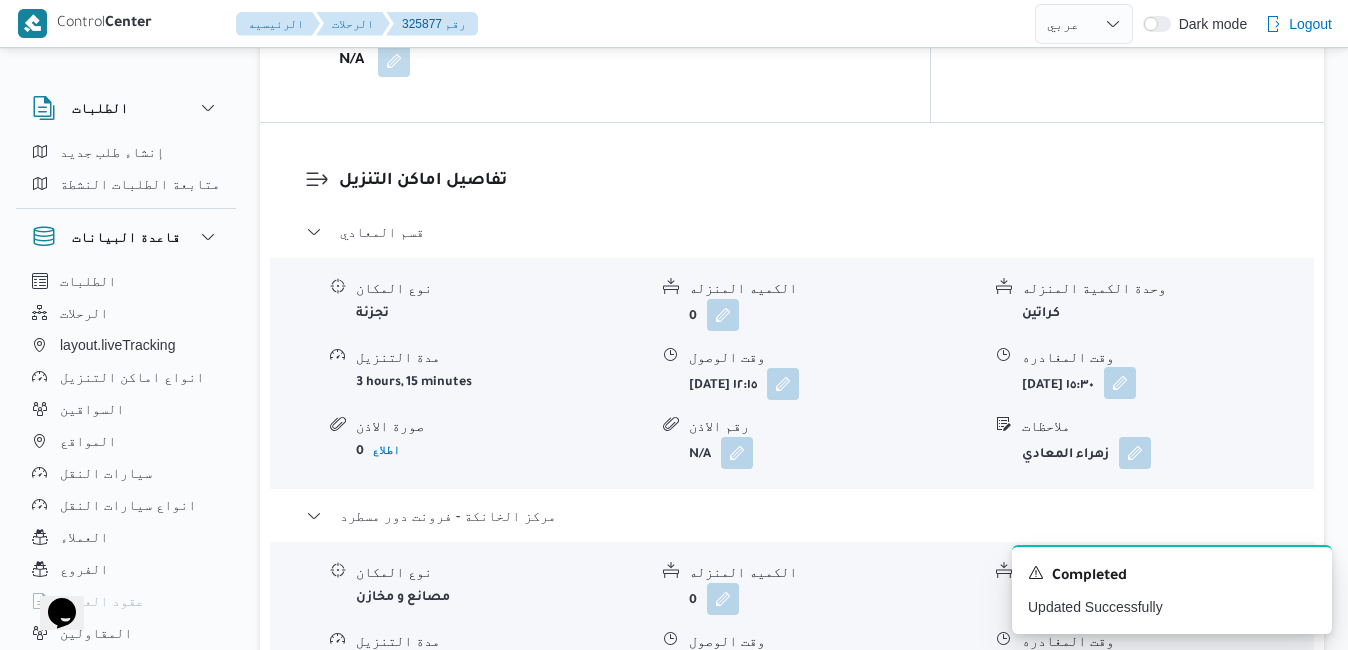 click at bounding box center [1120, 383] 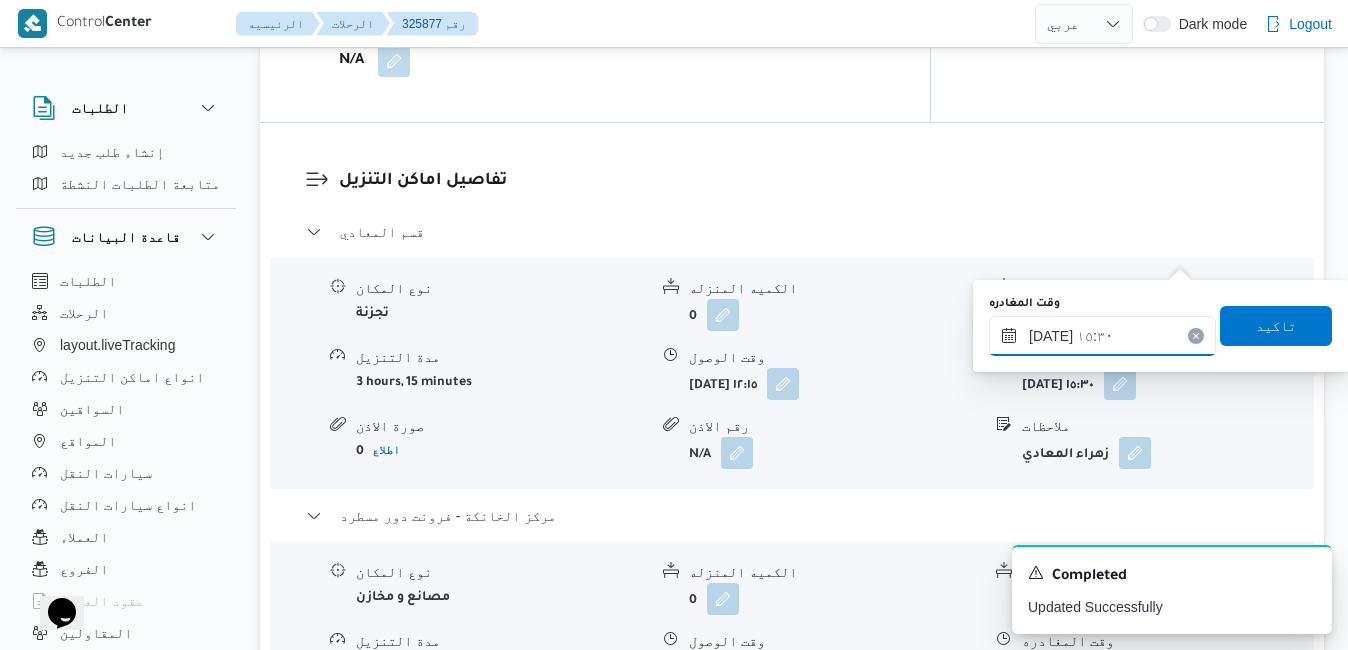 click on "١٩/٠٧/٢٠٢٥ ١٥:٣٠" at bounding box center (1102, 336) 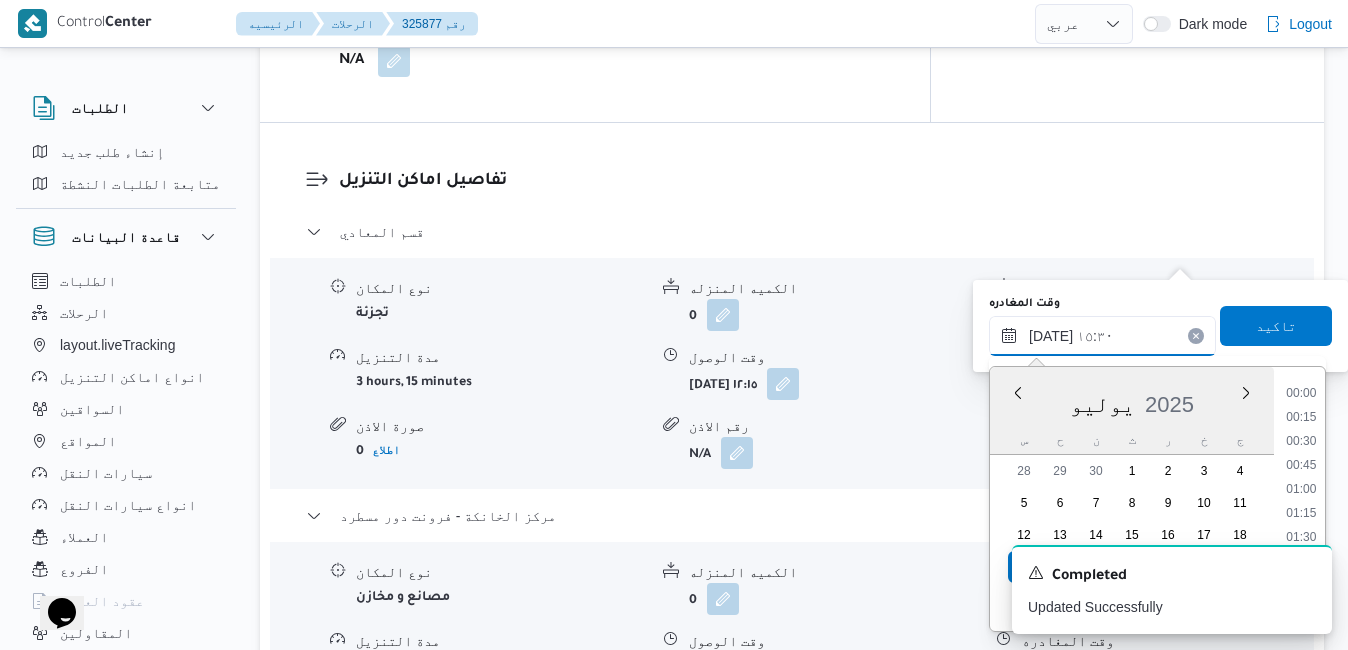 scroll, scrollTop: 1366, scrollLeft: 0, axis: vertical 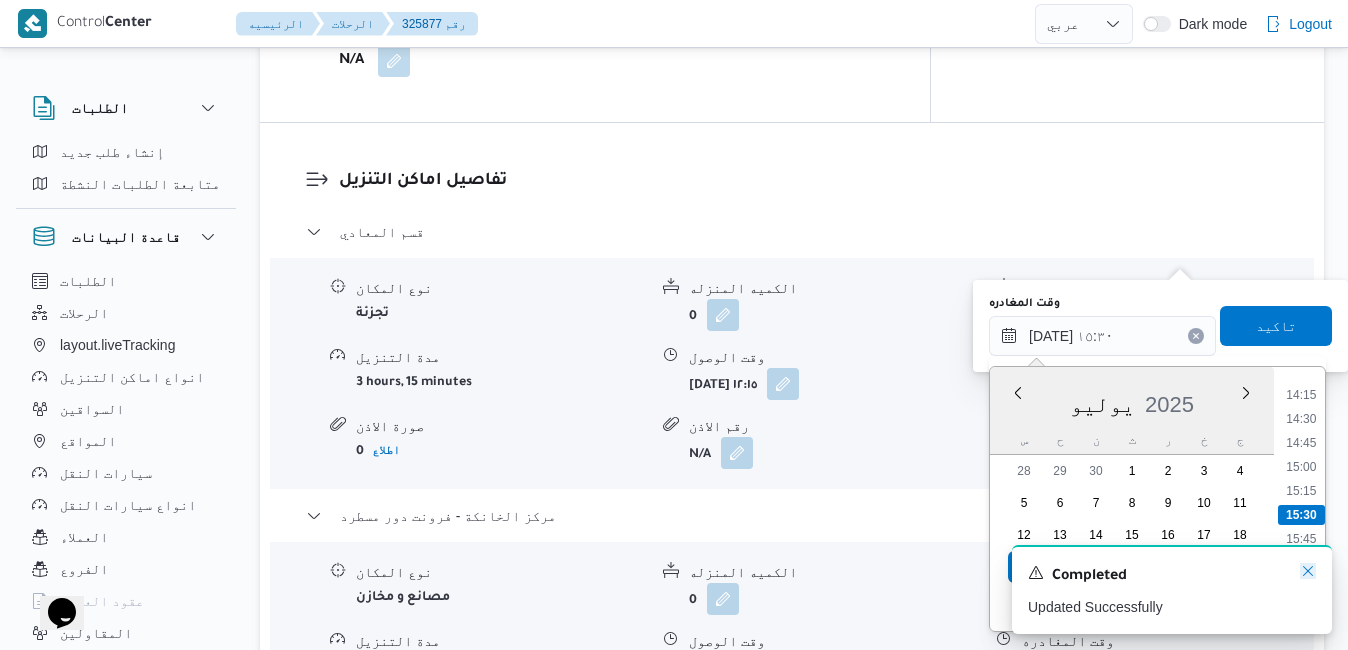 click 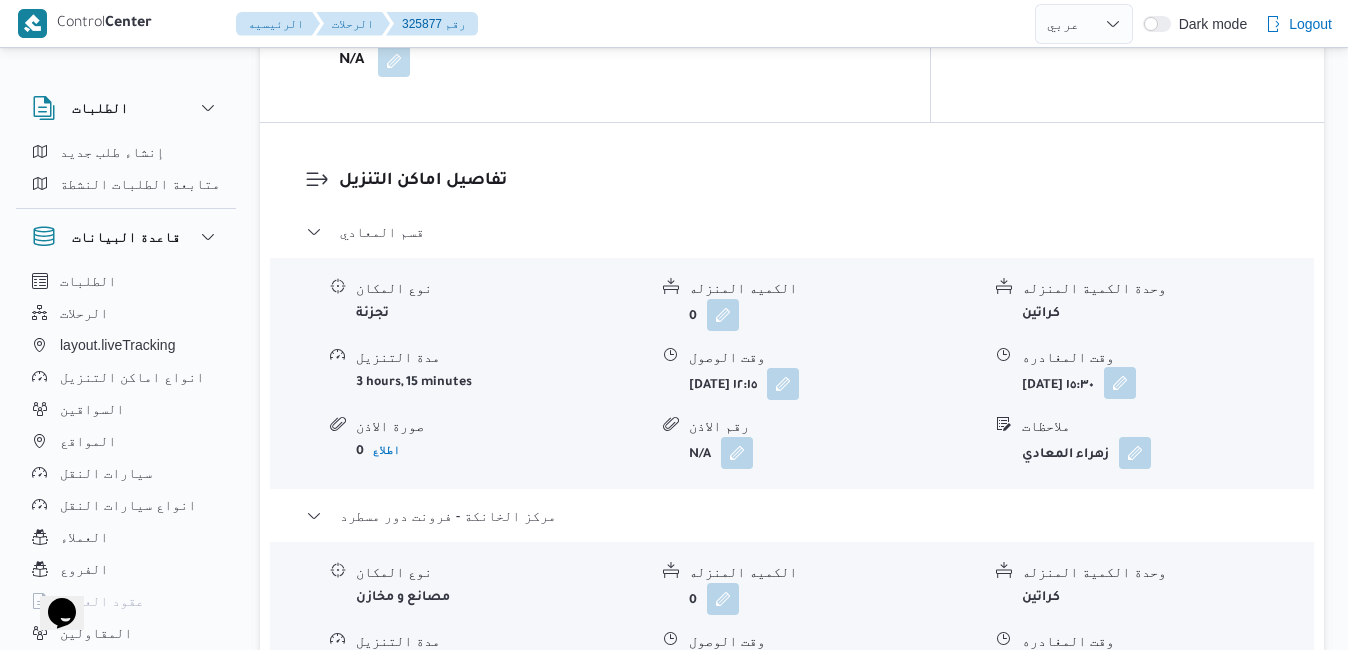 click at bounding box center (1120, 383) 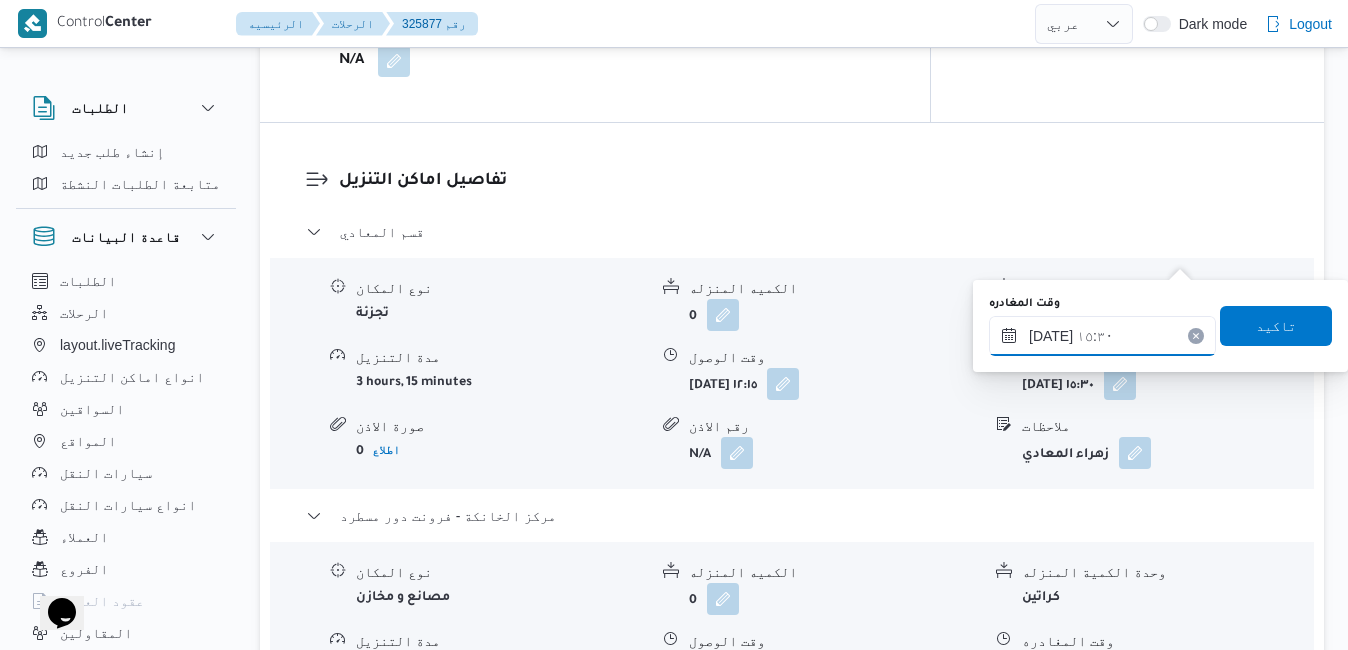 click on "١٩/٠٧/٢٠٢٥ ١٥:٣٠" at bounding box center (1102, 336) 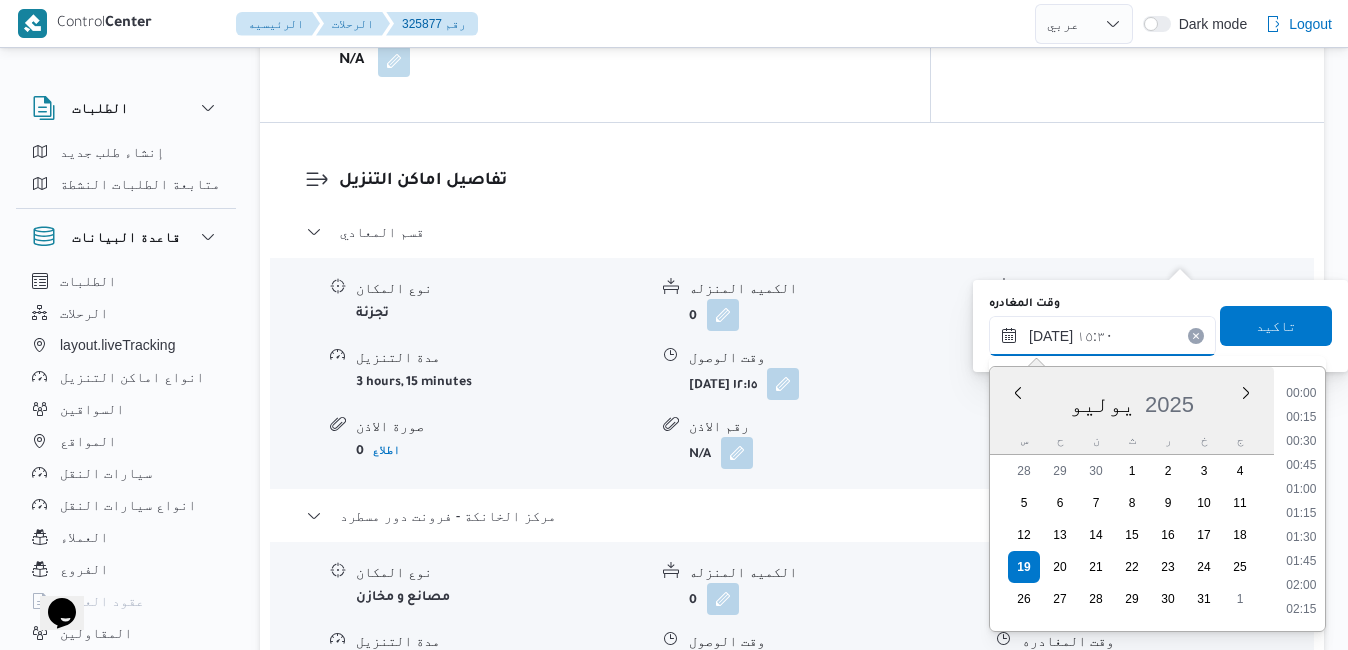 scroll, scrollTop: 1366, scrollLeft: 0, axis: vertical 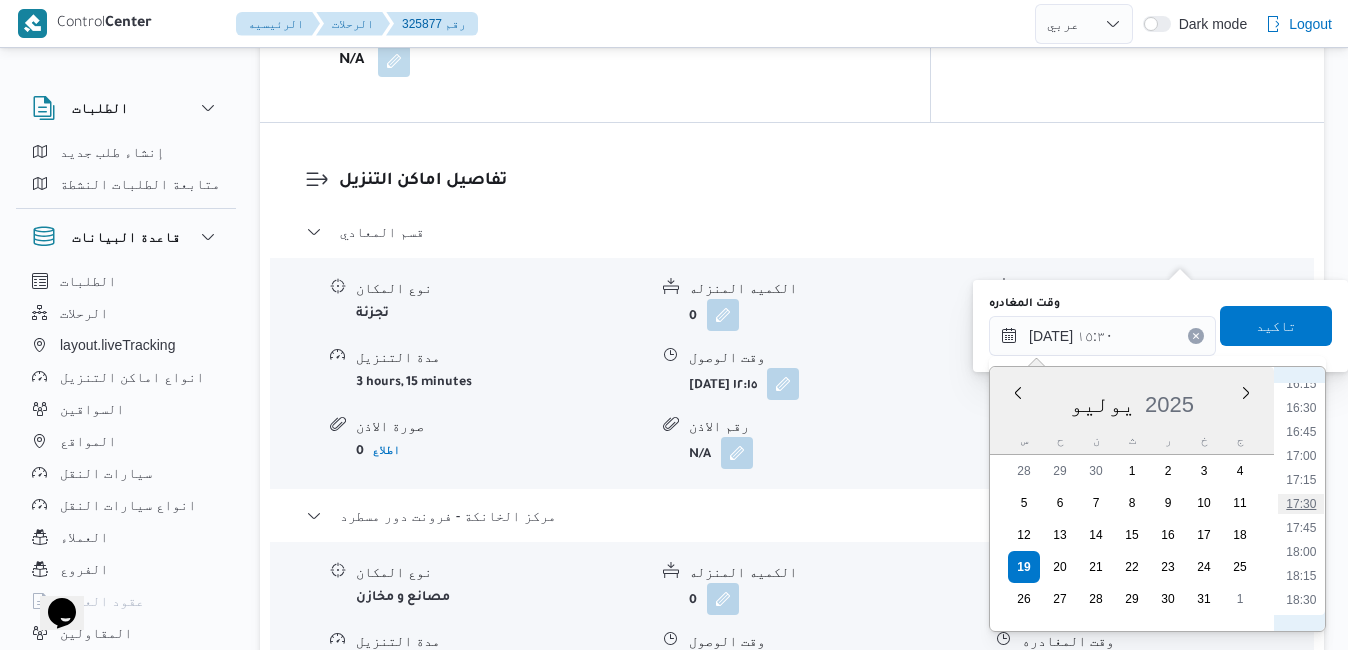 click on "17:30" at bounding box center [1301, 504] 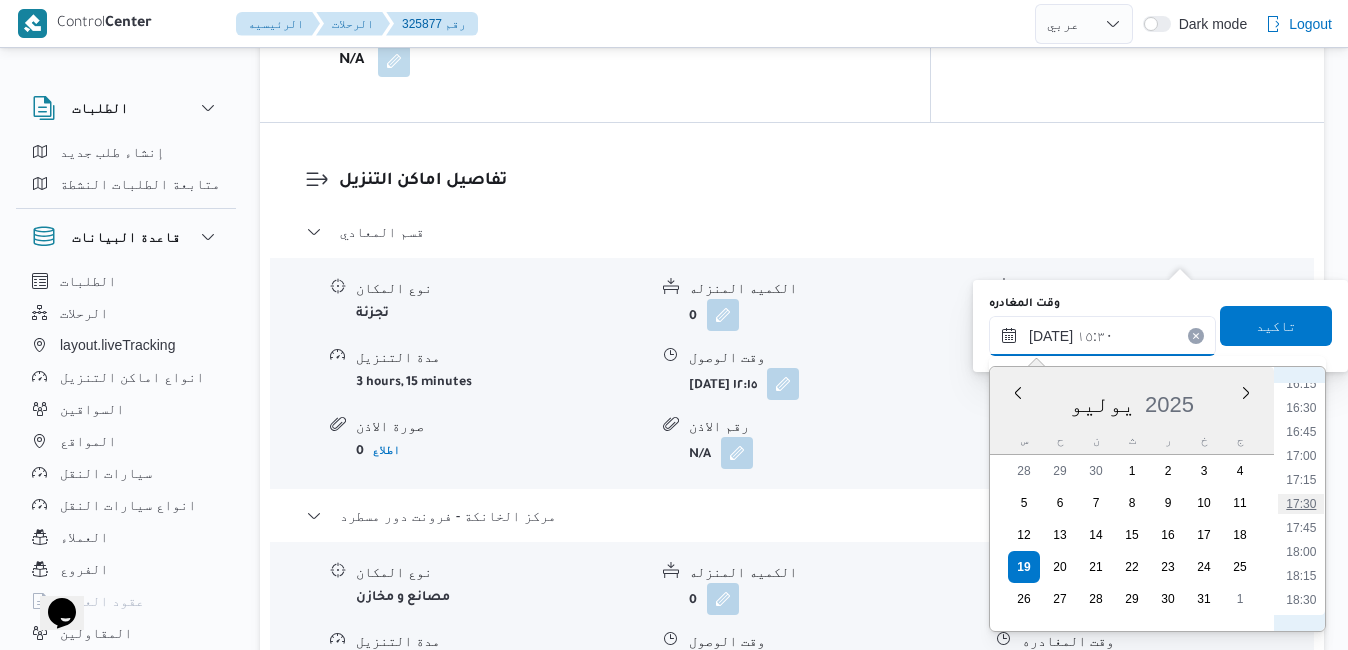 type on "١٩/٠٧/٢٠٢٥ ١٧:٣٠" 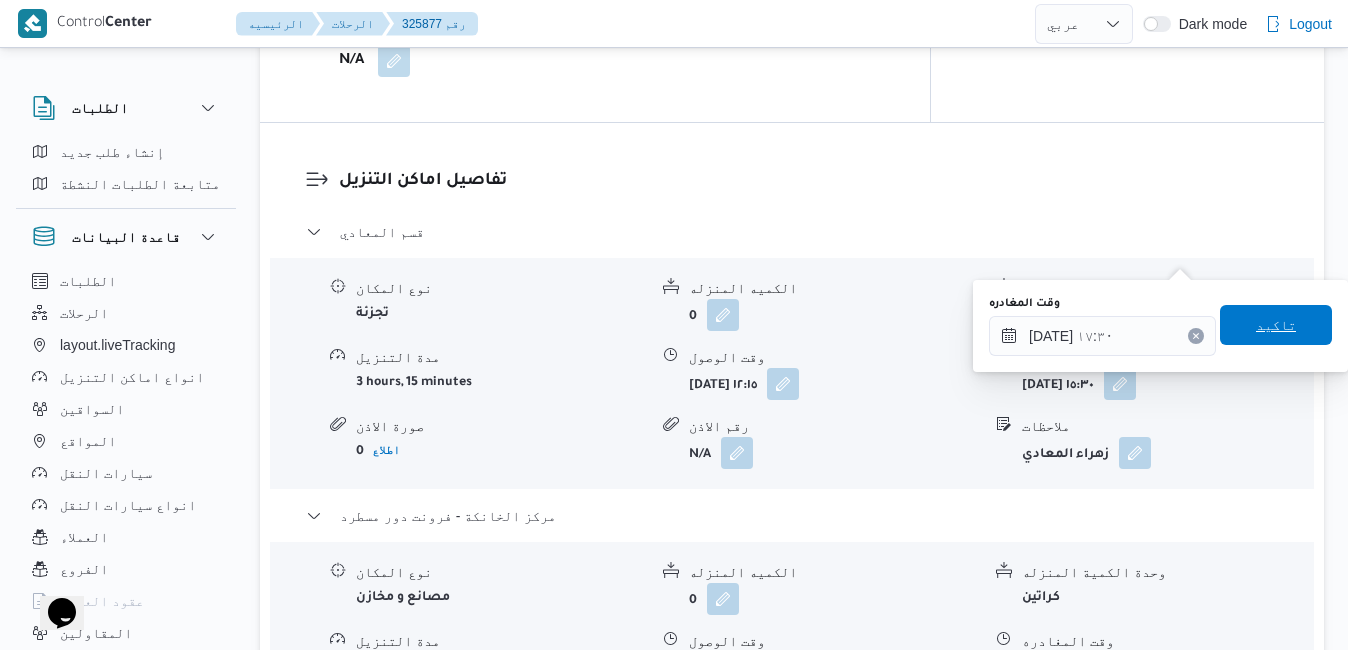 click on "تاكيد" at bounding box center [1276, 325] 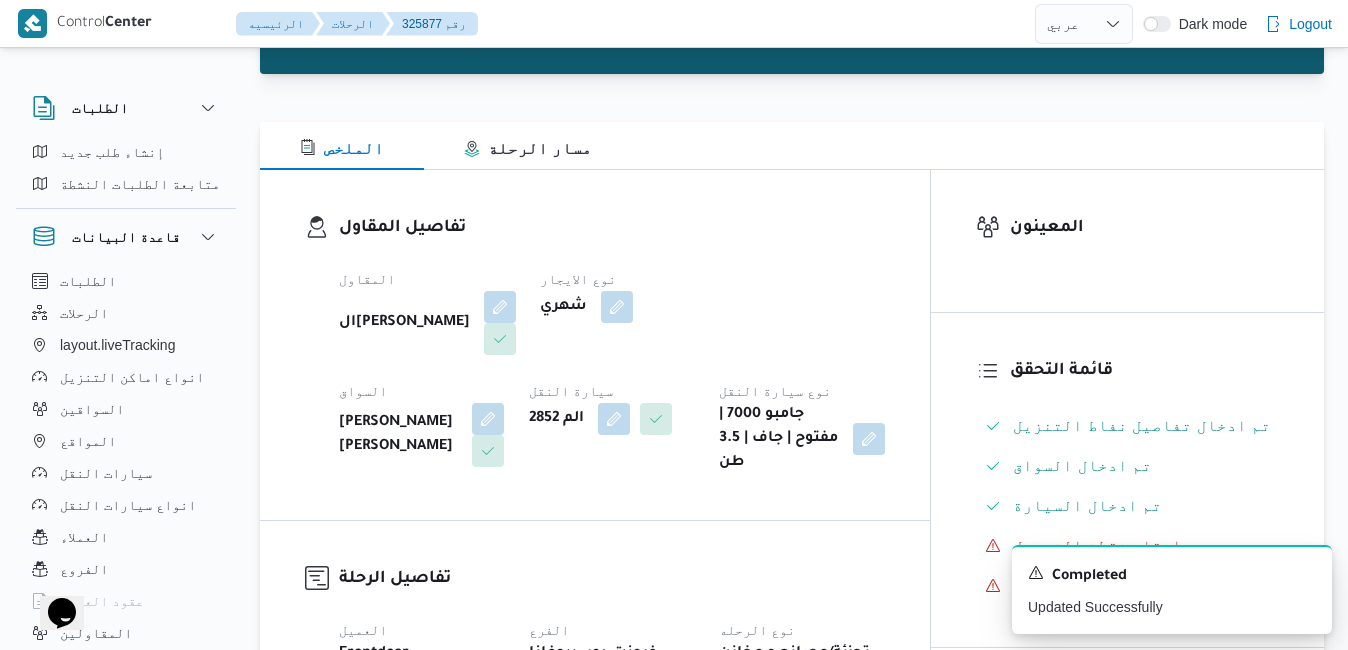 scroll, scrollTop: 0, scrollLeft: 0, axis: both 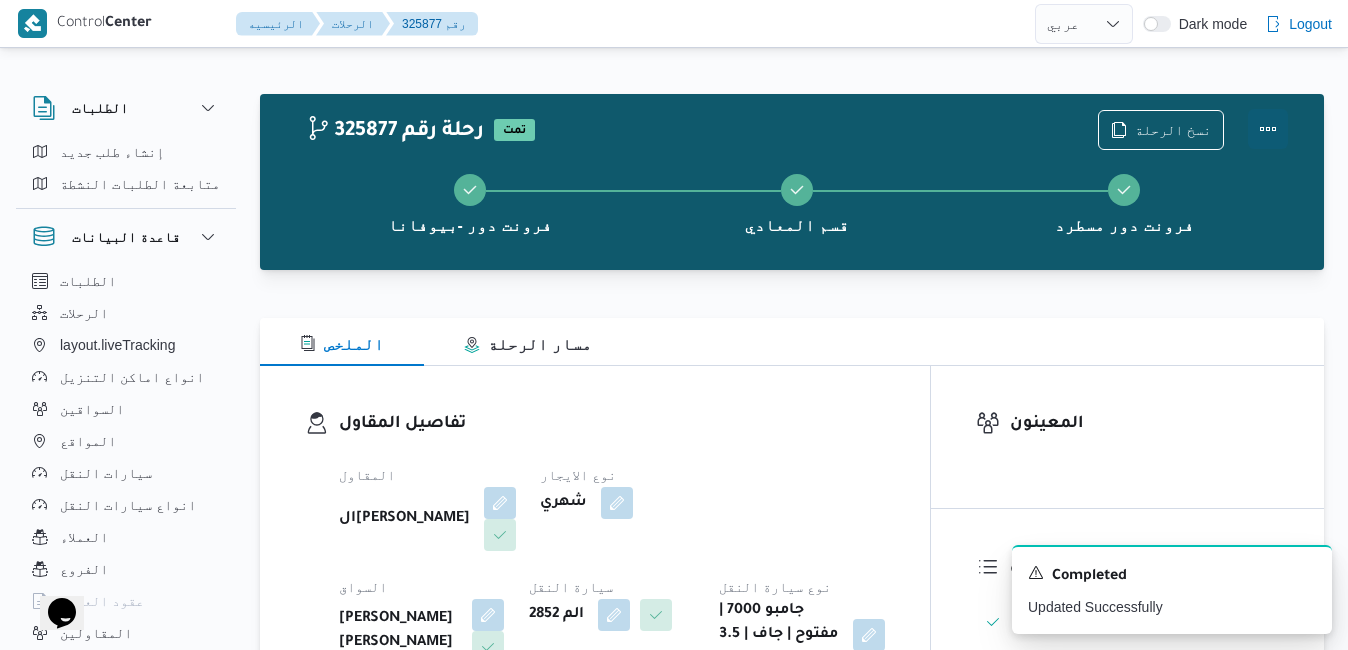 click at bounding box center [1268, 129] 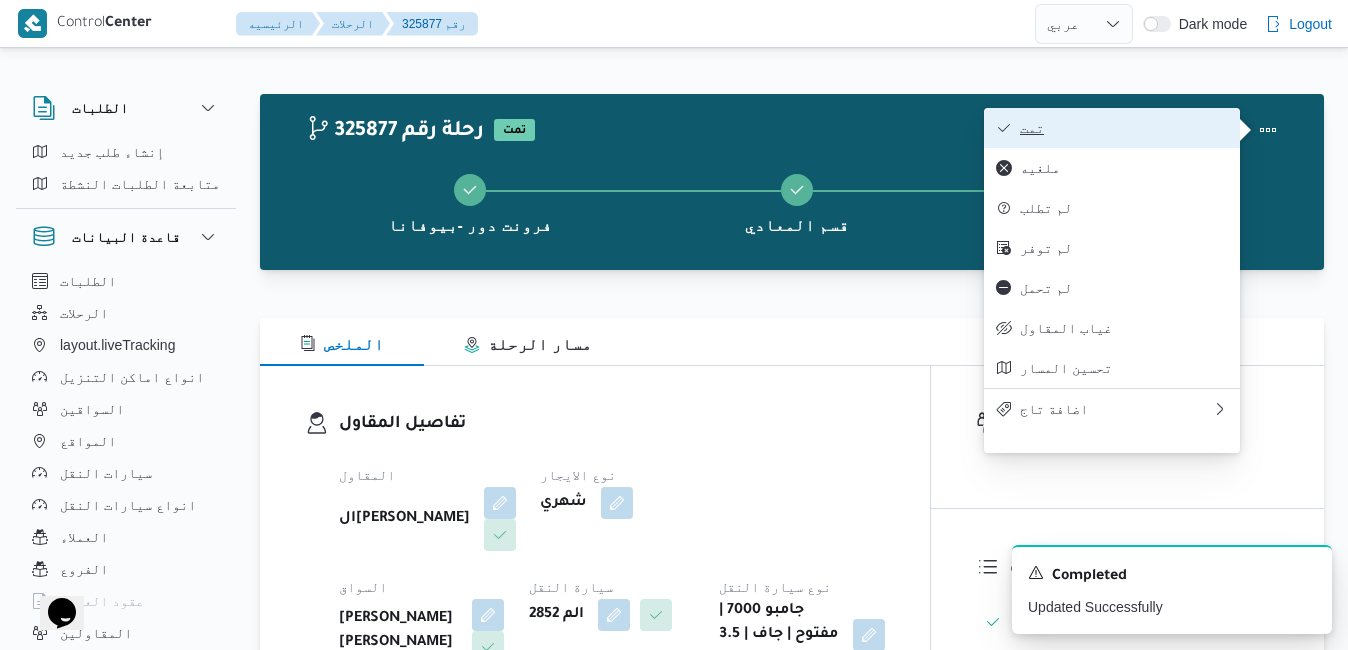 click on "تمت" at bounding box center (1124, 128) 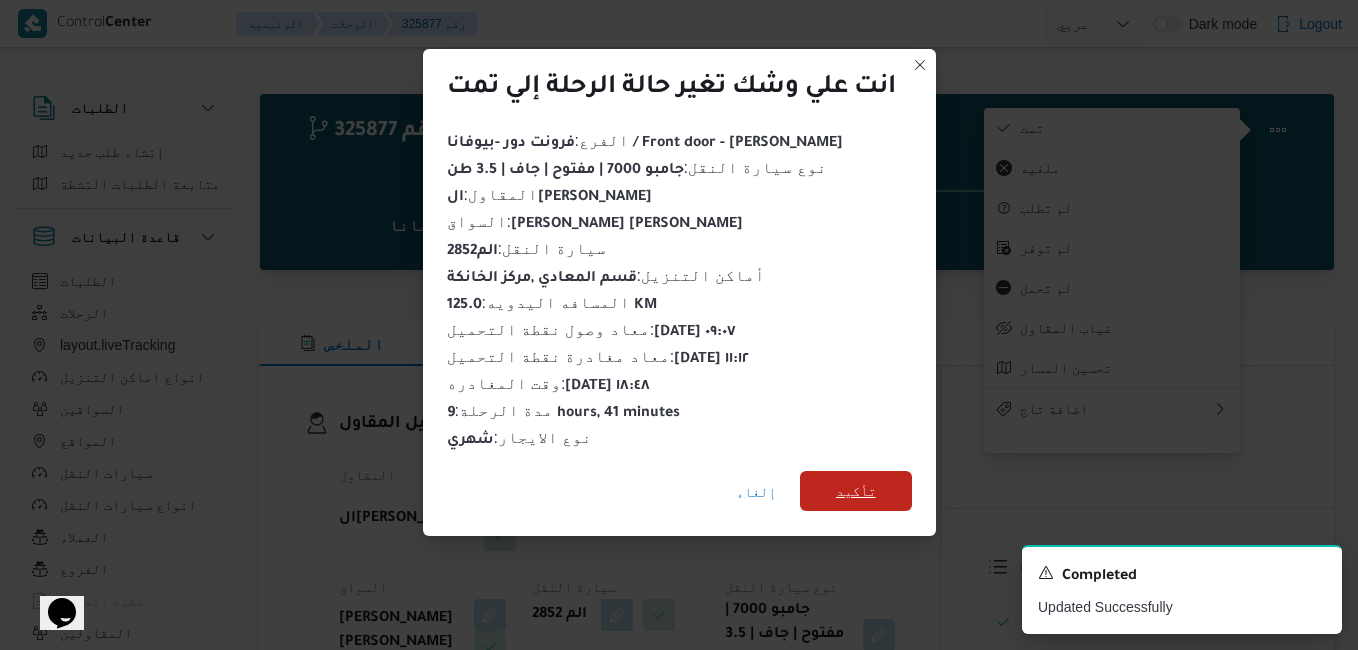click on "تأكيد" at bounding box center [856, 491] 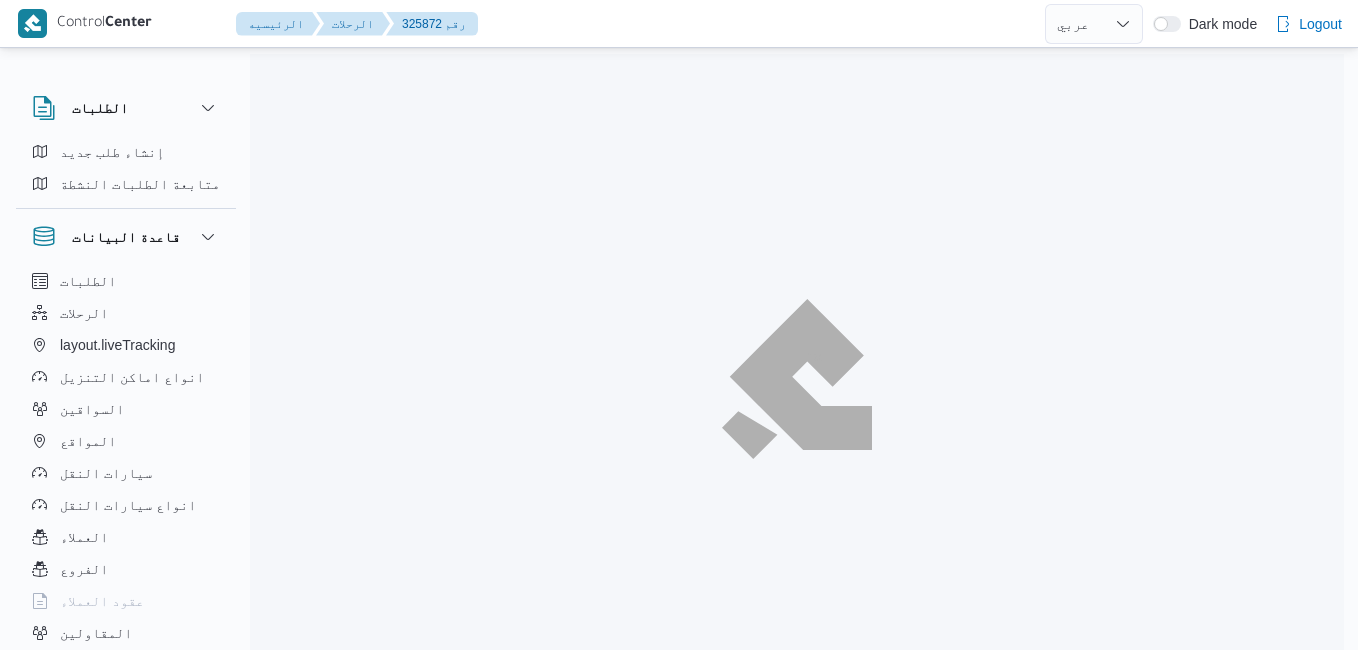 select on "ar" 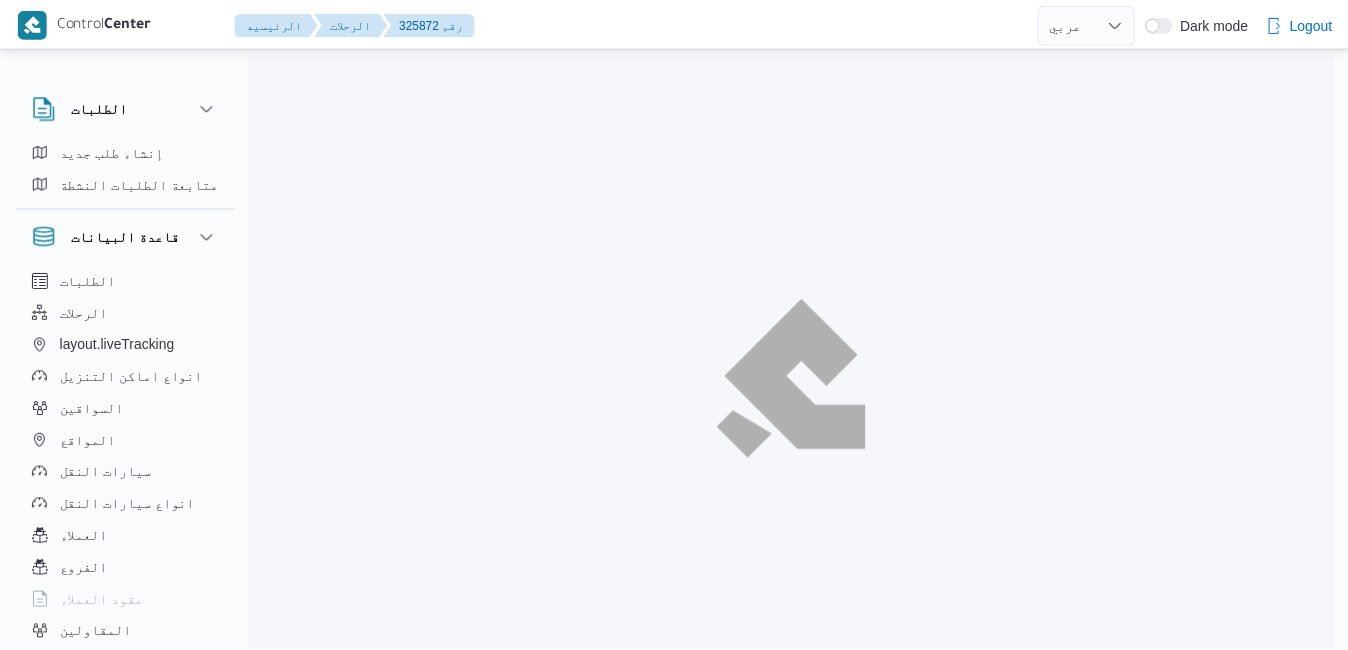 scroll, scrollTop: 0, scrollLeft: 0, axis: both 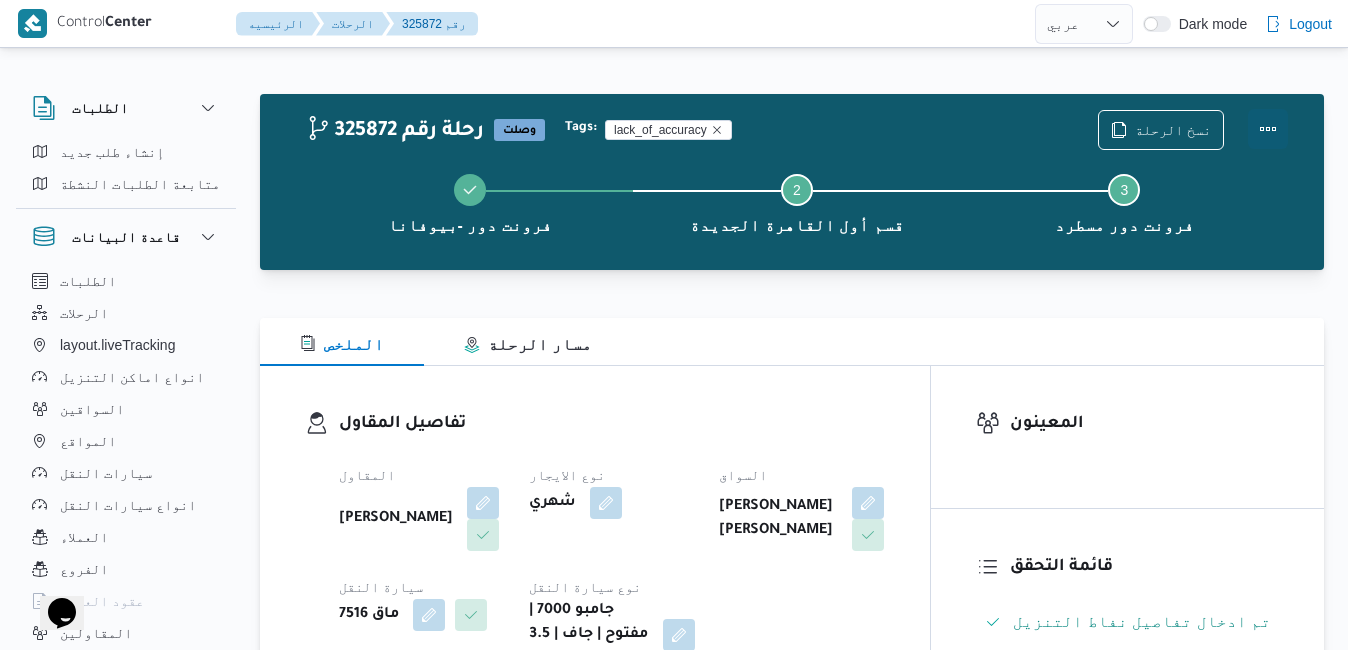 click at bounding box center (1268, 129) 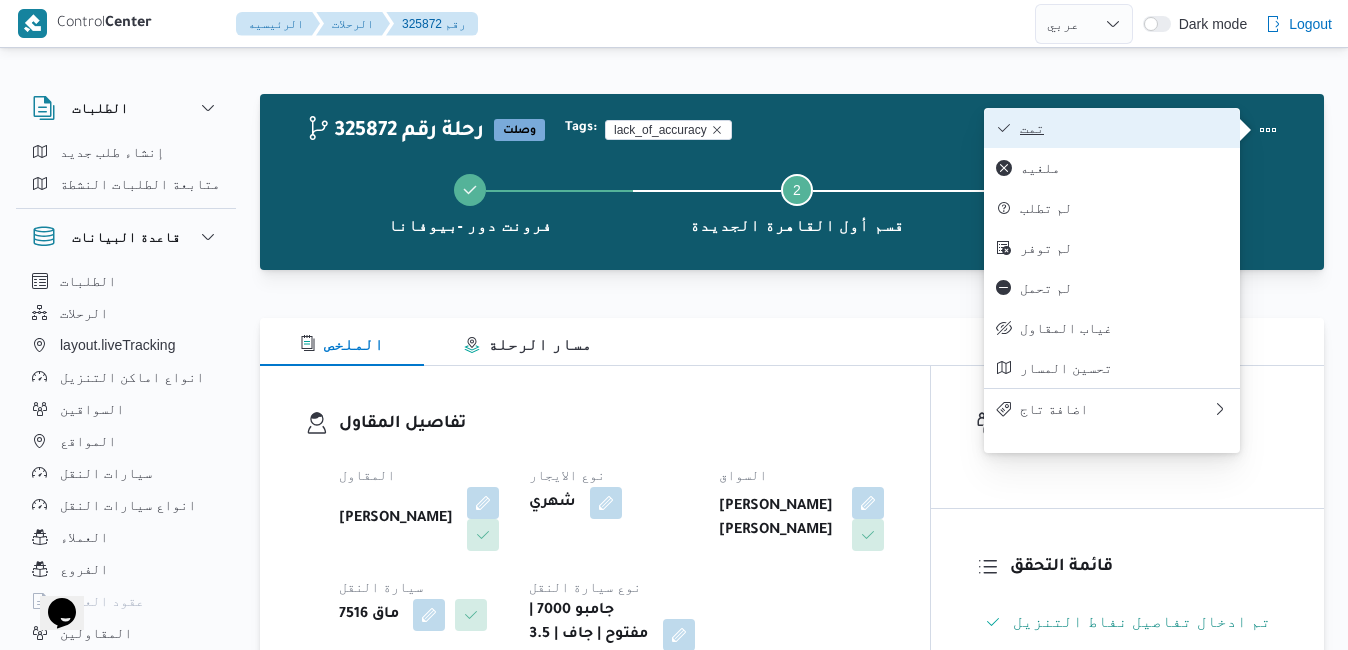 click on "تمت" at bounding box center [1112, 128] 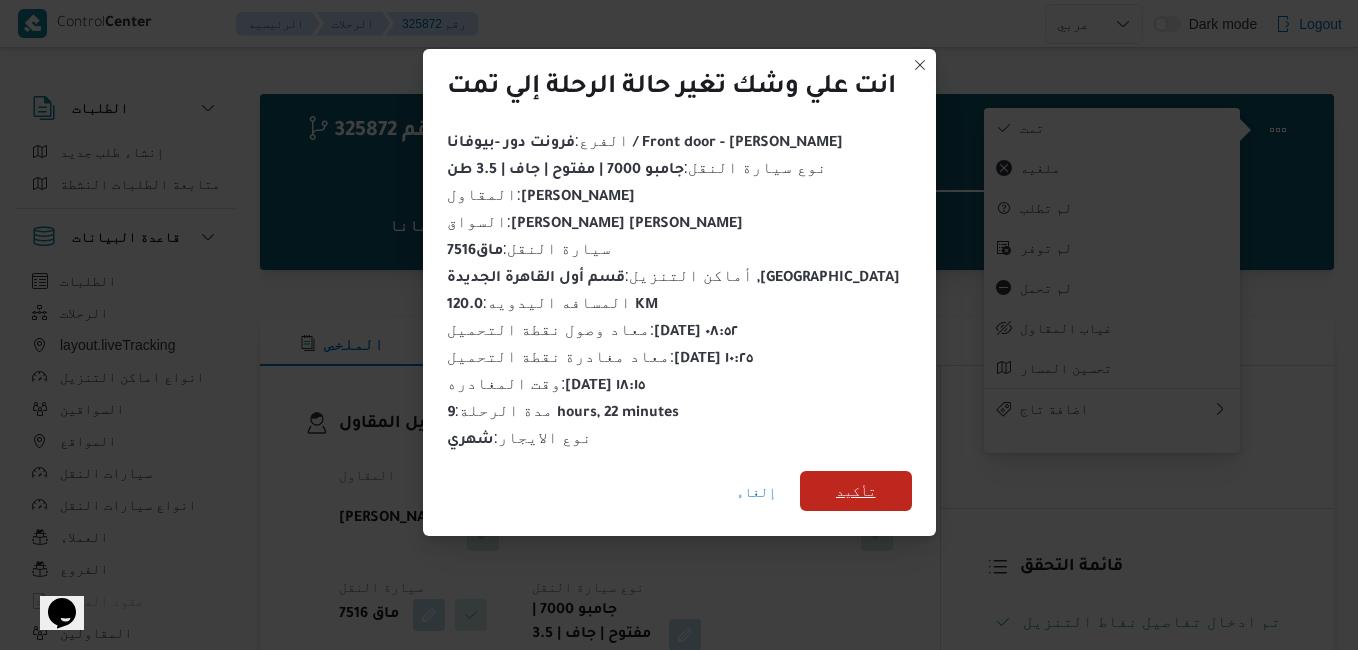 click on "تأكيد" at bounding box center (856, 491) 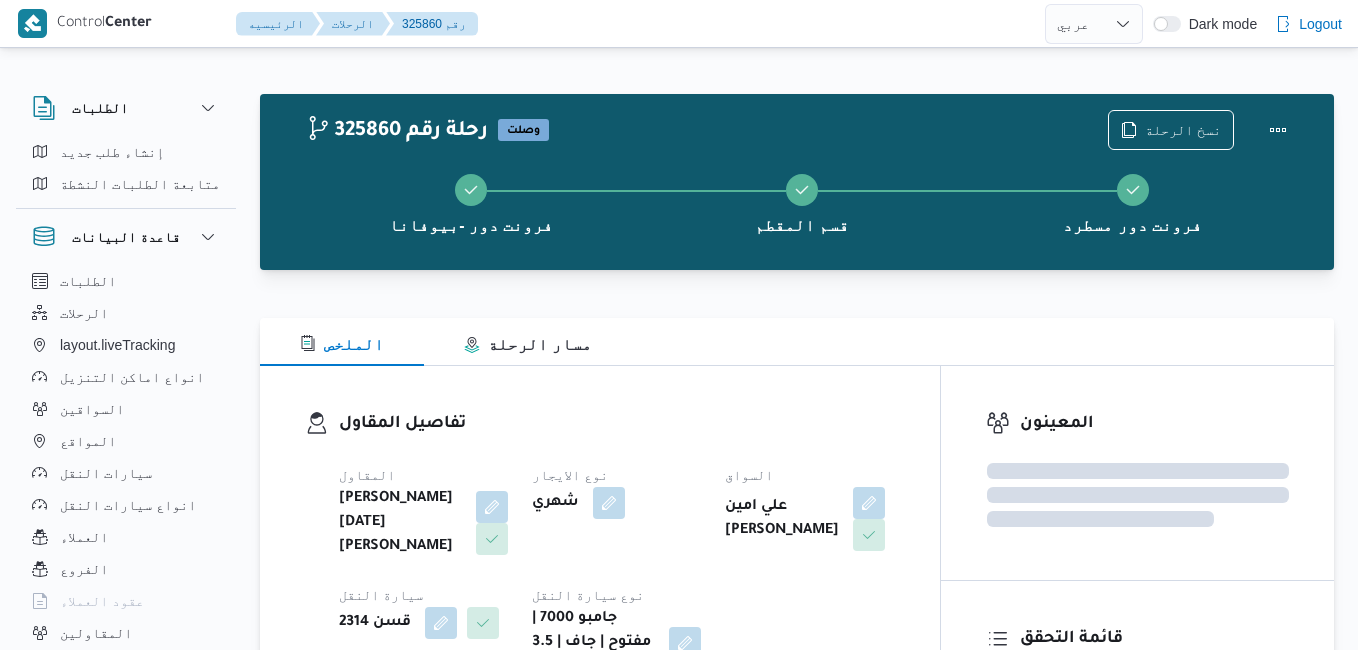 select on "ar" 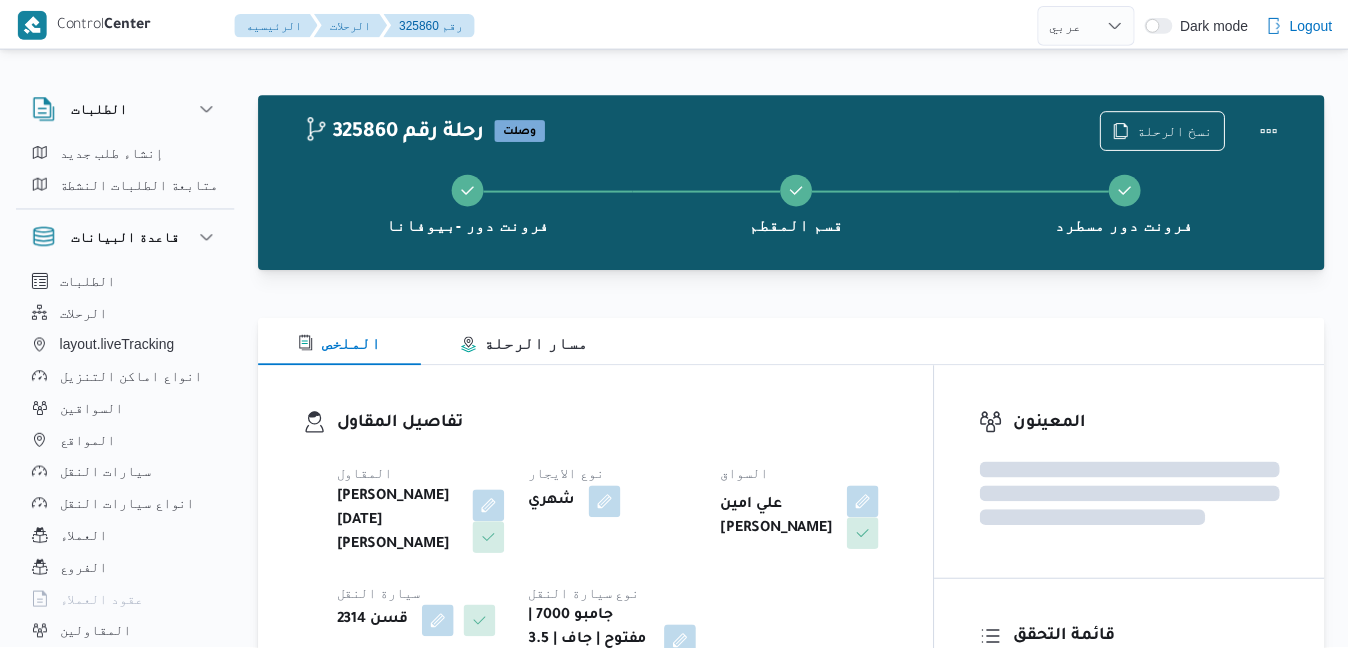 scroll, scrollTop: 0, scrollLeft: 0, axis: both 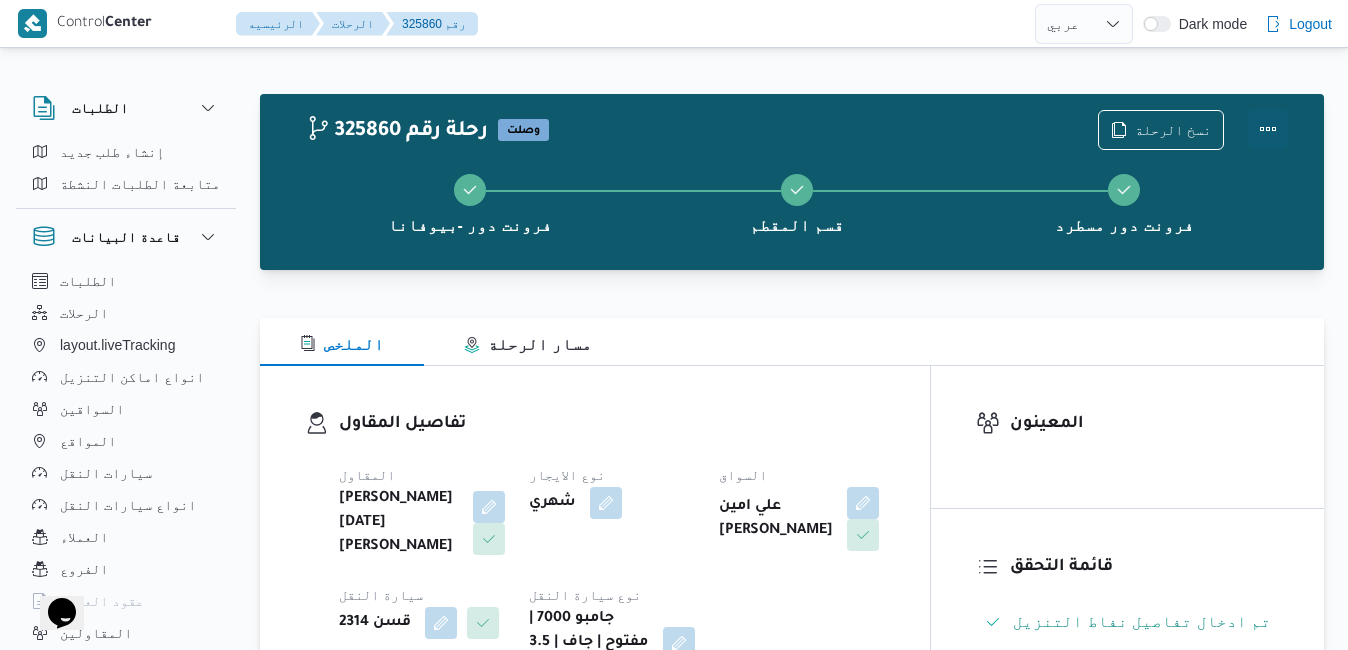 click at bounding box center (1268, 129) 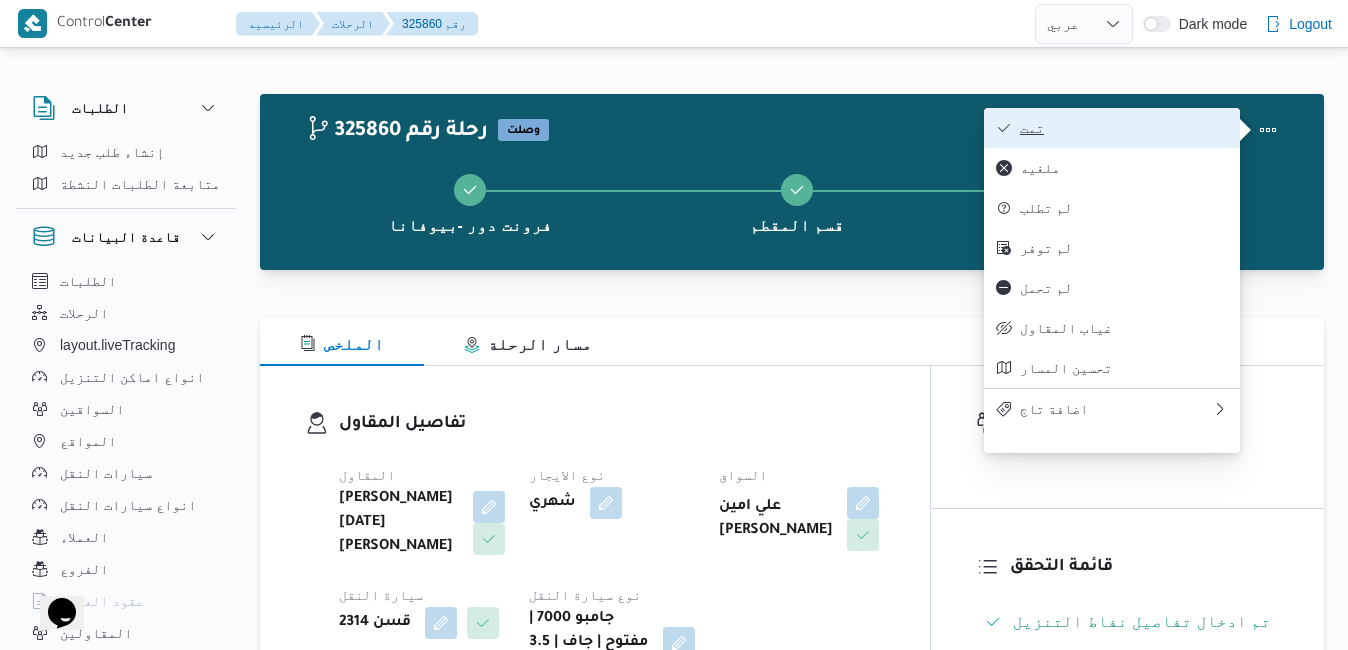 click on "تمت" at bounding box center [1112, 128] 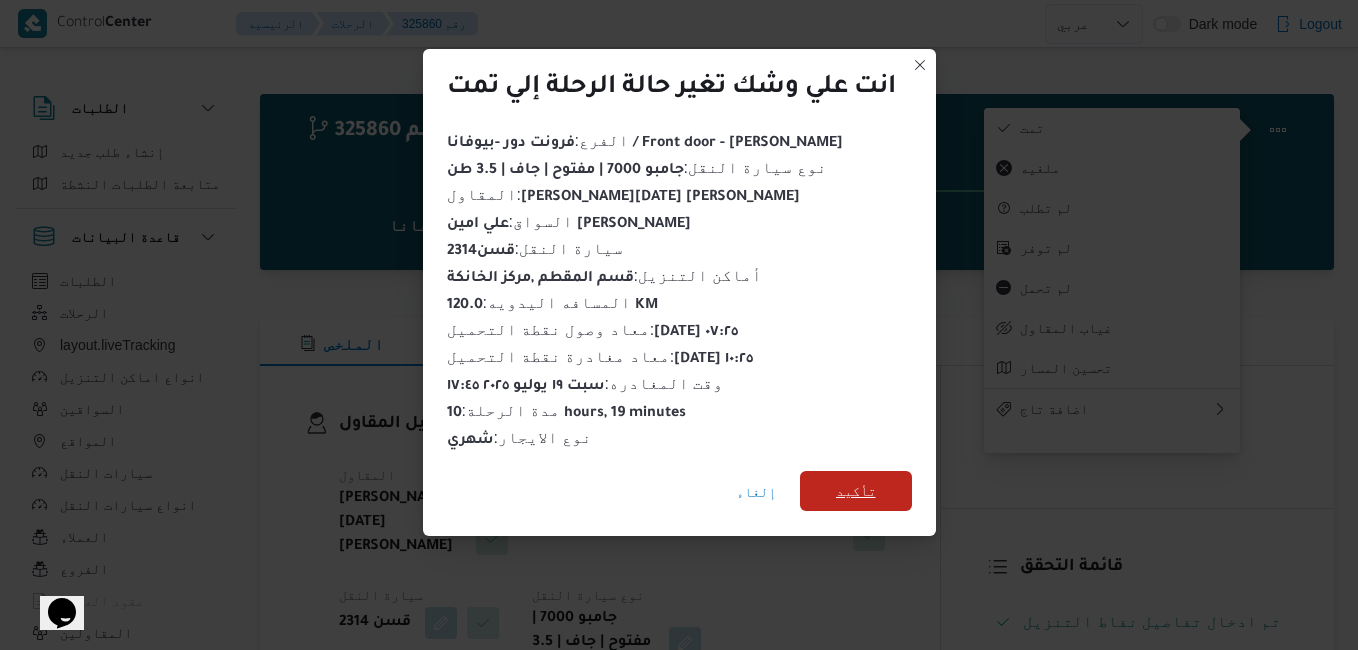 click on "تأكيد" at bounding box center (856, 491) 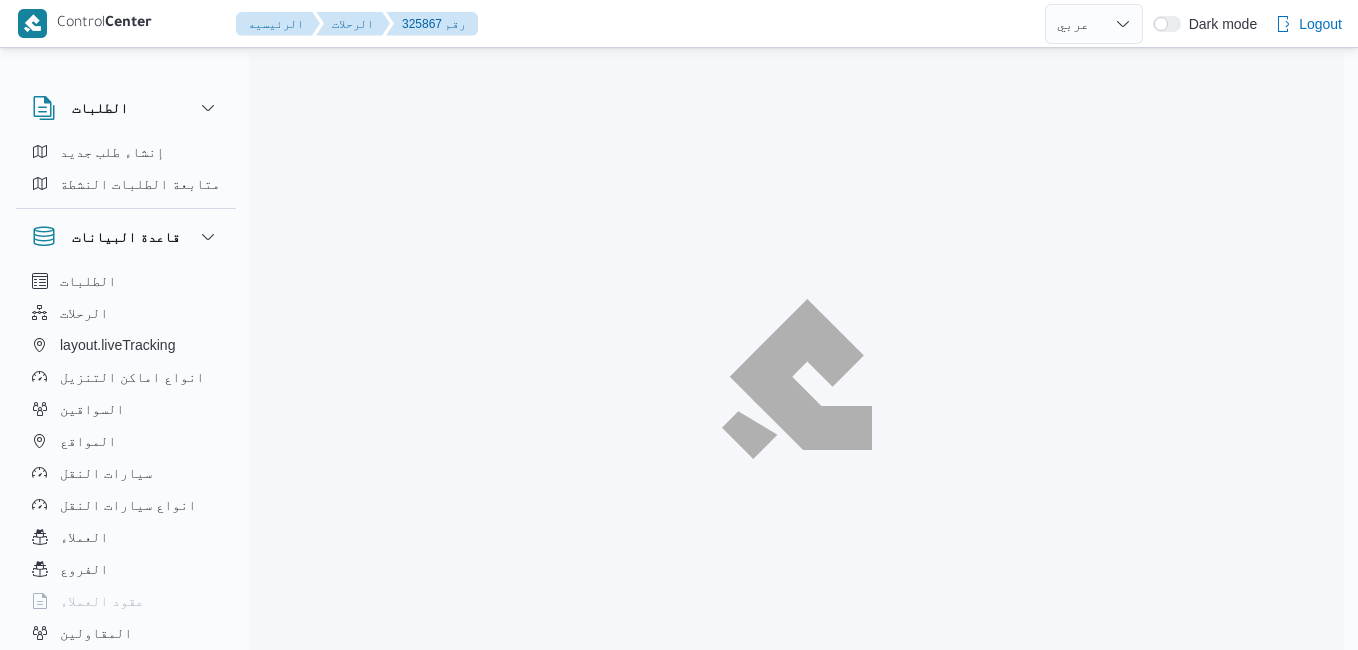 select on "ar" 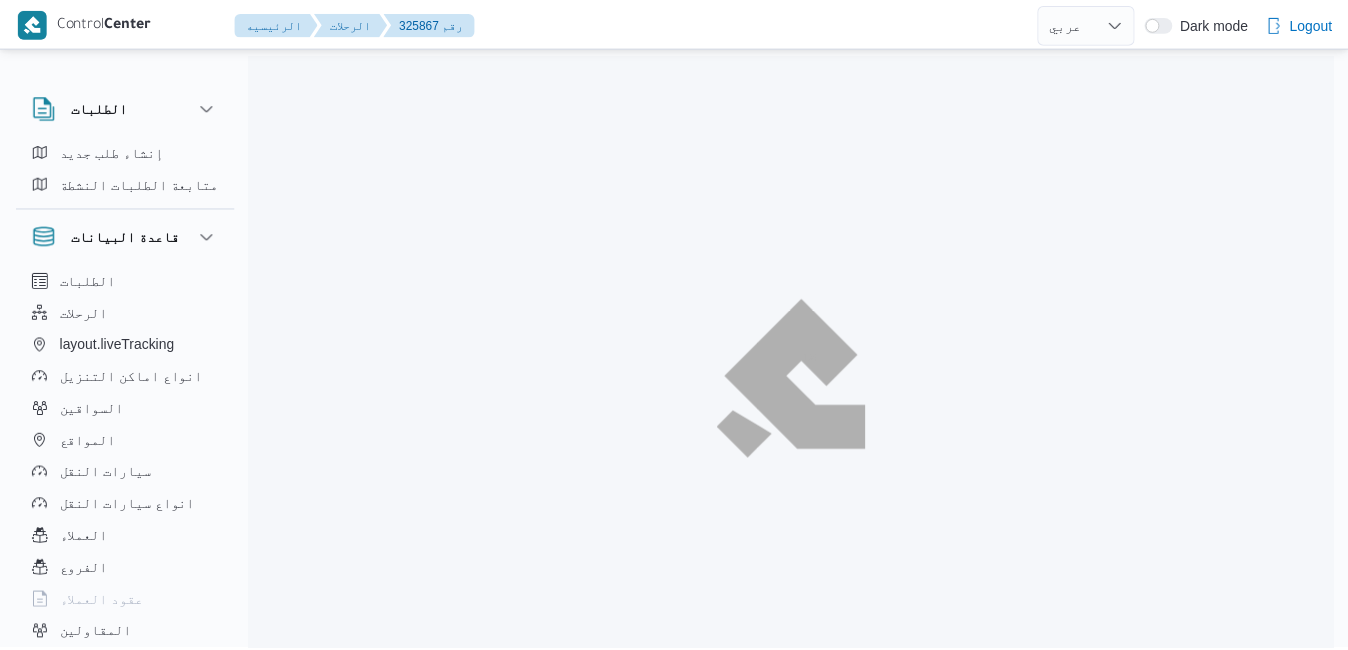 scroll, scrollTop: 0, scrollLeft: 0, axis: both 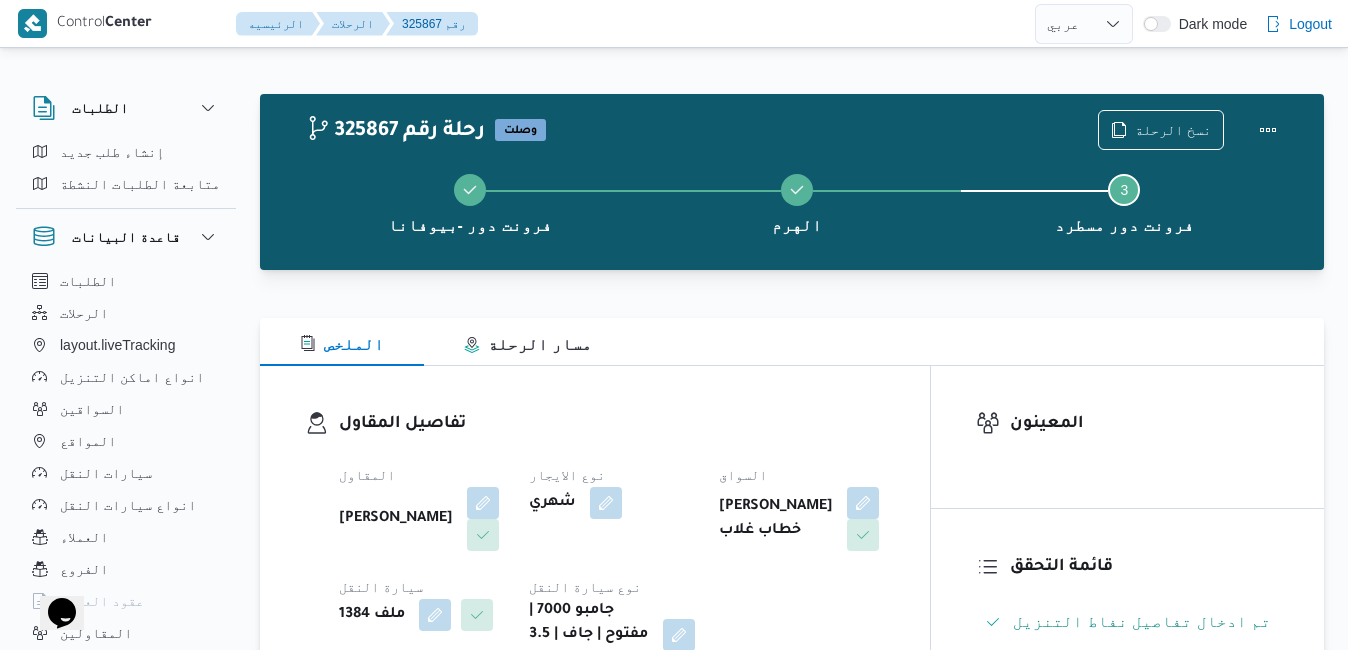 click on "الملخص مسار الرحلة" at bounding box center [792, 342] 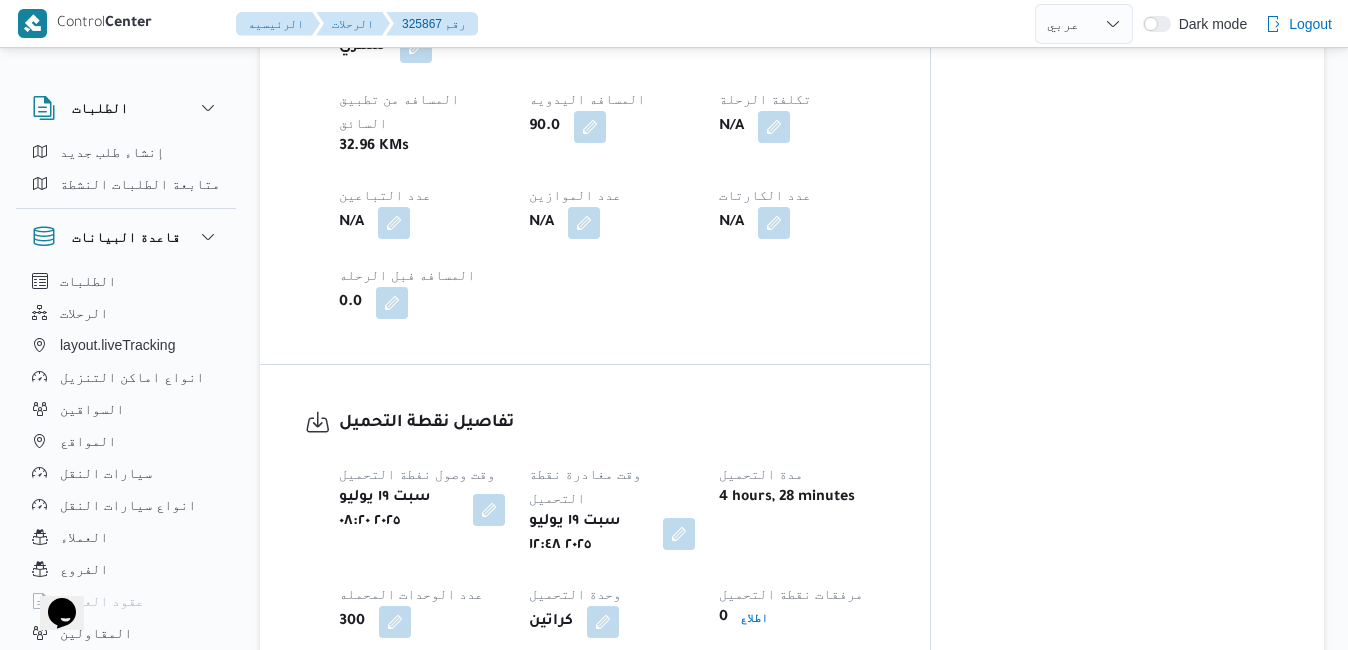 scroll, scrollTop: 1160, scrollLeft: 0, axis: vertical 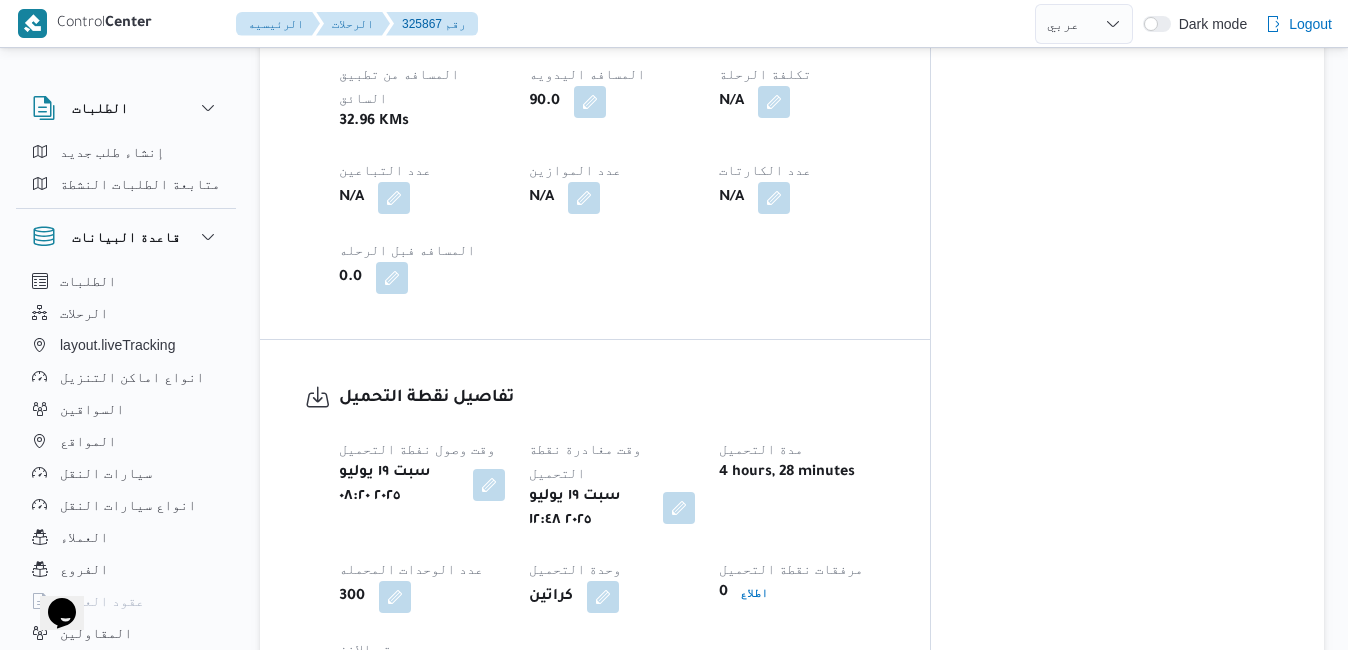 click at bounding box center (679, 508) 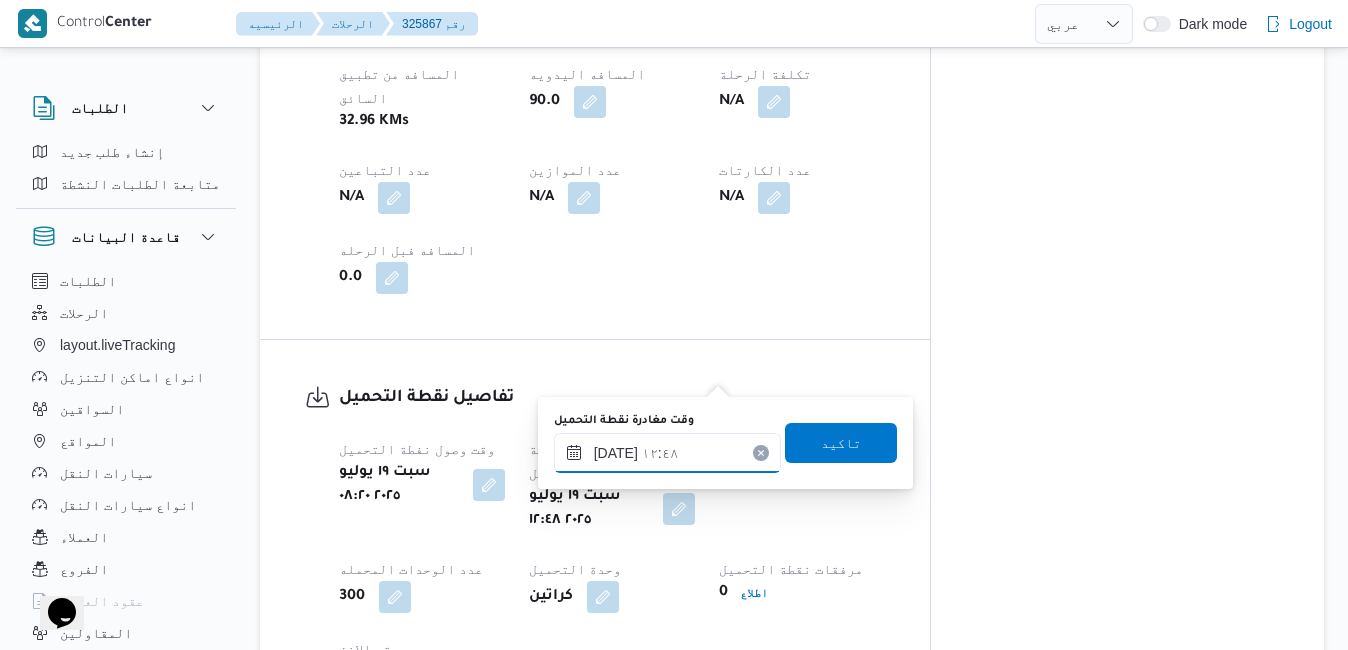 click on "[DATE] ١٢:٤٨" at bounding box center (667, 453) 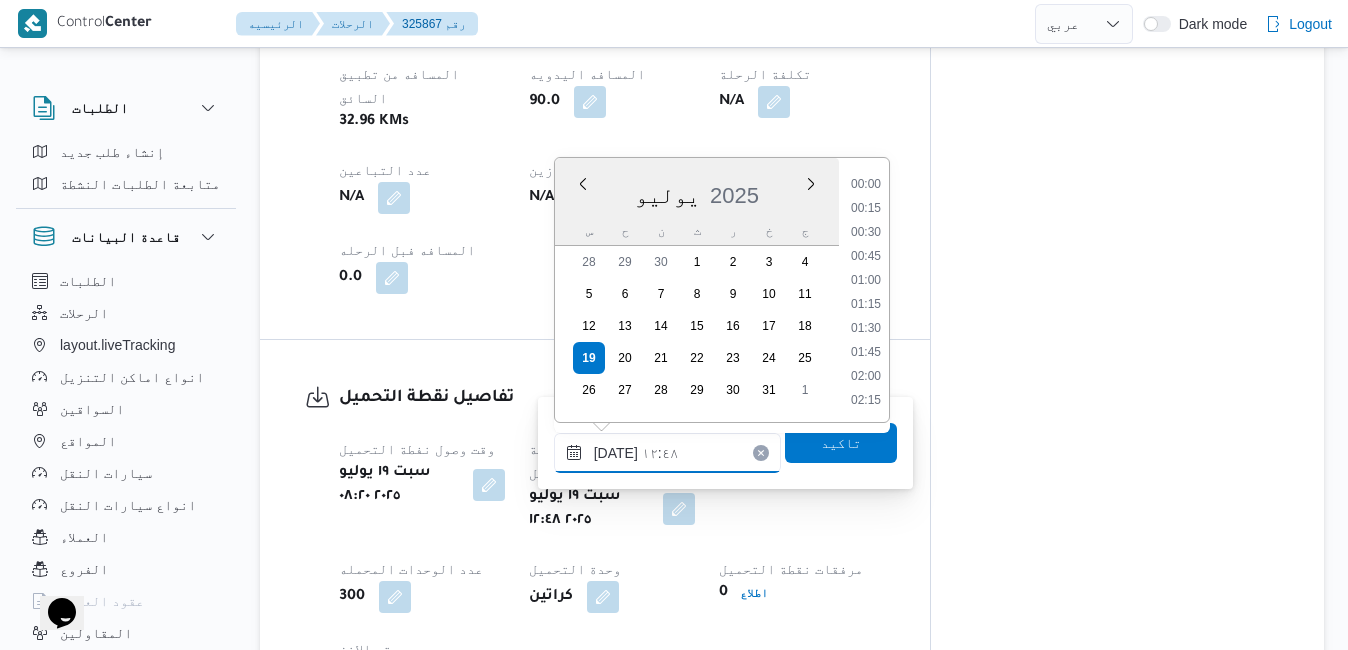 scroll, scrollTop: 1102, scrollLeft: 0, axis: vertical 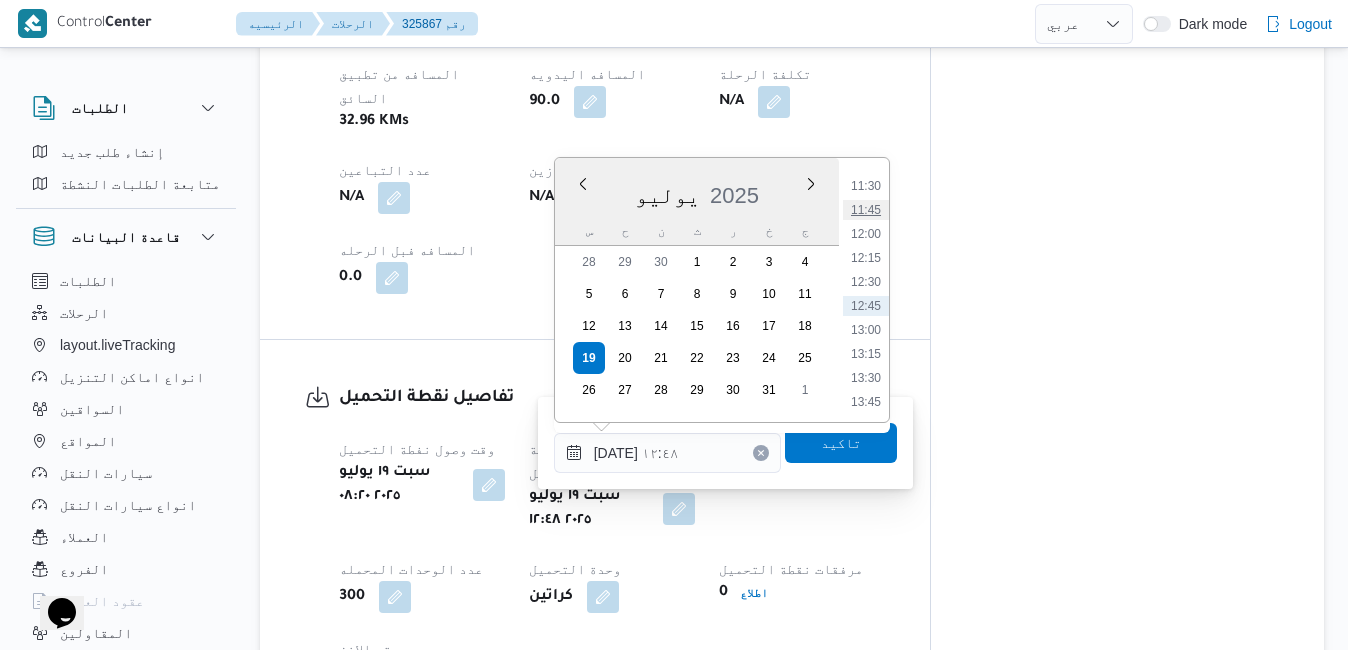 click on "11:45" at bounding box center (866, 210) 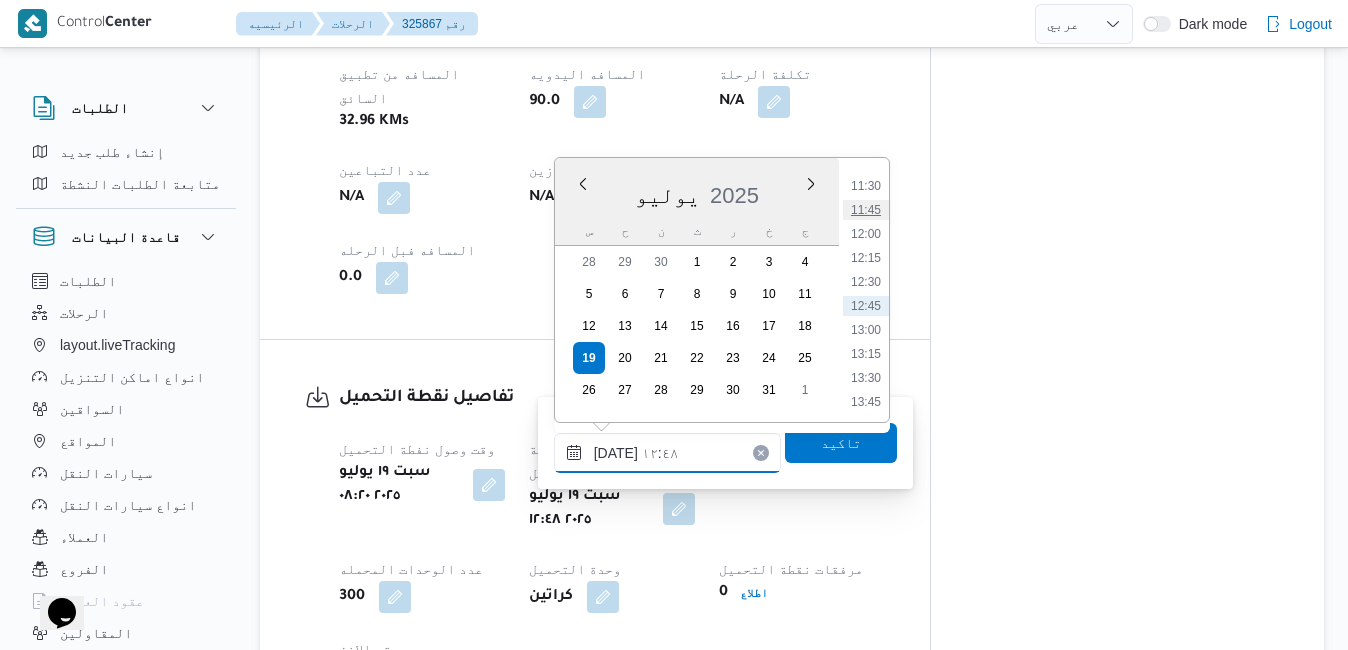 type on "[DATE] ١١:٤٥" 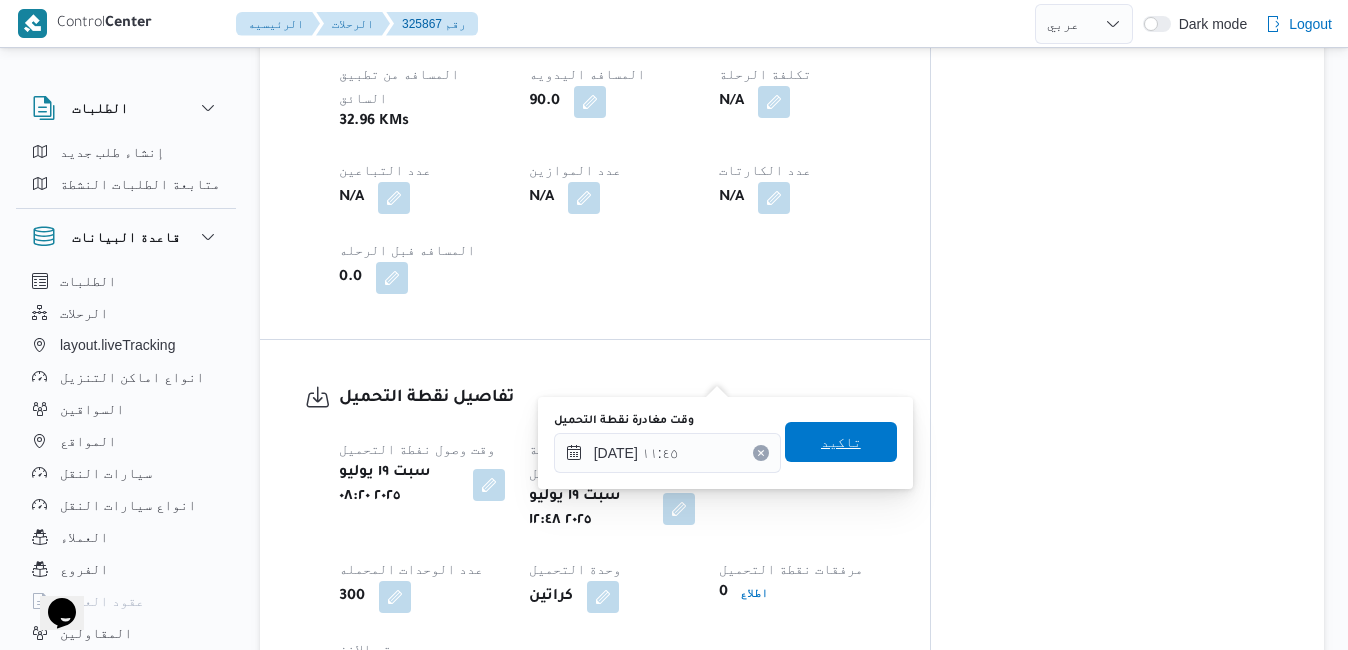 click on "تاكيد" at bounding box center (841, 442) 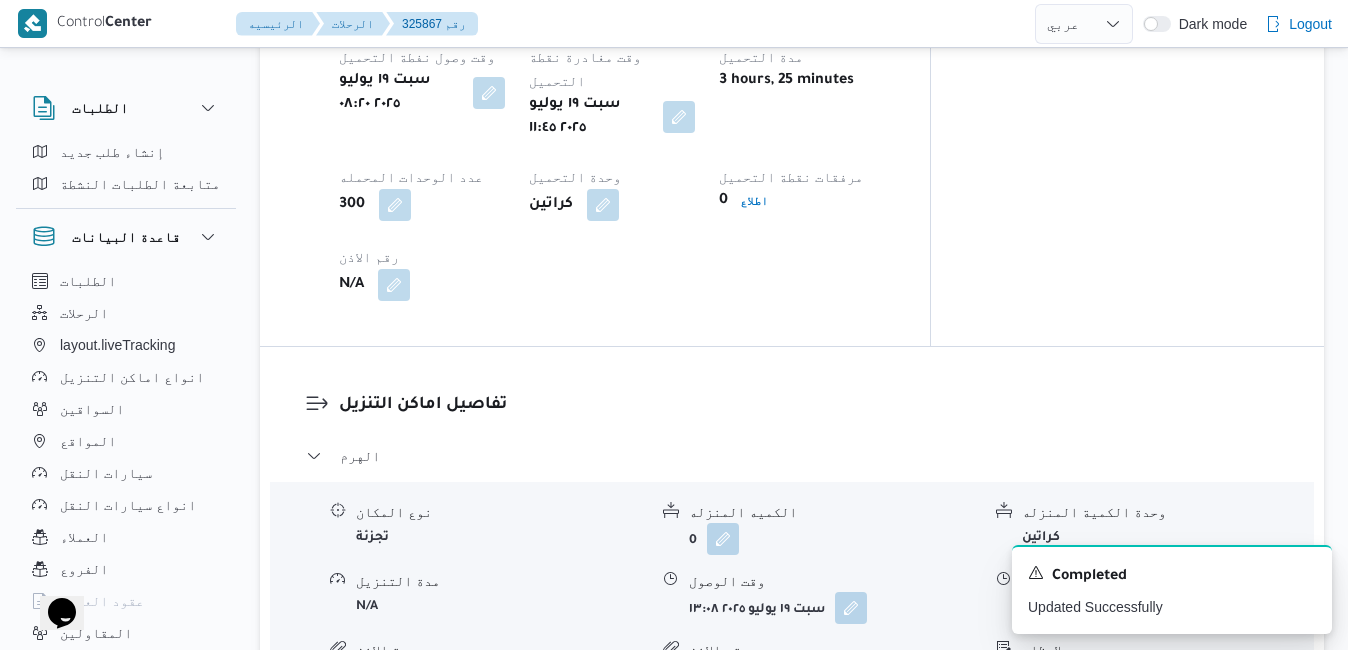 scroll, scrollTop: 1600, scrollLeft: 0, axis: vertical 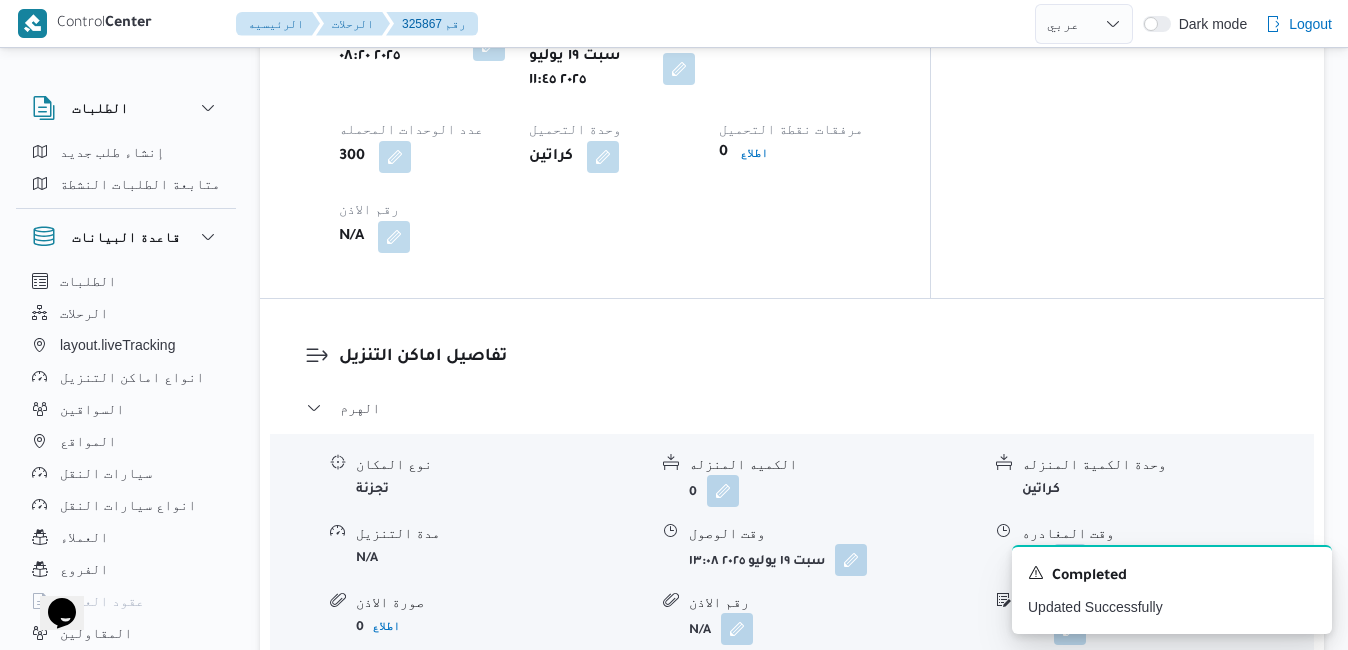 click on "مركز الخانكة -
فرونت دور مسطرد" at bounding box center (792, 692) 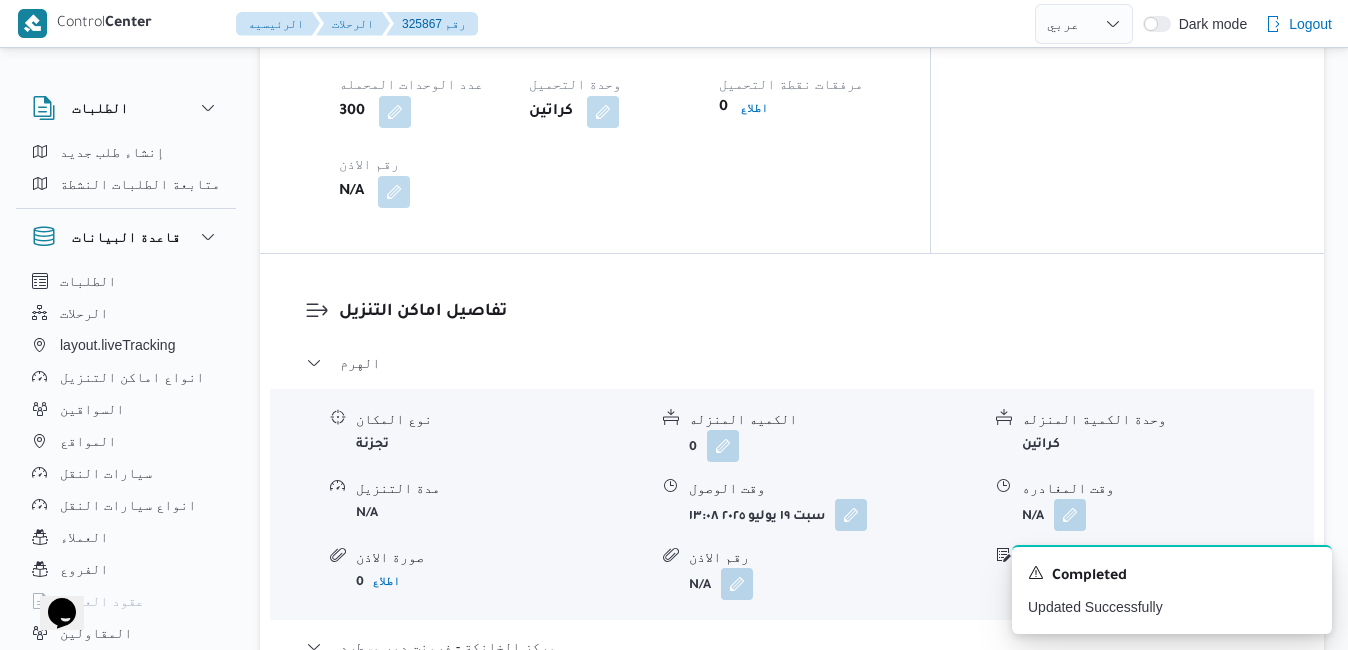 scroll, scrollTop: 1680, scrollLeft: 0, axis: vertical 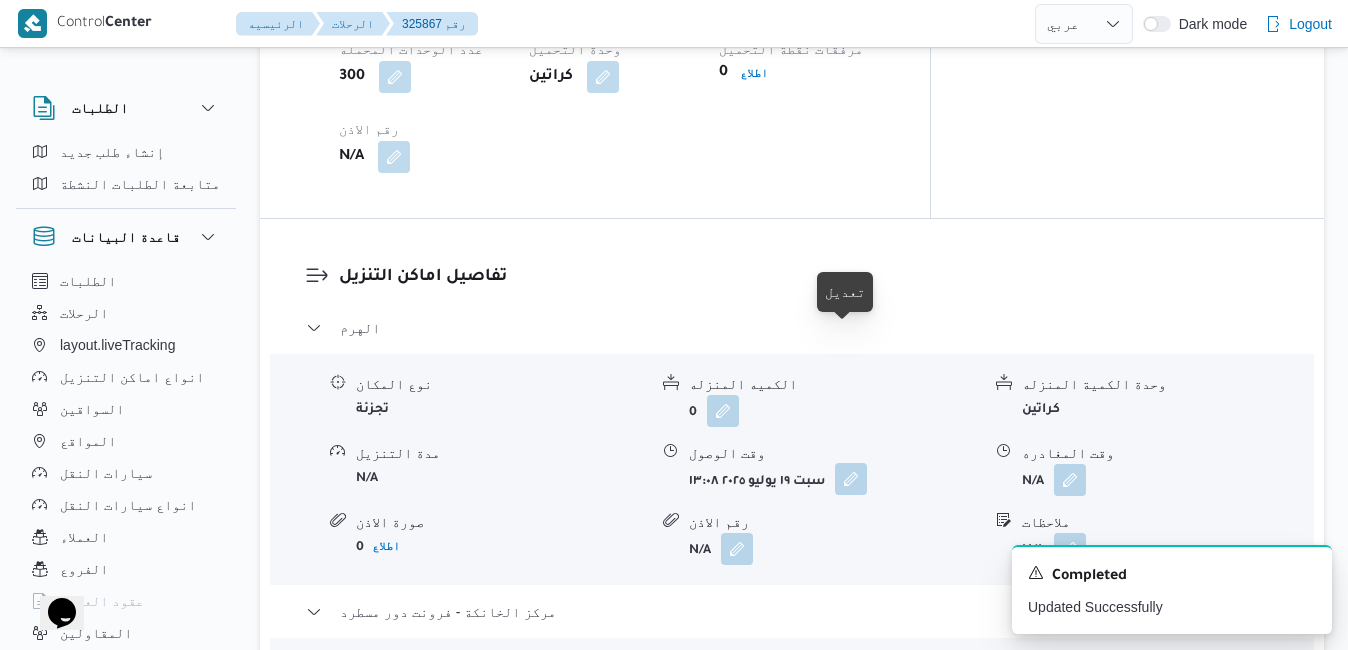 click at bounding box center [851, 479] 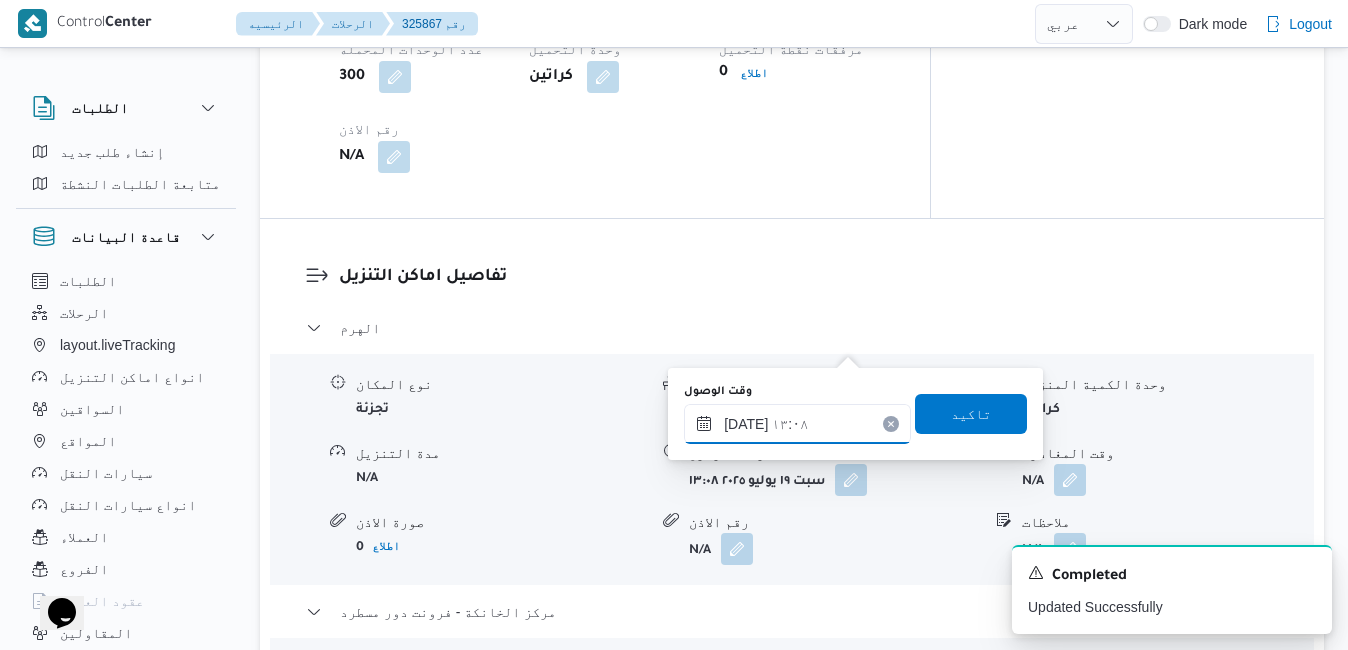 click on "١٩/٠٧/٢٠٢٥ ١٣:٠٨" at bounding box center (797, 424) 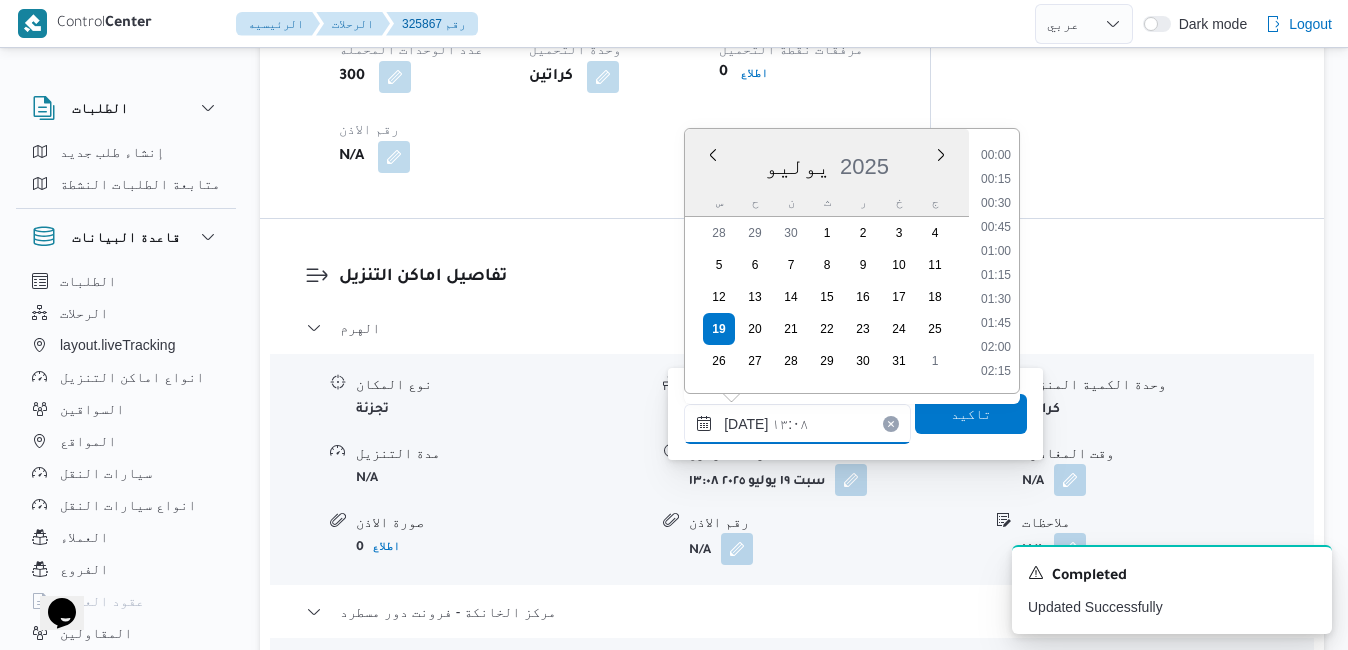 scroll, scrollTop: 1126, scrollLeft: 0, axis: vertical 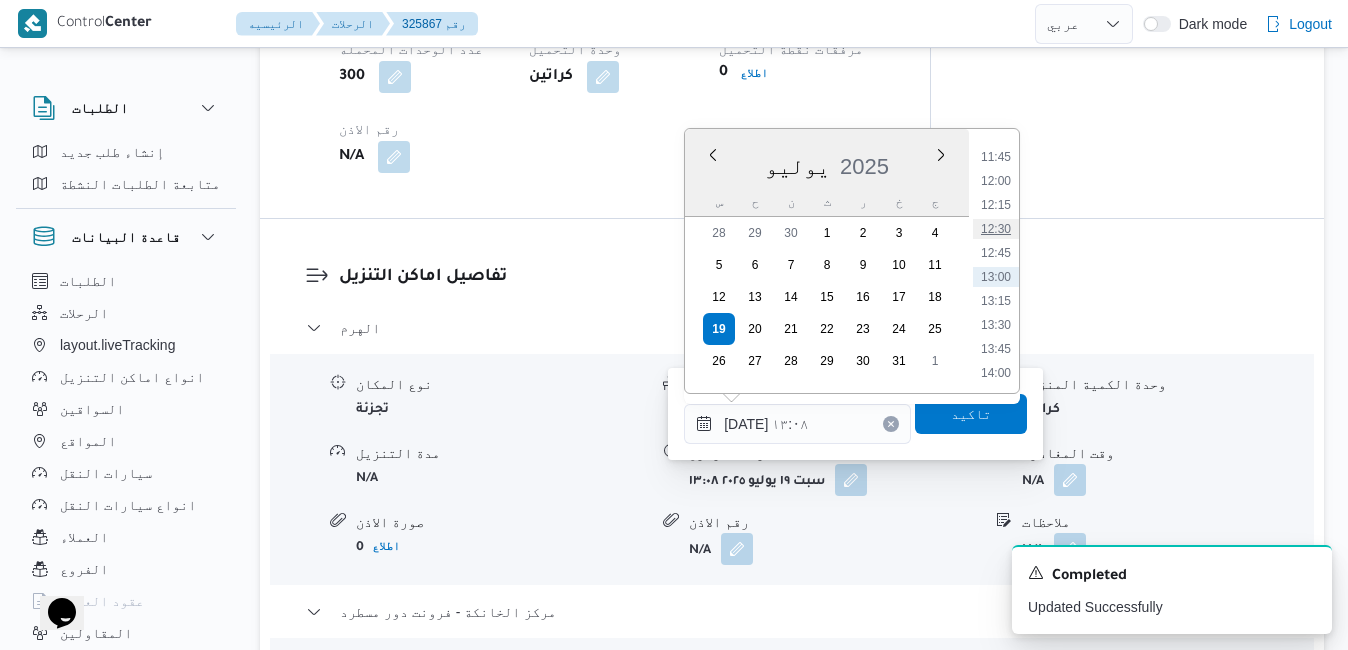 click on "12:30" at bounding box center (996, 229) 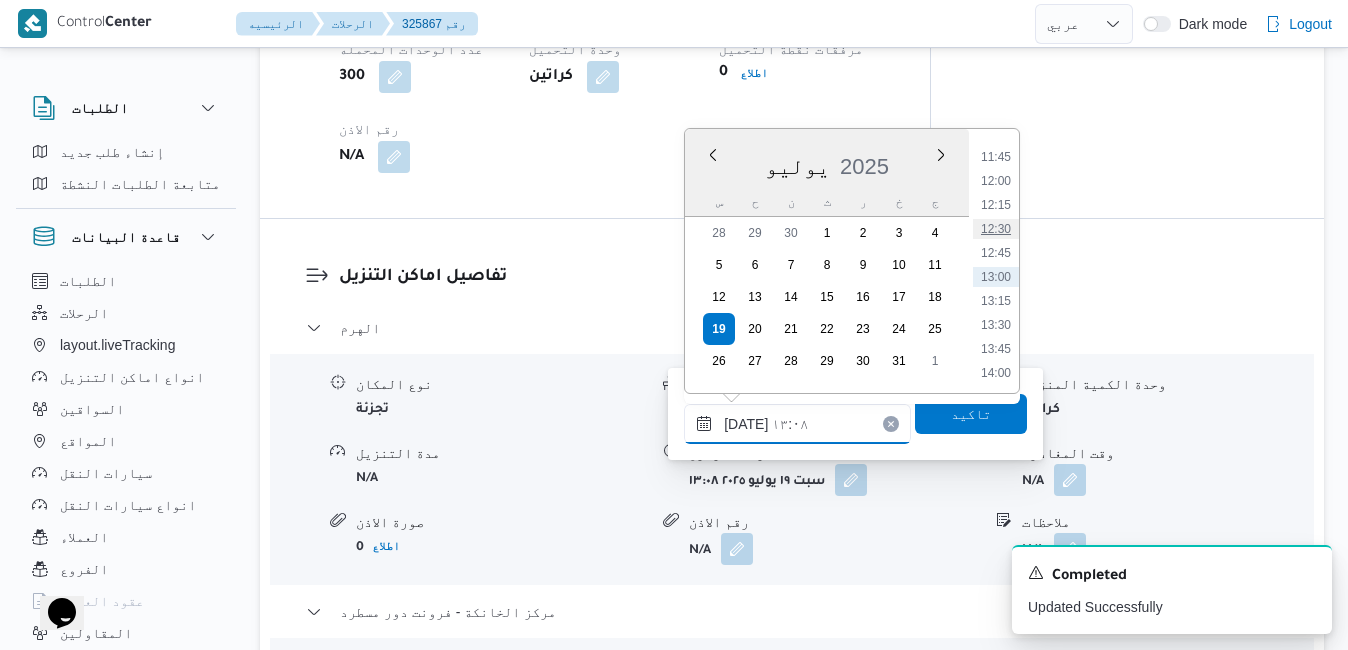 type on "١٩/٠٧/٢٠٢٥ ١٢:٣٠" 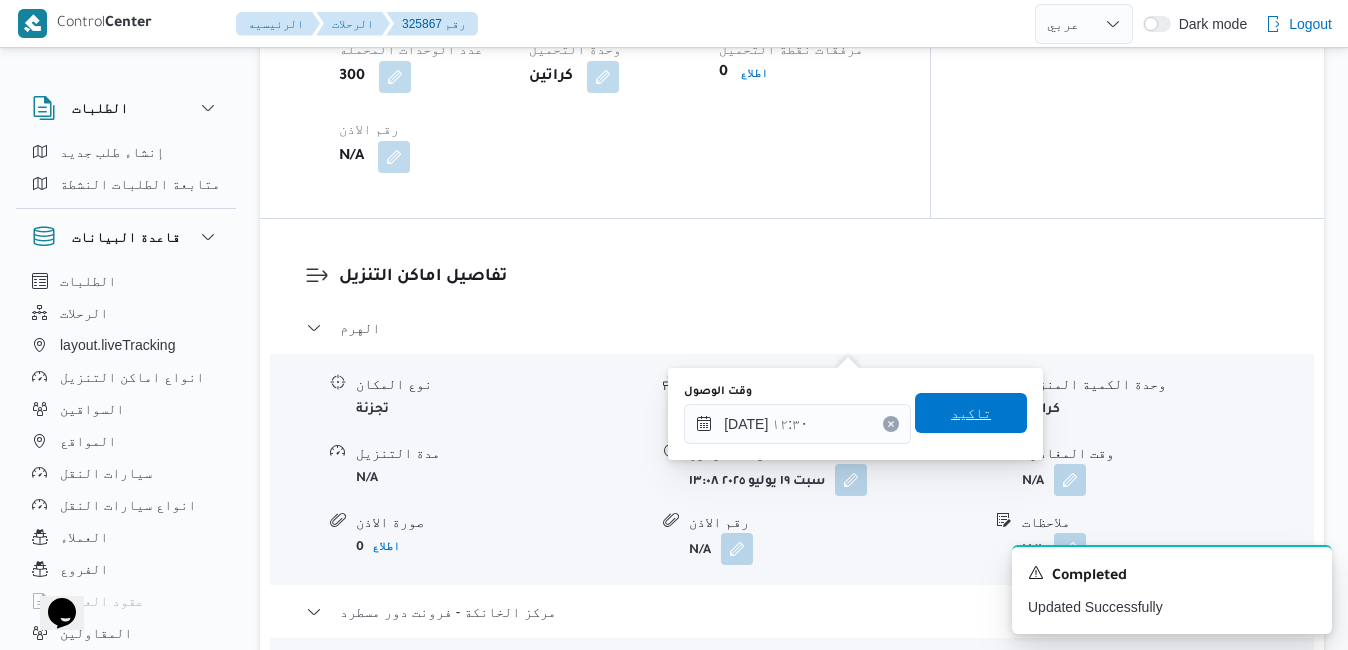 click on "تاكيد" at bounding box center [971, 413] 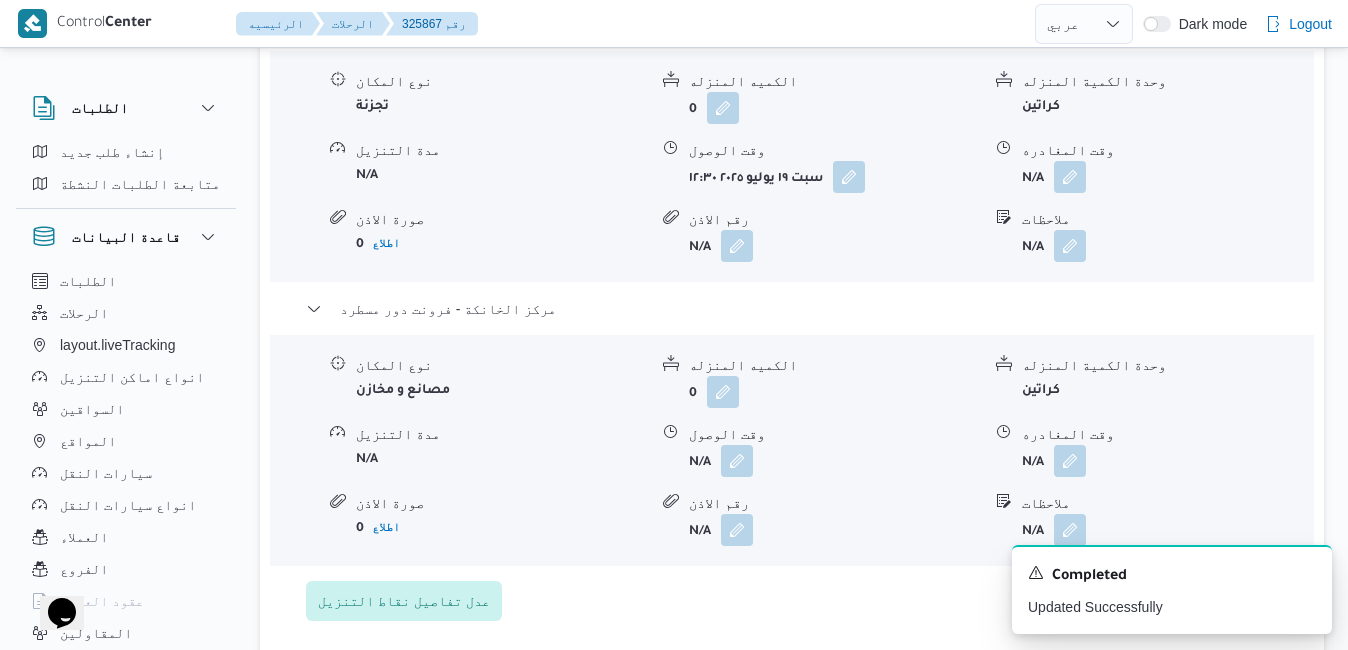 scroll, scrollTop: 2040, scrollLeft: 0, axis: vertical 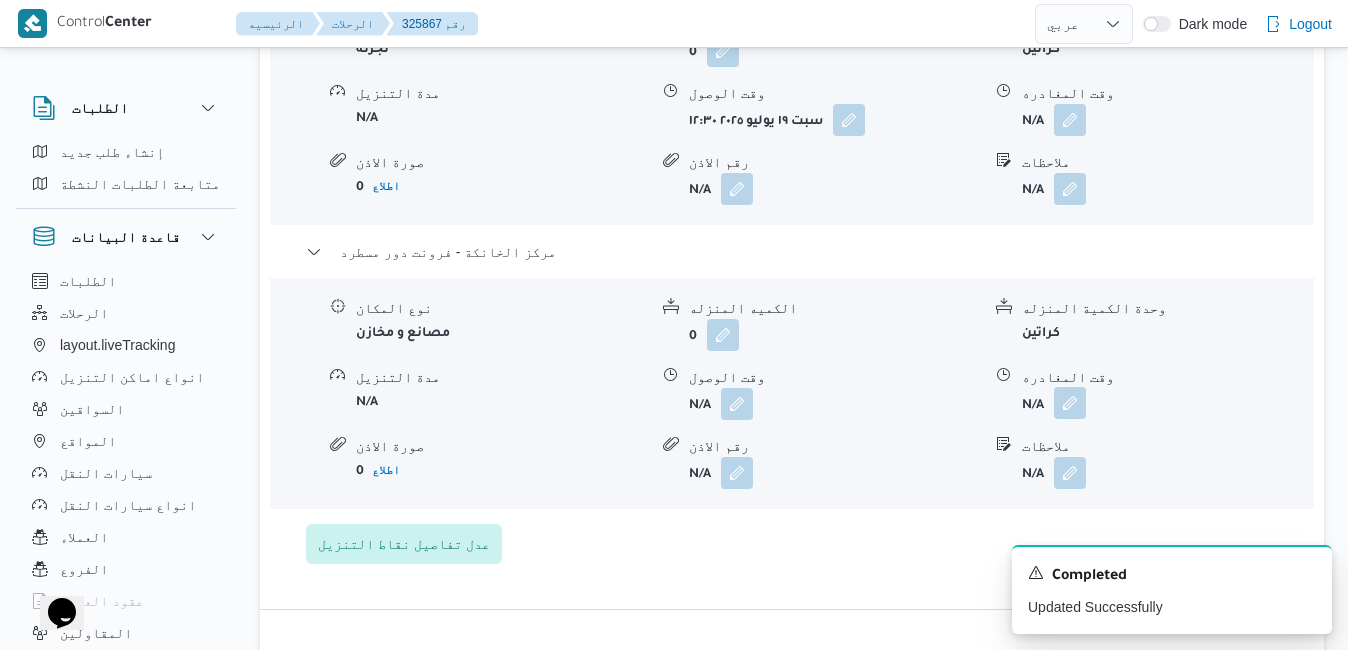 click at bounding box center (1070, 403) 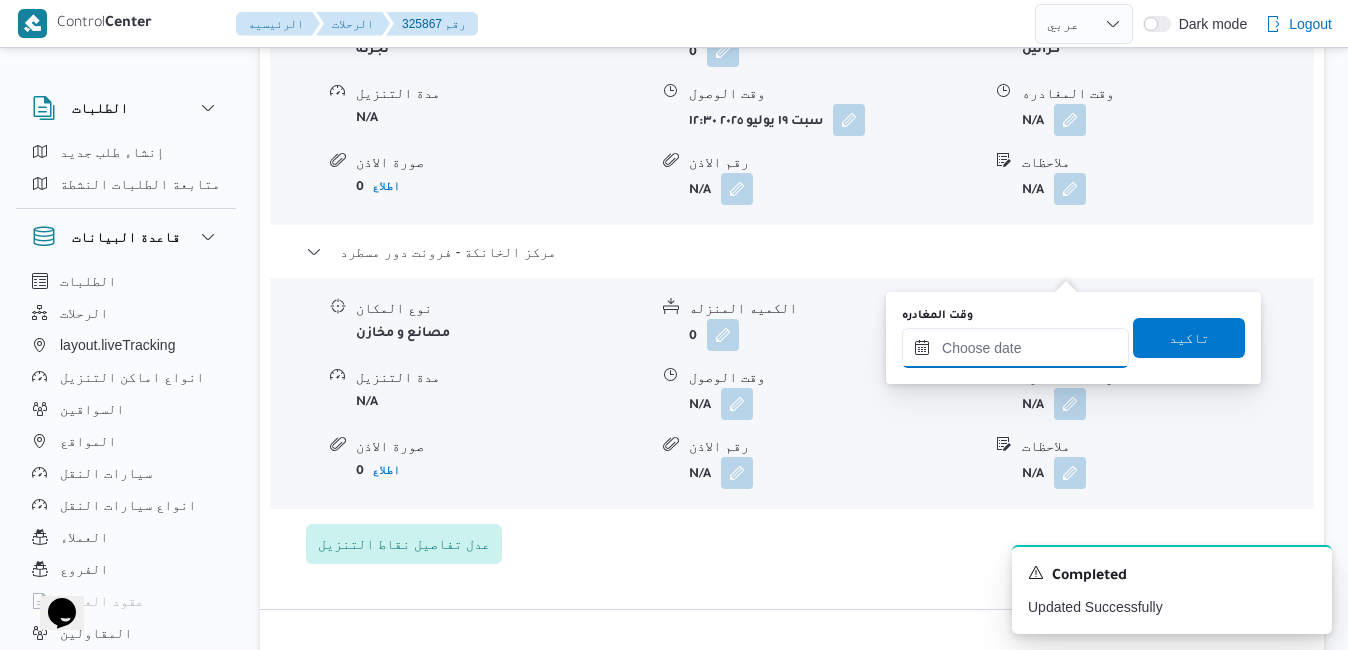 click on "وقت المغادره" at bounding box center [1015, 348] 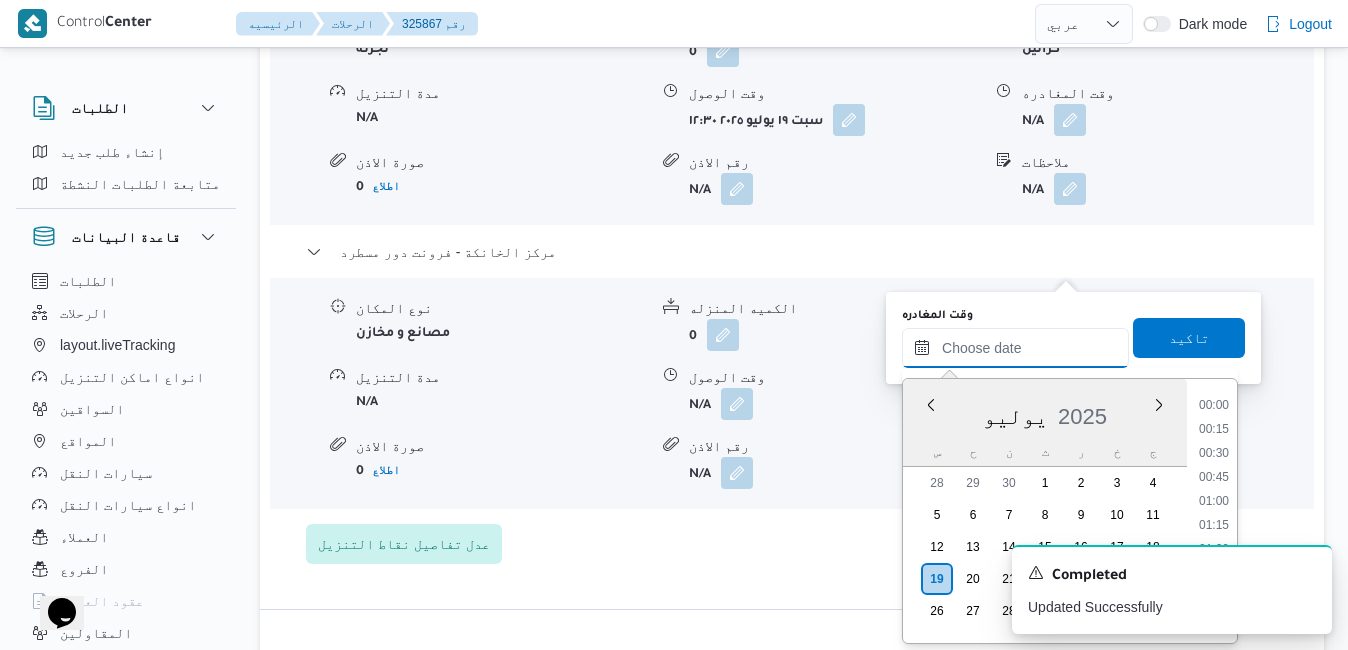 scroll, scrollTop: 1822, scrollLeft: 0, axis: vertical 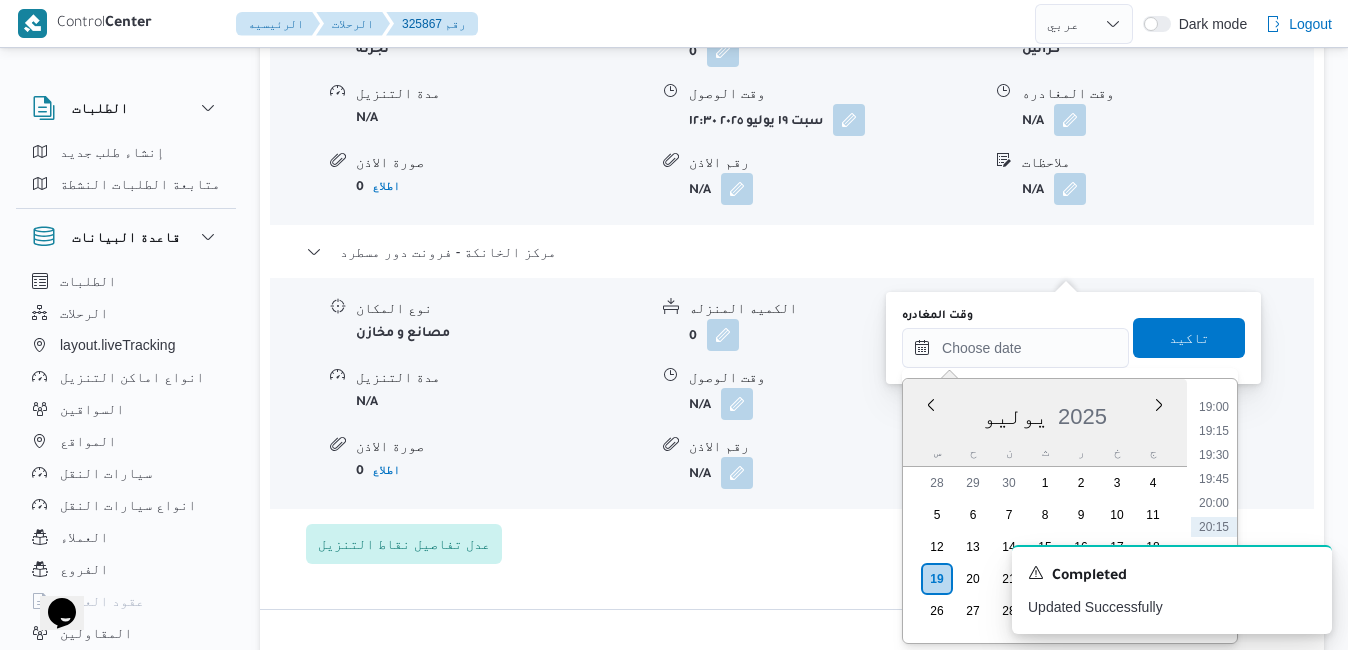 click on "يوليو 2025" at bounding box center [1045, 412] 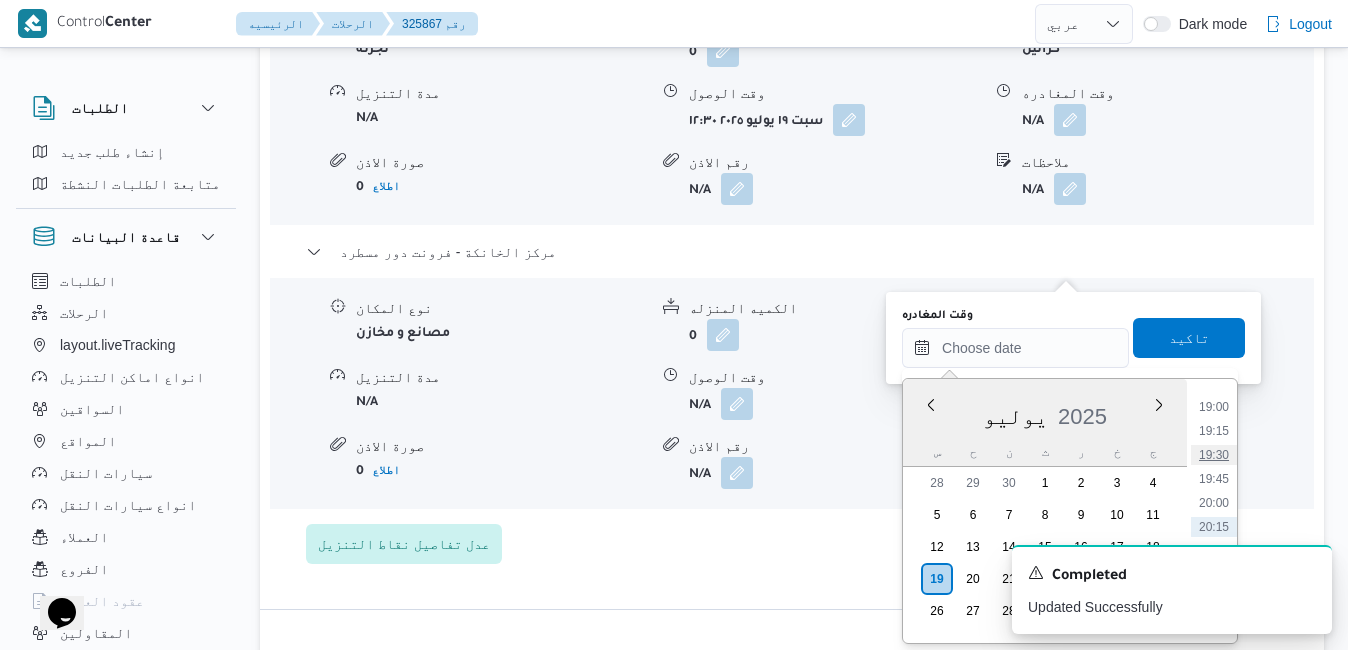 click on "19:30" at bounding box center (1214, 455) 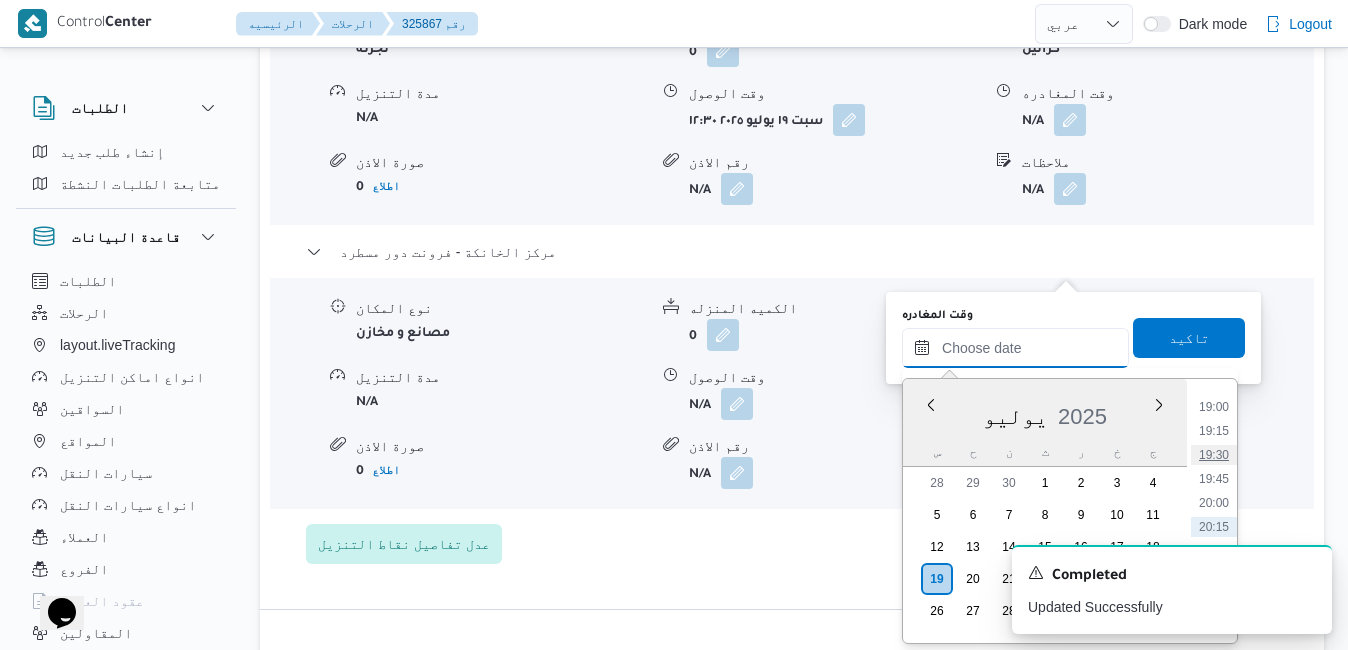 type on "١٩/٠٧/٢٠٢٥ ١٩:٣٠" 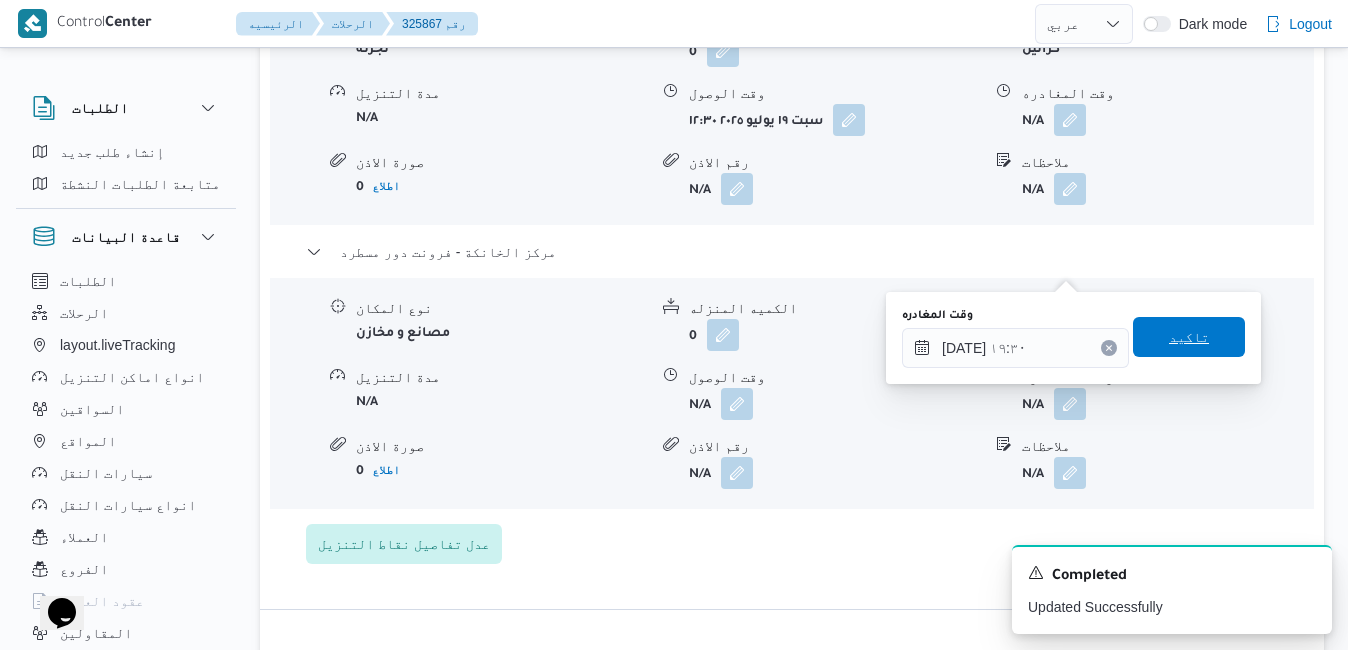 click on "تاكيد" at bounding box center [1189, 337] 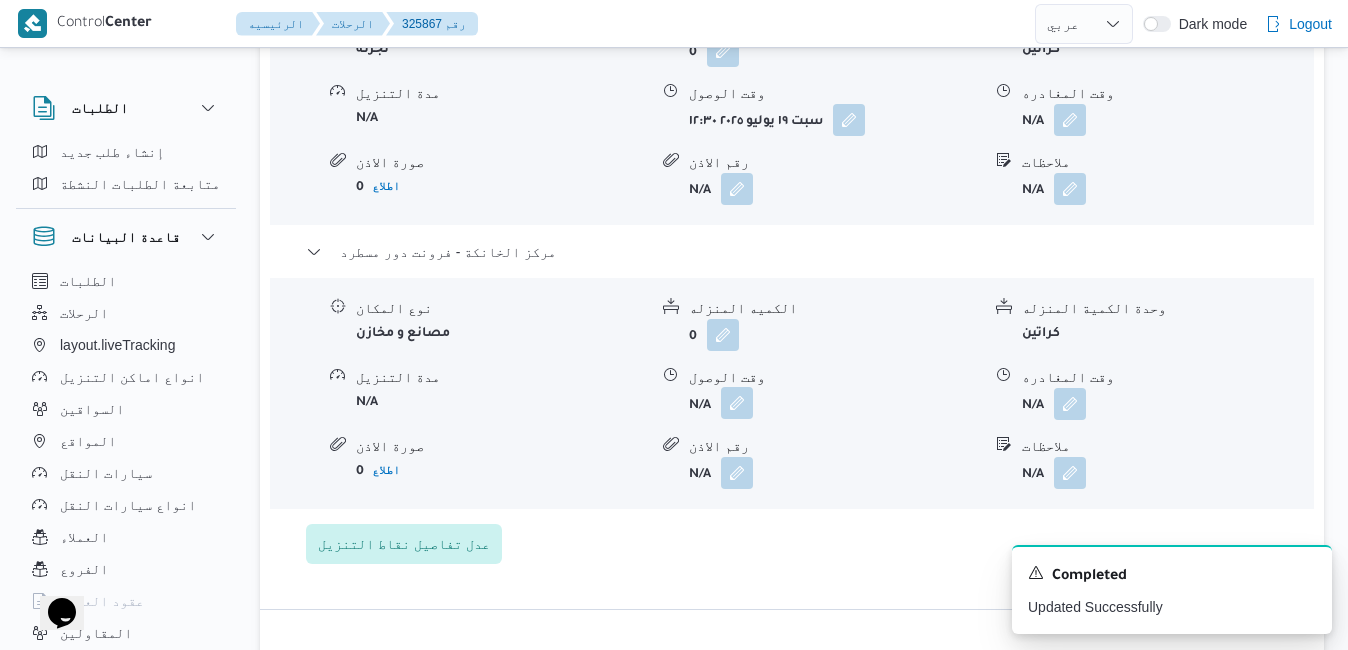 click at bounding box center (737, 403) 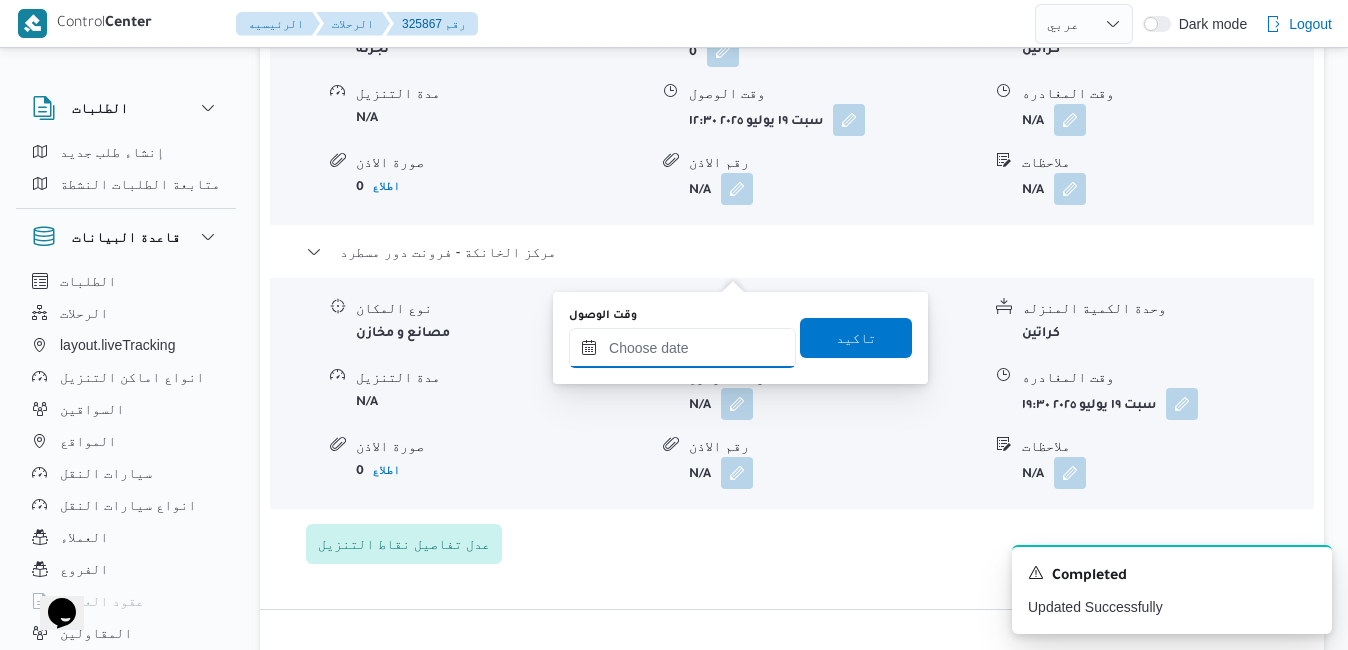 click on "وقت الوصول" at bounding box center (682, 348) 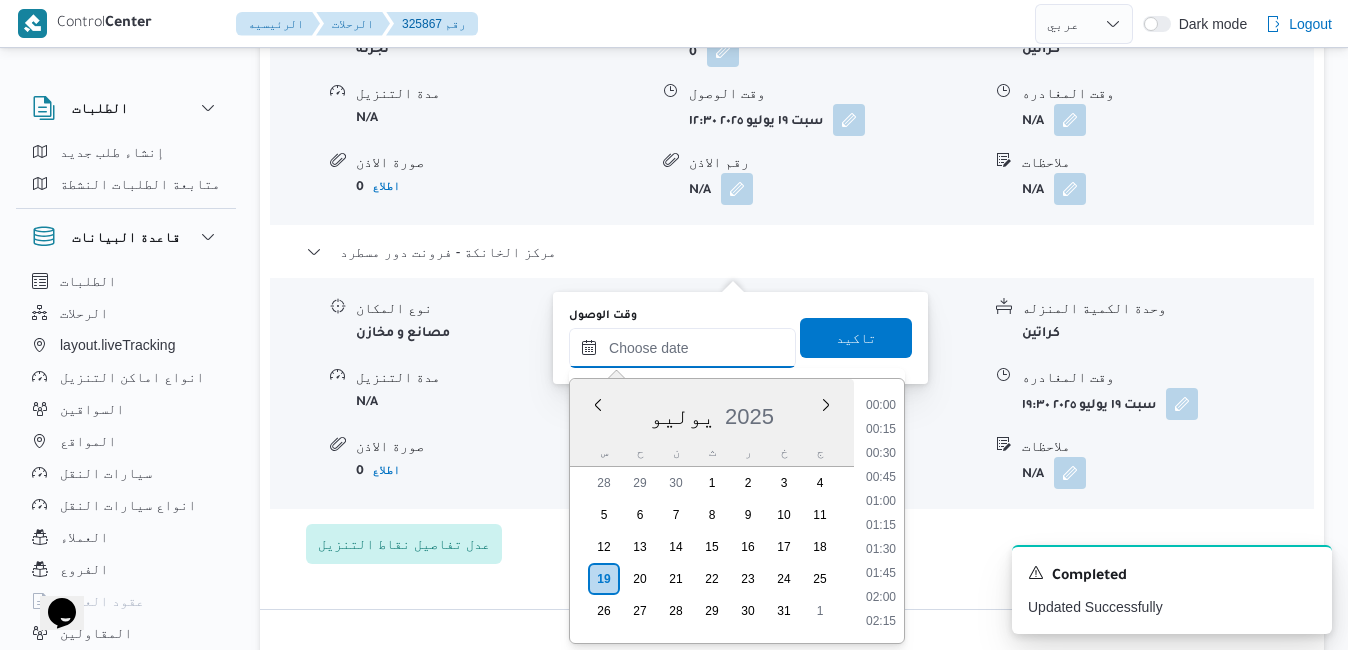 scroll, scrollTop: 1822, scrollLeft: 0, axis: vertical 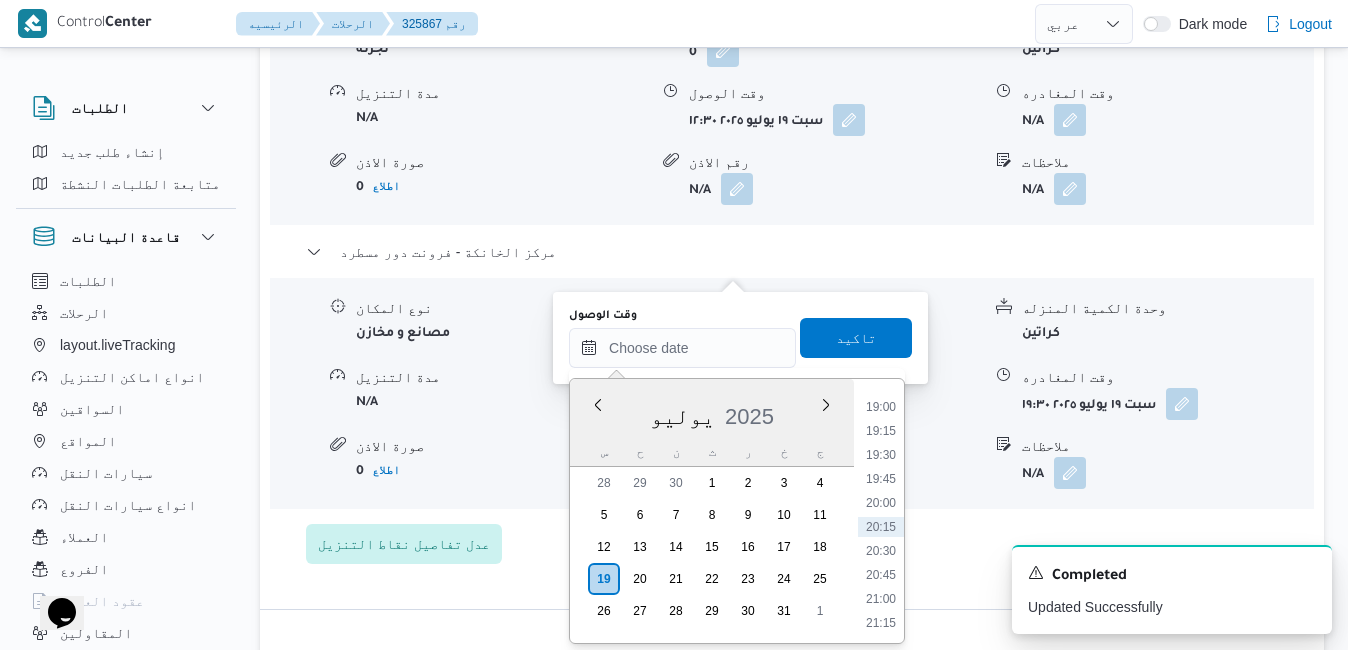 click on "يوليو 2025" at bounding box center [712, 412] 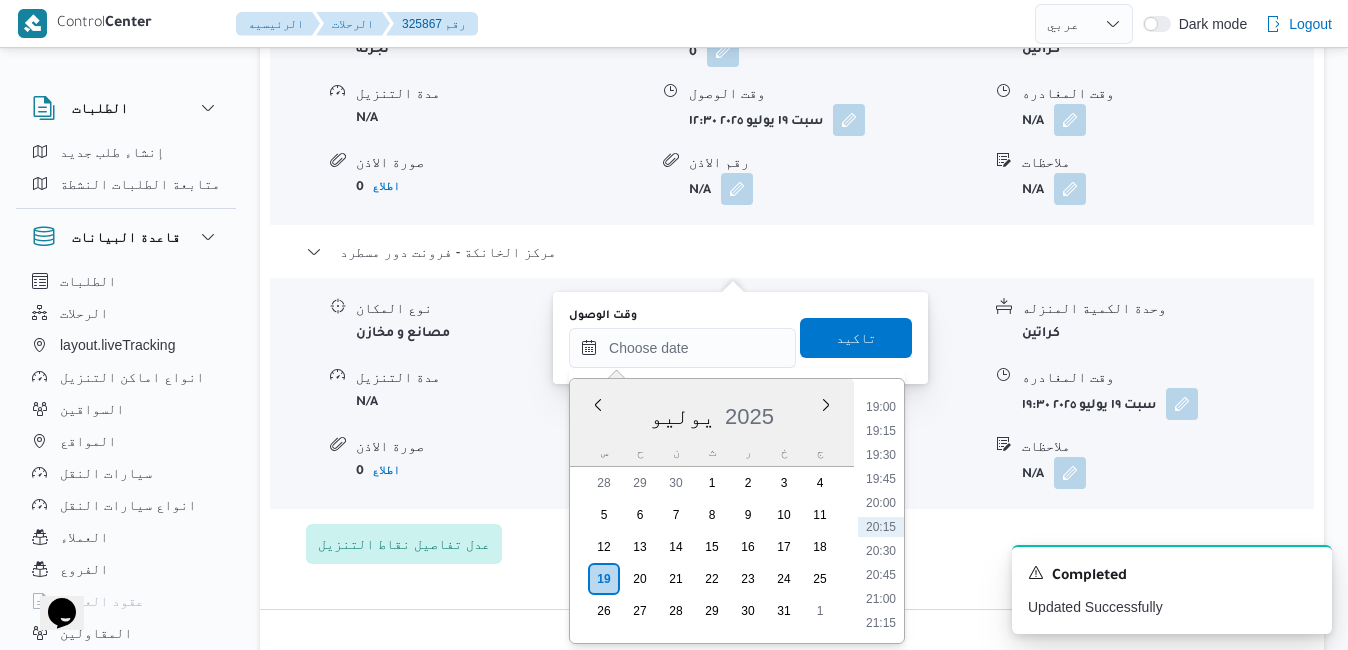 click on "19:15" at bounding box center (881, 431) 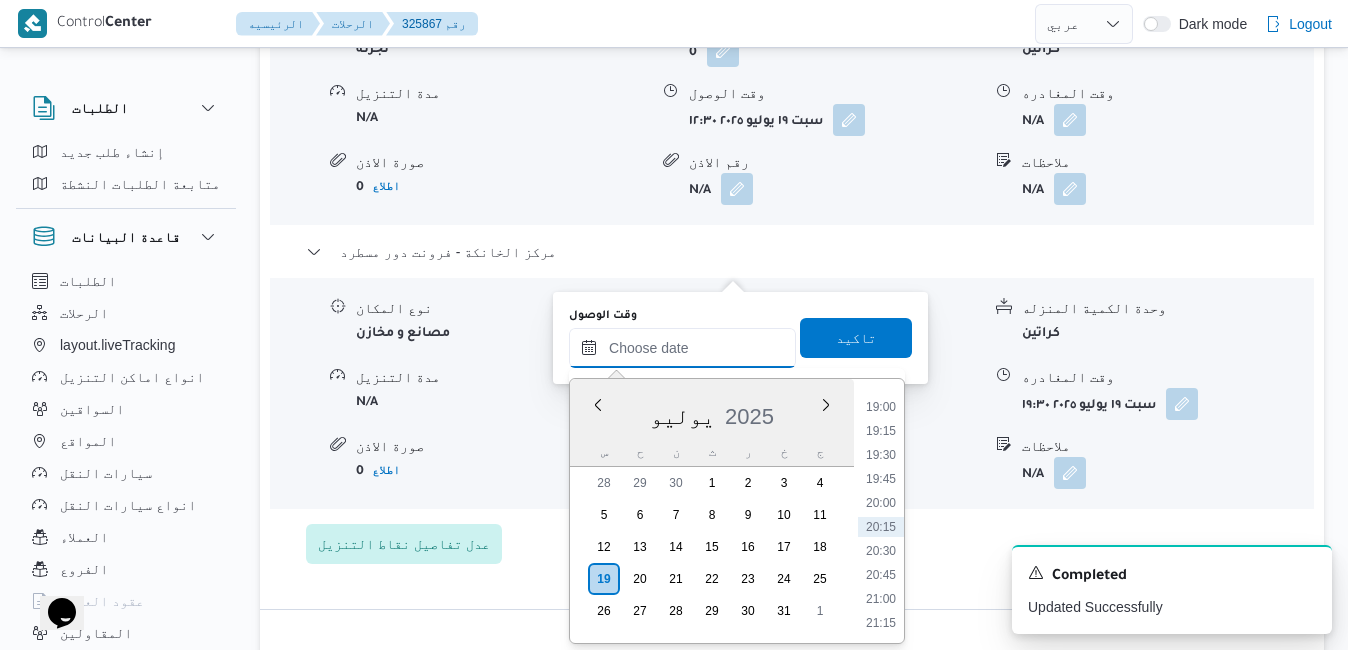 type on "[DATE] ١٩:١٥" 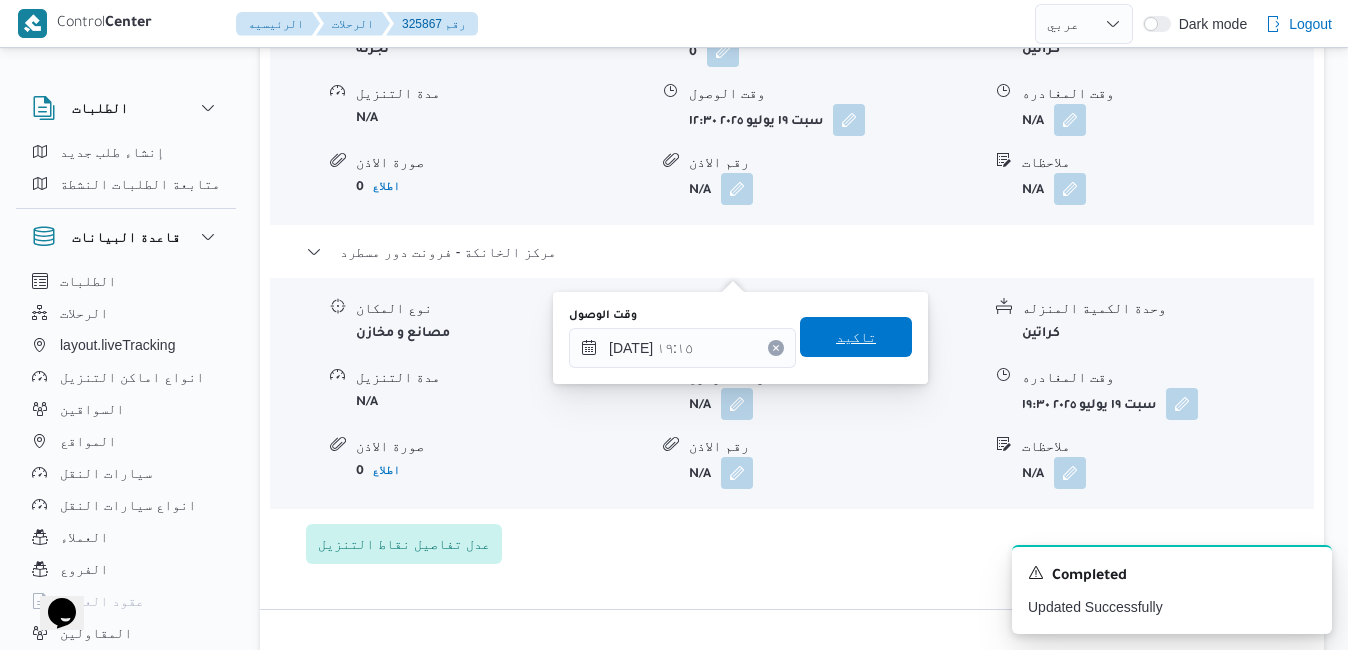 click on "تاكيد" at bounding box center [856, 337] 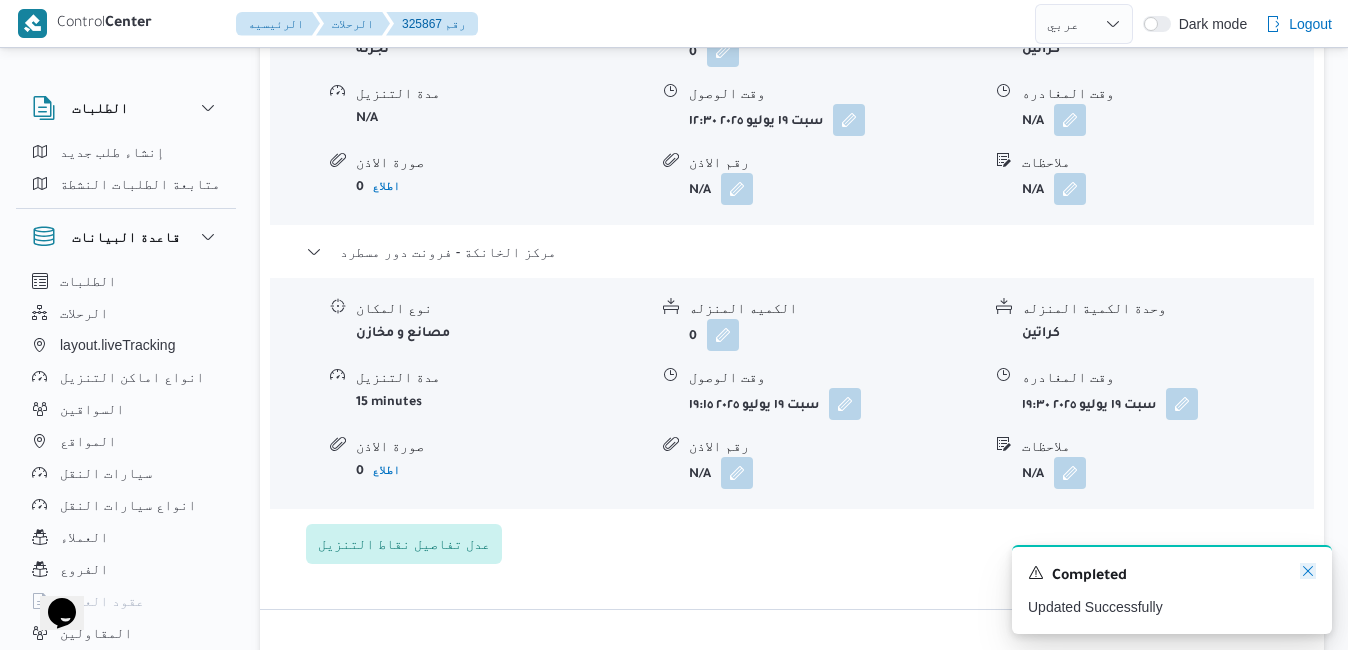 click 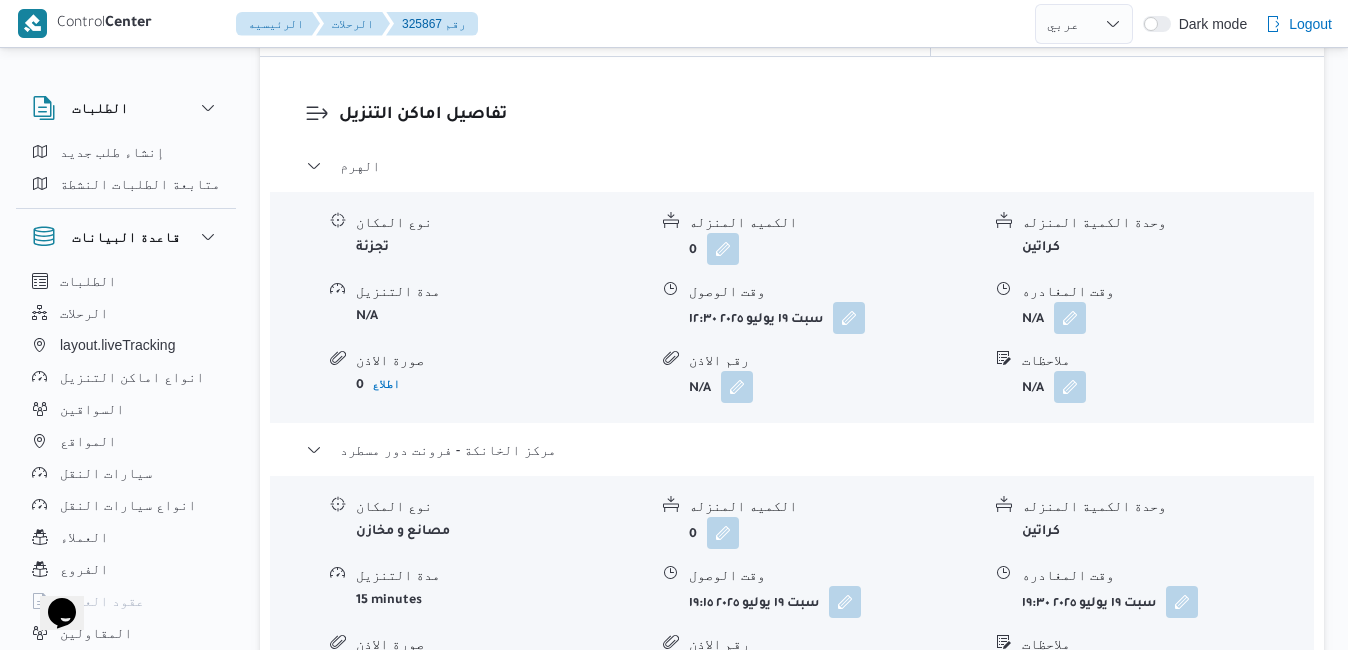 scroll, scrollTop: 1597, scrollLeft: 0, axis: vertical 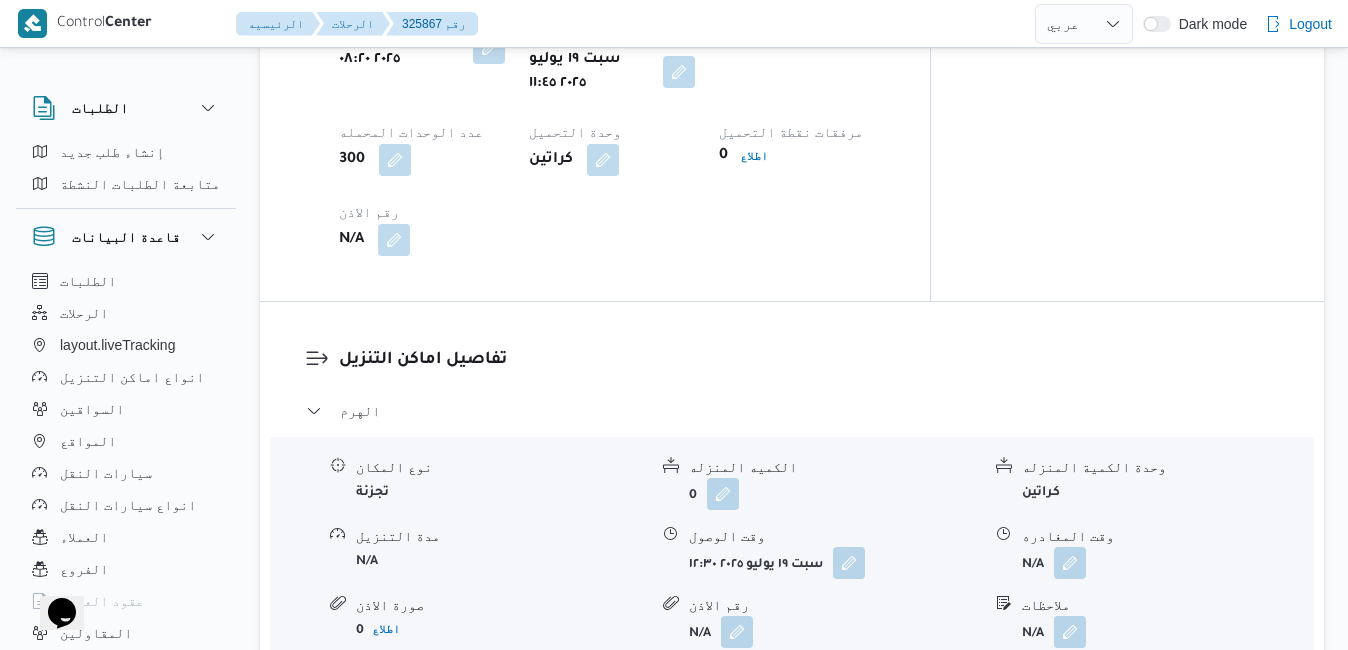 drag, startPoint x: 1354, startPoint y: 301, endPoint x: 1238, endPoint y: 118, distance: 216.66795 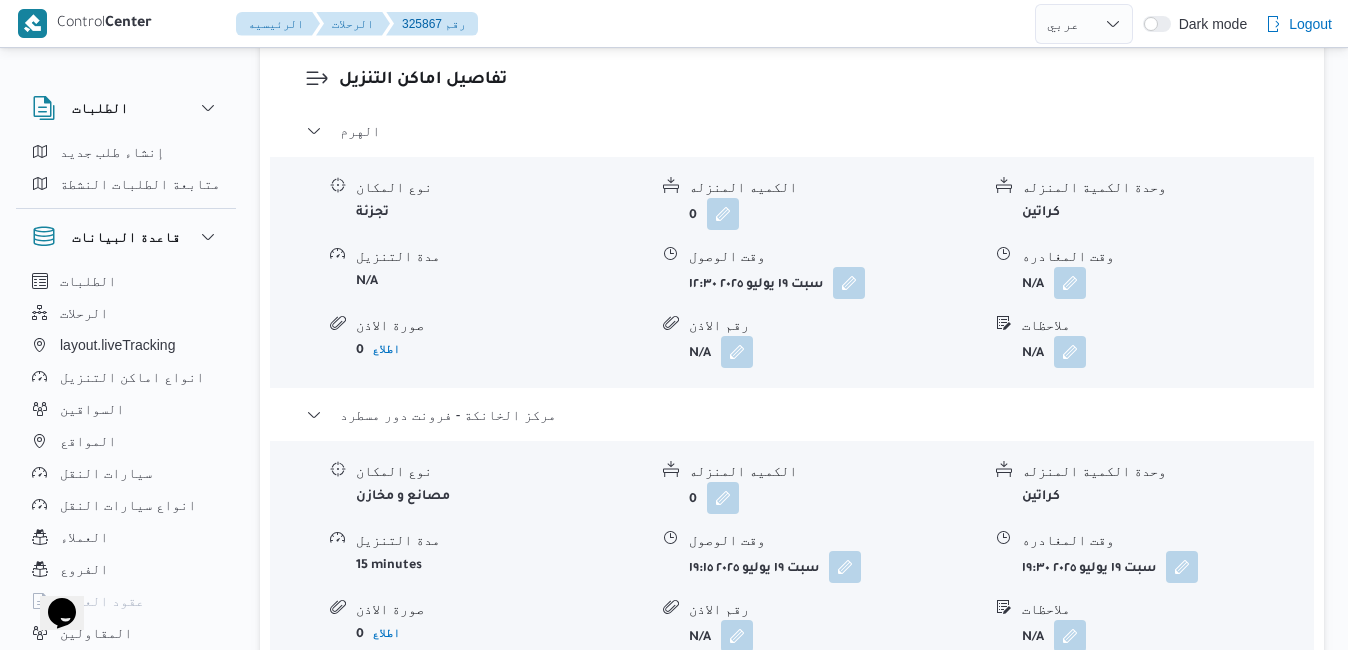 scroll, scrollTop: 1837, scrollLeft: 0, axis: vertical 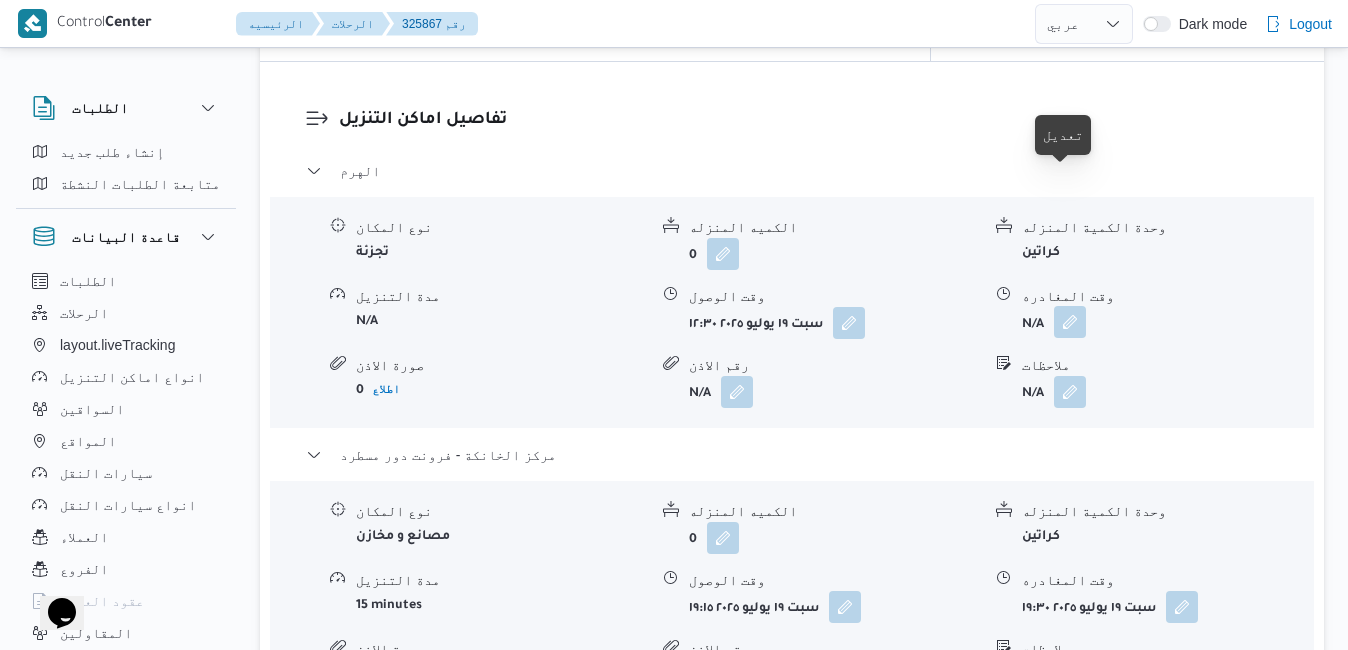 click at bounding box center (1070, 322) 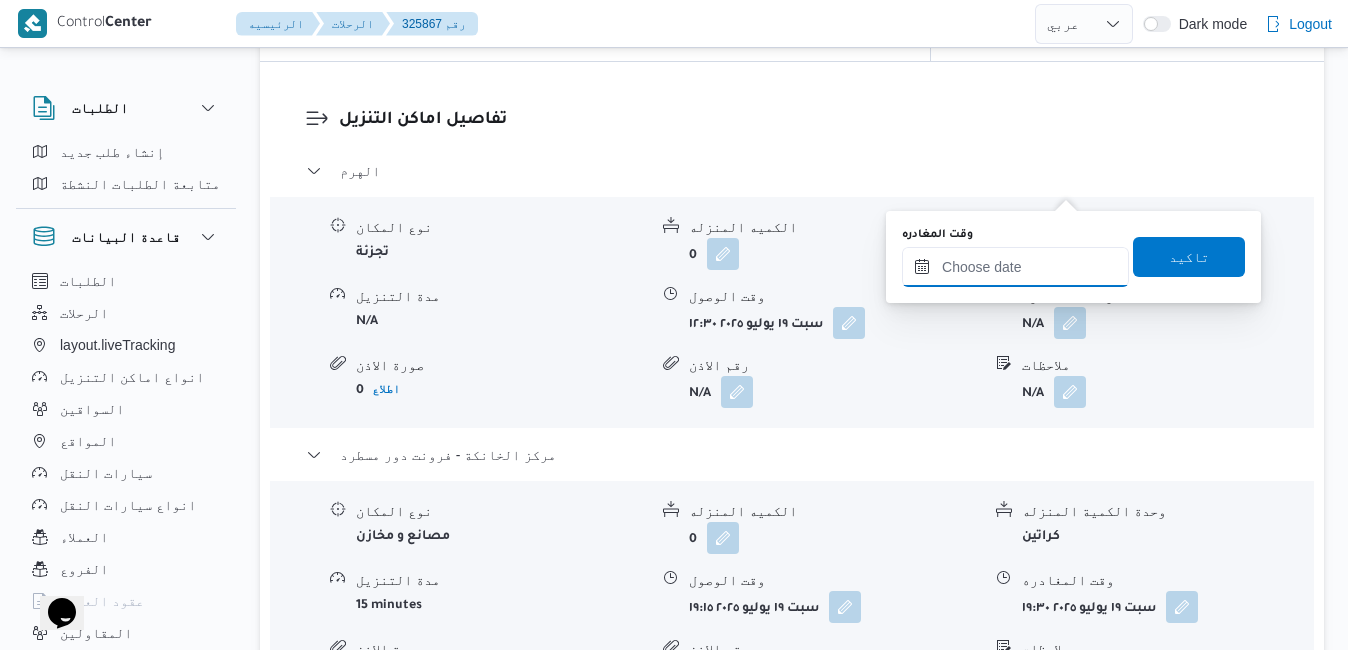 click on "وقت المغادره" at bounding box center [1015, 267] 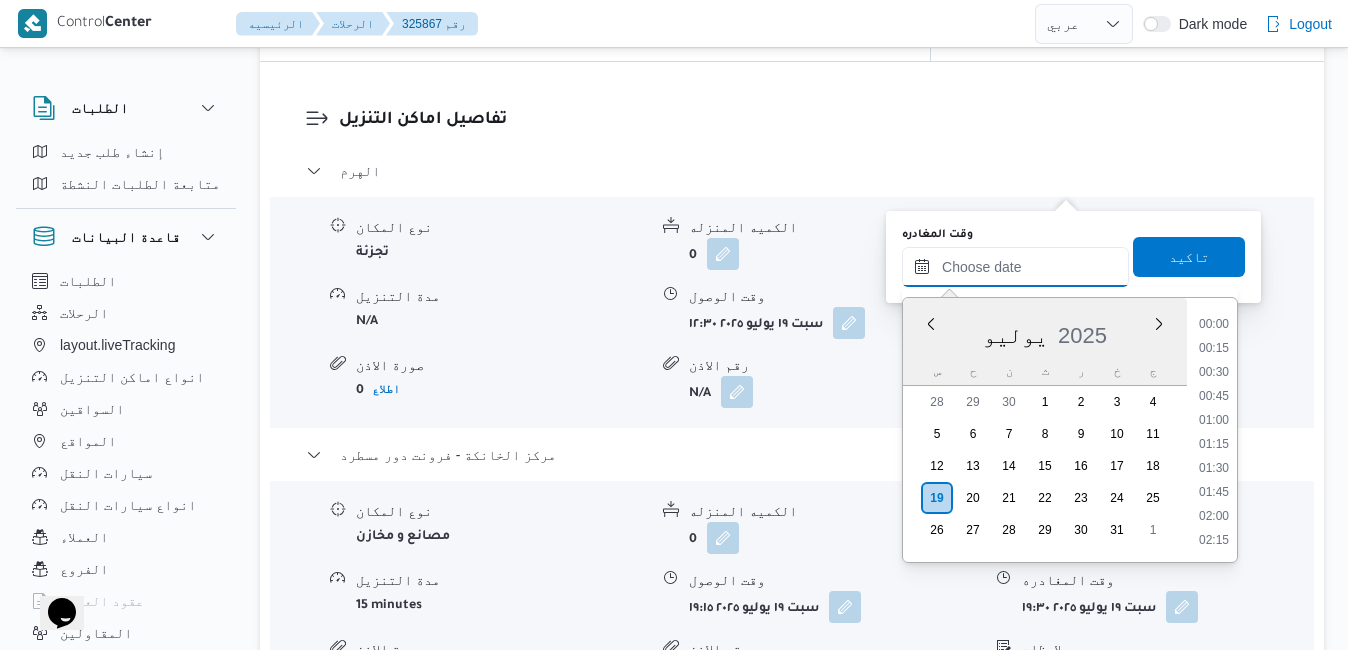 scroll, scrollTop: 1822, scrollLeft: 0, axis: vertical 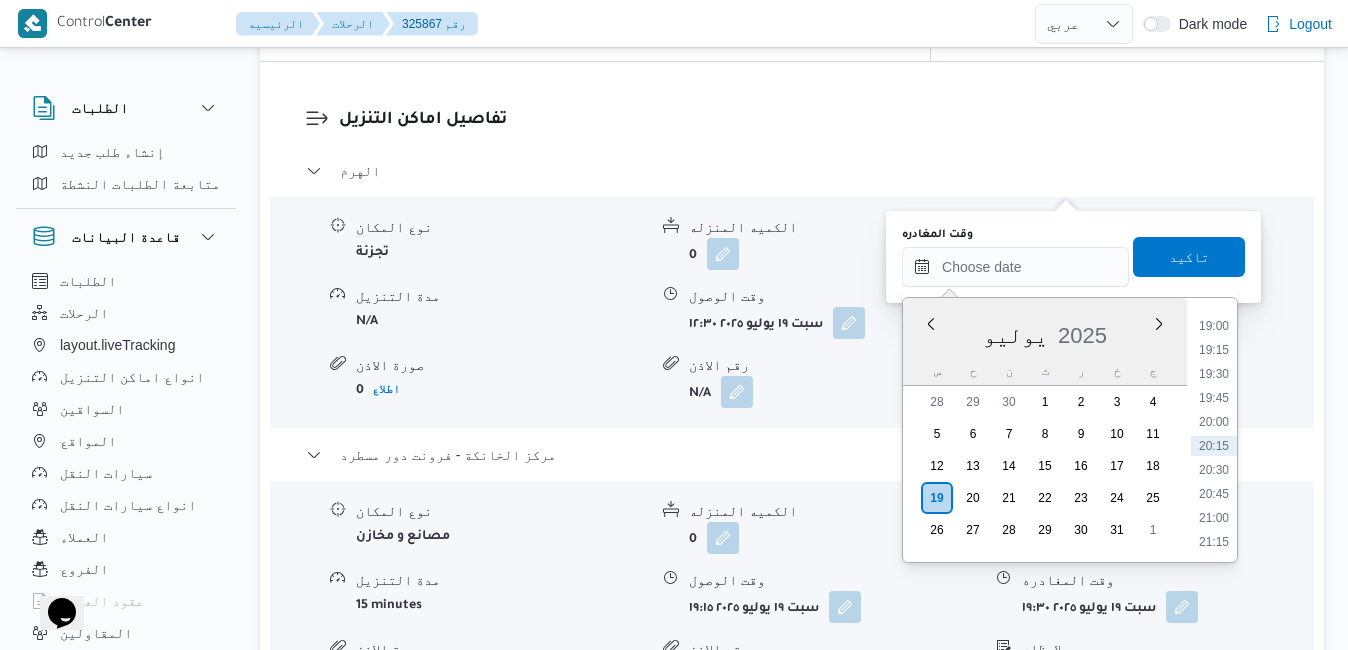 click on "س ح ن ث ر خ ج" at bounding box center (1045, 371) 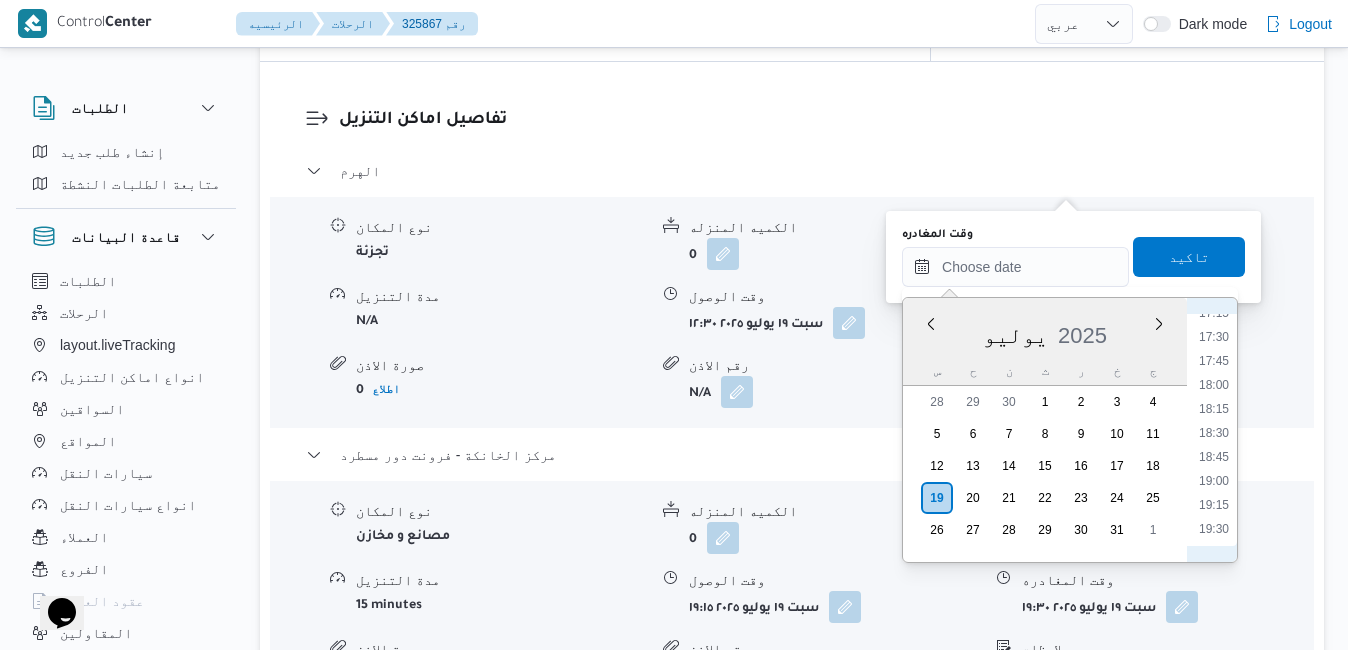 scroll, scrollTop: 1619, scrollLeft: 0, axis: vertical 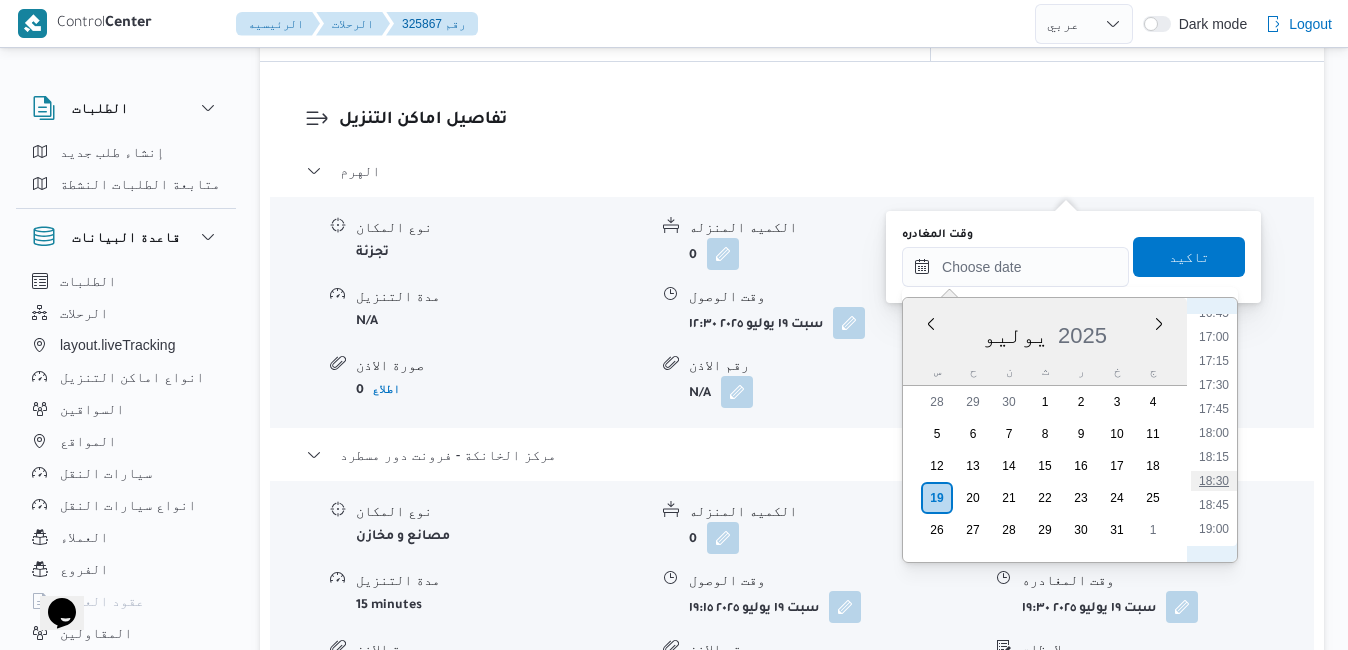 click on "18:30" at bounding box center (1214, 481) 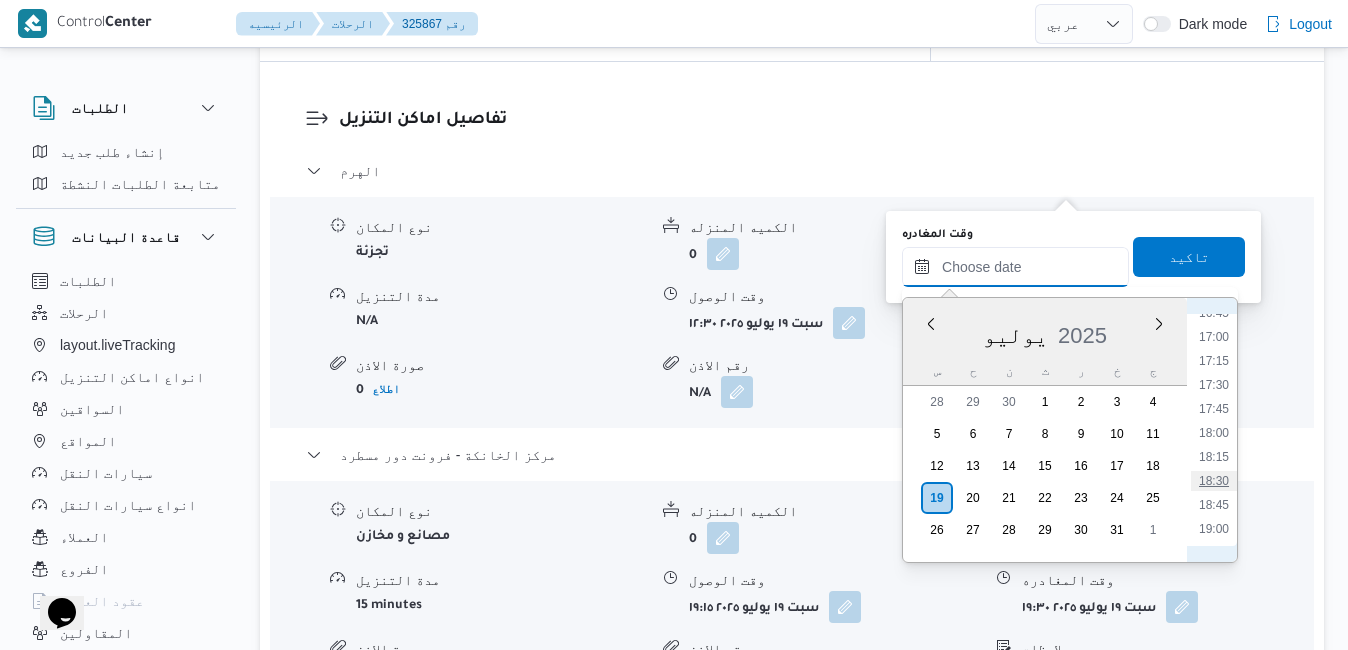 type on "١٩/٠٧/٢٠٢٥ ١٨:٣٠" 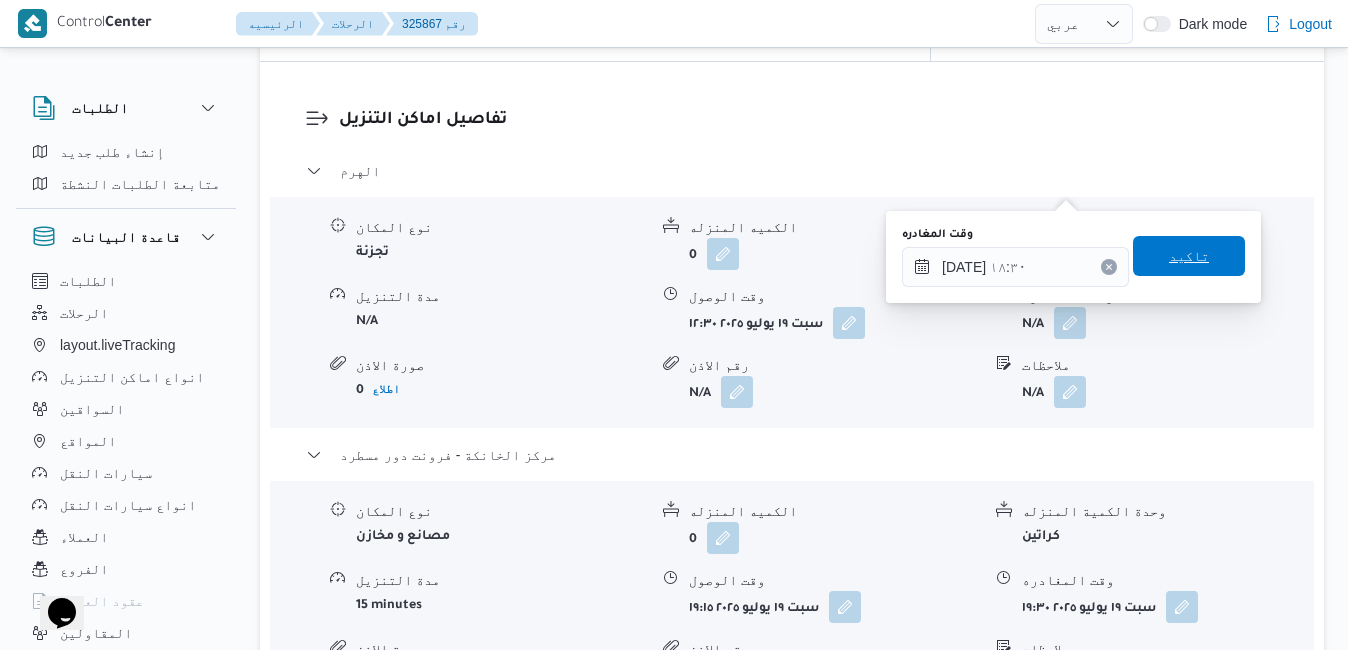 click on "تاكيد" at bounding box center [1189, 256] 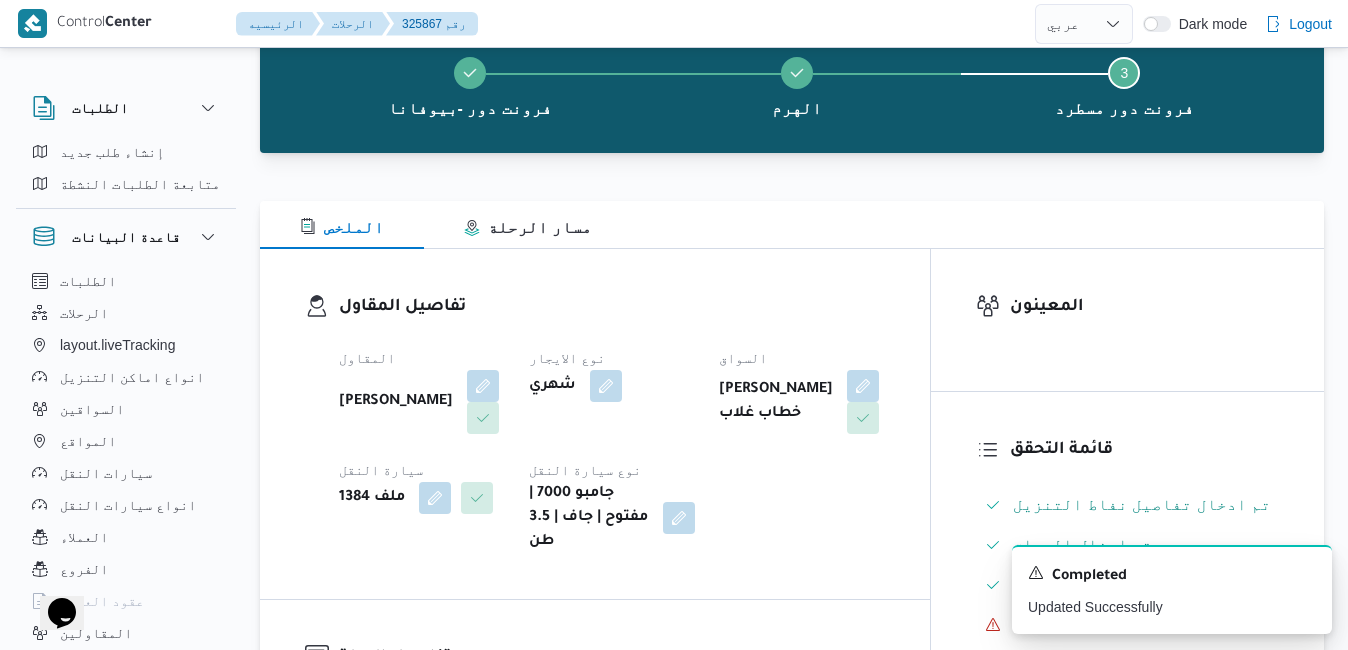 scroll, scrollTop: 0, scrollLeft: 0, axis: both 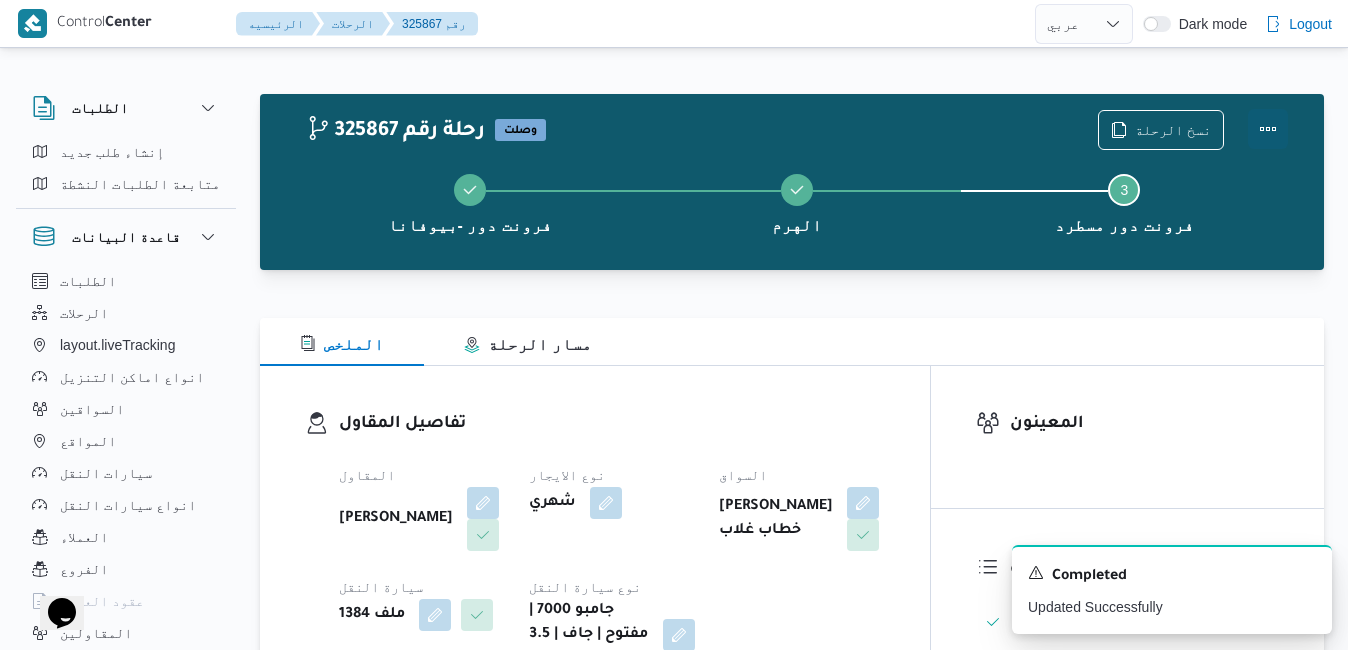 click at bounding box center [1268, 129] 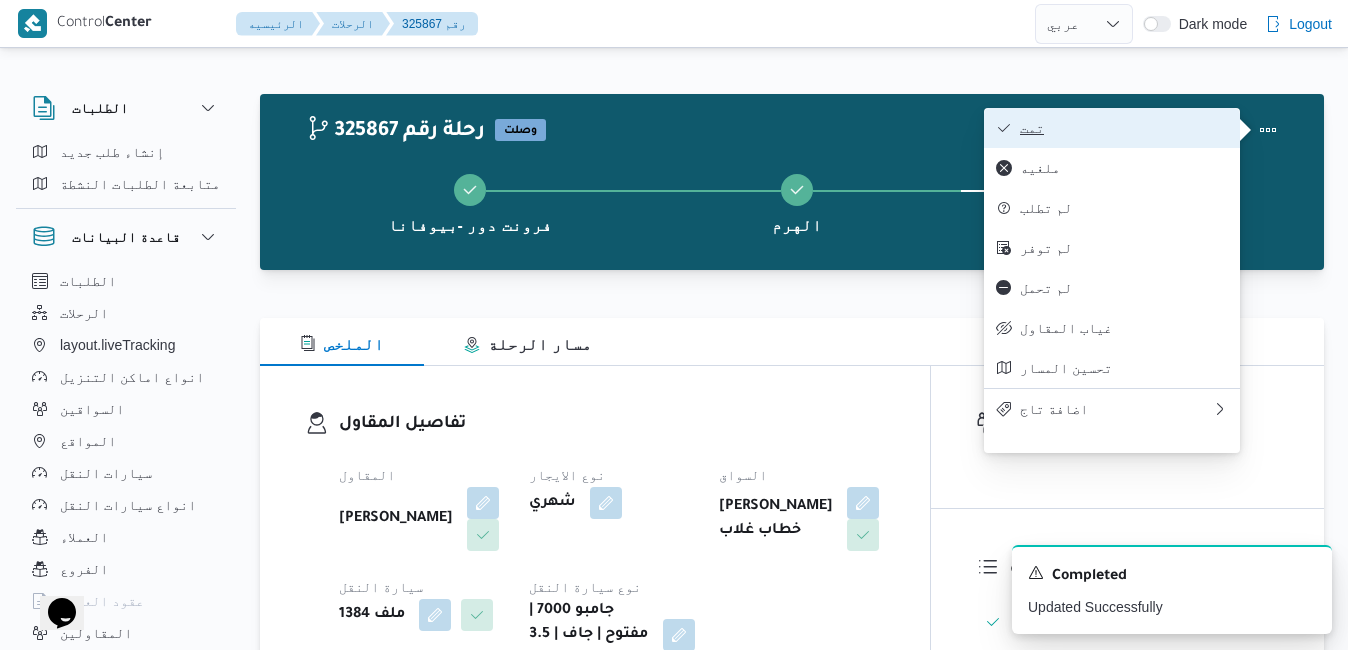 click on "تمت" at bounding box center (1124, 128) 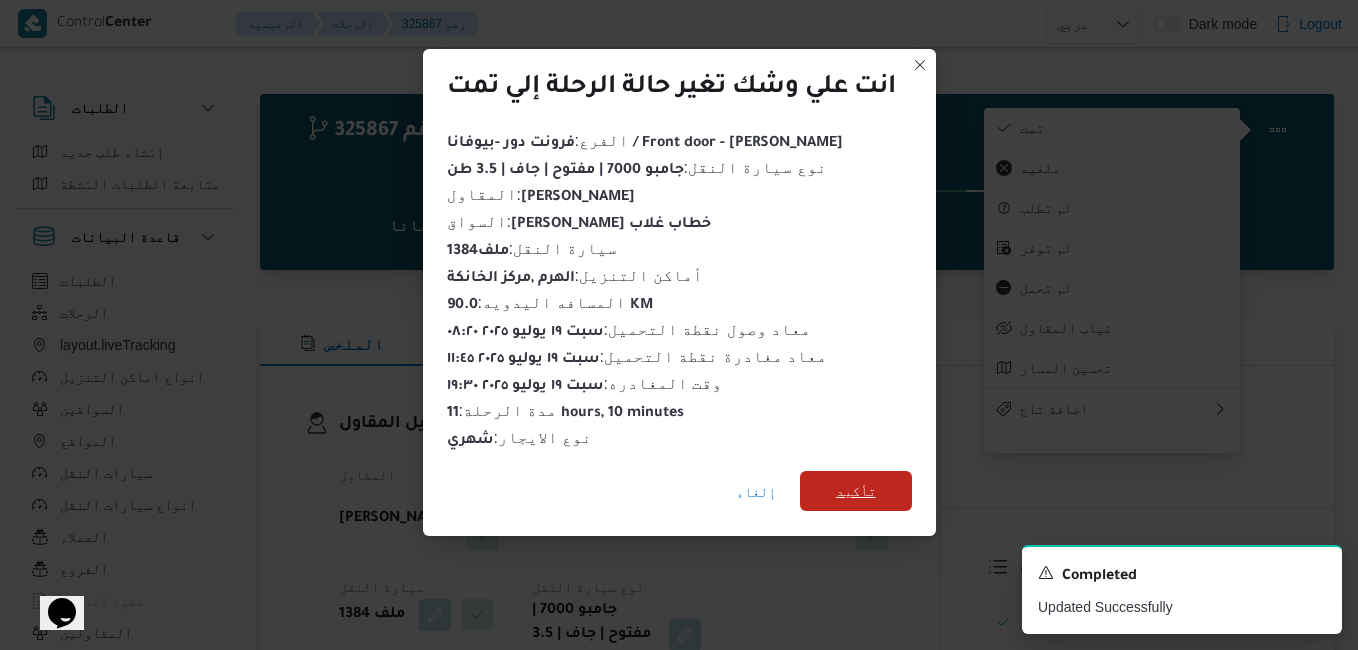 click on "تأكيد" at bounding box center (856, 491) 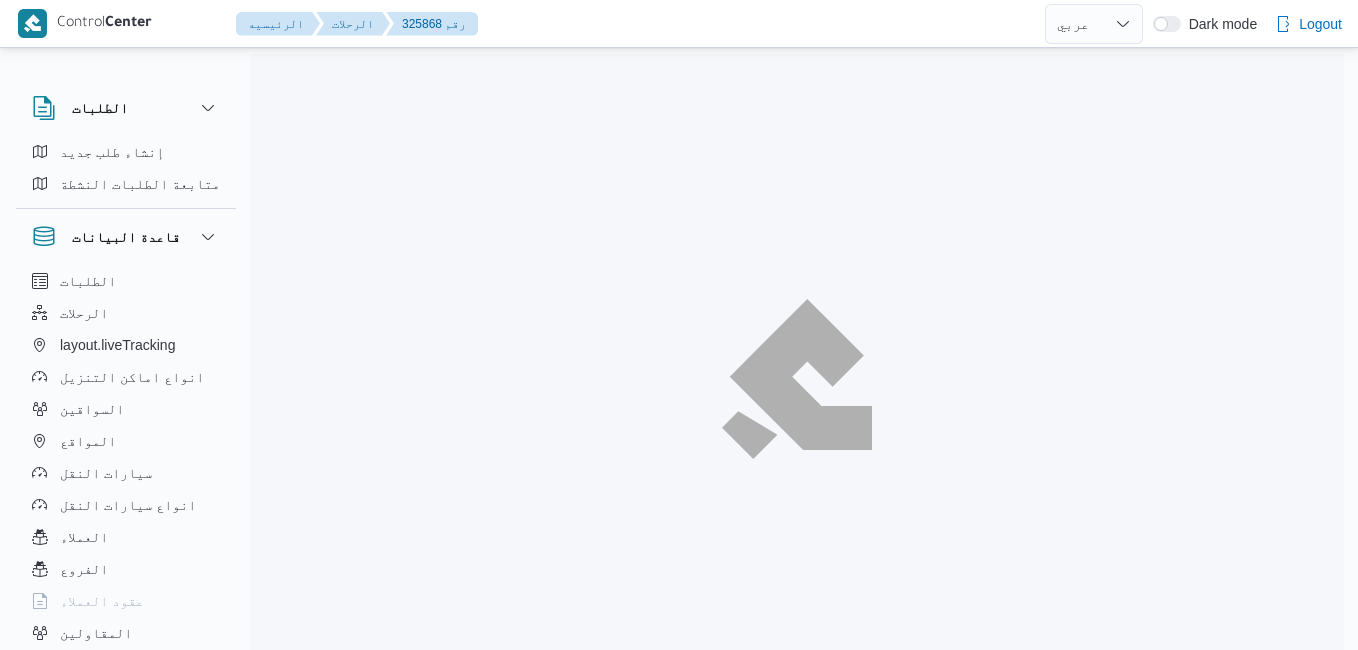 select on "ar" 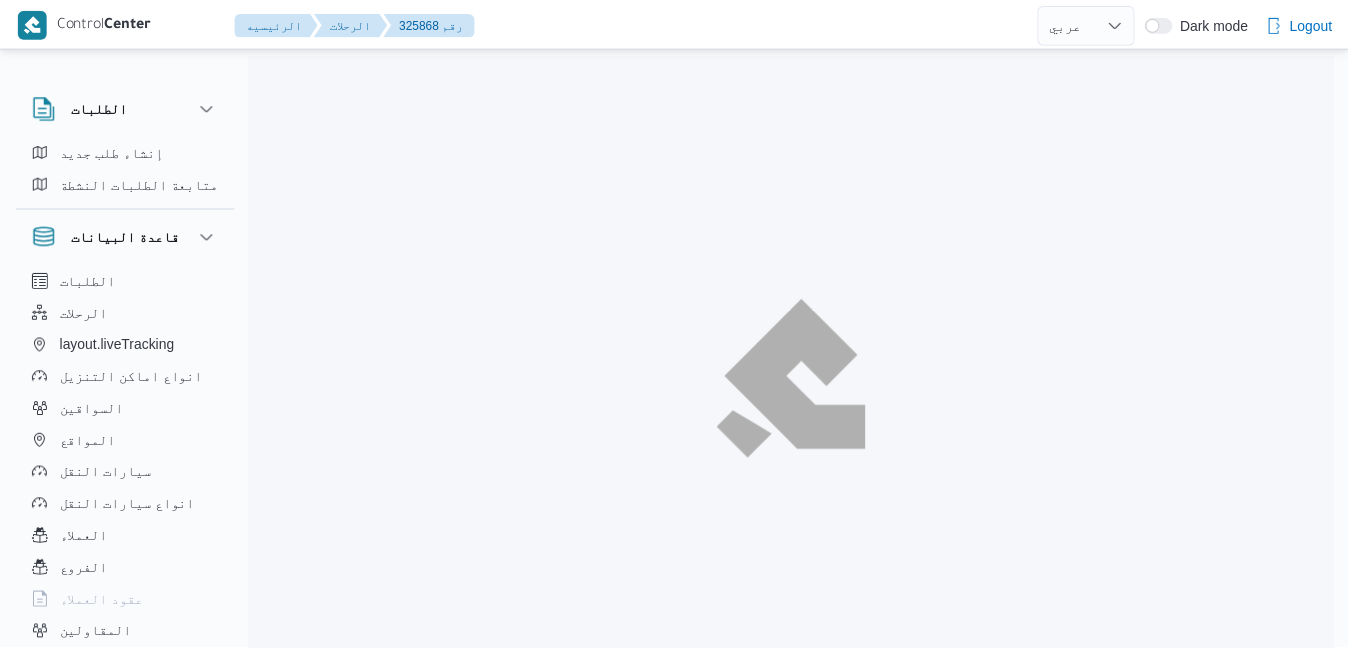 scroll, scrollTop: 0, scrollLeft: 0, axis: both 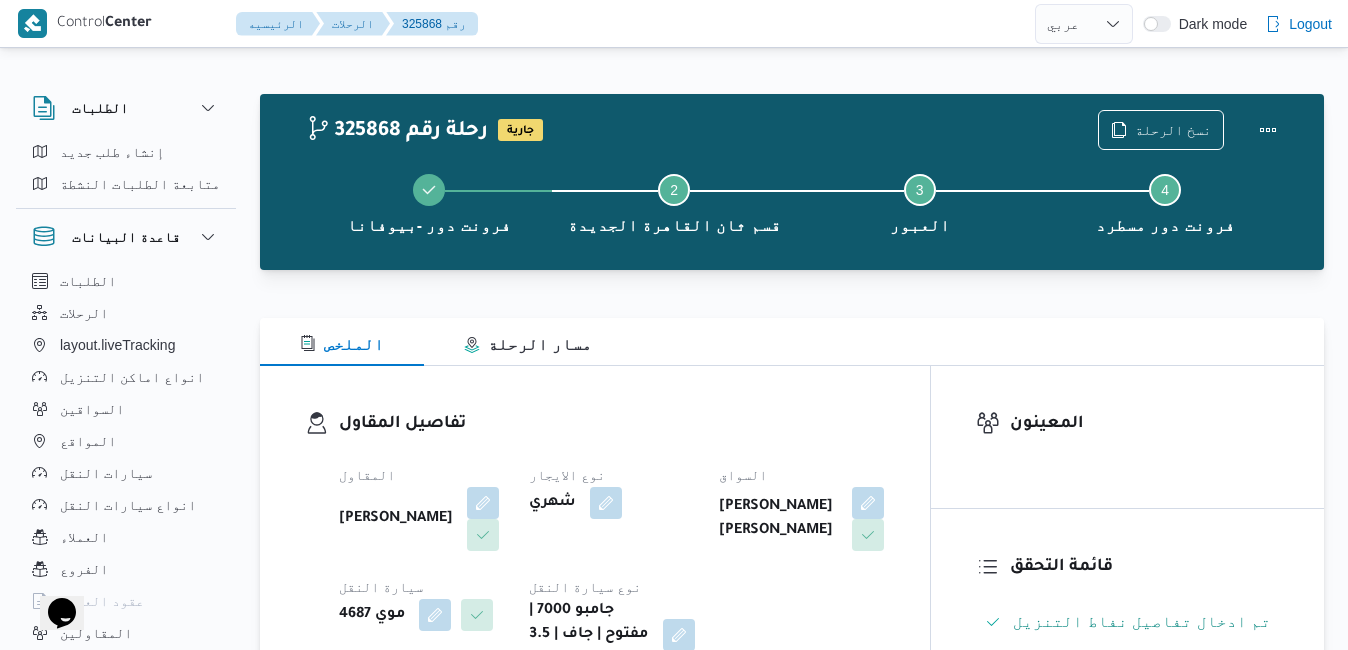 click at bounding box center [792, 306] 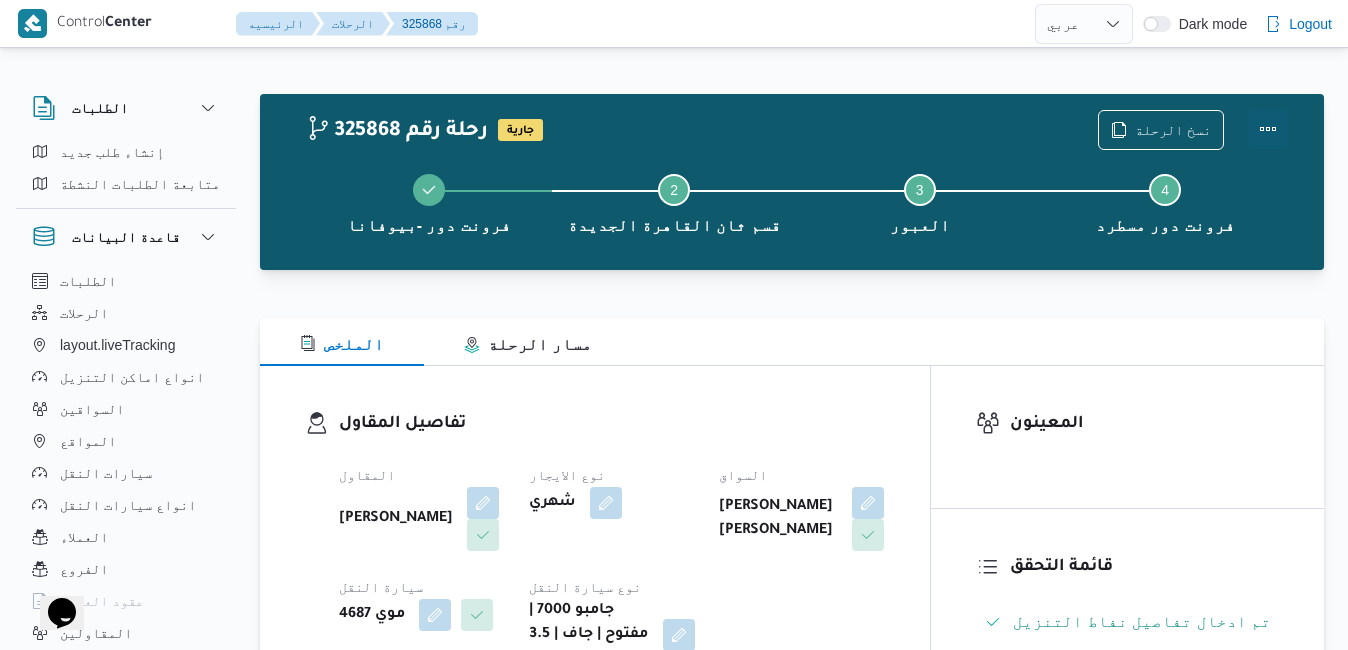 click at bounding box center (1268, 129) 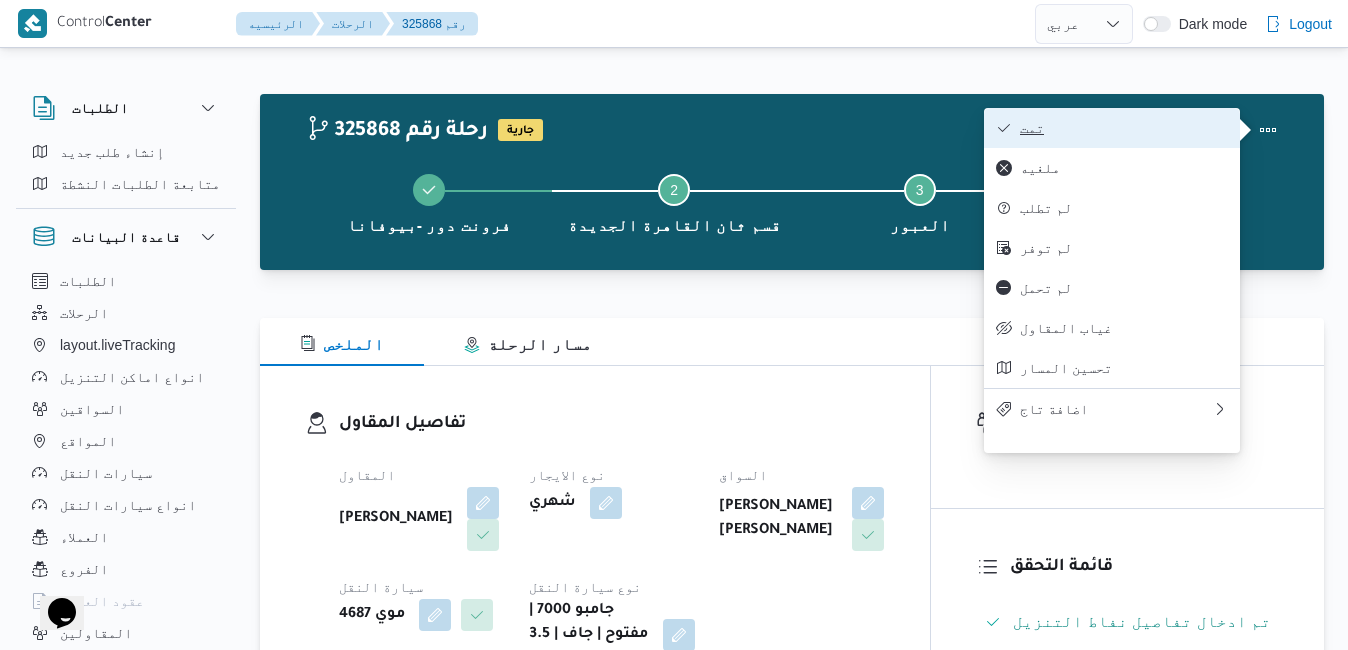 click on "تمت" at bounding box center (1124, 128) 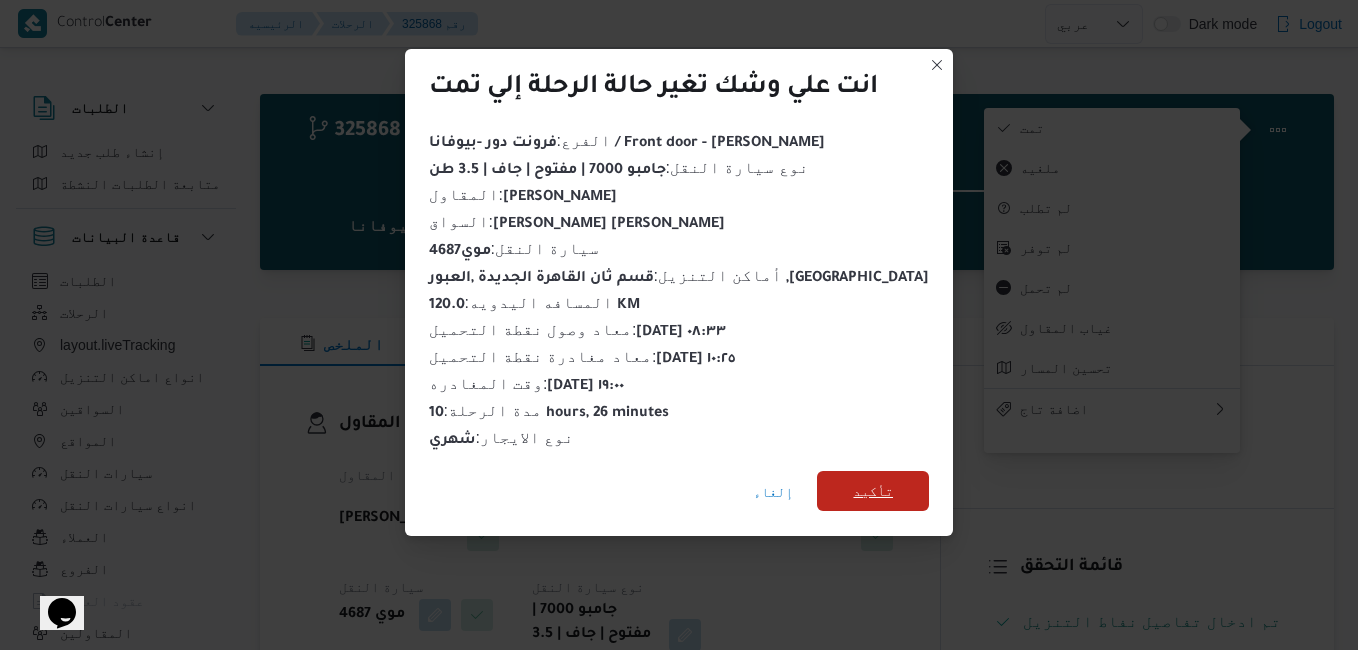 click on "تأكيد" at bounding box center [873, 491] 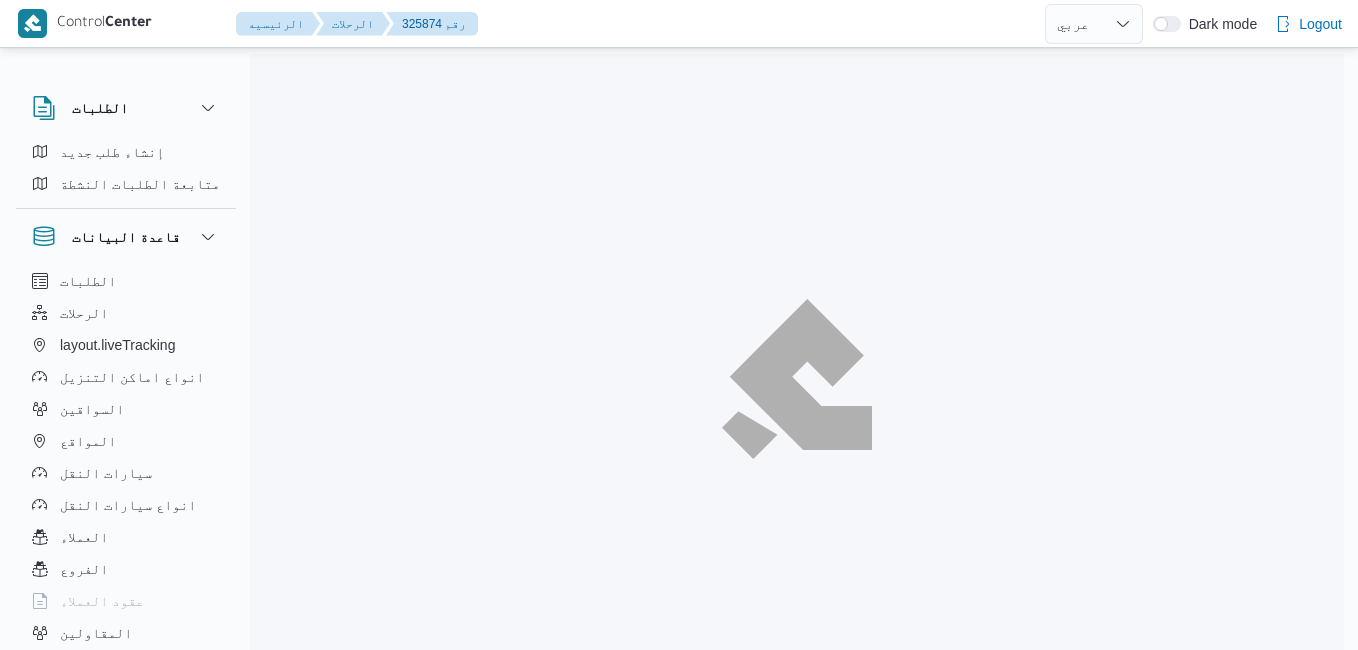 select on "ar" 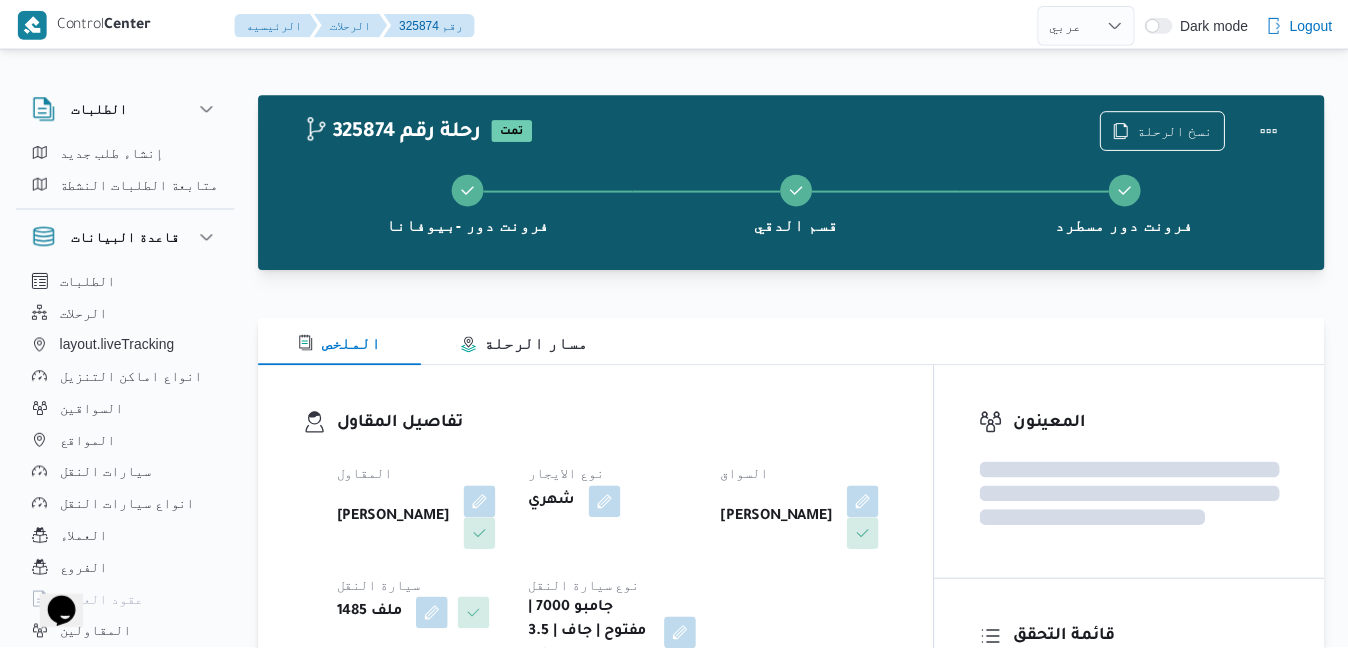 scroll, scrollTop: 0, scrollLeft: 0, axis: both 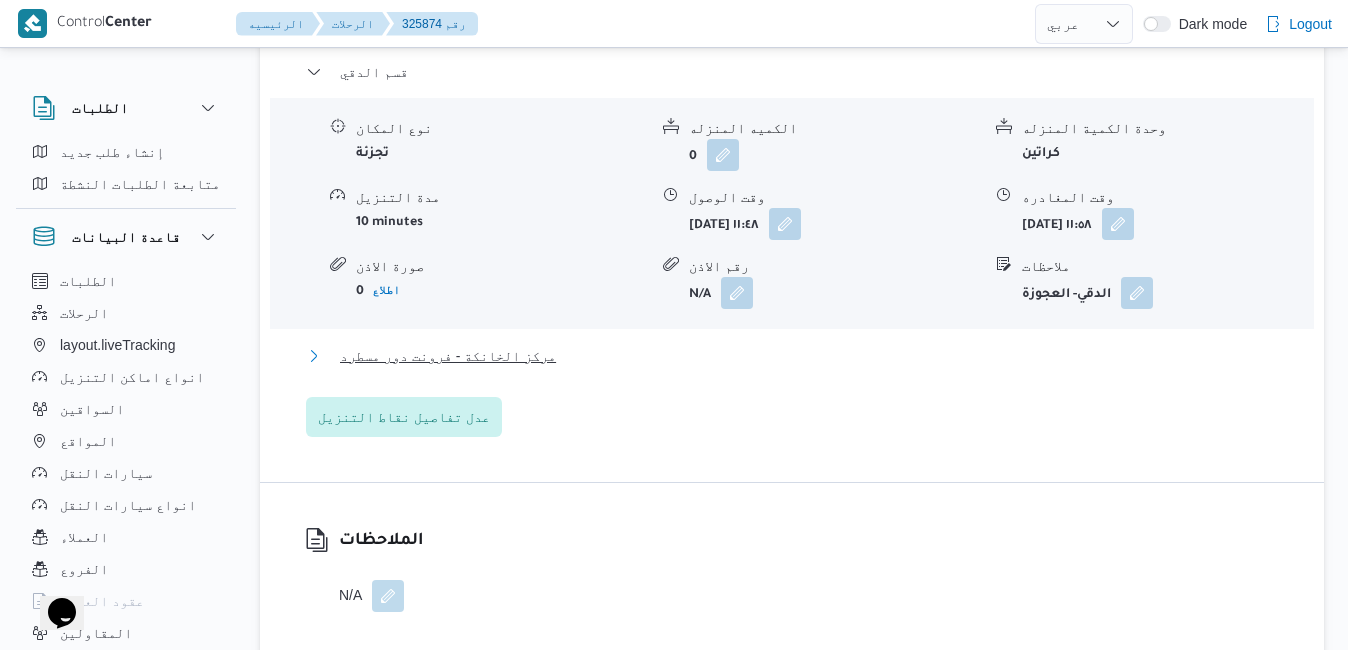 click on "مركز الخانكة -
فرونت دور مسطرد" at bounding box center (792, 356) 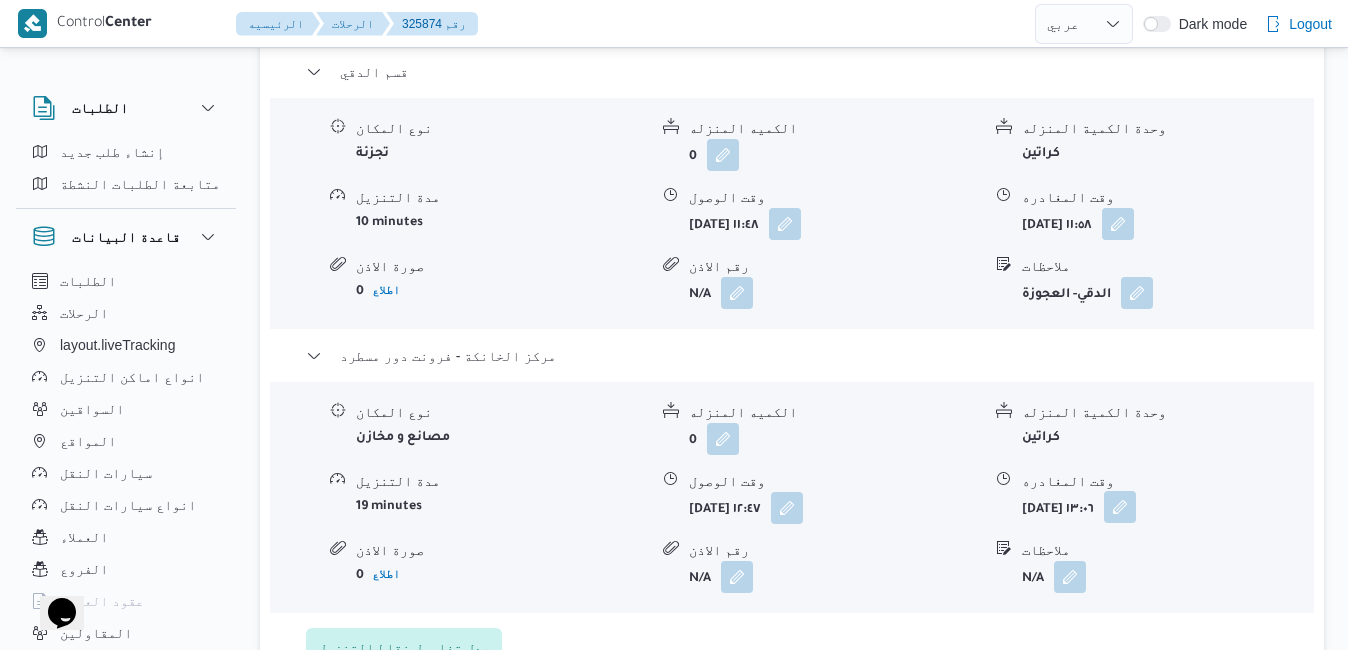click at bounding box center (1120, 507) 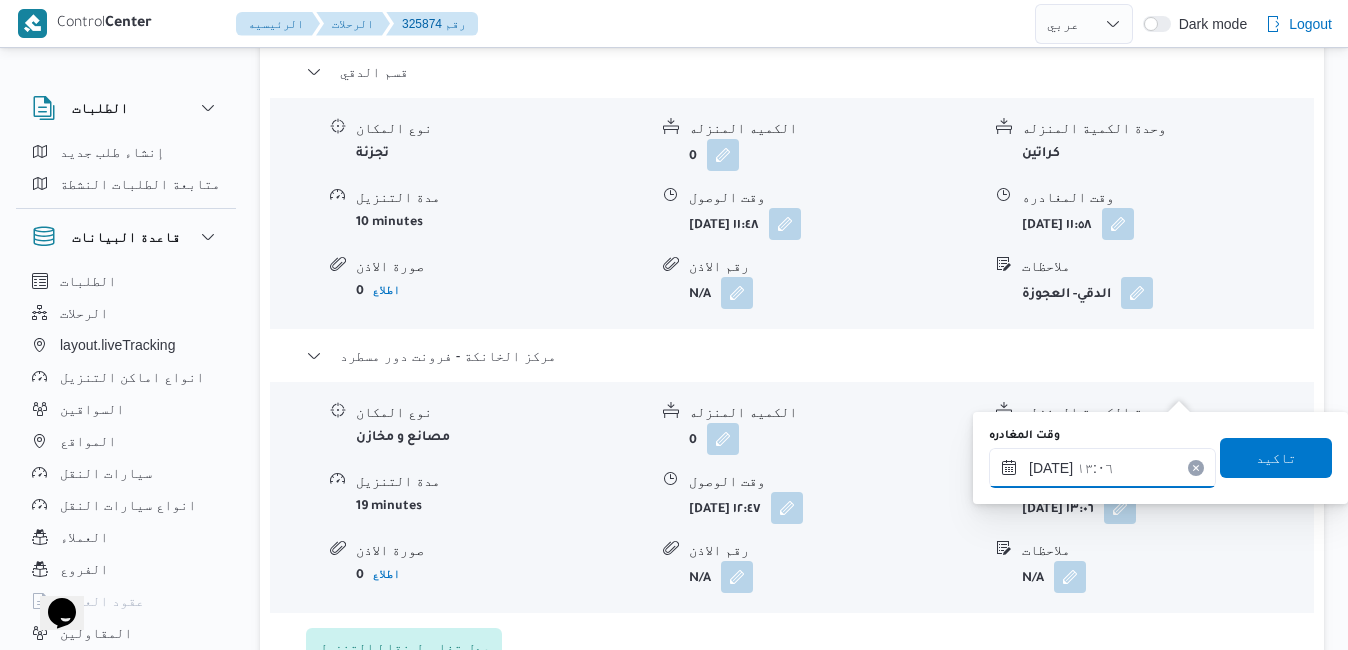 click on "١٩/٠٧/٢٠٢٥ ١٣:٠٦" at bounding box center [1102, 468] 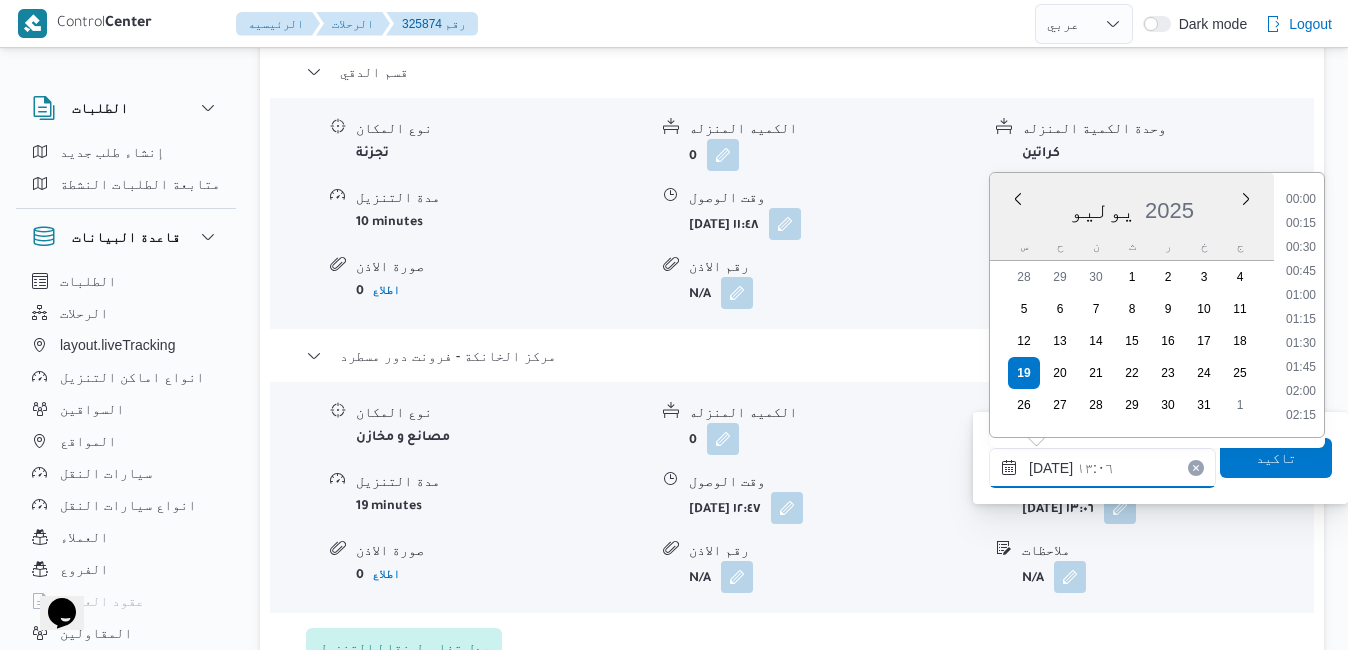 scroll, scrollTop: 1126, scrollLeft: 0, axis: vertical 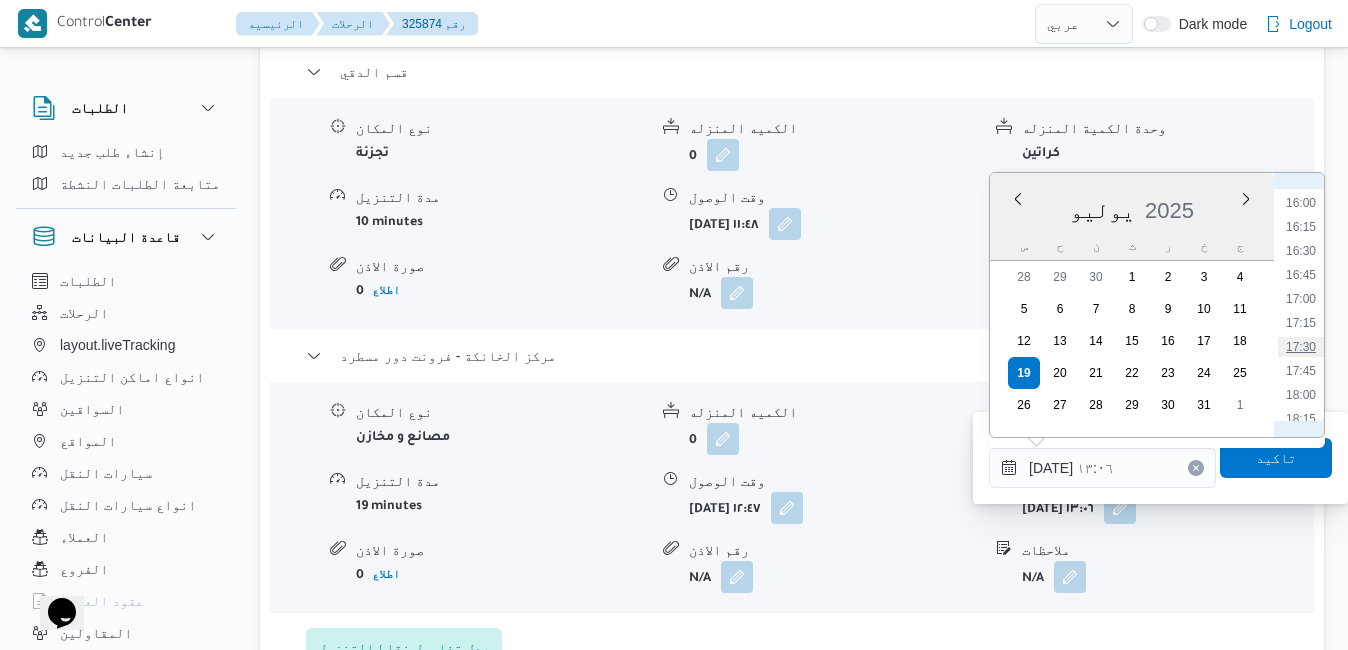click on "17:30" at bounding box center [1301, 347] 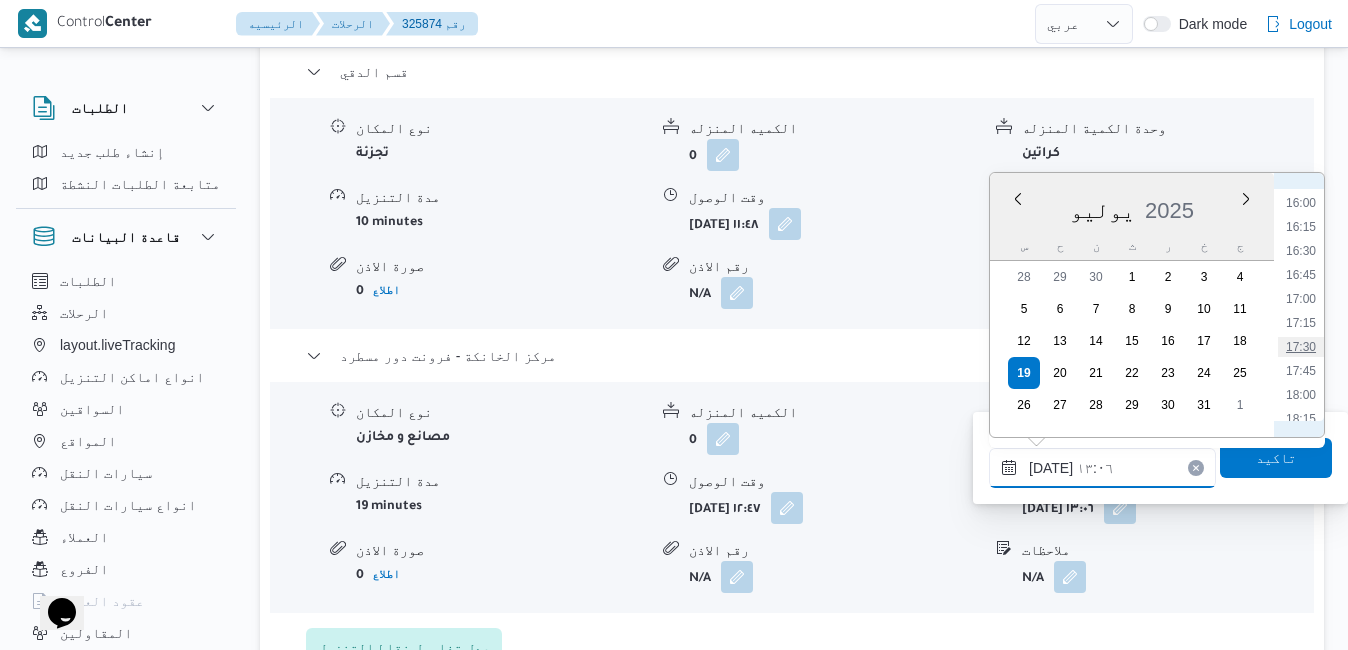 type on "١٩/٠٧/٢٠٢٥ ١٧:٣٠" 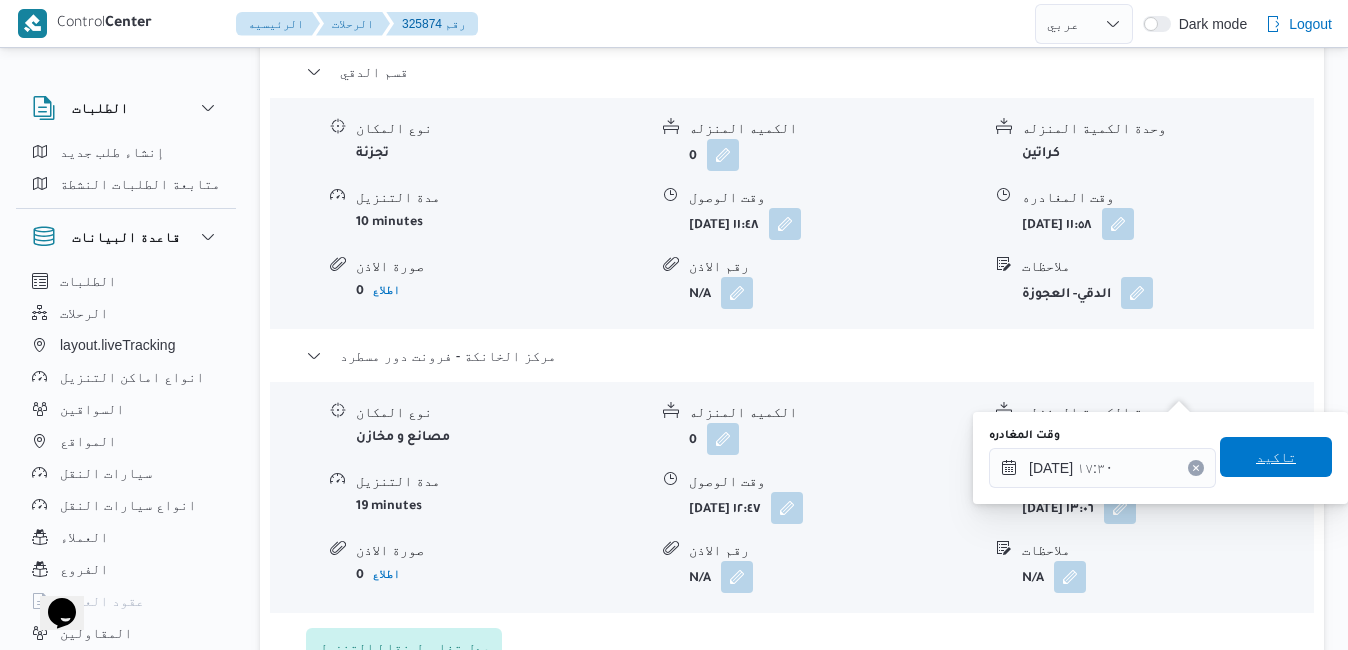 click on "تاكيد" at bounding box center [1276, 457] 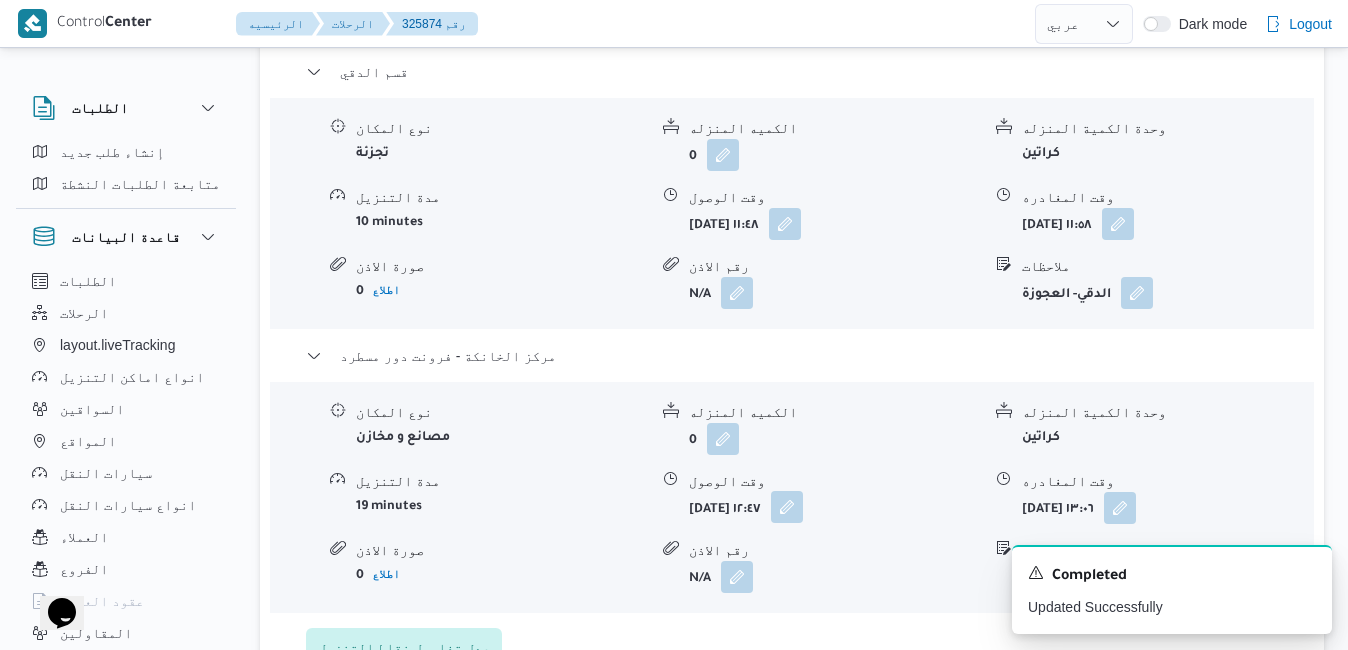 click at bounding box center [787, 507] 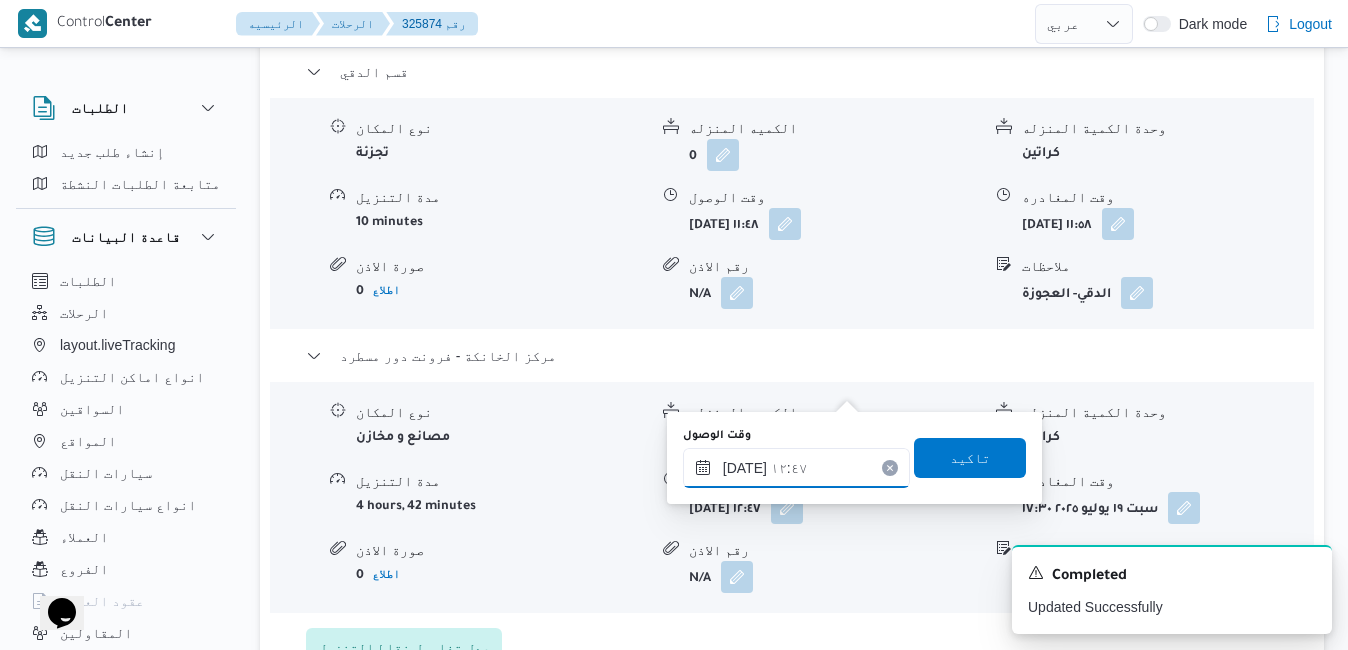 click on "١٩/٠٧/٢٠٢٥ ١٢:٤٧" at bounding box center [796, 468] 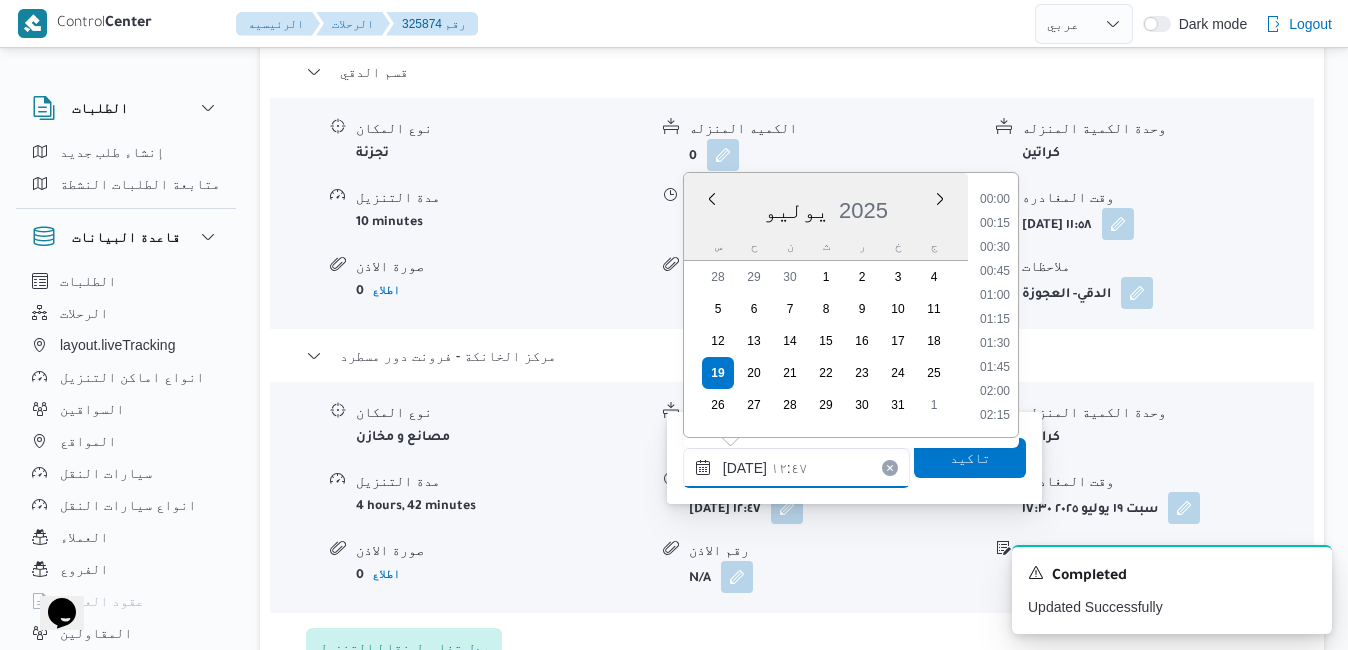 scroll, scrollTop: 1102, scrollLeft: 0, axis: vertical 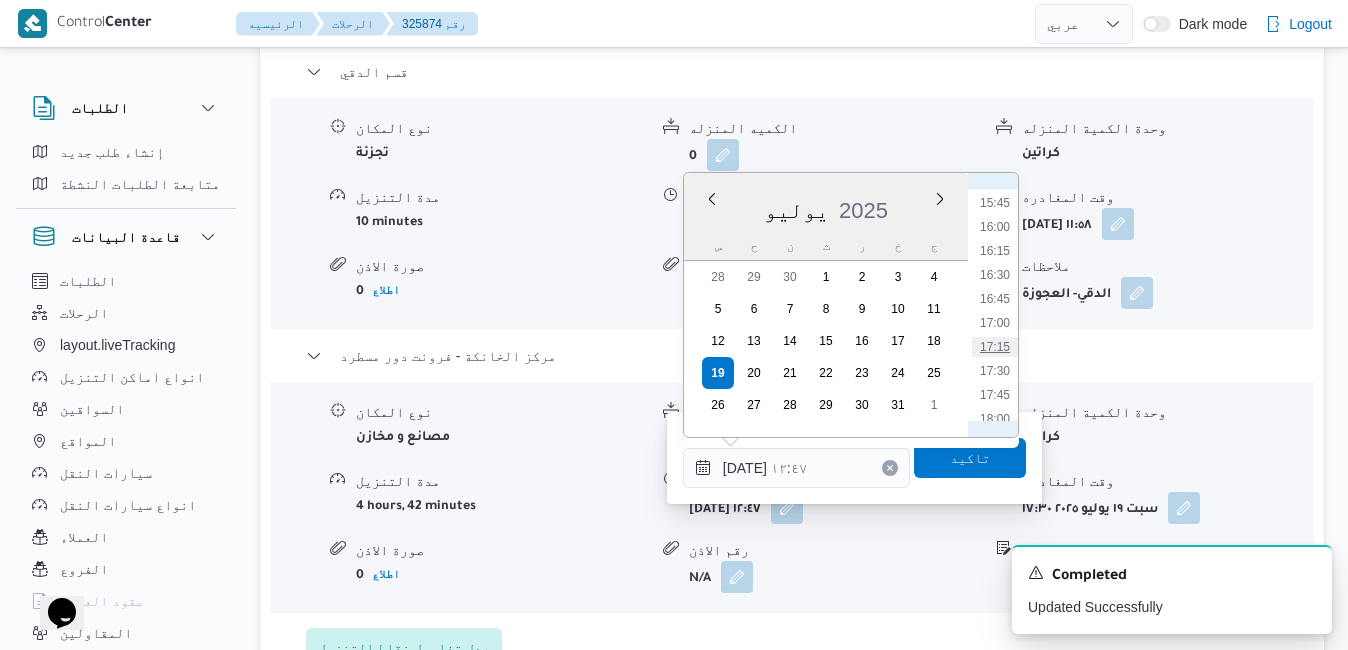 click on "17:15" at bounding box center (995, 347) 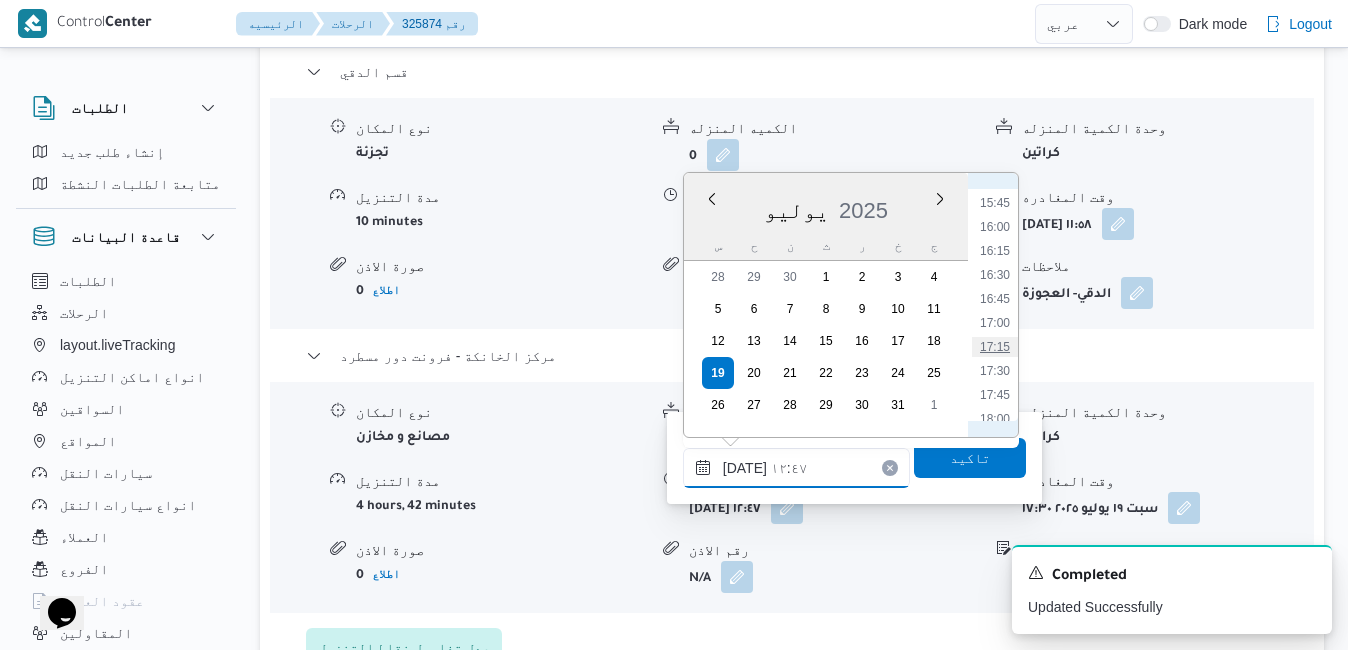 type on "١٩/٠٧/٢٠٢٥ ١٧:١٥" 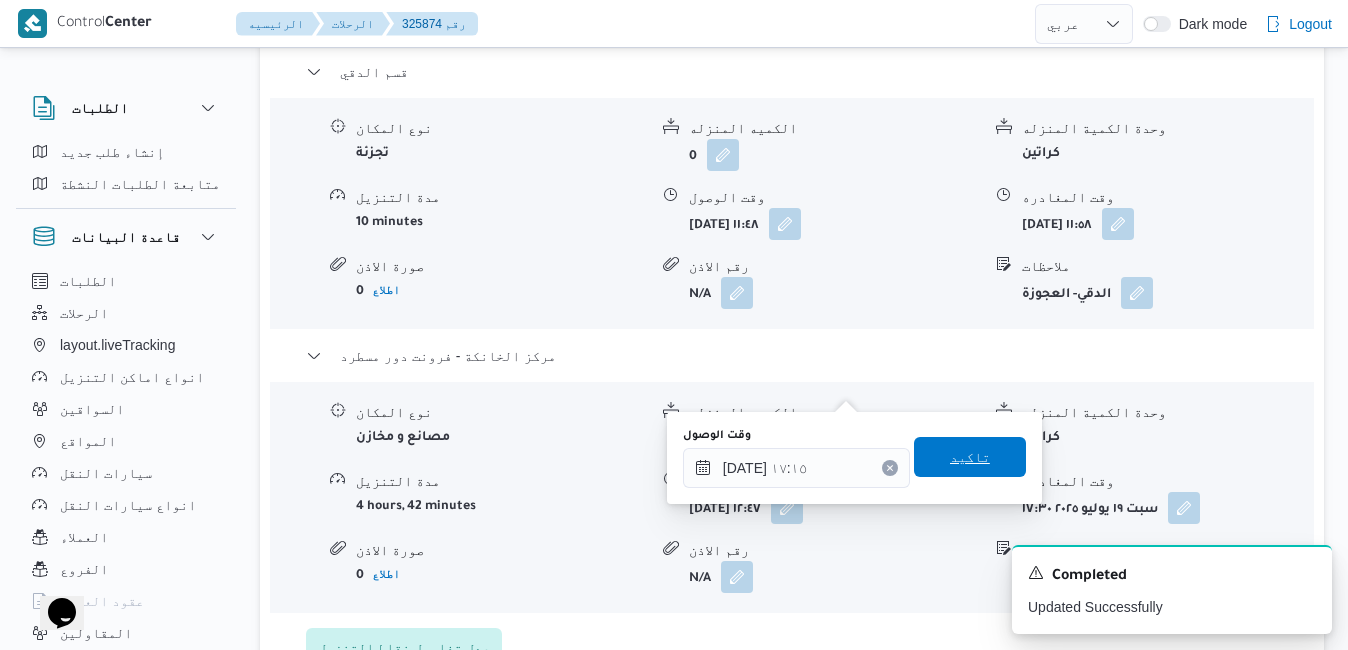 click on "تاكيد" at bounding box center (970, 457) 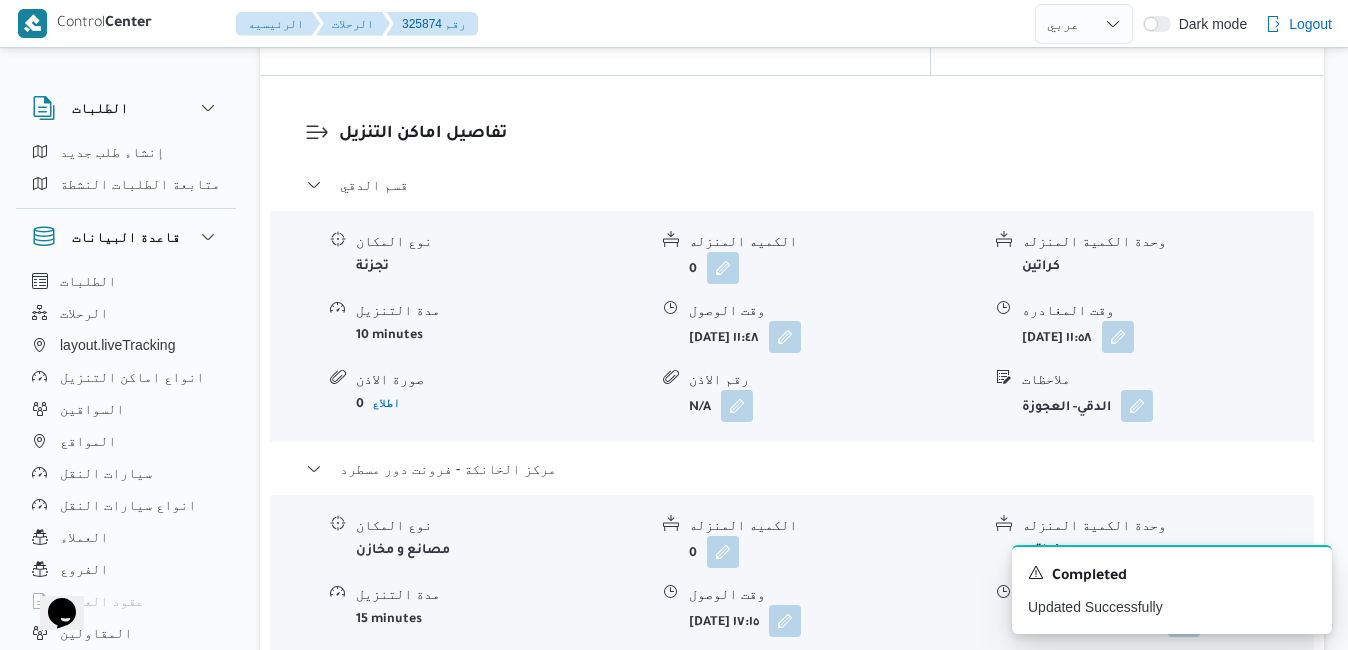 scroll, scrollTop: 1720, scrollLeft: 0, axis: vertical 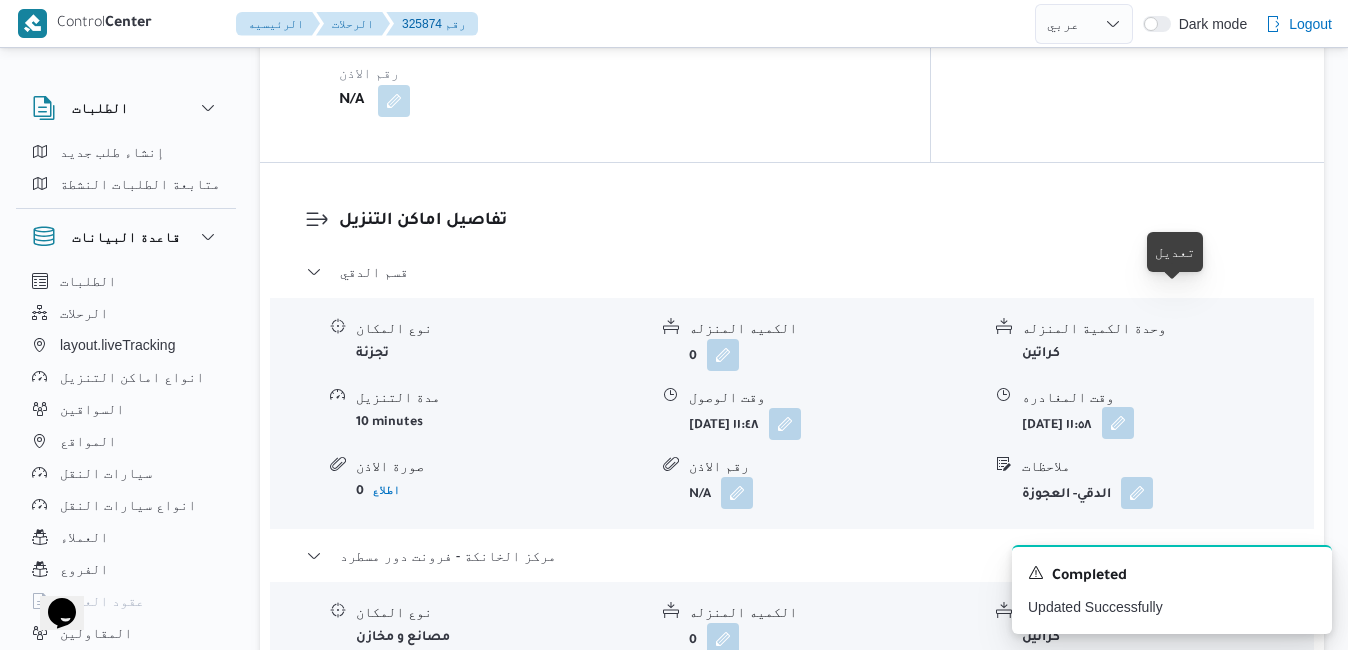 click at bounding box center (1118, 423) 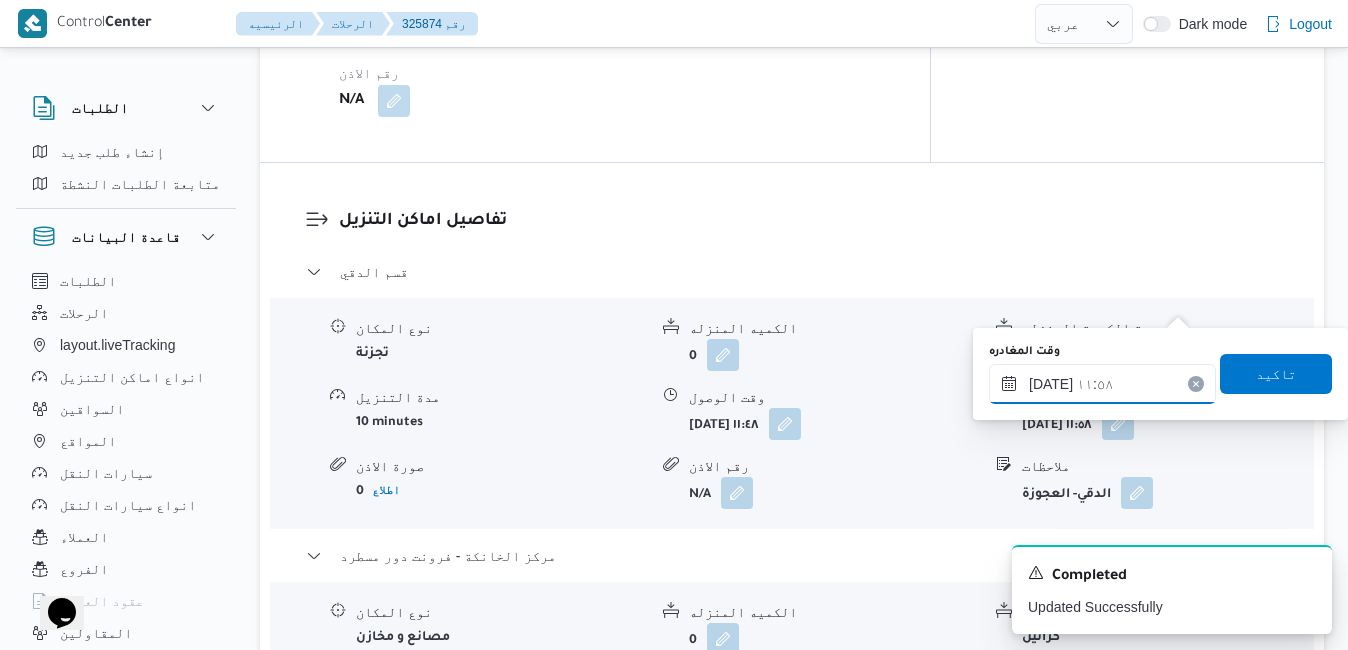 click on "١٩/٠٧/٢٠٢٥ ١١:٥٨" at bounding box center (1102, 384) 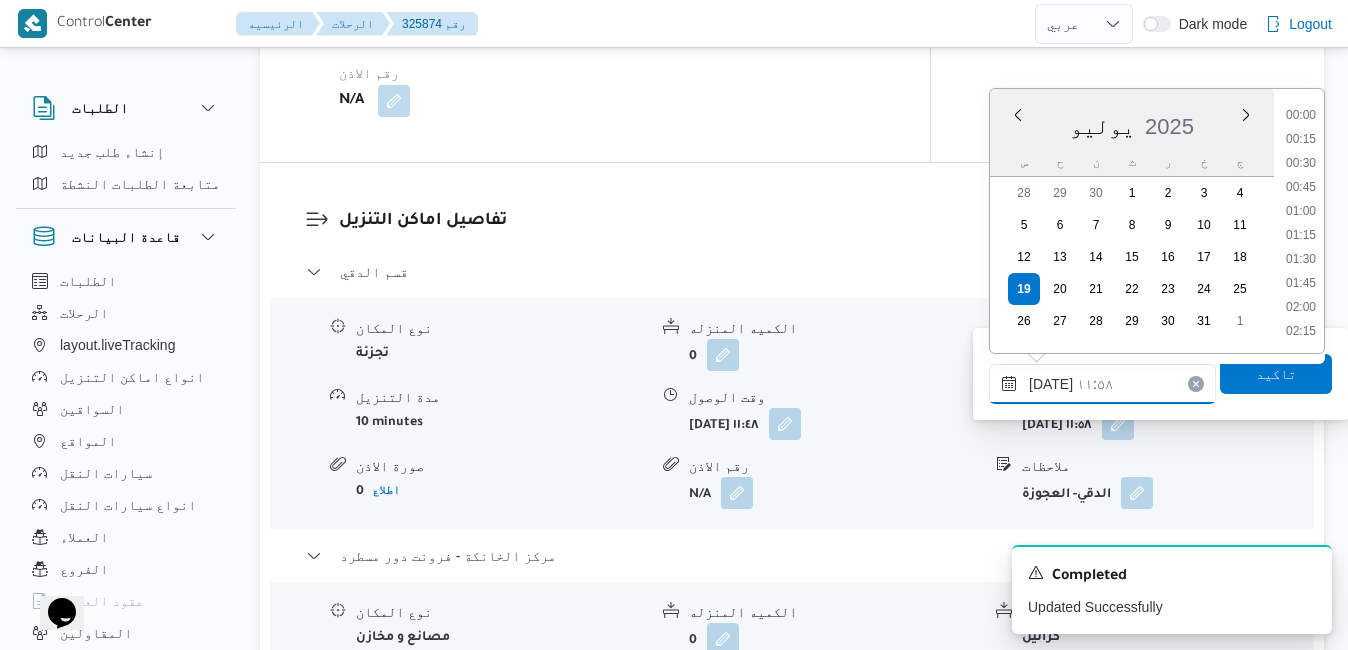 scroll, scrollTop: 1006, scrollLeft: 0, axis: vertical 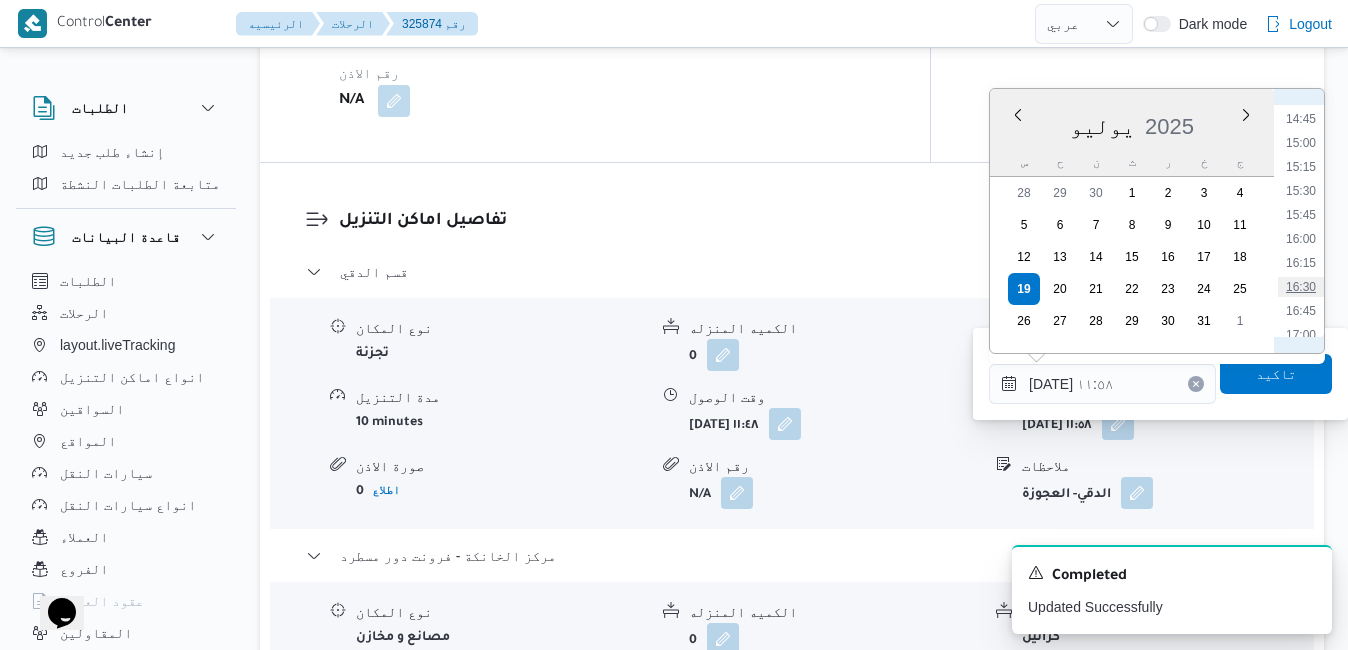 click on "16:30" at bounding box center (1301, 287) 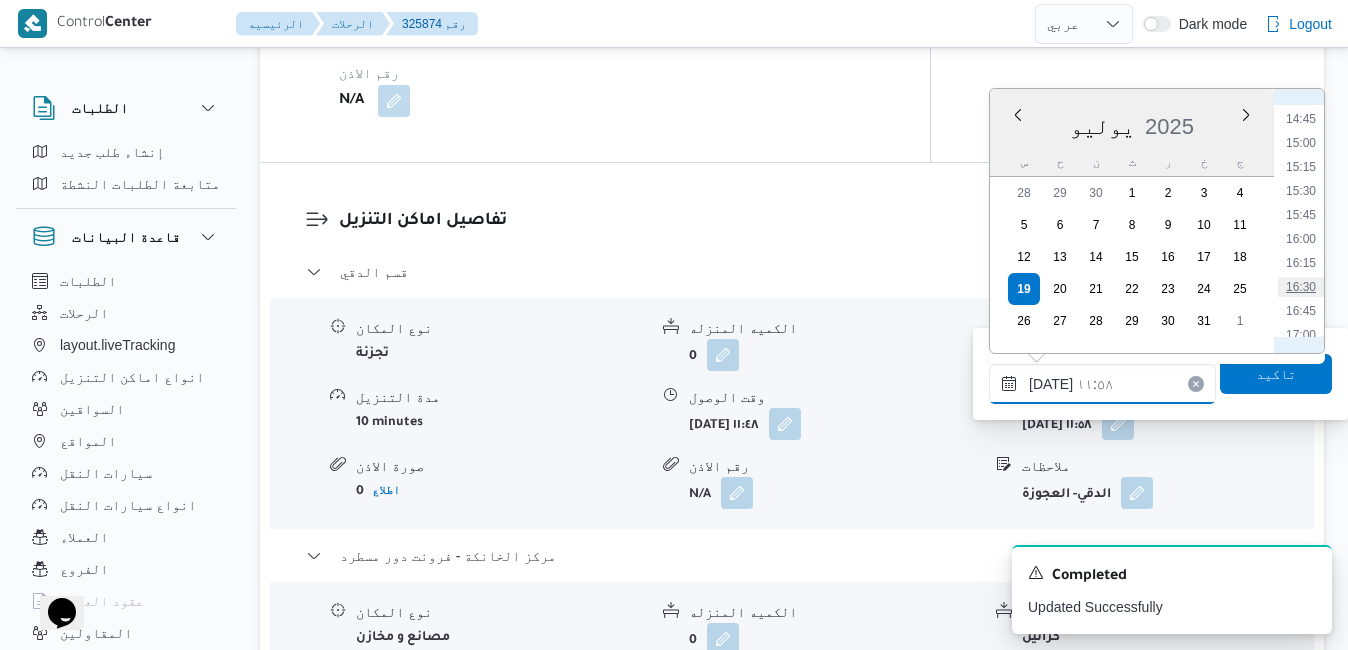 type on "١٩/٠٧/٢٠٢٥ ١٦:٣٠" 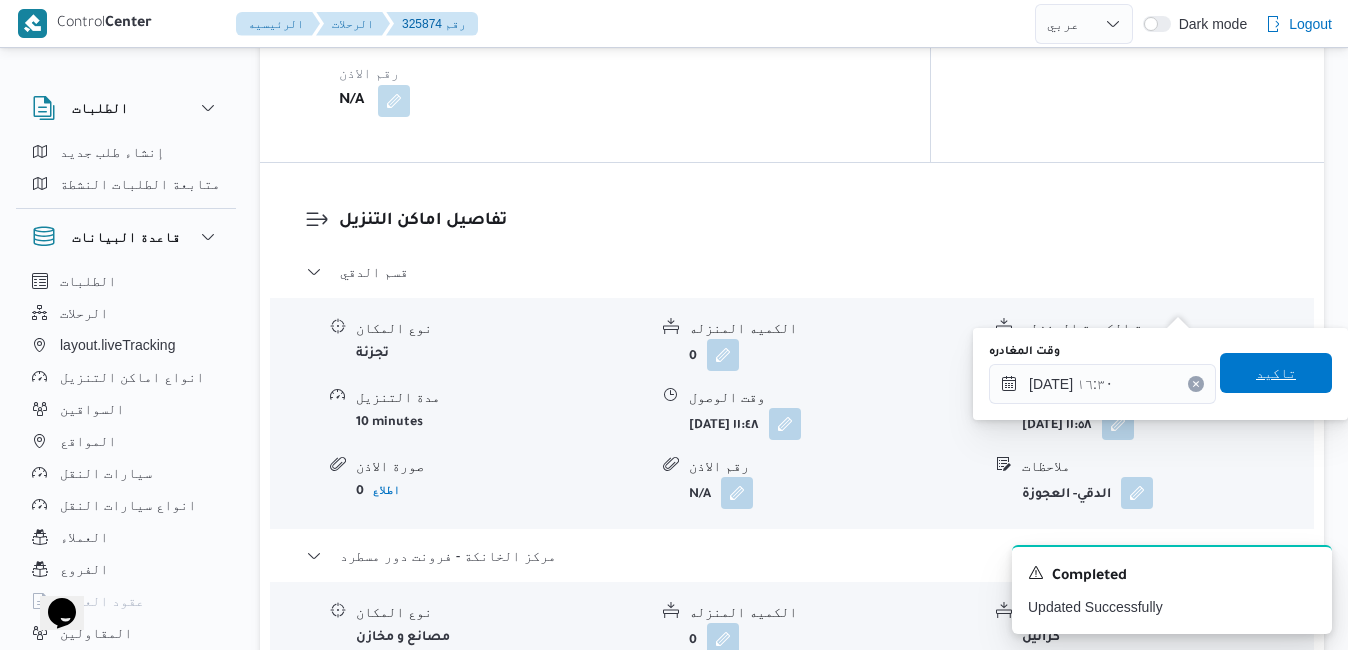 click on "تاكيد" at bounding box center (1276, 373) 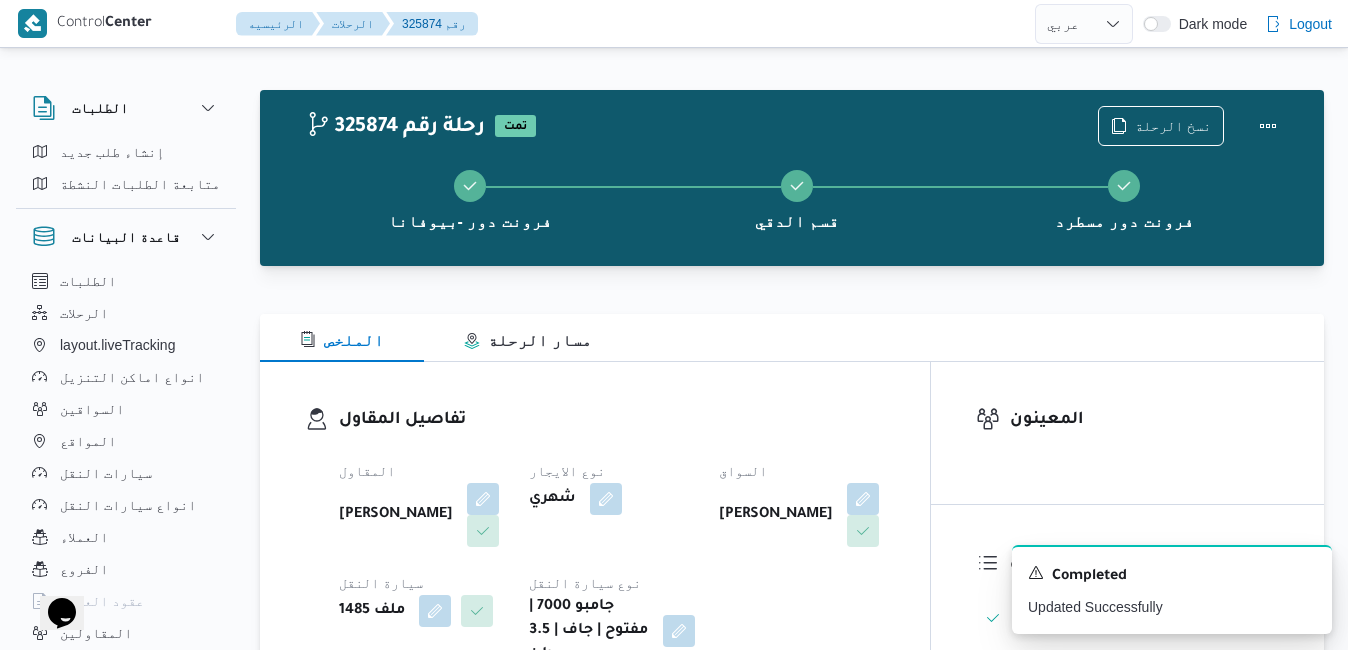 scroll, scrollTop: 0, scrollLeft: 0, axis: both 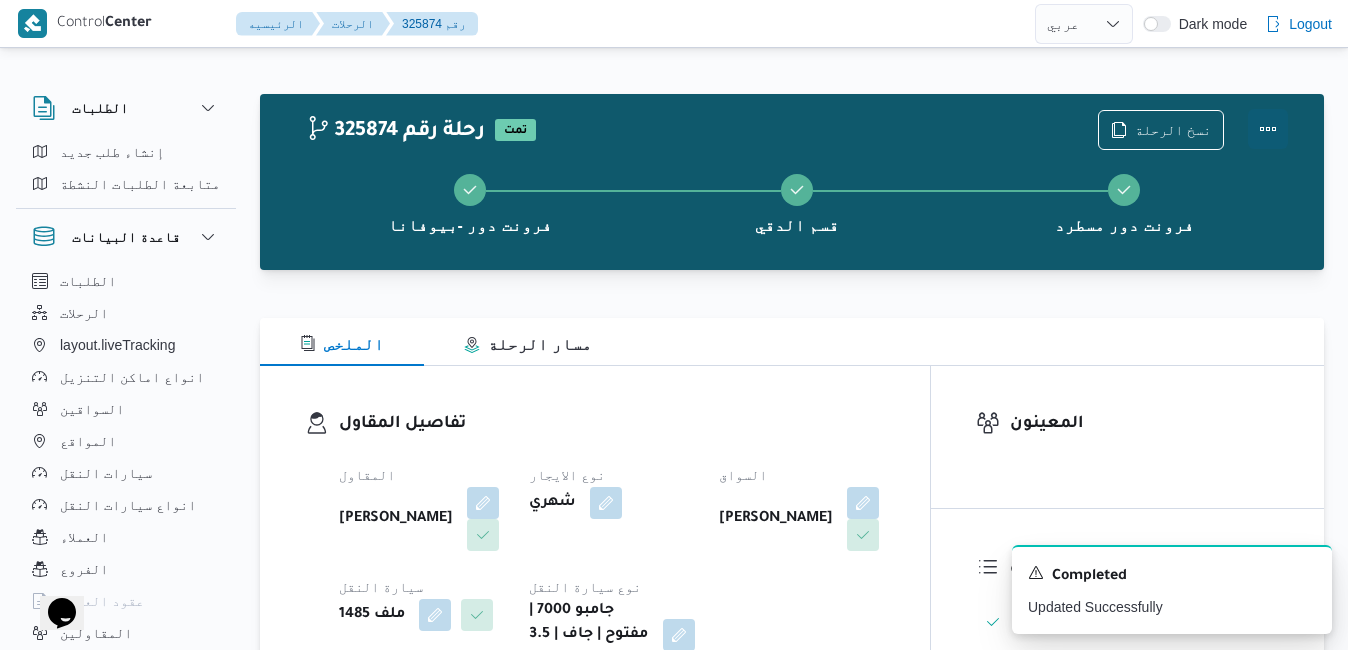 click at bounding box center (1268, 129) 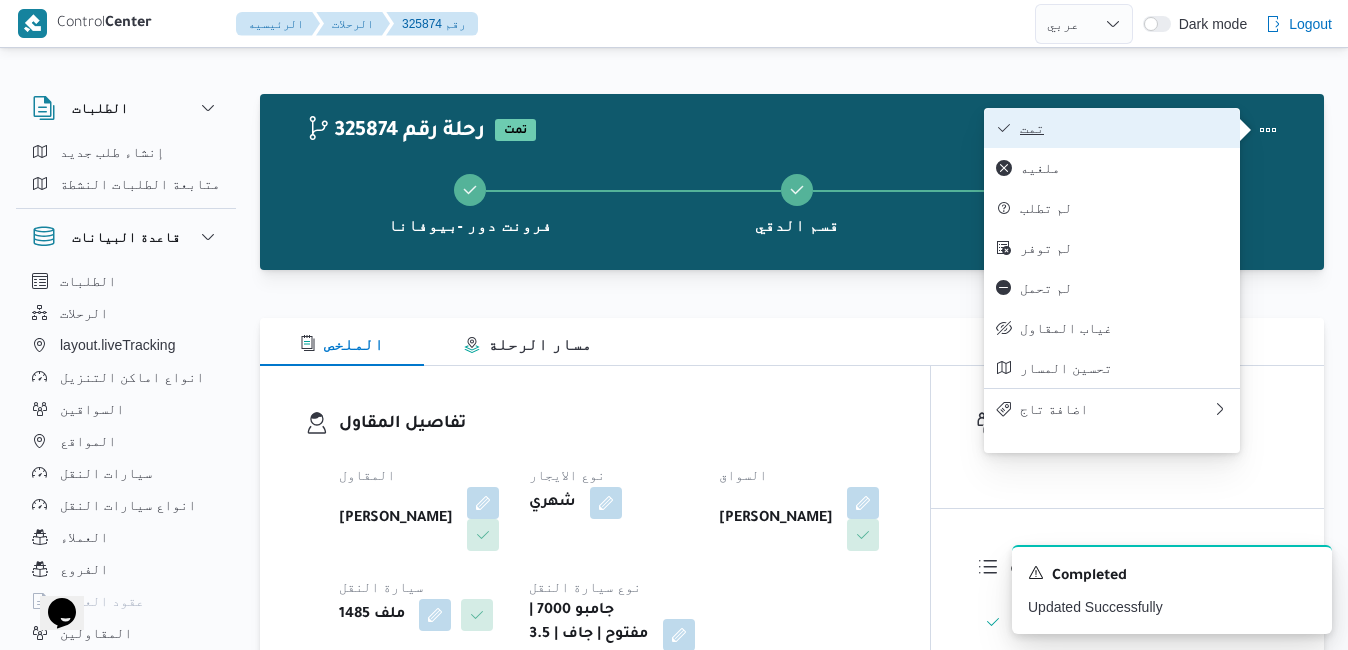click on "تمت" at bounding box center (1112, 128) 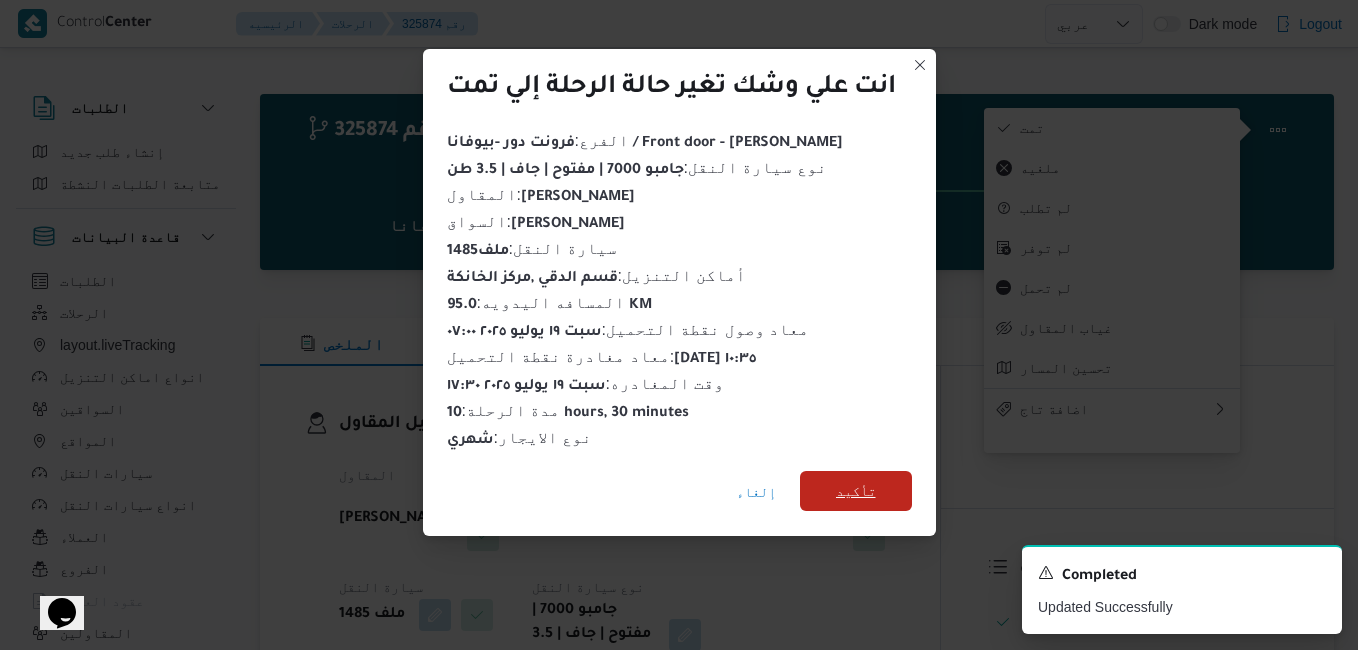 click on "تأكيد" at bounding box center [856, 491] 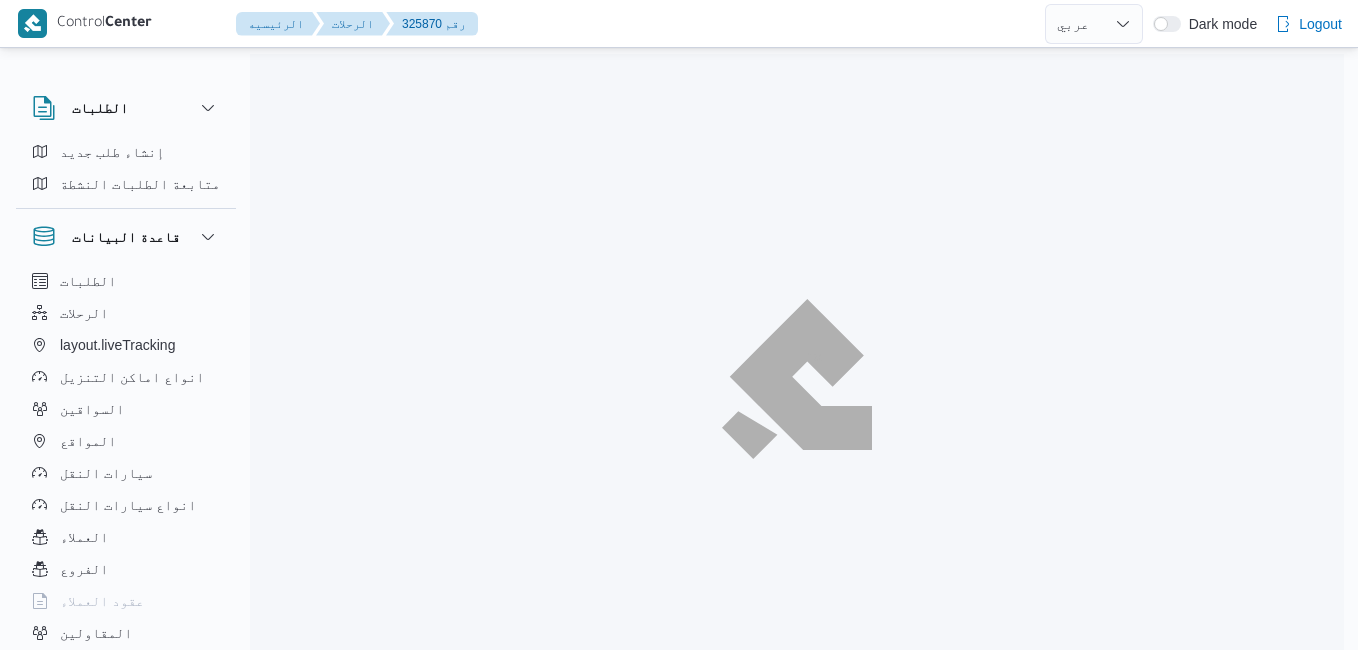select on "ar" 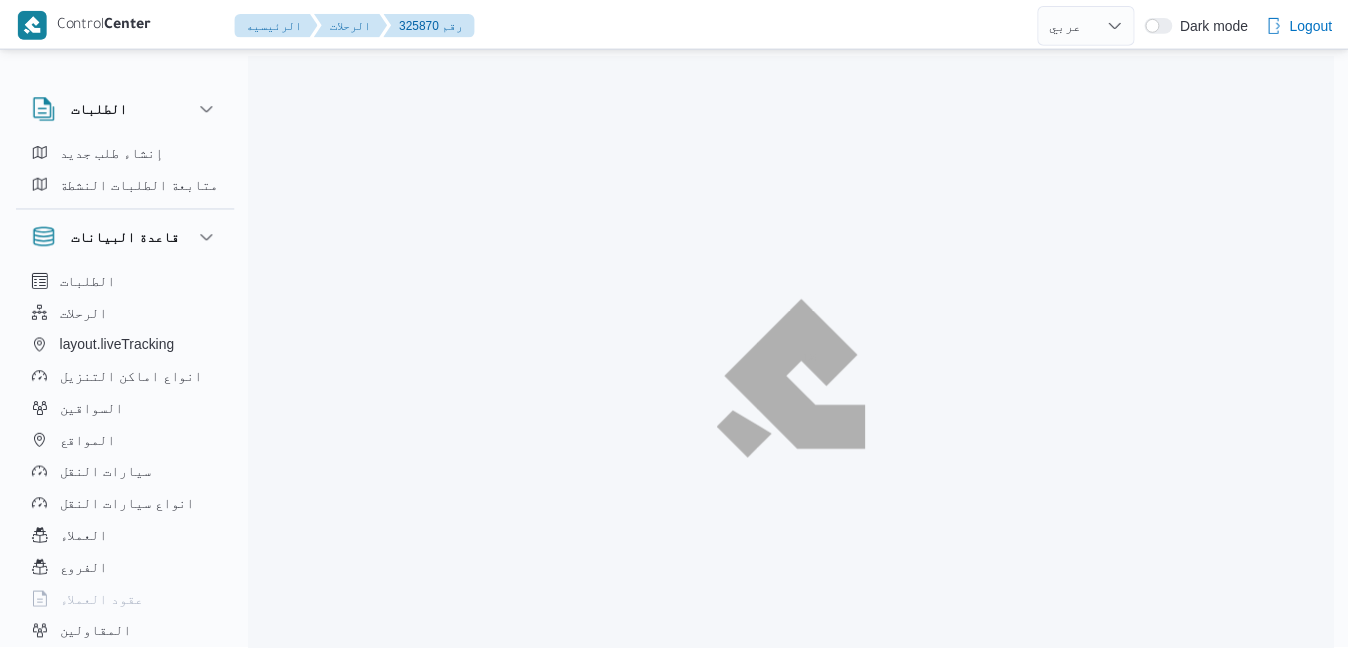 scroll, scrollTop: 0, scrollLeft: 0, axis: both 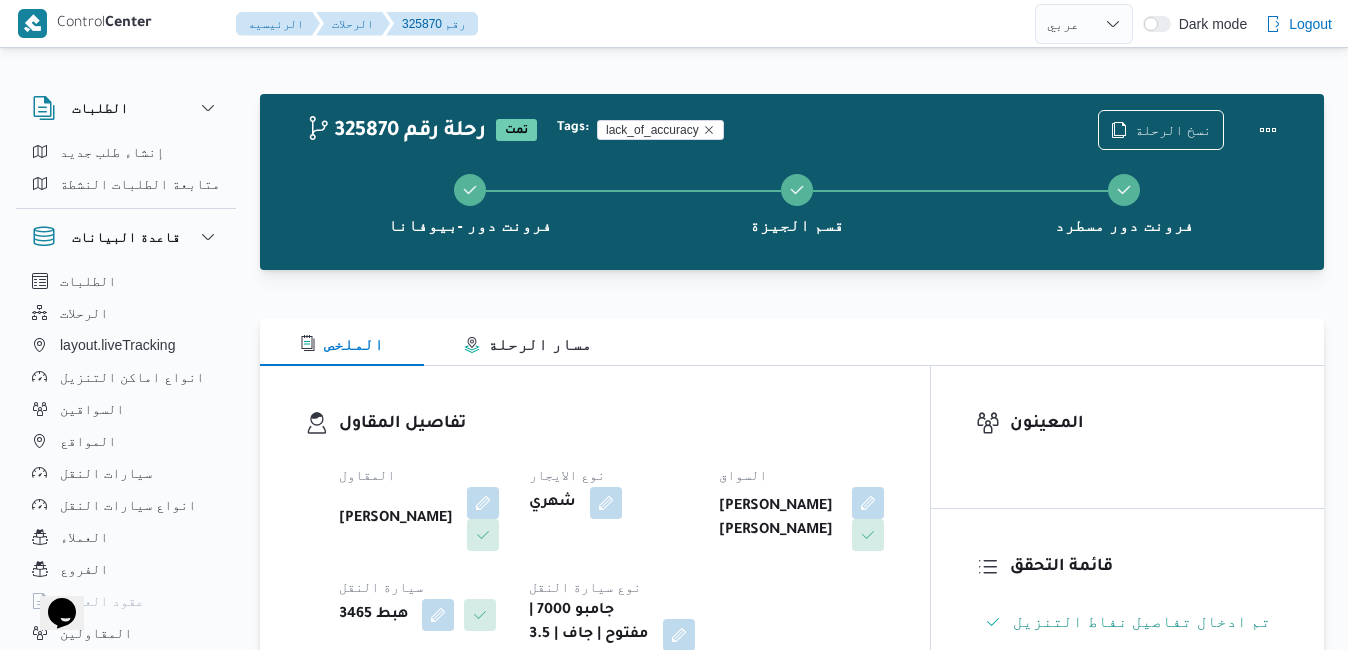 click on "الملخص مسار الرحلة" at bounding box center [792, 342] 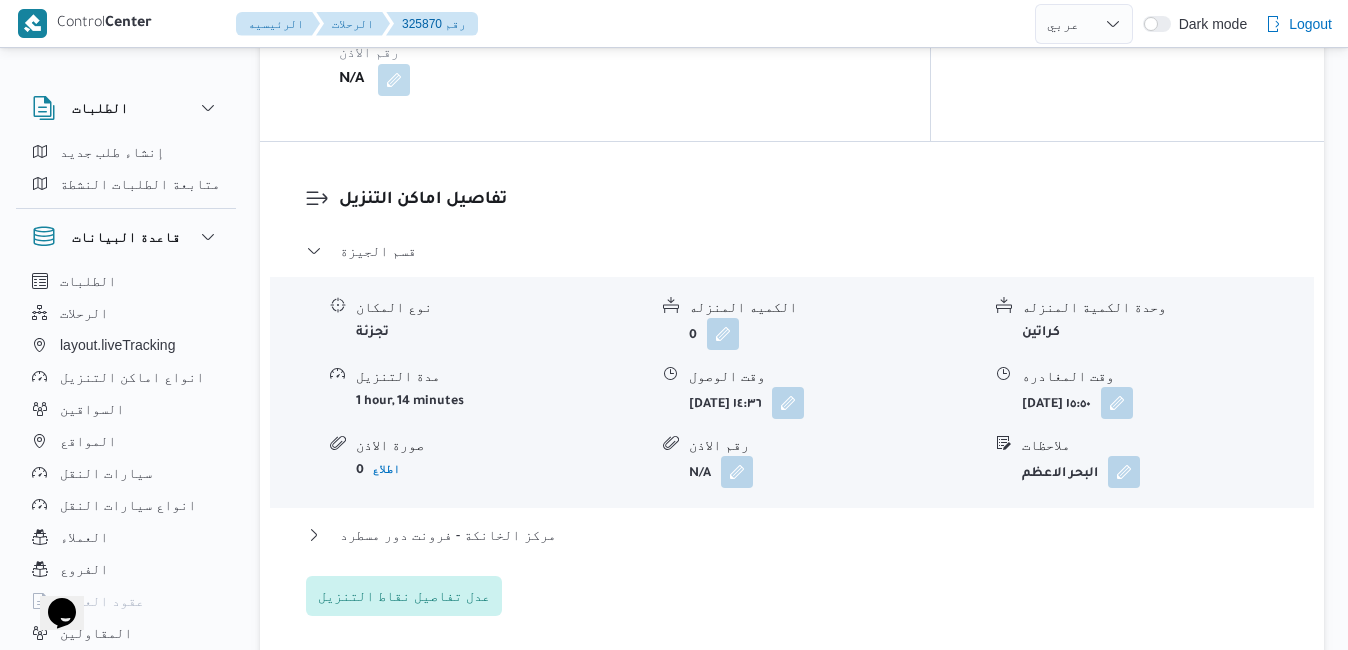 scroll, scrollTop: 1720, scrollLeft: 0, axis: vertical 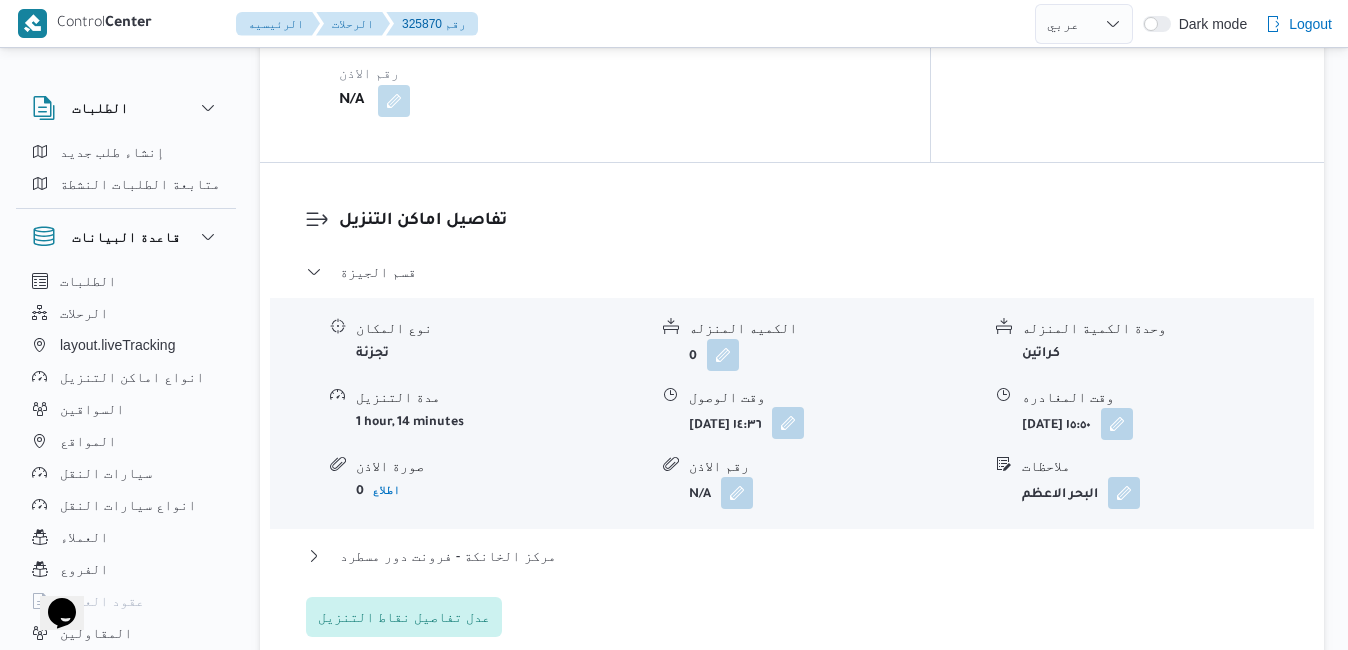 click at bounding box center (788, 423) 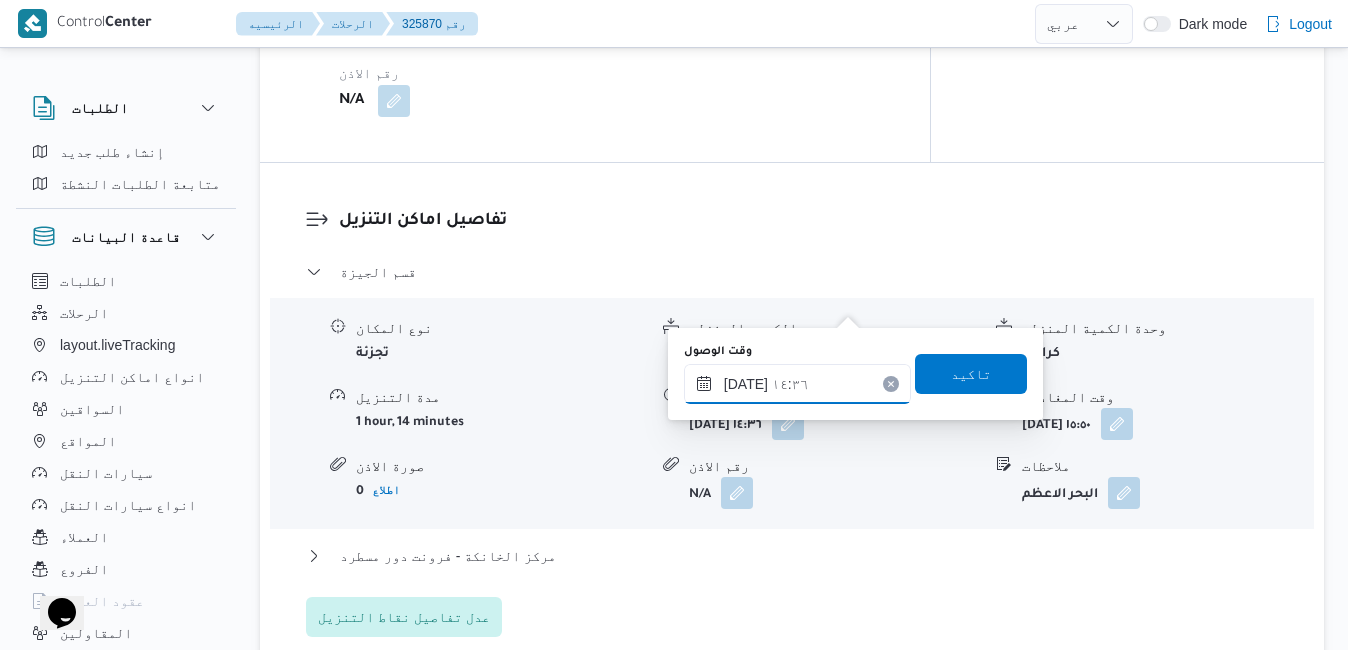 click on "[DATE] ١٤:٣٦" at bounding box center (797, 384) 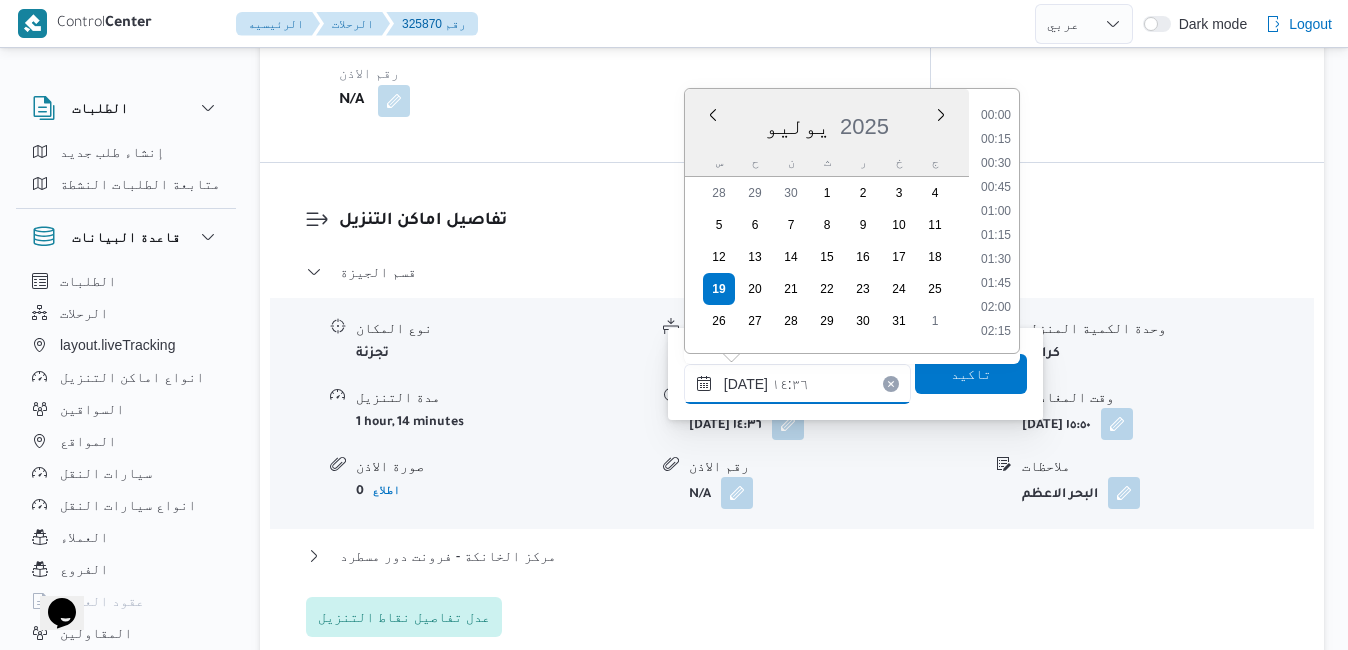scroll, scrollTop: 1270, scrollLeft: 0, axis: vertical 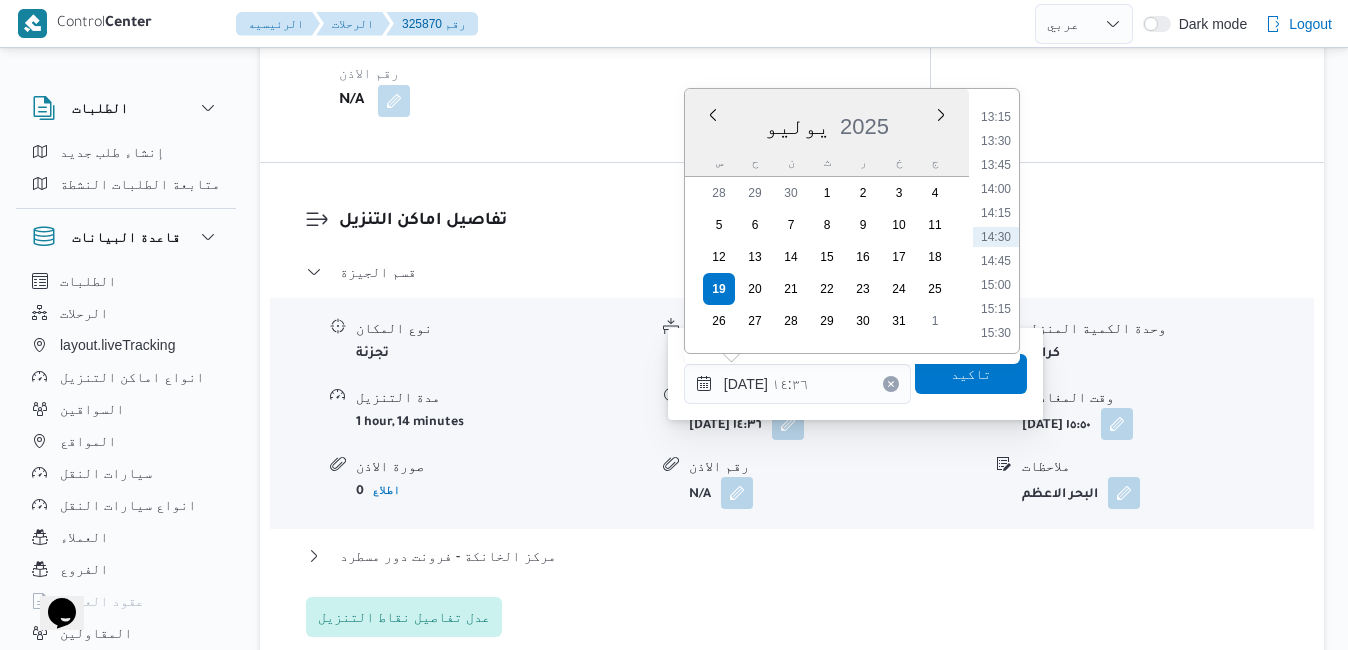 click on "00:00 00:15 00:30 00:45 01:00 01:15 01:30 01:45 02:00 02:15 02:30 02:45 03:00 03:15 03:30 03:45 04:00 04:15 04:30 04:45 05:00 05:15 05:30 05:45 06:00 06:15 06:30 06:45 07:00 07:15 07:30 07:45 08:00 08:15 08:30 08:45 09:00 09:15 09:30 09:45 10:00 10:15 10:30 10:45 11:00 11:15 11:30 11:45 12:00 12:15 12:30 12:45 13:00 13:15 13:30 13:45 14:00 14:15 14:30 14:45 15:00 15:15 15:30 15:45 16:00 16:15 16:30 16:45 17:00 17:15 17:30 17:45 18:00 18:15 18:30 18:45 19:00 19:15 19:30 19:45 20:00 20:15 20:30 20:45 21:00 21:15 21:30 21:45 22:00 22:15 22:30 22:45 23:00 23:15 23:30 23:45" at bounding box center (996, 221) 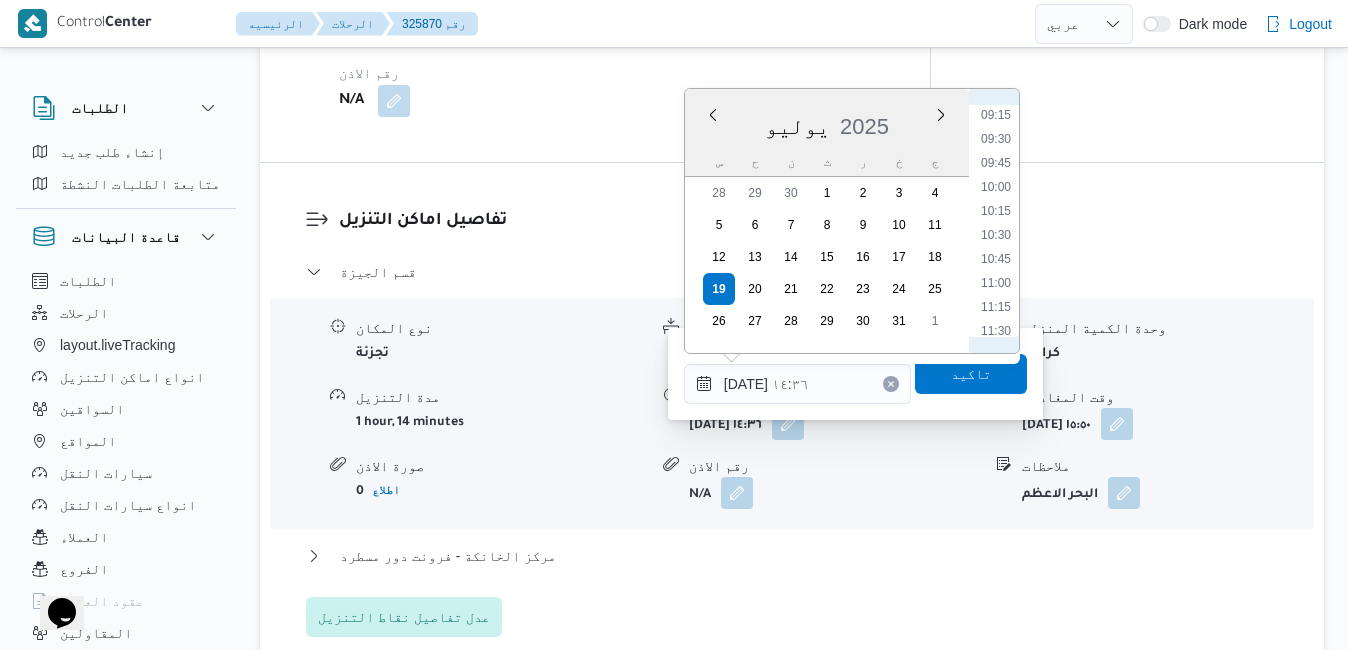 scroll, scrollTop: 864, scrollLeft: 0, axis: vertical 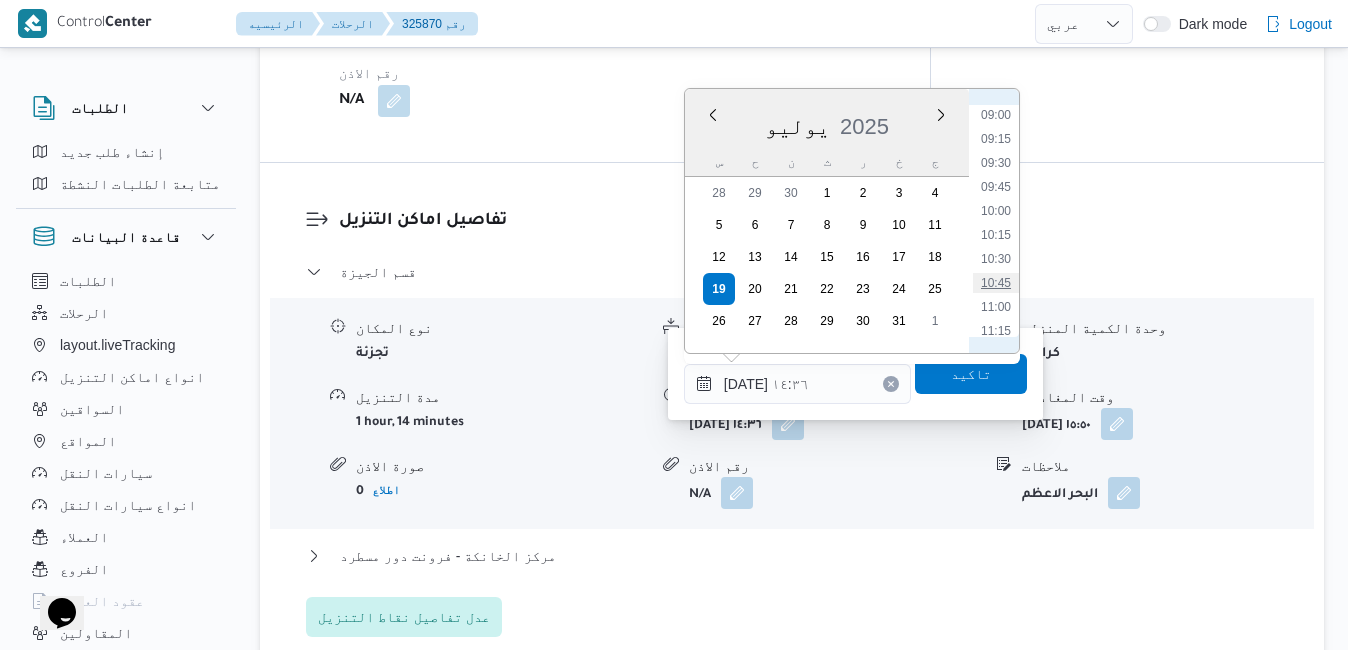 click on "10:45" at bounding box center [996, 283] 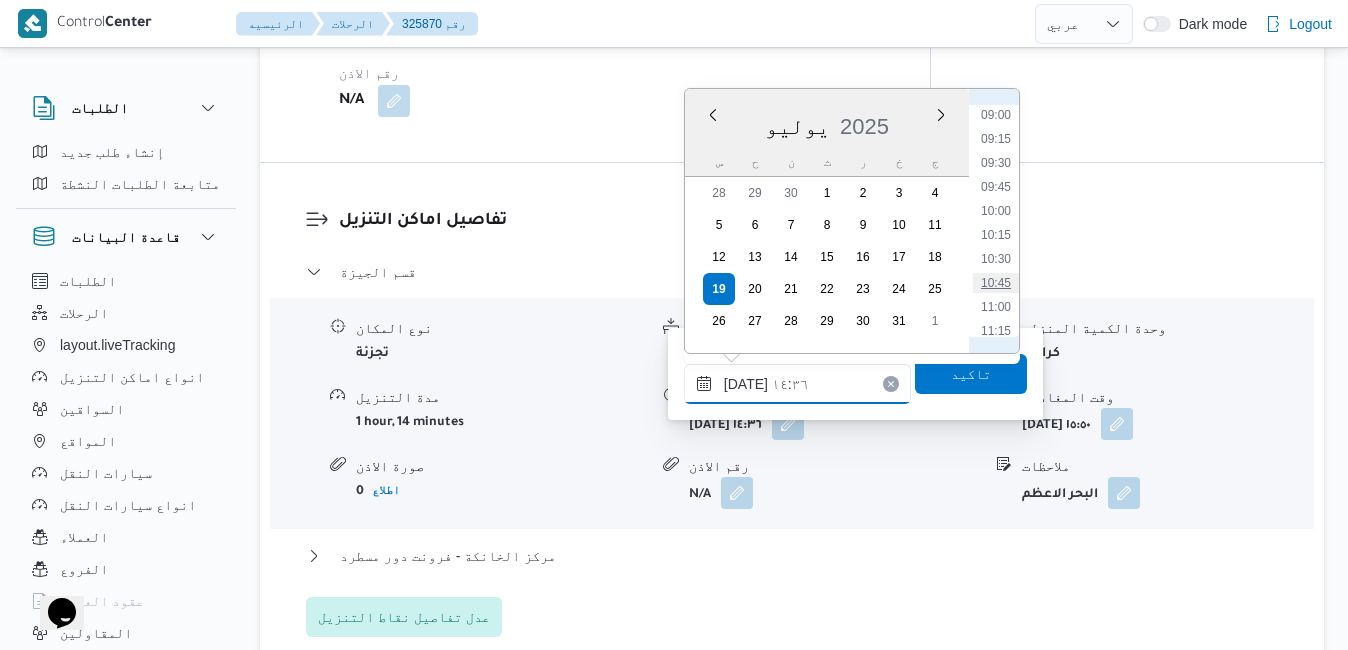 type on "[DATE] ١٠:٤٥" 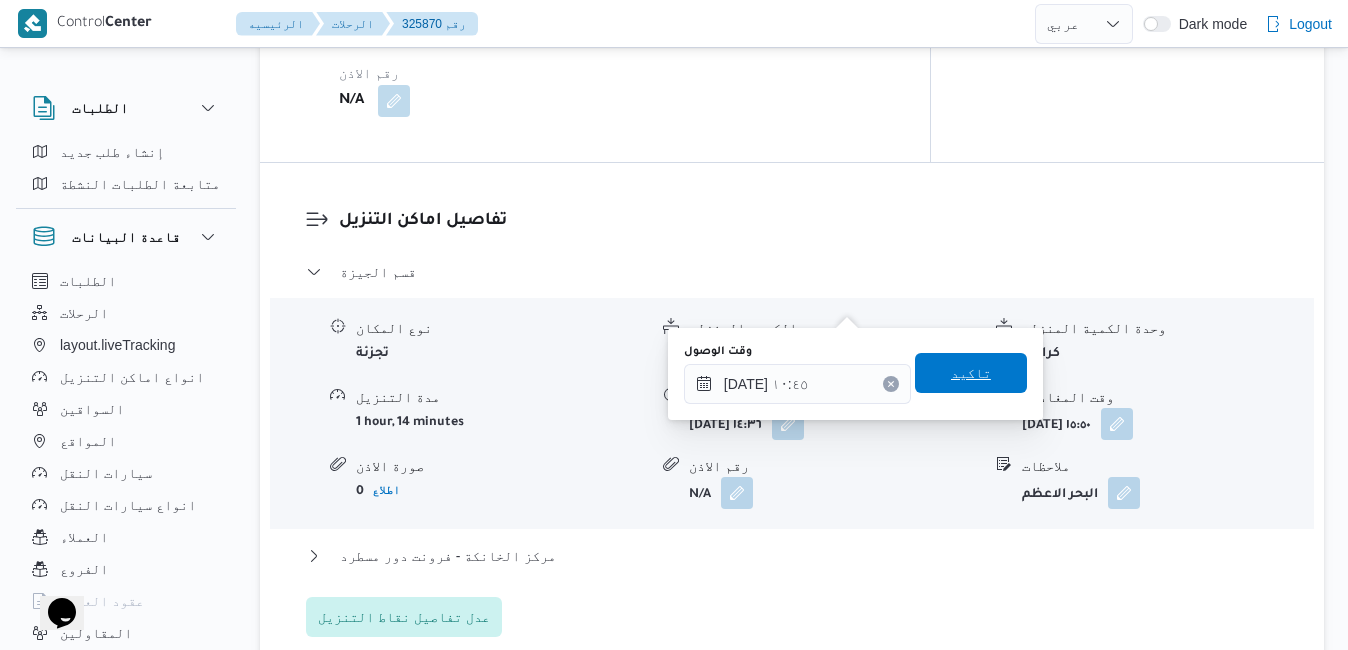 click on "تاكيد" at bounding box center [971, 373] 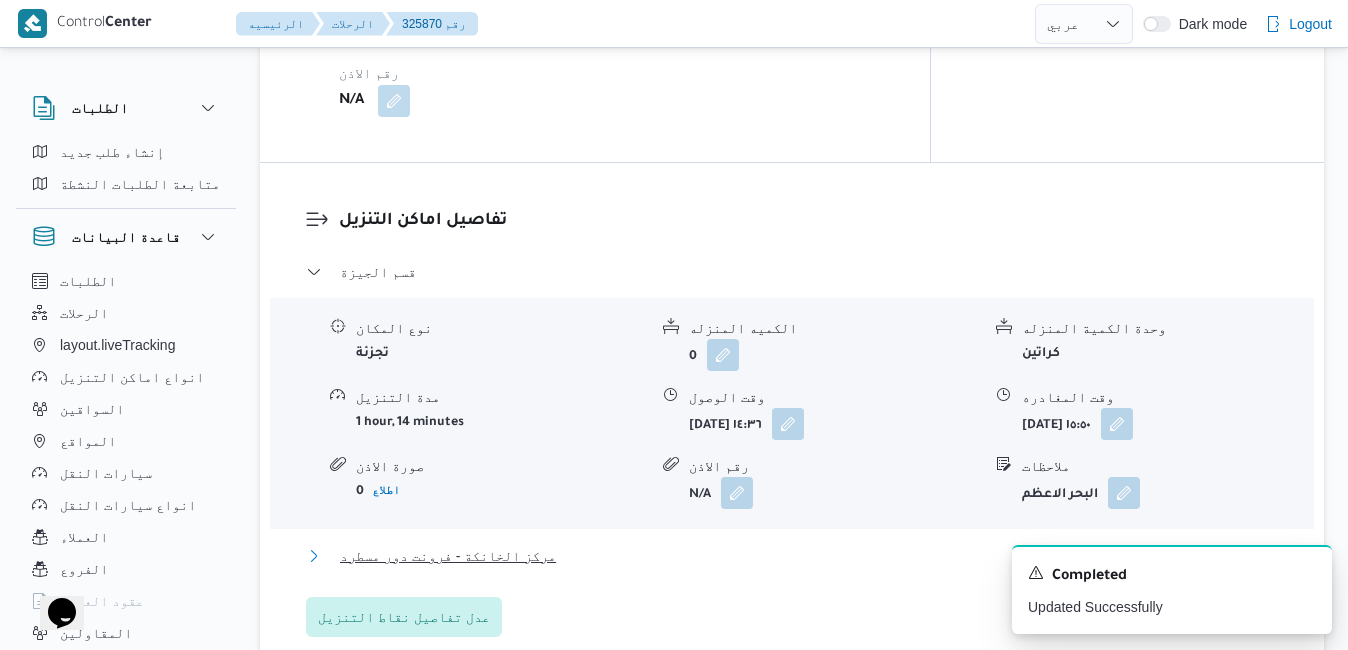 click on "مركز الخانكة -
فرونت دور مسطرد" at bounding box center (792, 556) 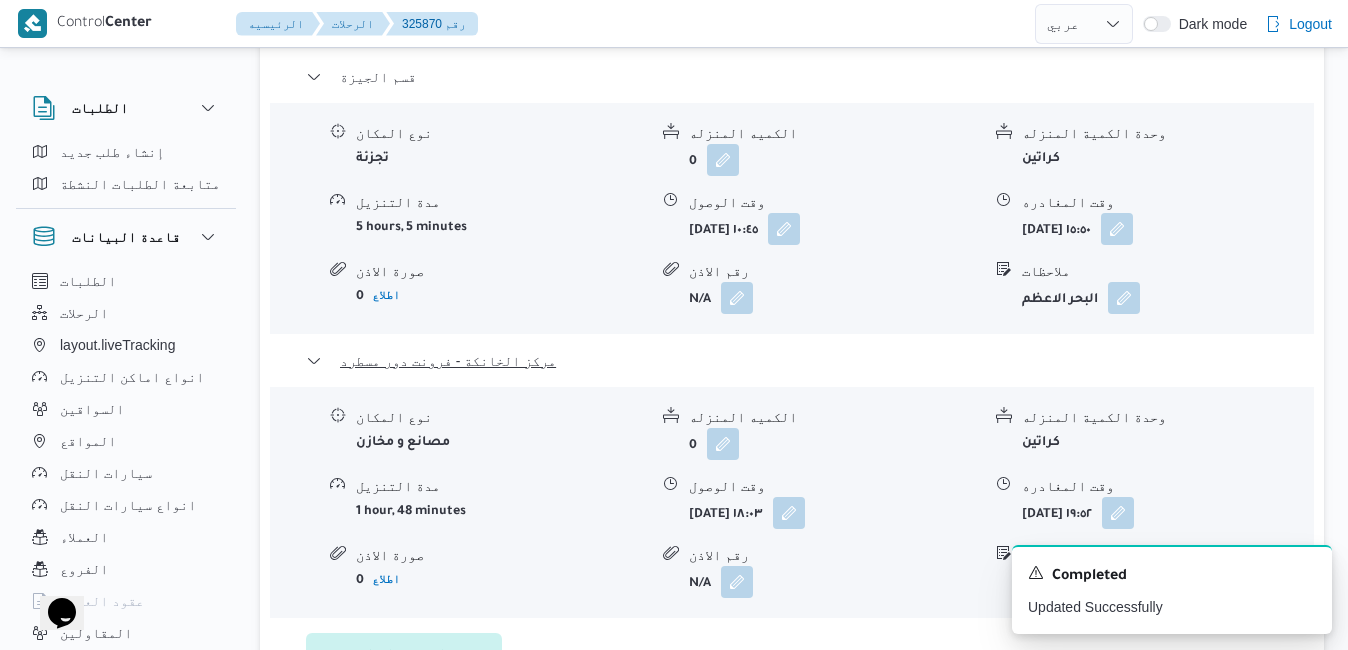 scroll, scrollTop: 1920, scrollLeft: 0, axis: vertical 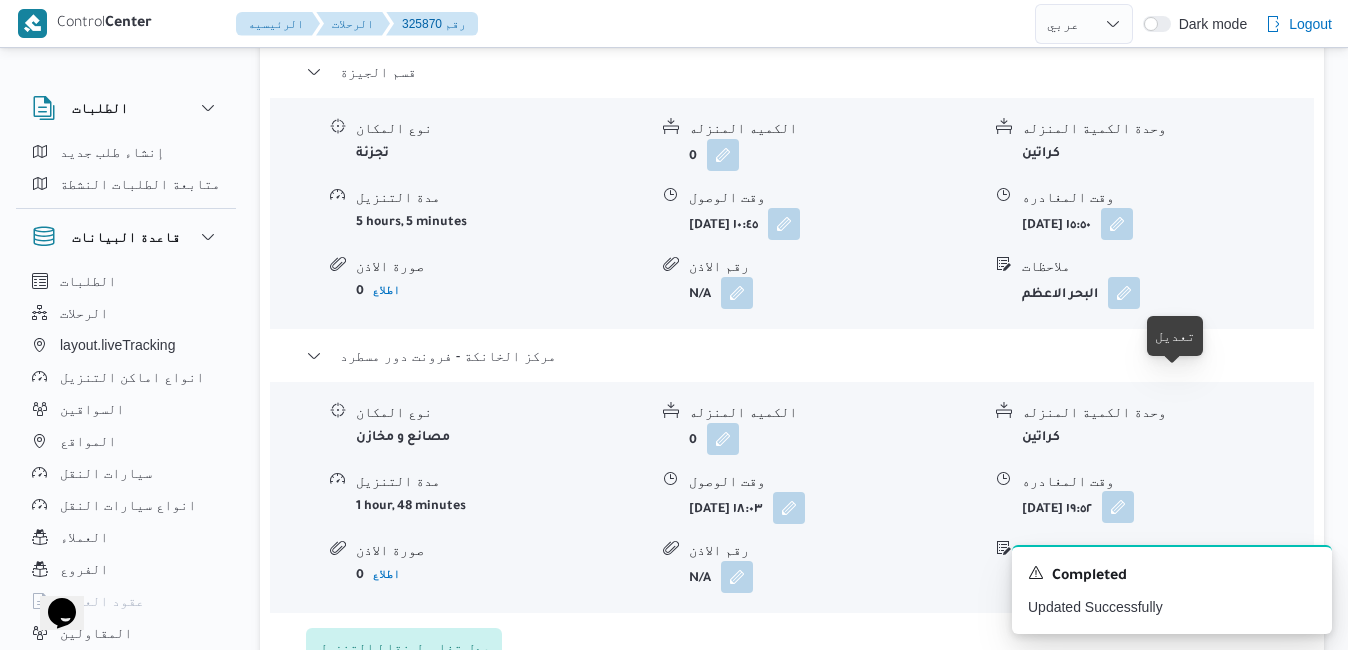 click at bounding box center [1118, 507] 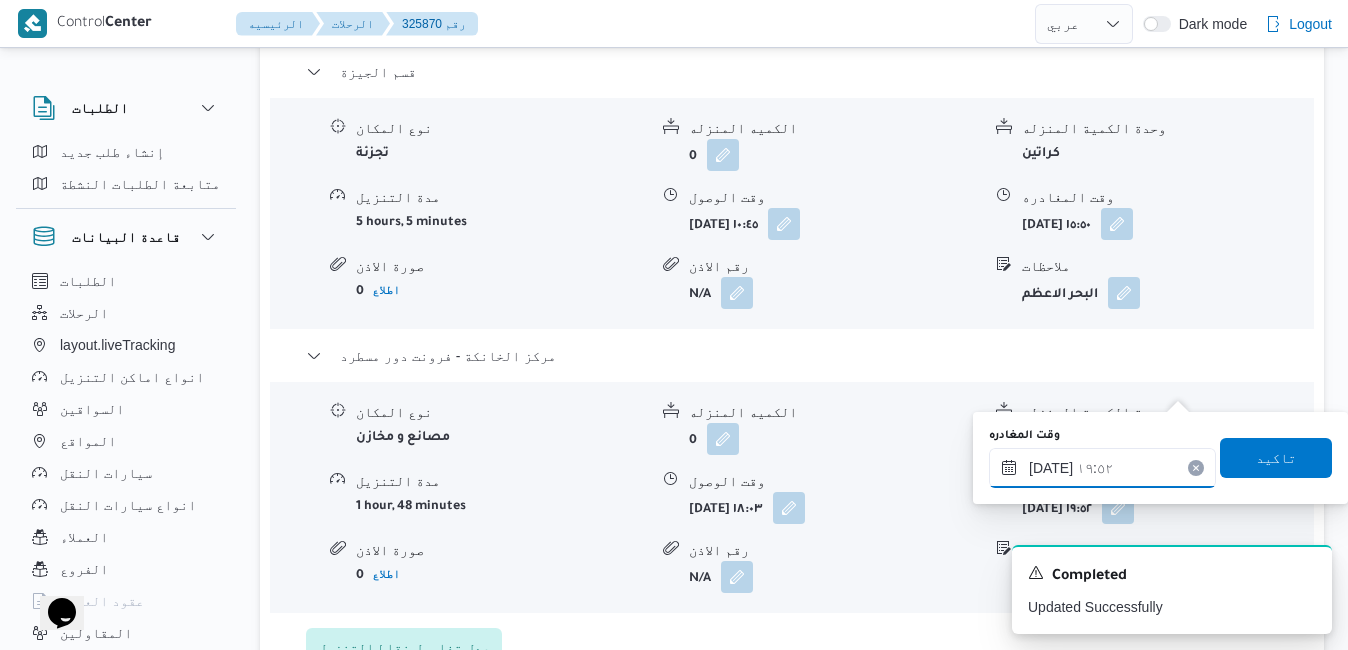 click on "١٩/٠٧/٢٠٢٥ ١٩:٥٢" at bounding box center [1102, 468] 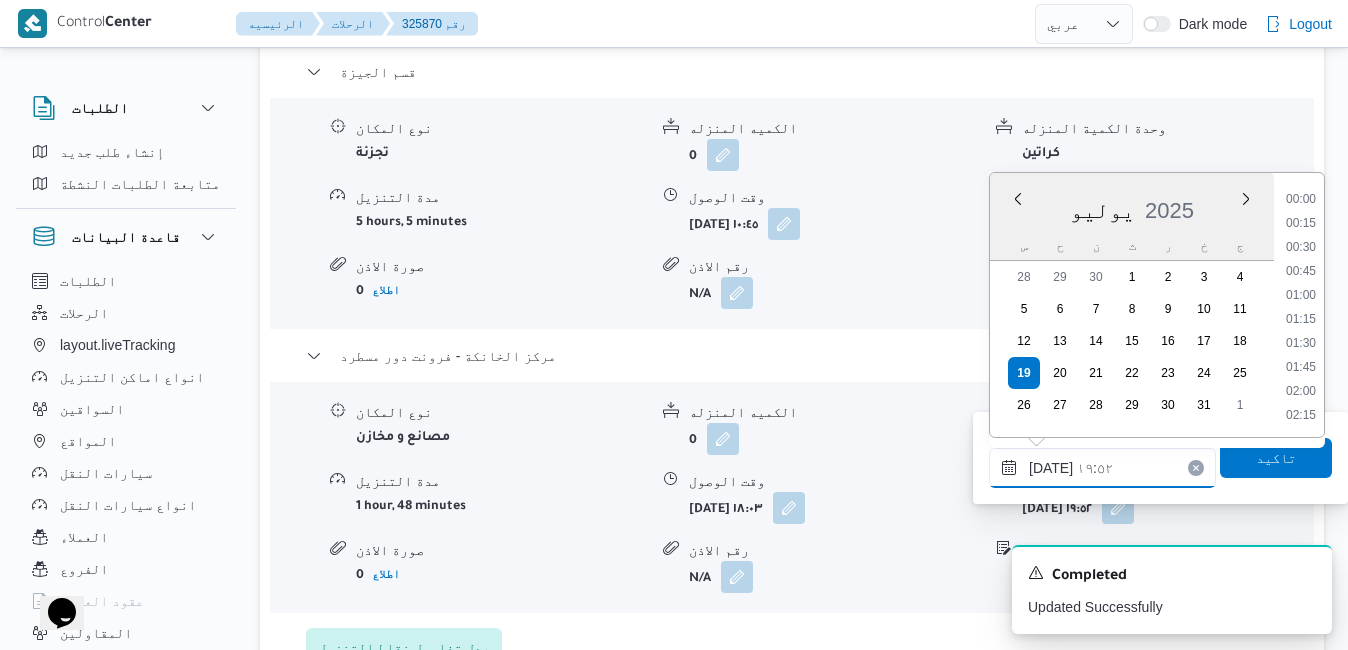 scroll, scrollTop: 1774, scrollLeft: 0, axis: vertical 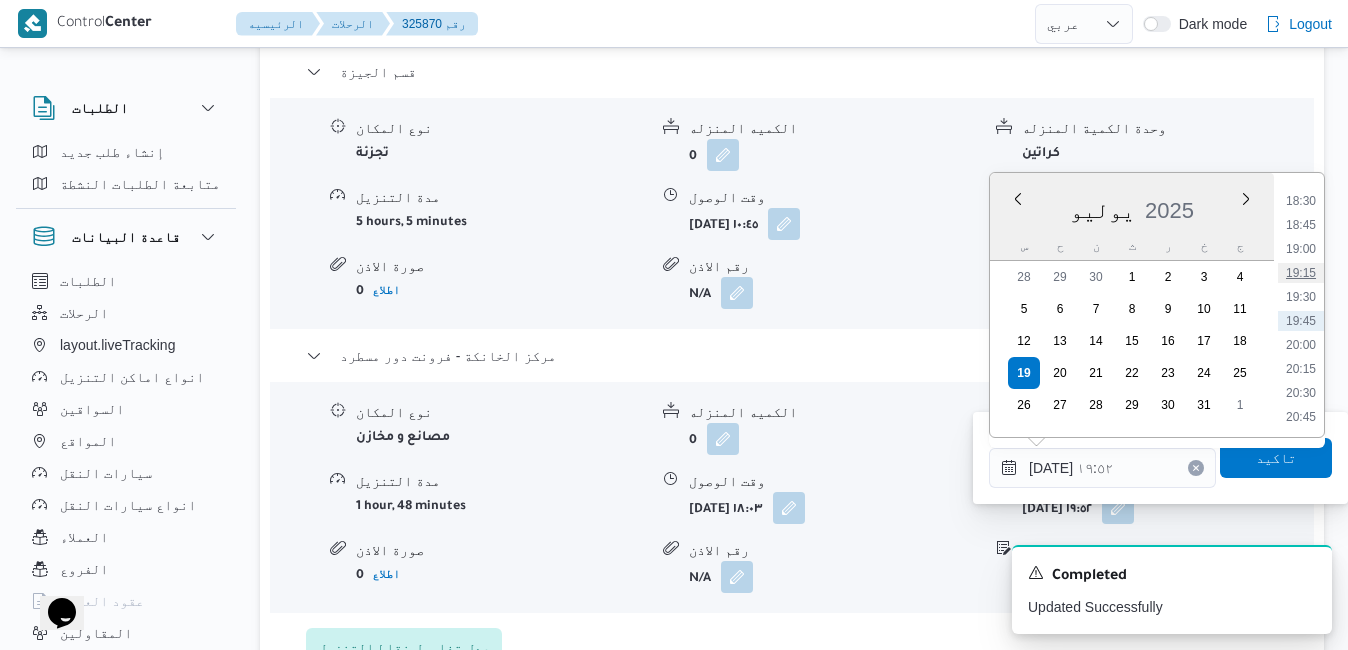 click on "19:15" at bounding box center [1301, 273] 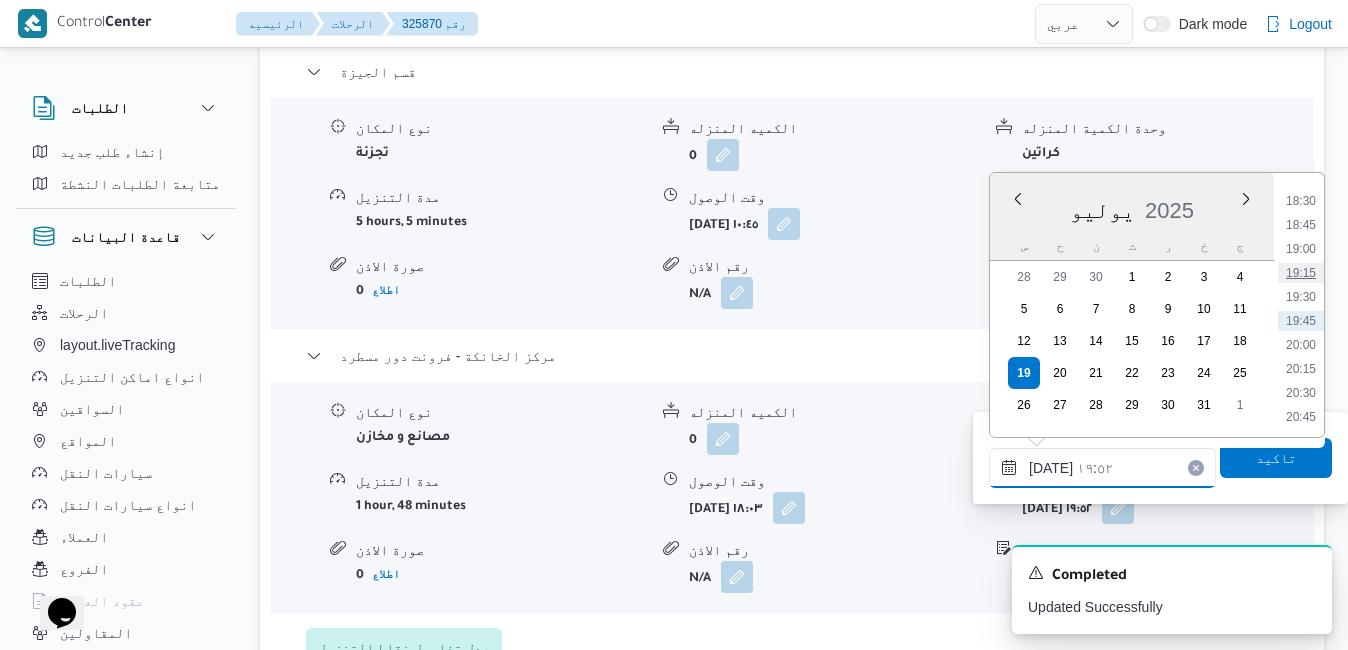 type on "١٩/٠٧/٢٠٢٥ ١٩:١٥" 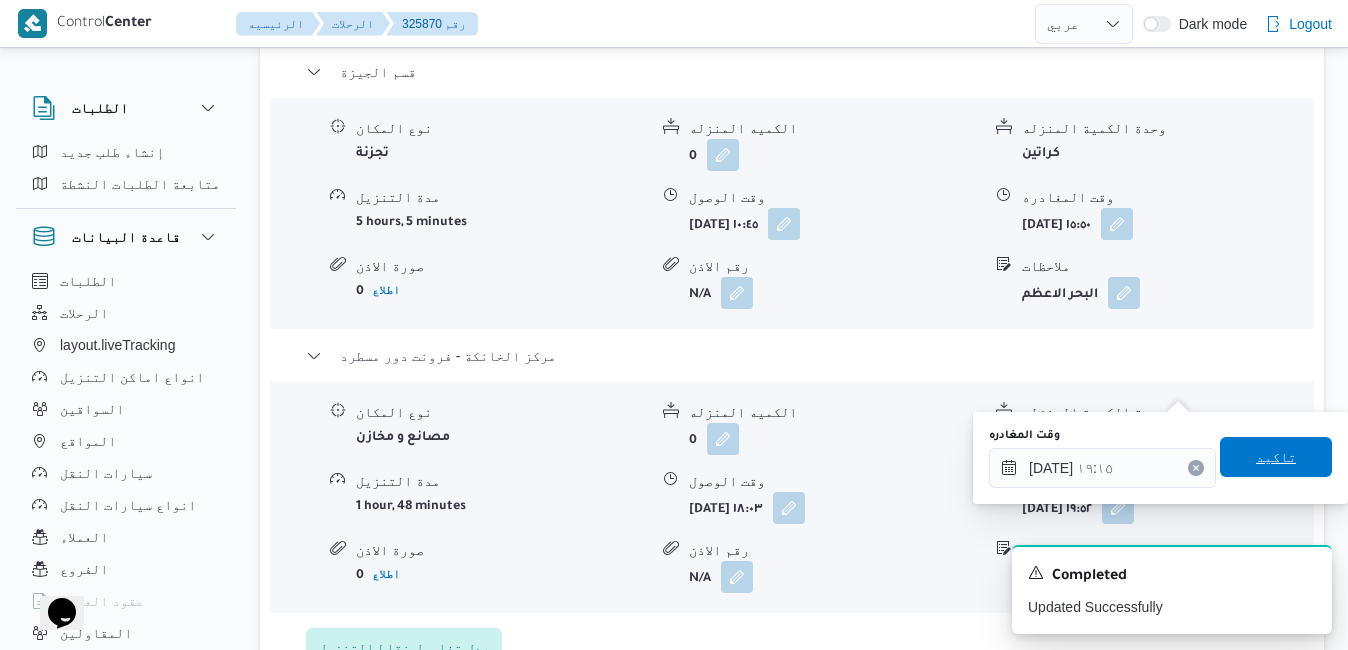 click on "تاكيد" at bounding box center (1276, 457) 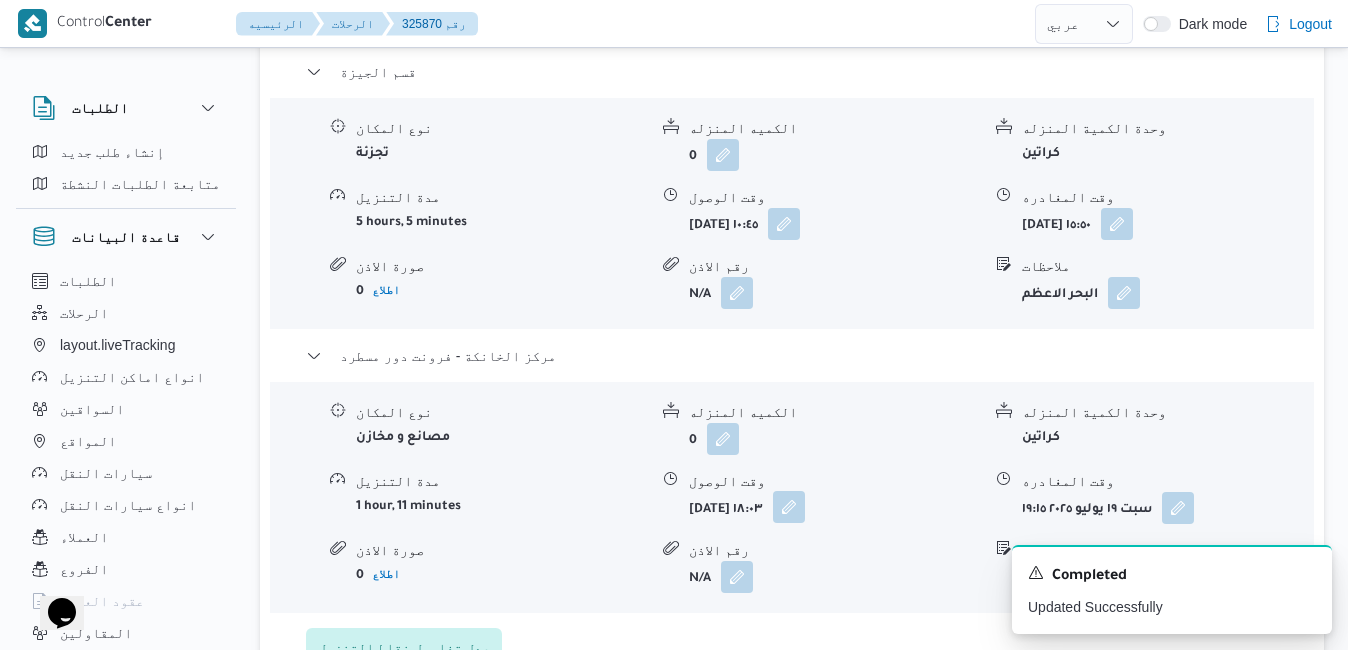 click at bounding box center (789, 507) 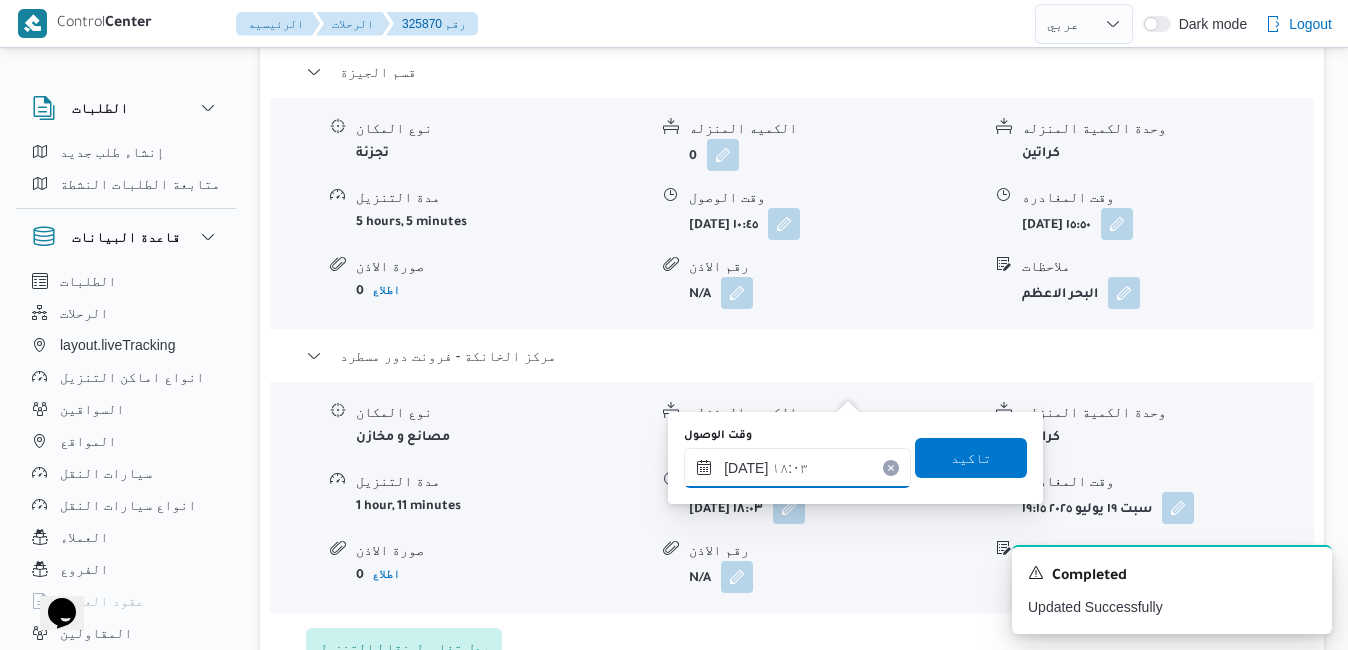 click on "١٩/٠٧/٢٠٢٥ ١٨:٠٣" at bounding box center (797, 468) 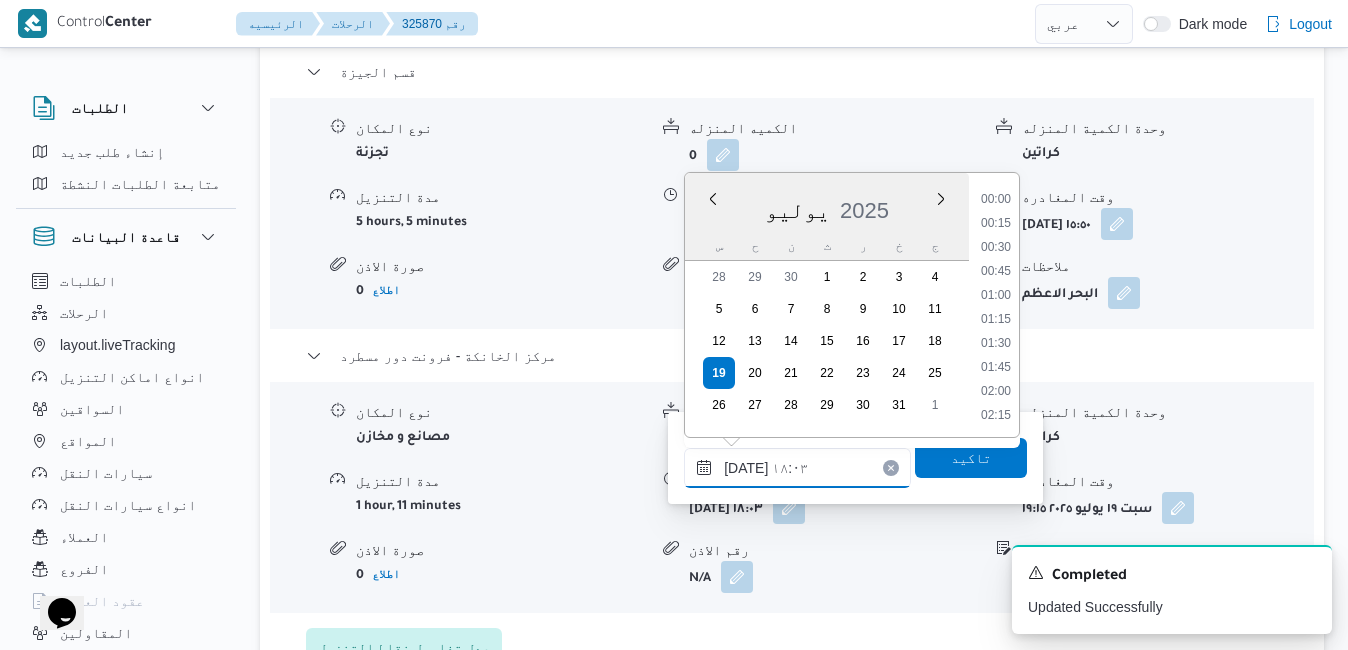 scroll, scrollTop: 1606, scrollLeft: 0, axis: vertical 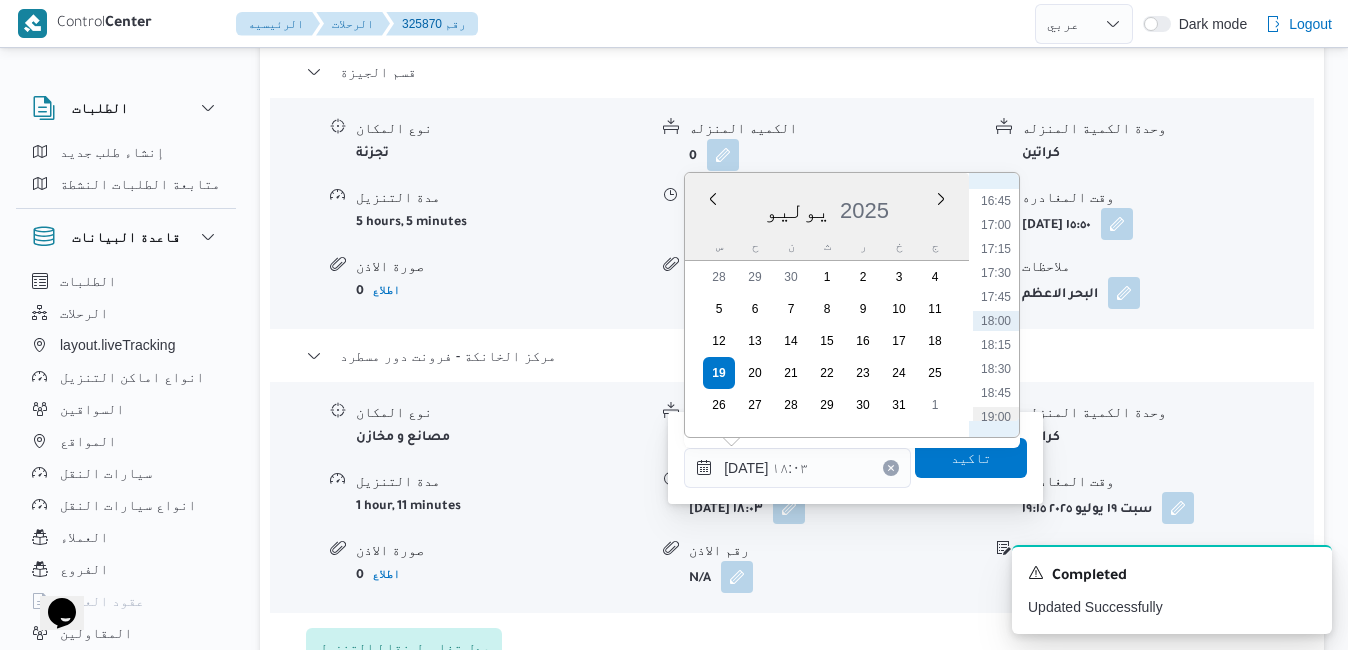click on "19:00" at bounding box center (996, 417) 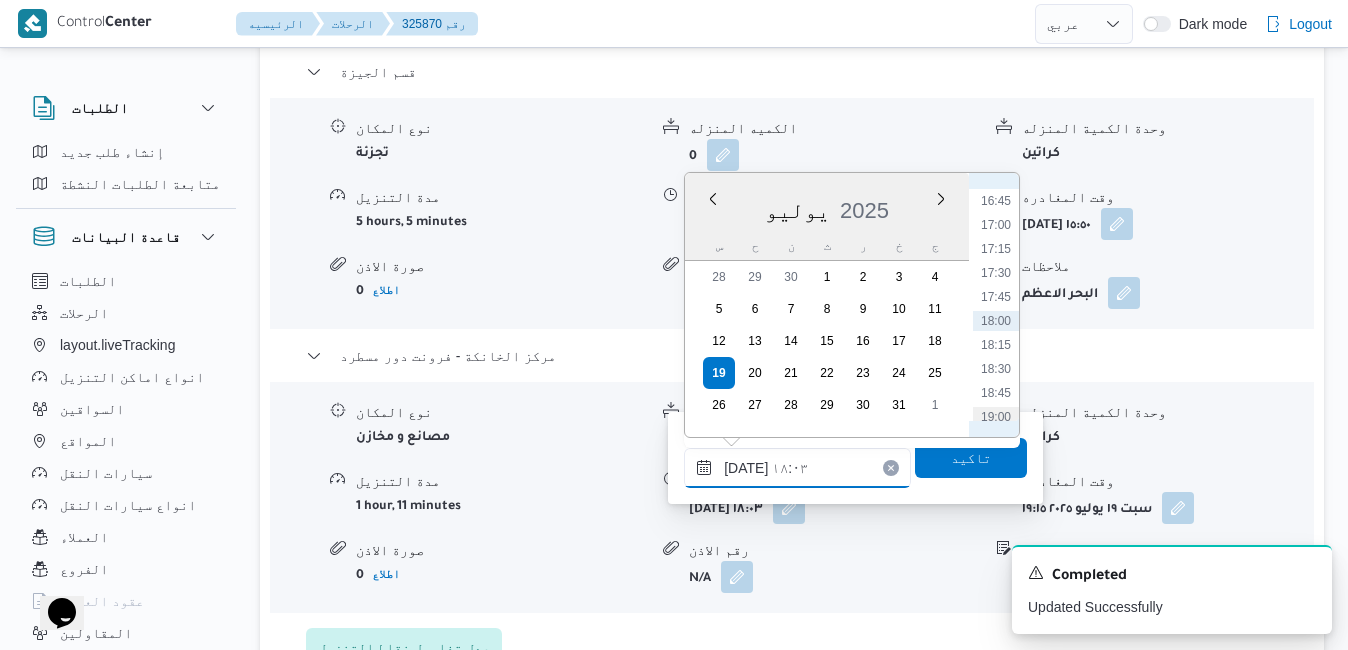 type on "١٩/٠٧/٢٠٢٥ ١٩:٠٠" 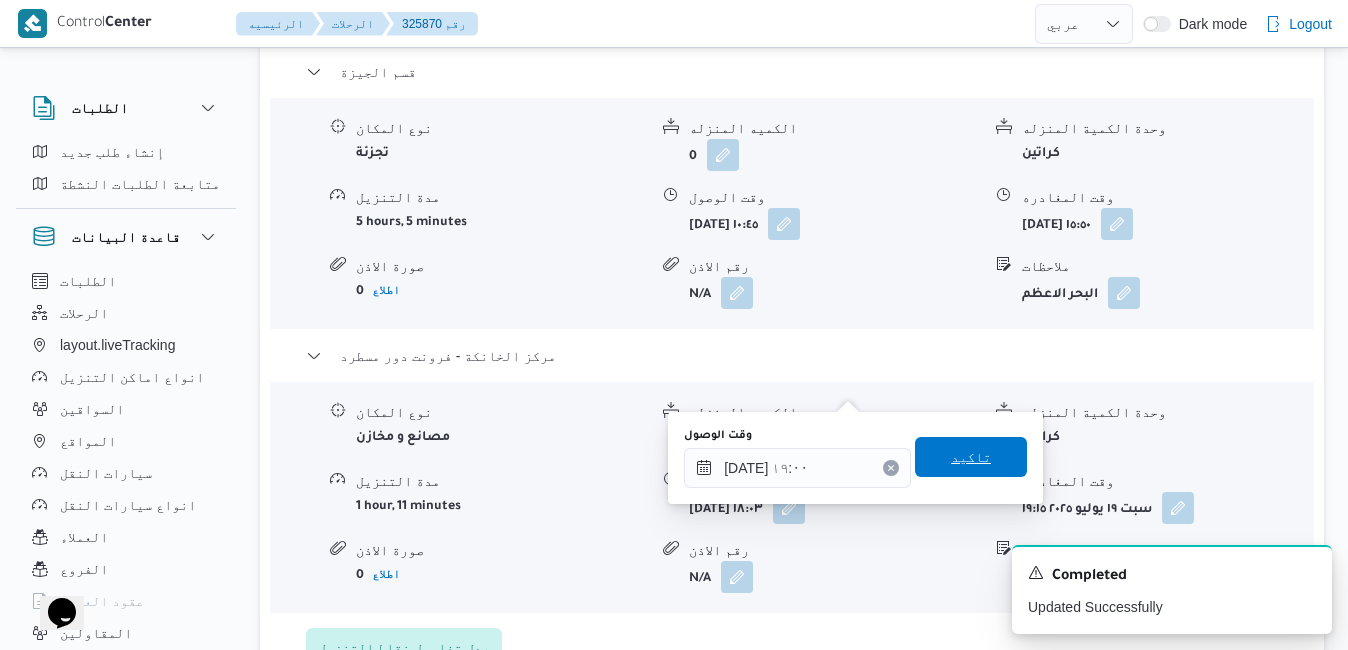 click on "تاكيد" at bounding box center [971, 457] 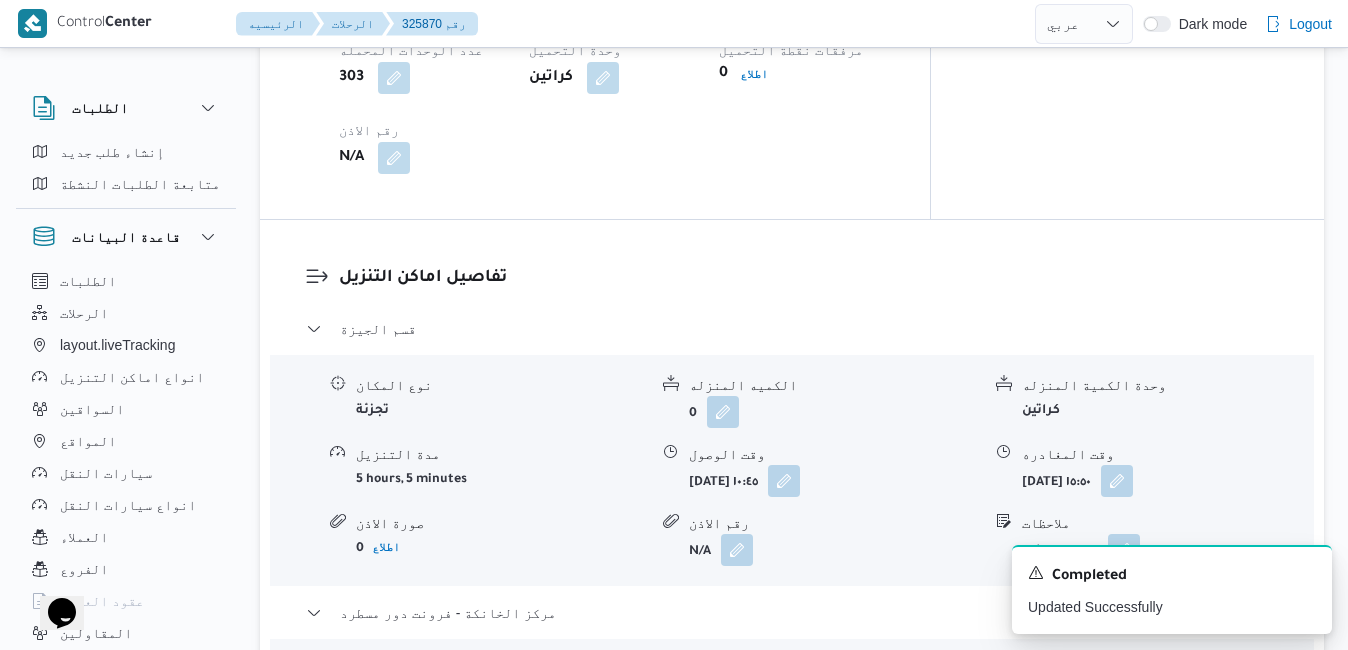 scroll, scrollTop: 1640, scrollLeft: 0, axis: vertical 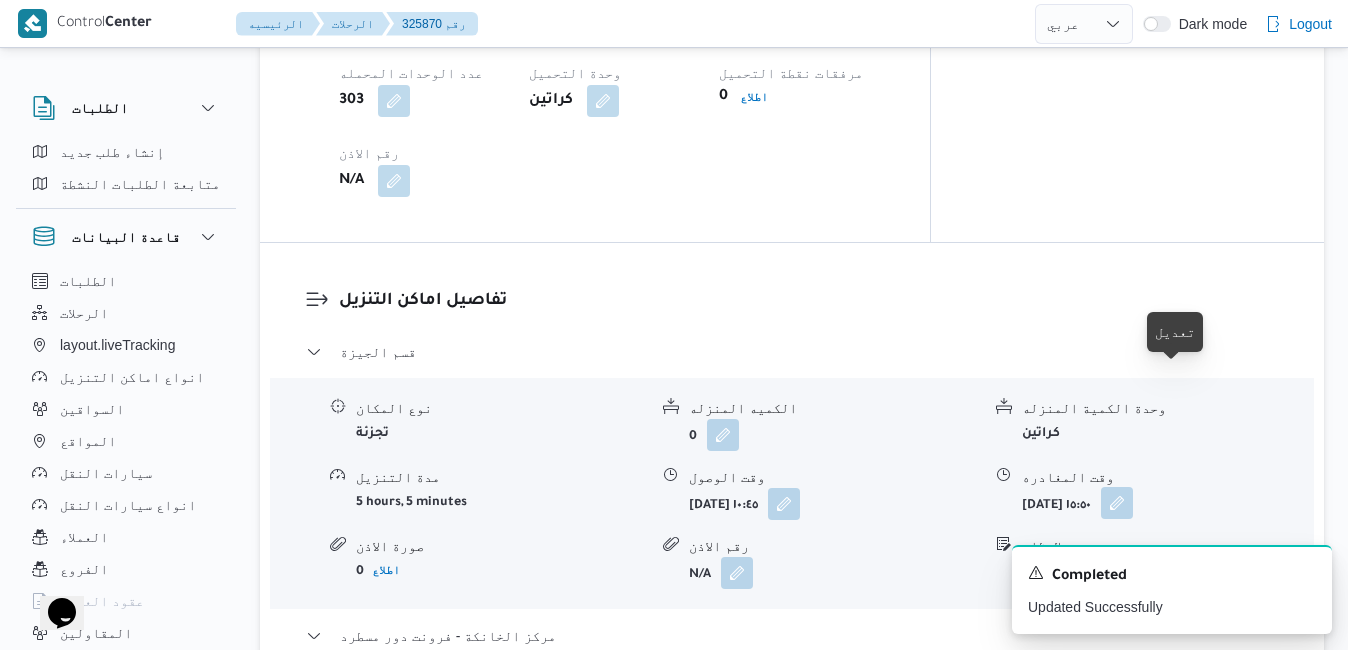 click at bounding box center (1117, 503) 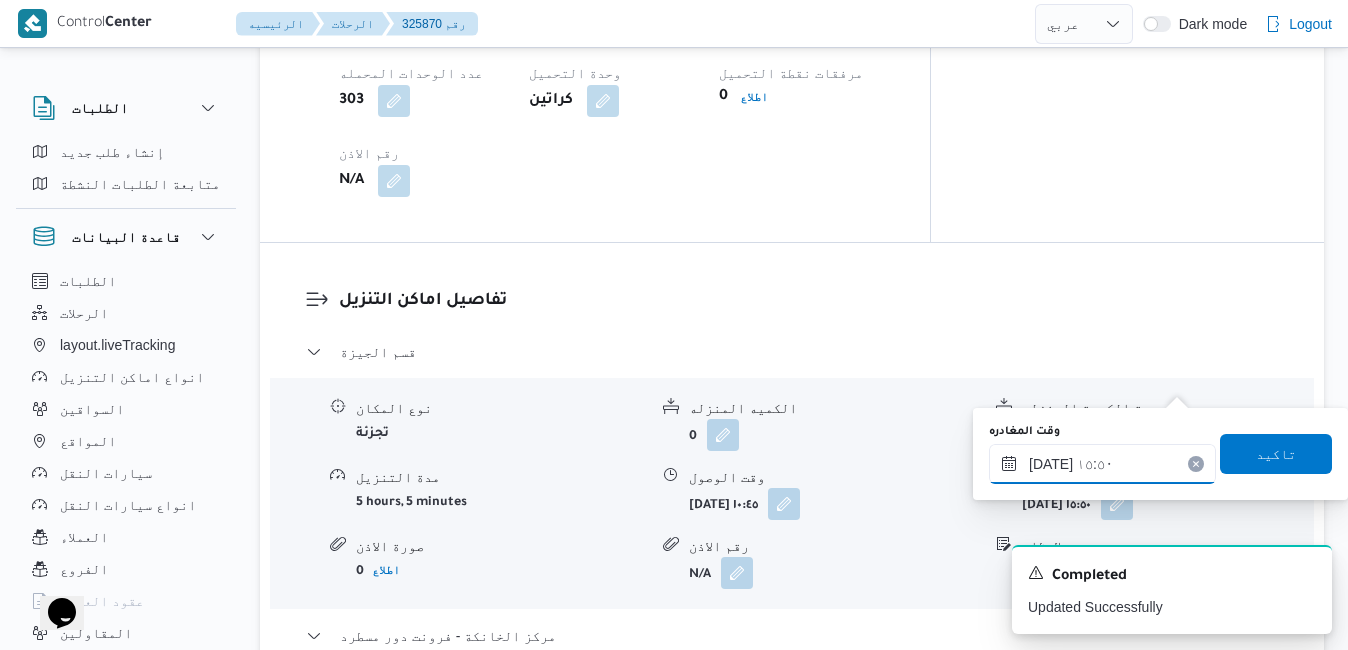 click on "١٩/٠٧/٢٠٢٥ ١٥:٥٠" at bounding box center [1102, 464] 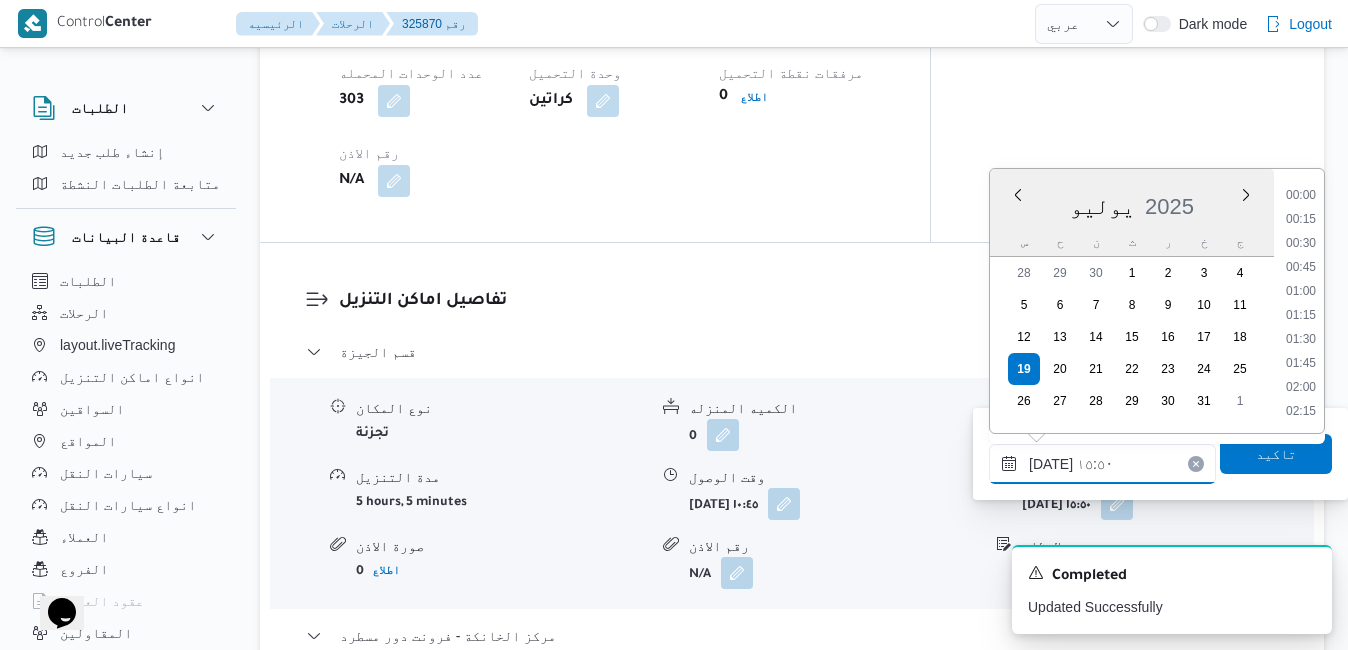 scroll, scrollTop: 1390, scrollLeft: 0, axis: vertical 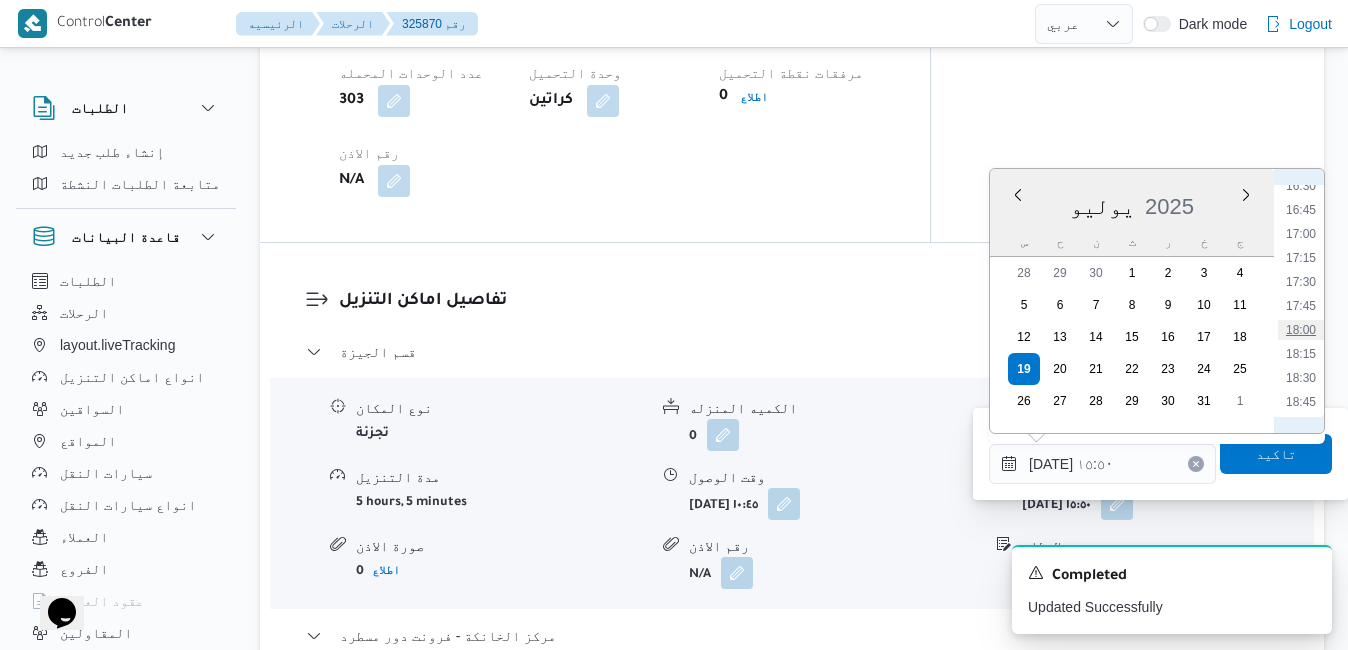 click on "18:00" at bounding box center [1301, 330] 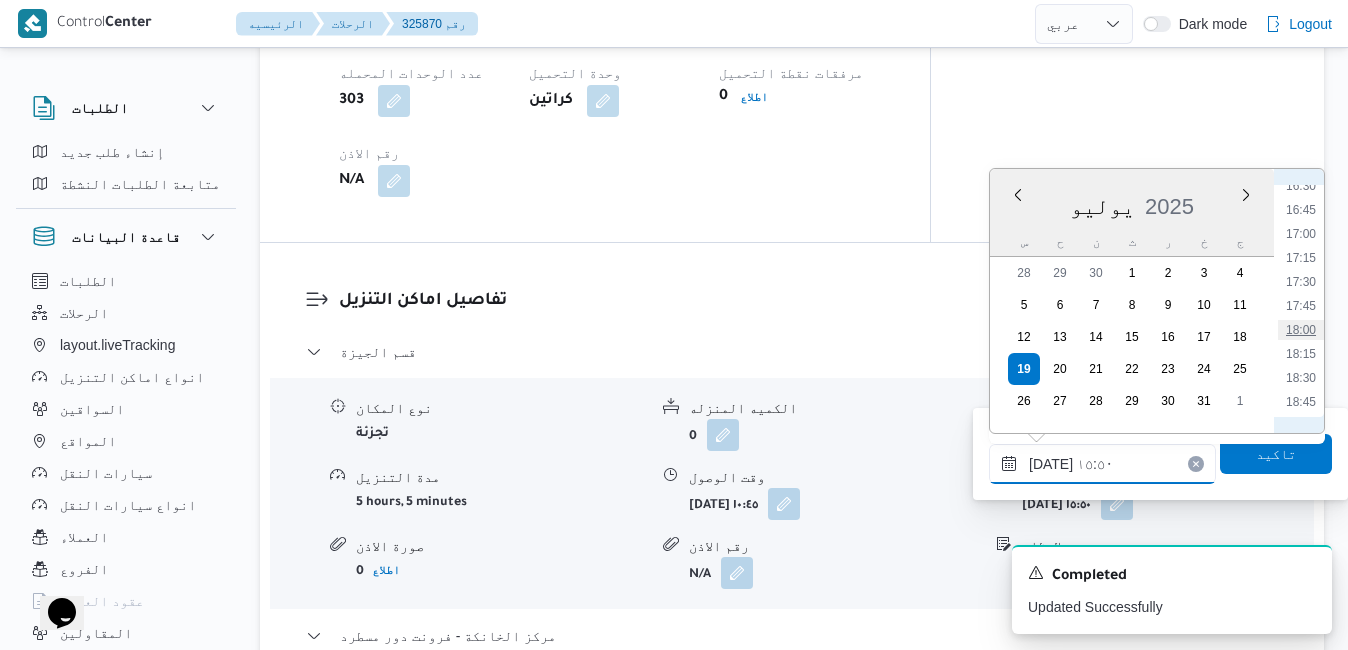 type on "[DATE] ١٨:٠٠" 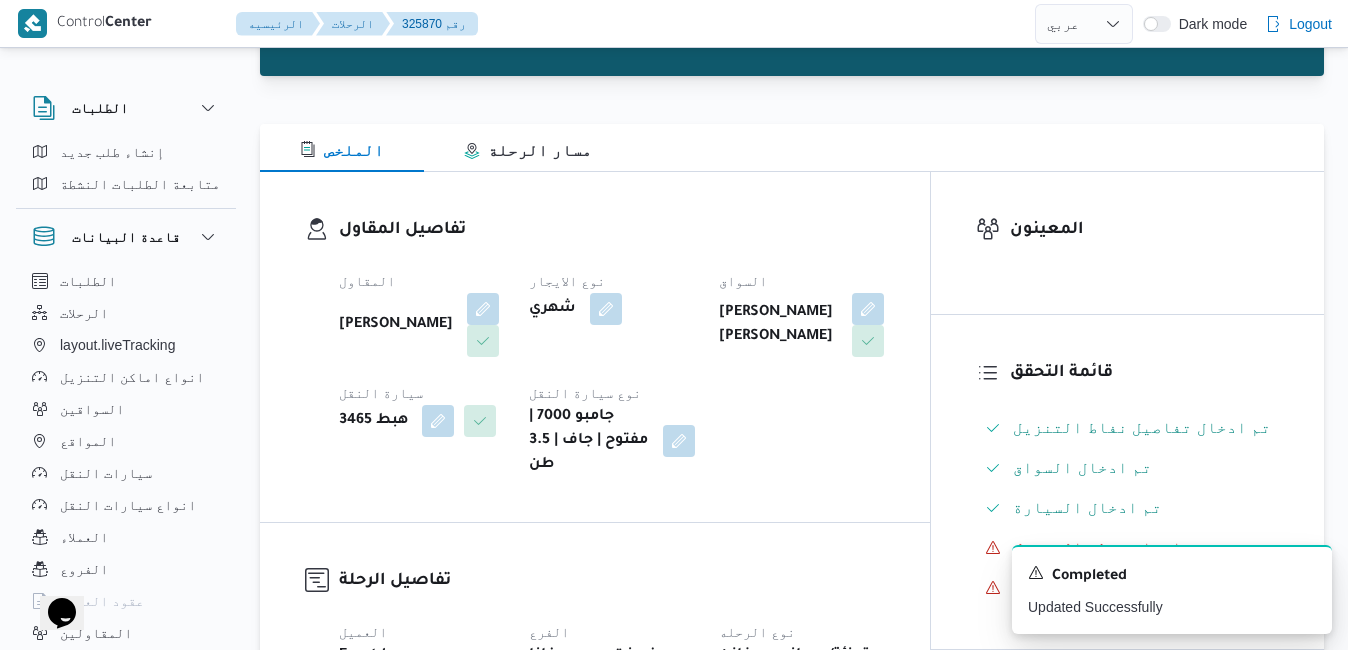 scroll, scrollTop: 0, scrollLeft: 0, axis: both 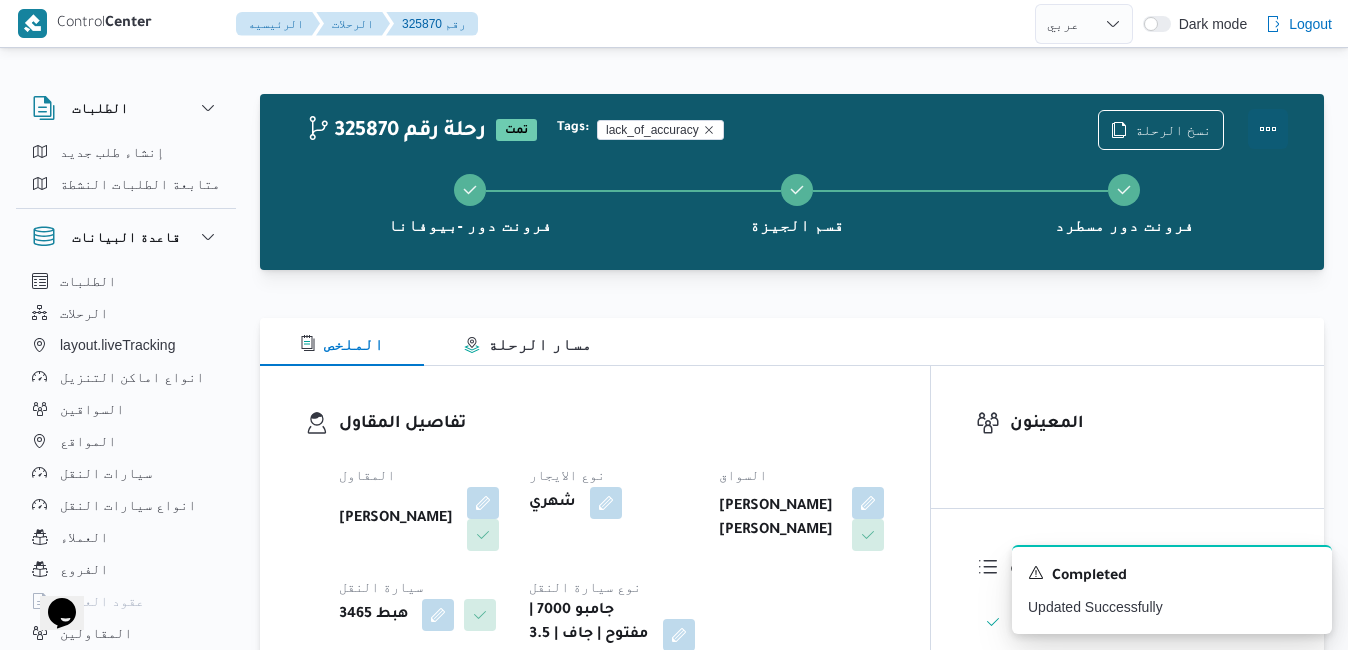 click at bounding box center (1268, 129) 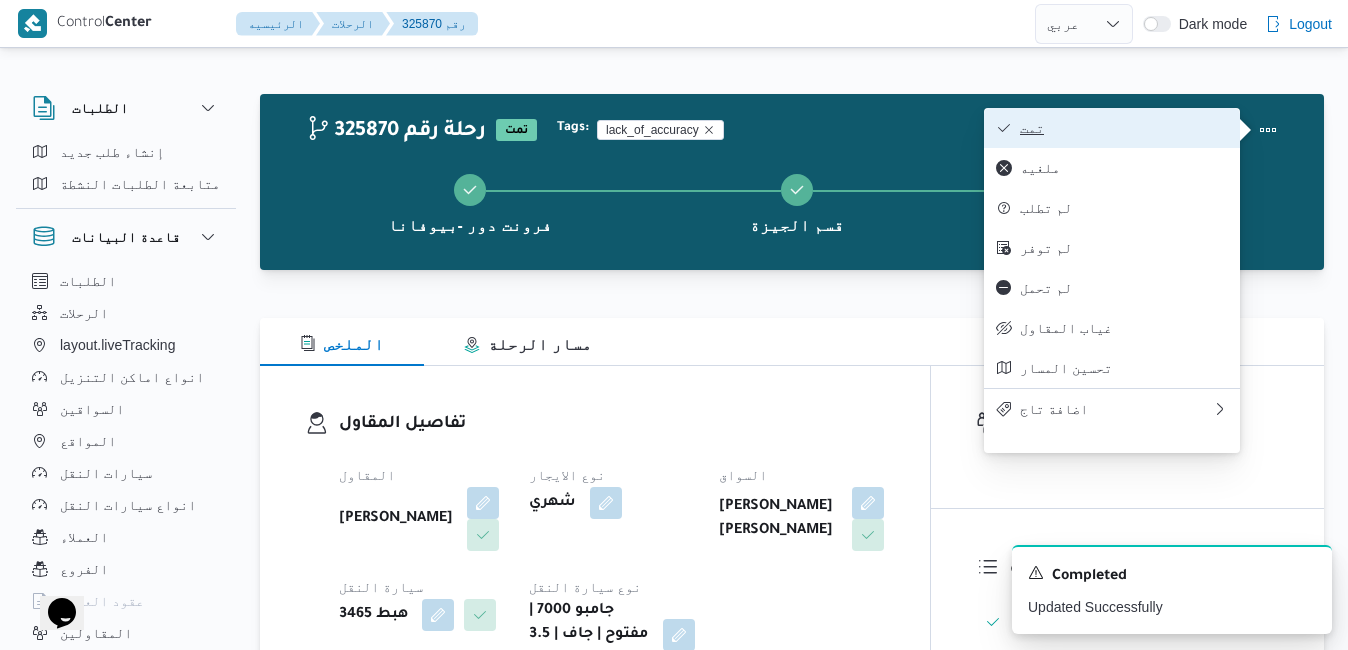 click on "تمت" at bounding box center (1124, 128) 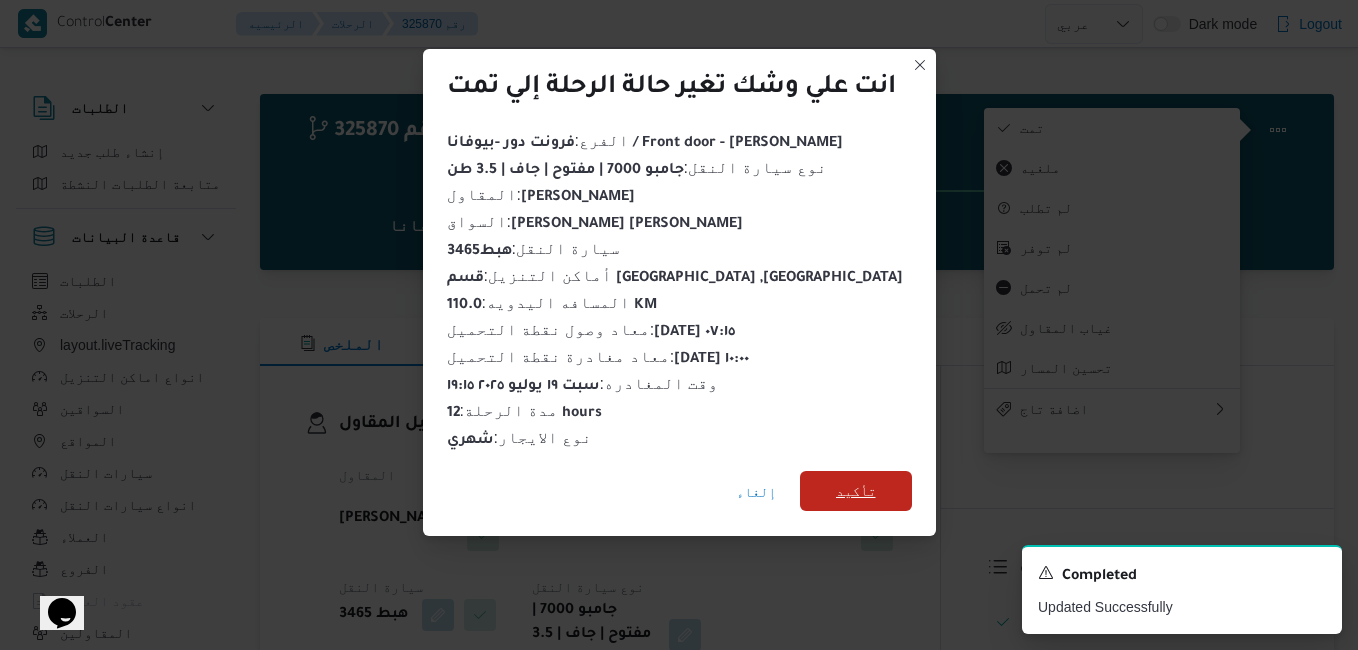 click on "تأكيد" at bounding box center [856, 491] 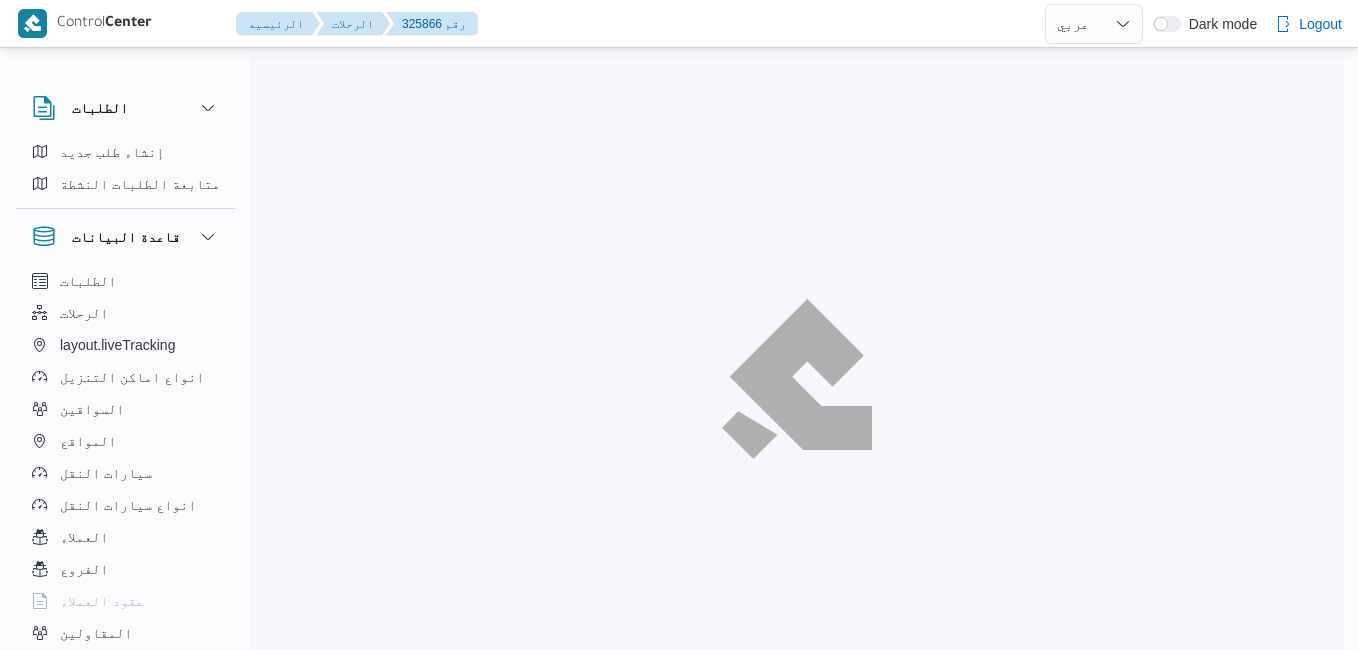 select on "ar" 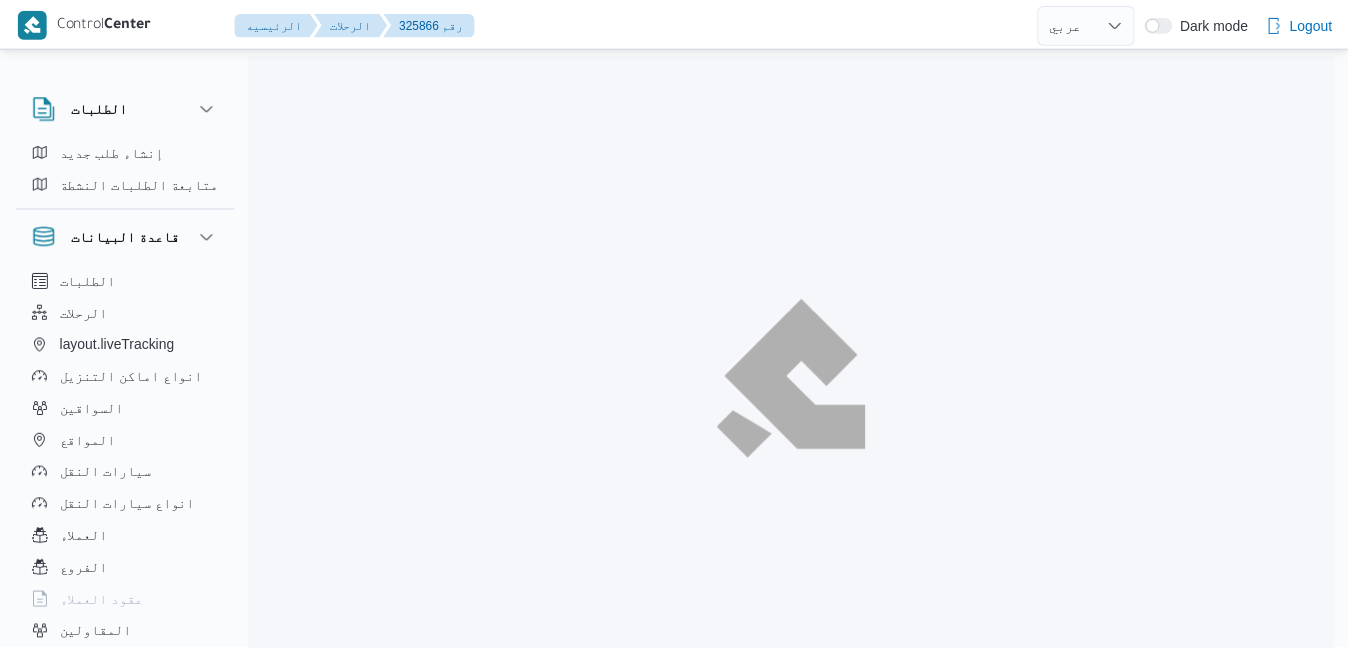 scroll, scrollTop: 0, scrollLeft: 0, axis: both 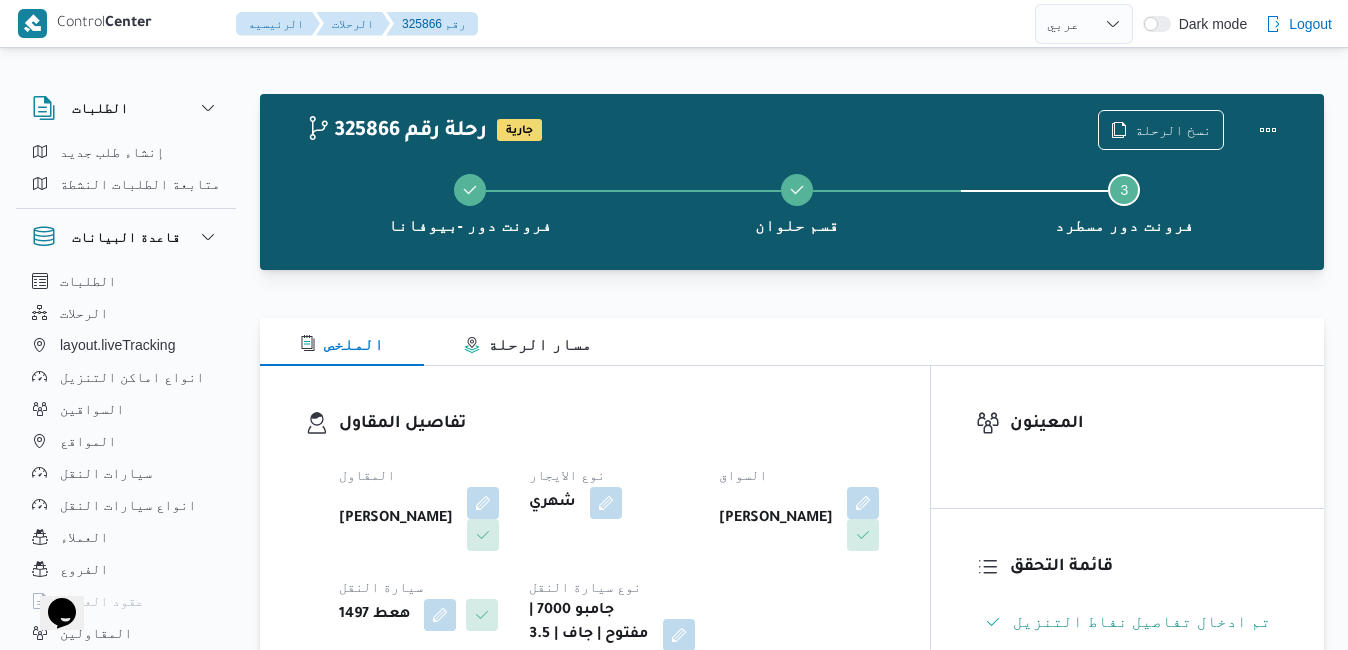 click on "تفاصيل المقاول المقاول [PERSON_NAME] نوع الايجار شهري السواق [PERSON_NAME] سيارة النقل هعط 1497 نوع سيارة النقل جامبو 7000 | مفتوح | جاف | 3.5 طن" at bounding box center (595, 541) 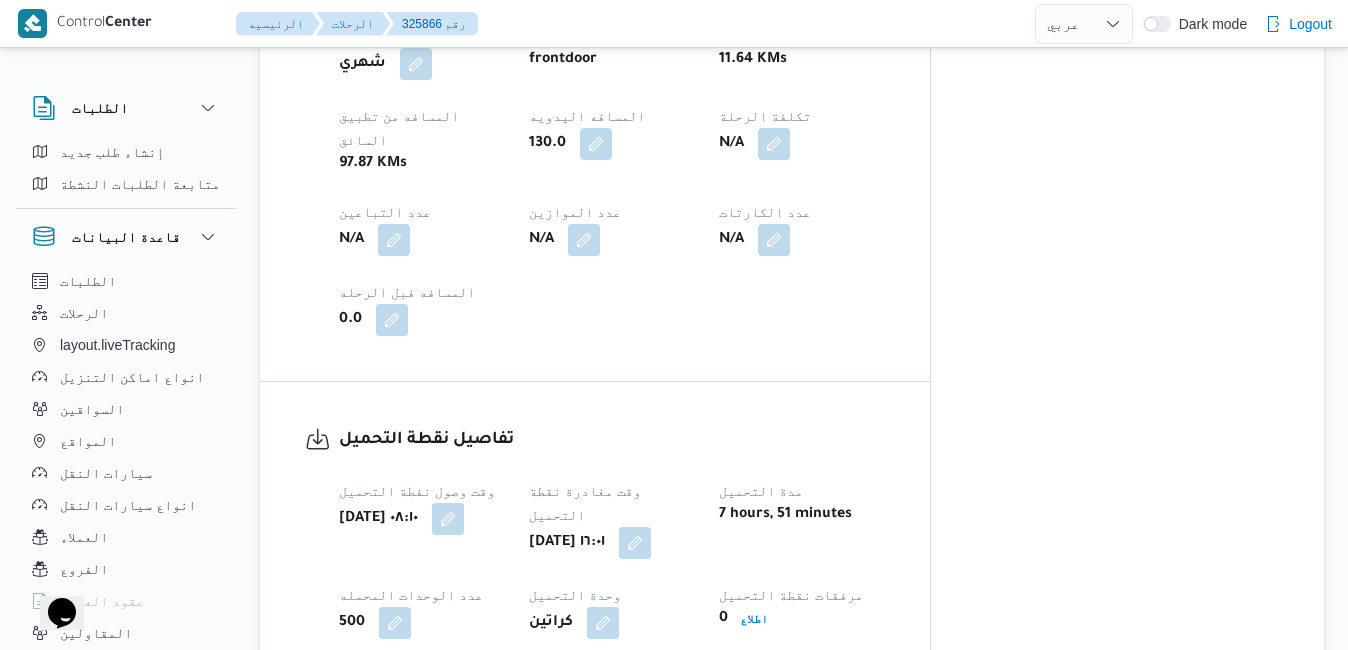 scroll, scrollTop: 1120, scrollLeft: 0, axis: vertical 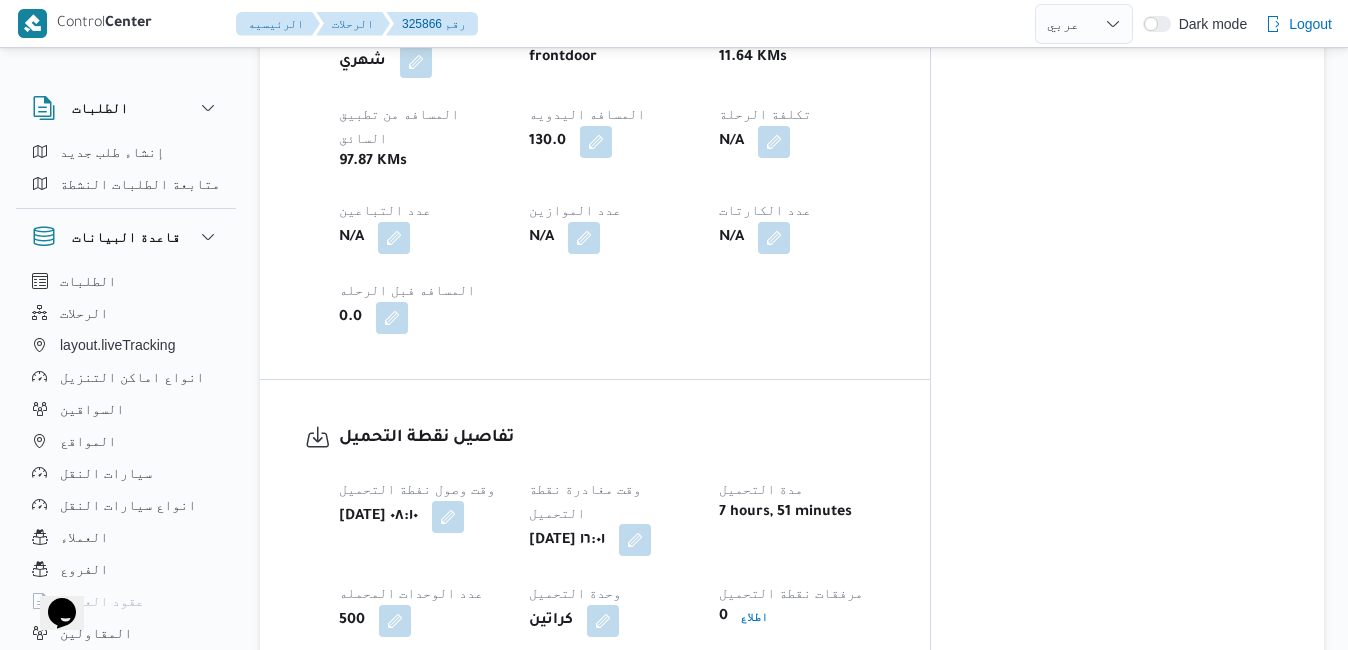 click at bounding box center (635, 540) 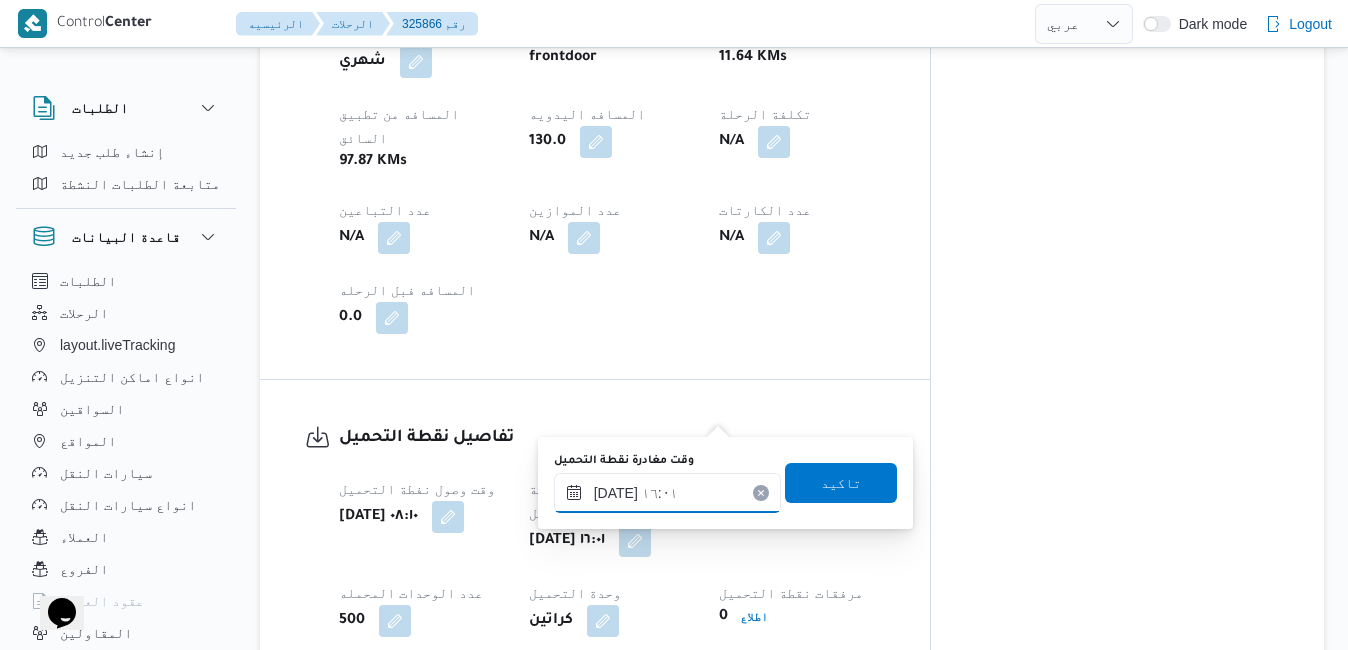 click on "[DATE] ١٦:٠١" at bounding box center (667, 493) 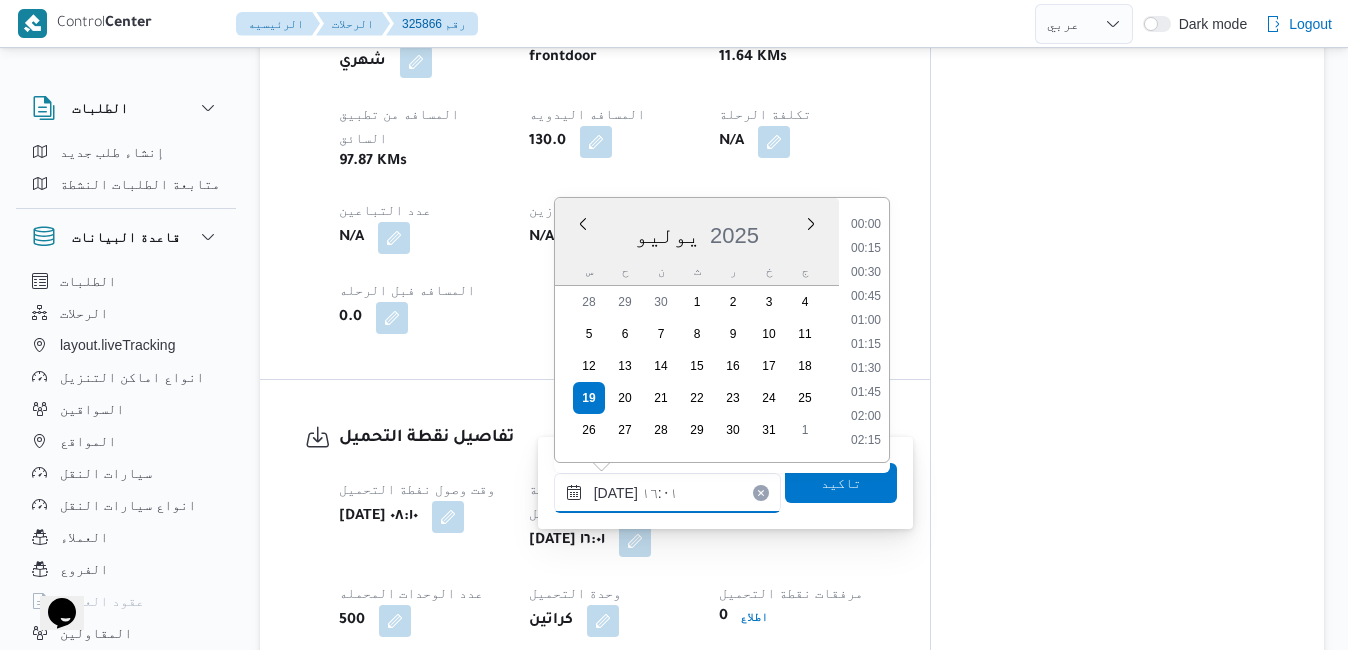 scroll, scrollTop: 1414, scrollLeft: 0, axis: vertical 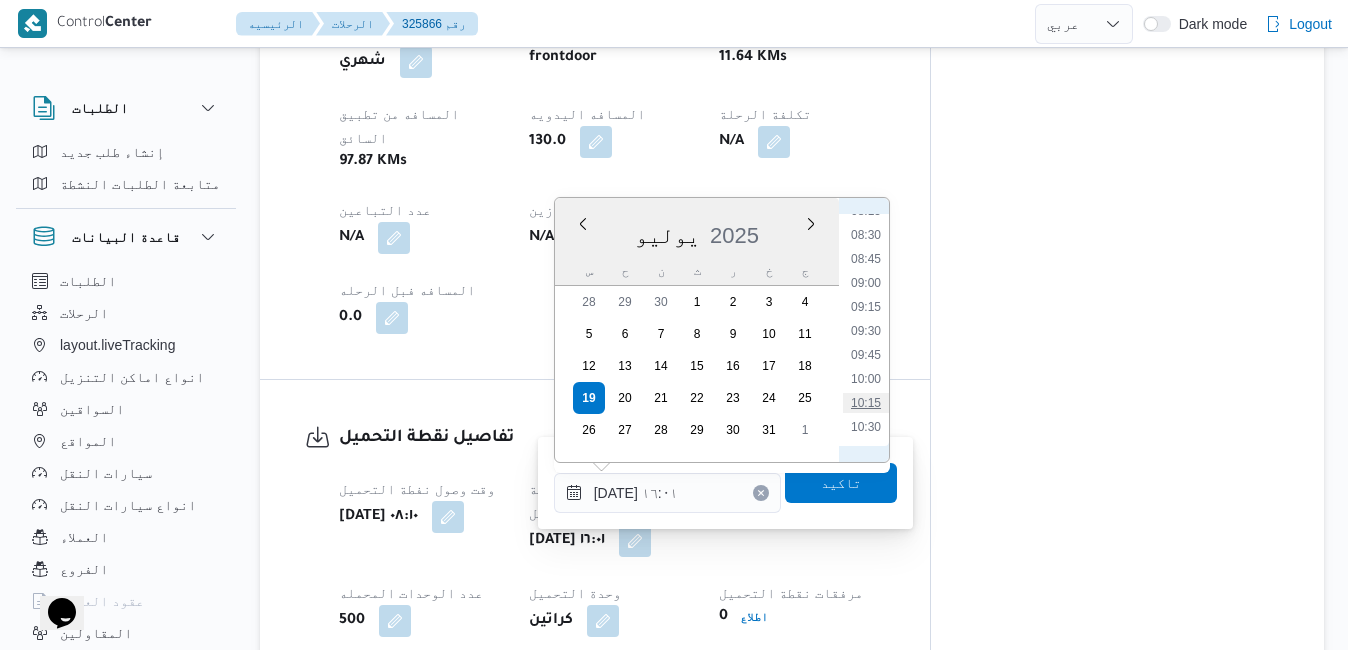 click on "10:15" at bounding box center [866, 403] 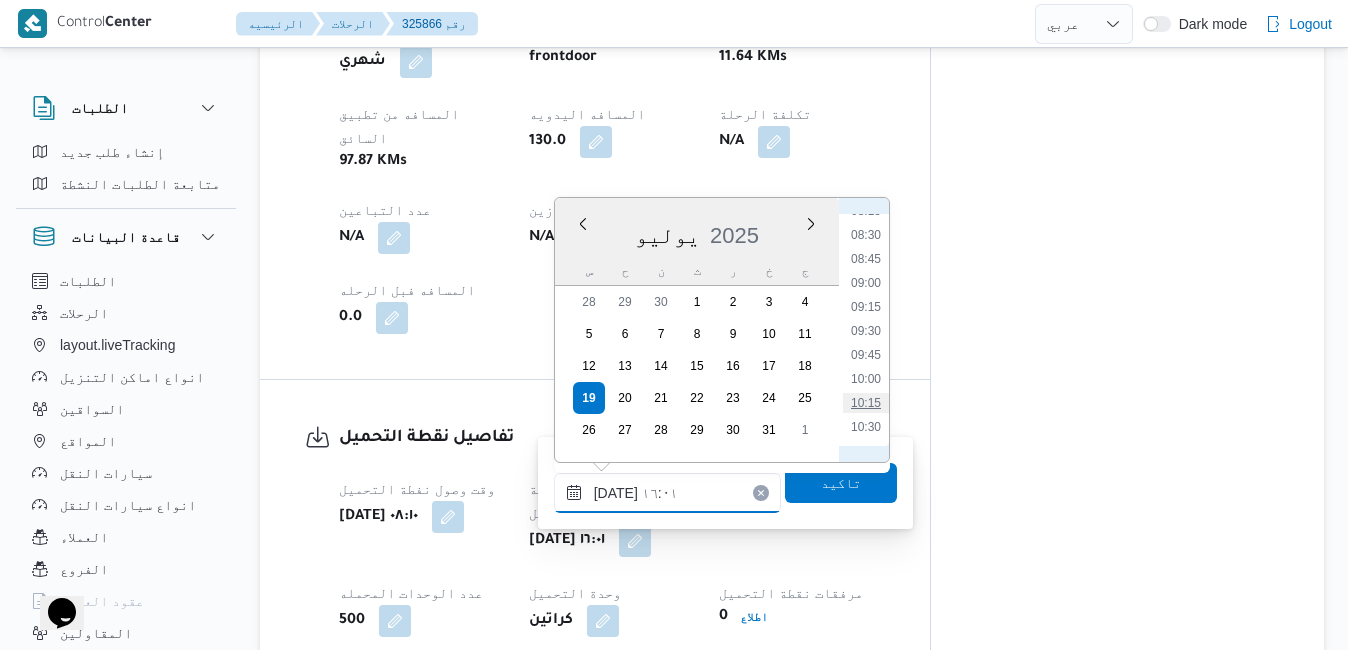 type on "[DATE] ١٠:١٥" 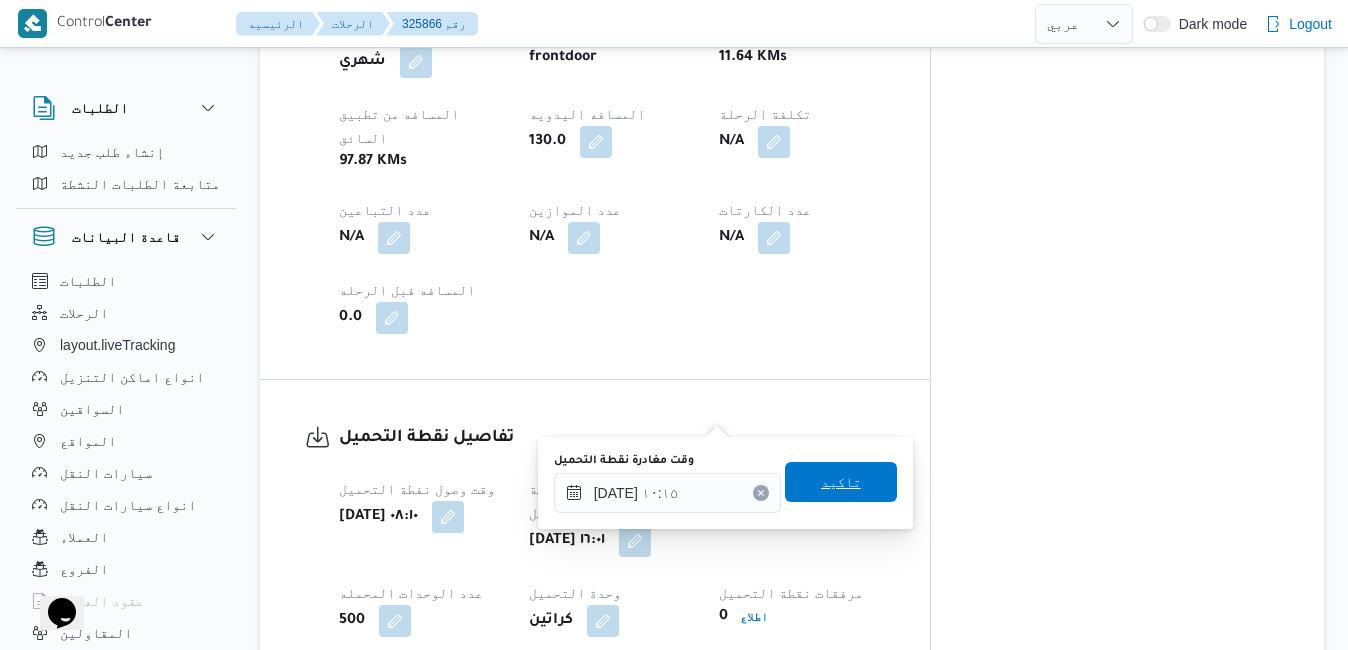 click on "تاكيد" at bounding box center (841, 482) 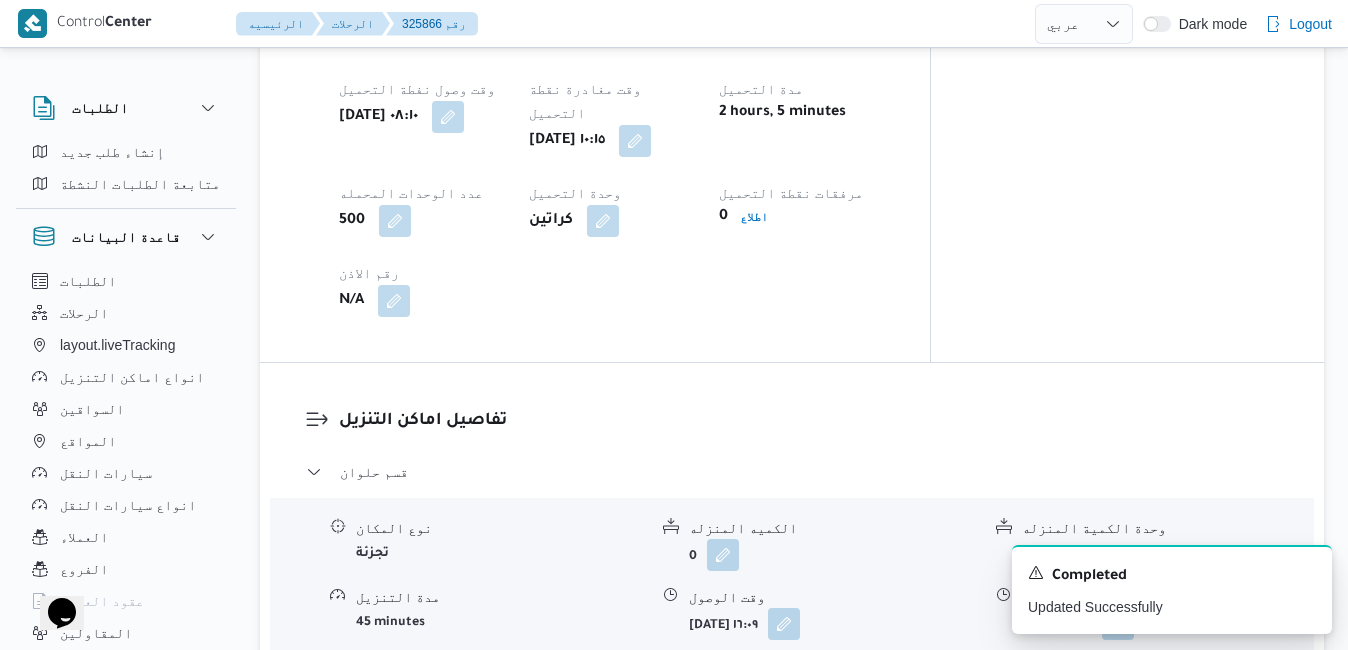 scroll, scrollTop: 1560, scrollLeft: 0, axis: vertical 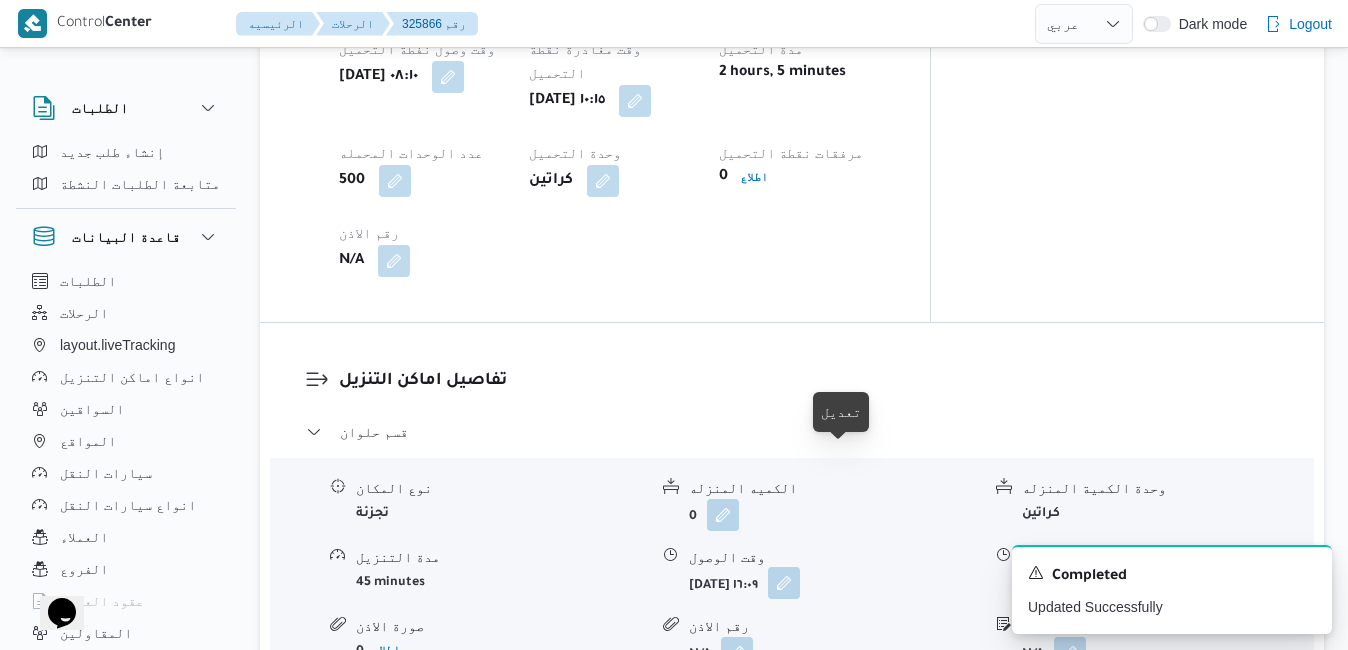 click at bounding box center [784, 583] 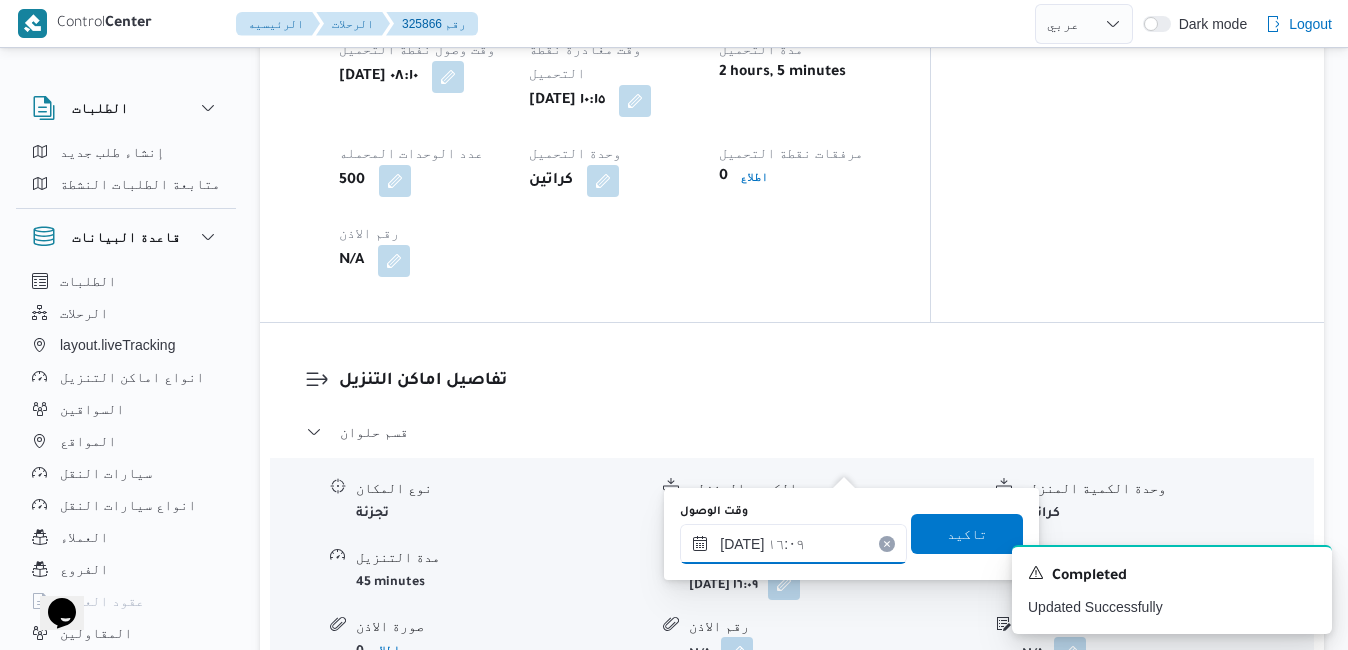 click on "[DATE] ١٦:٠٩" at bounding box center (793, 544) 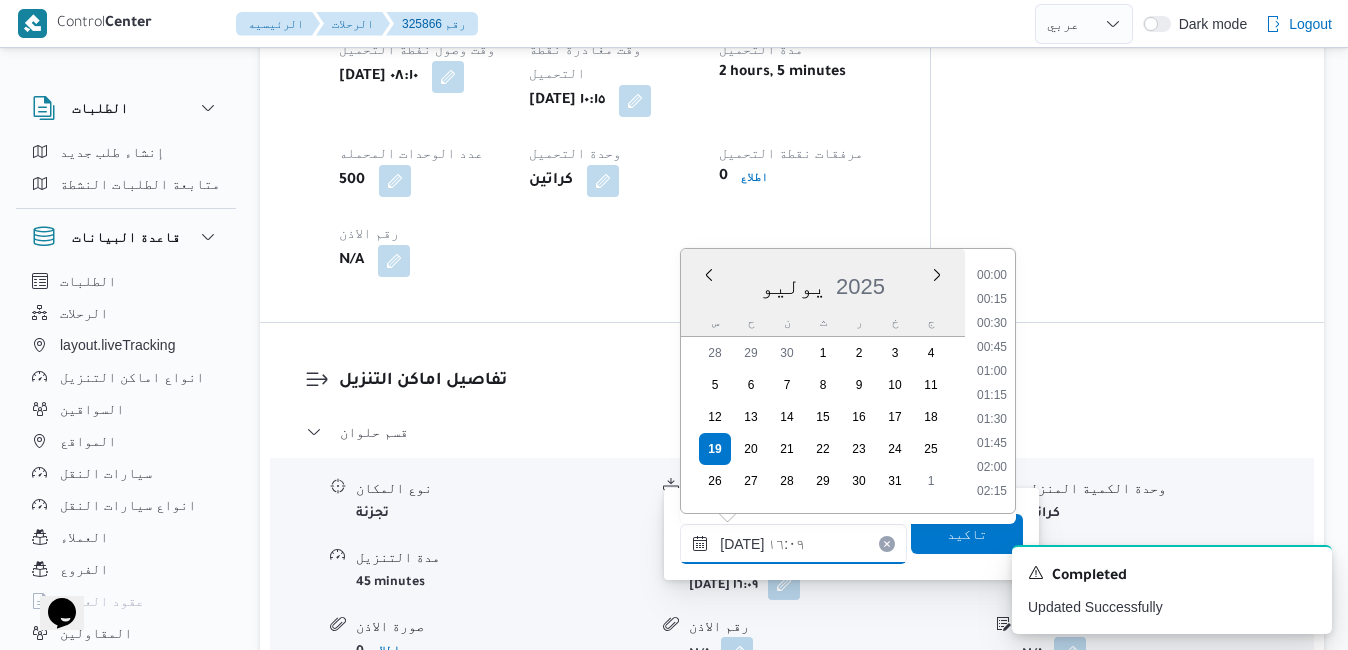 scroll, scrollTop: 1414, scrollLeft: 0, axis: vertical 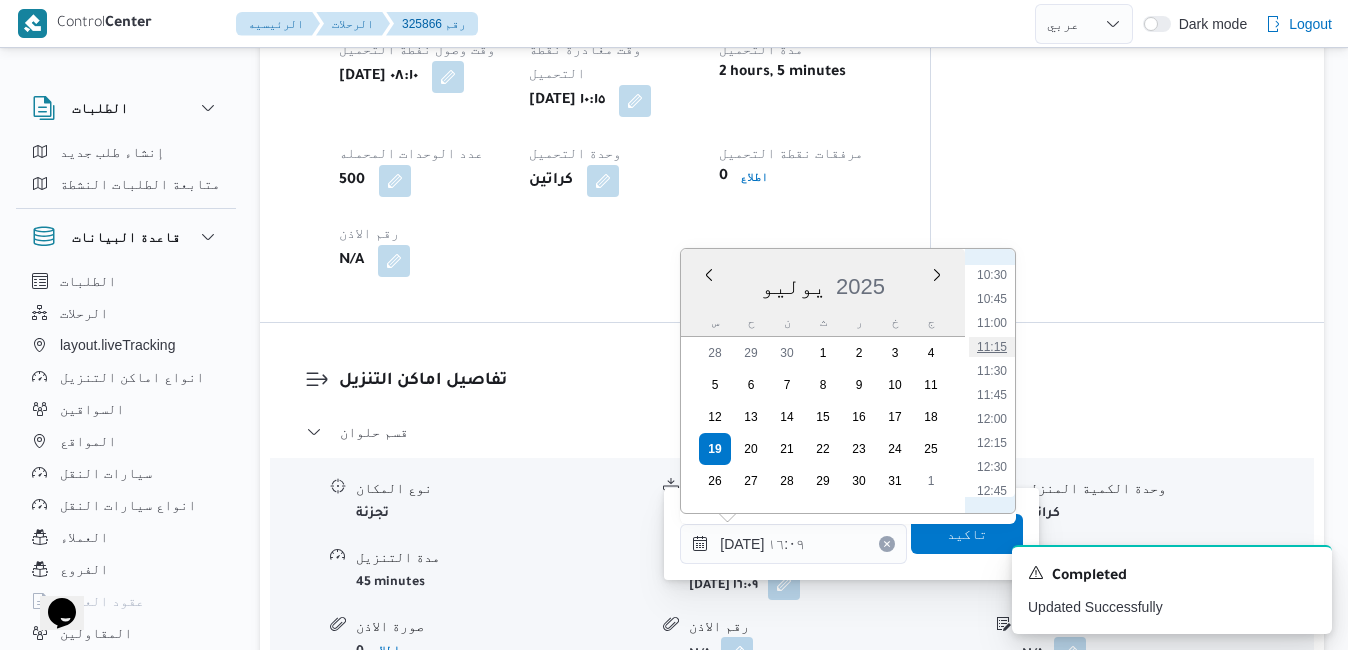click on "11:15" at bounding box center (992, 347) 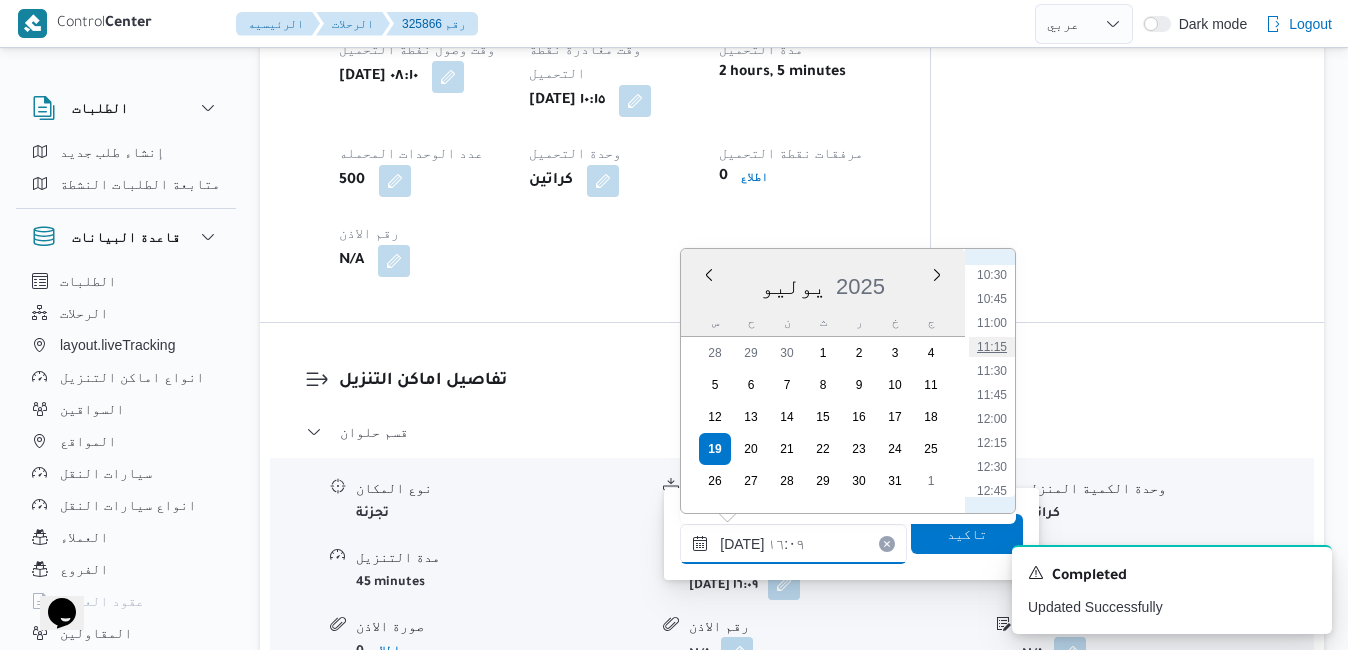 type on "[DATE] ١١:١٥" 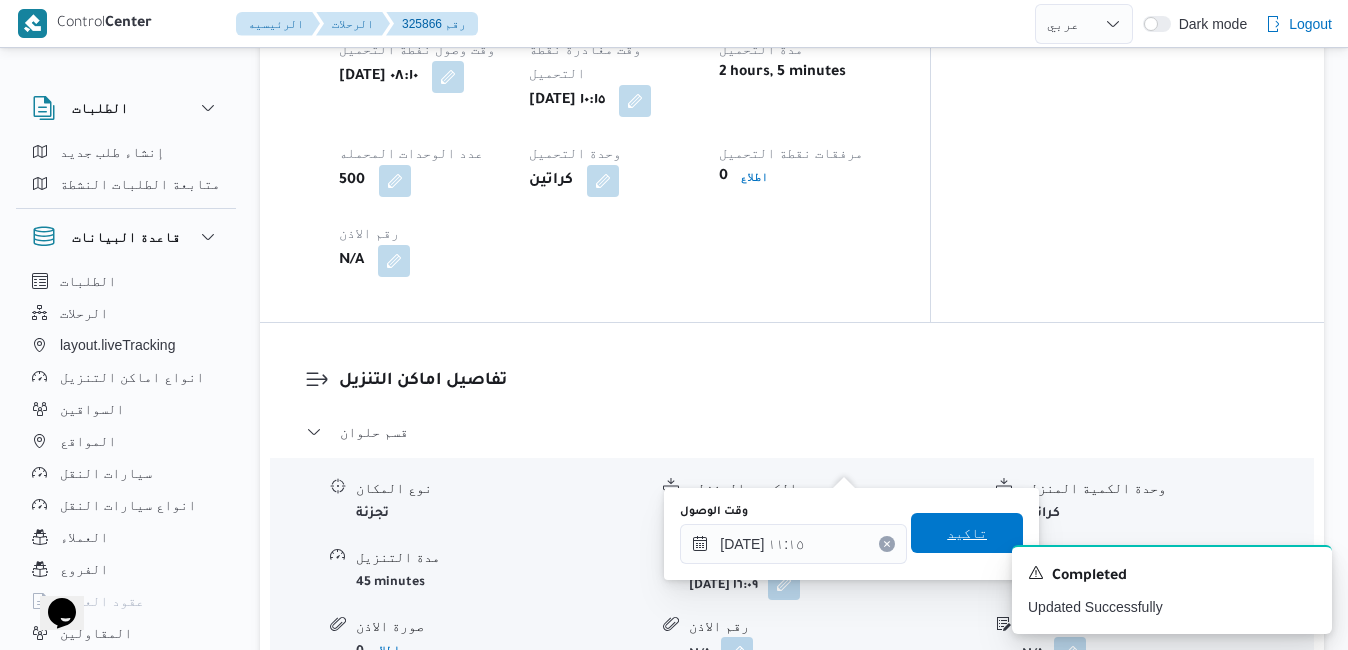 click on "تاكيد" at bounding box center [967, 533] 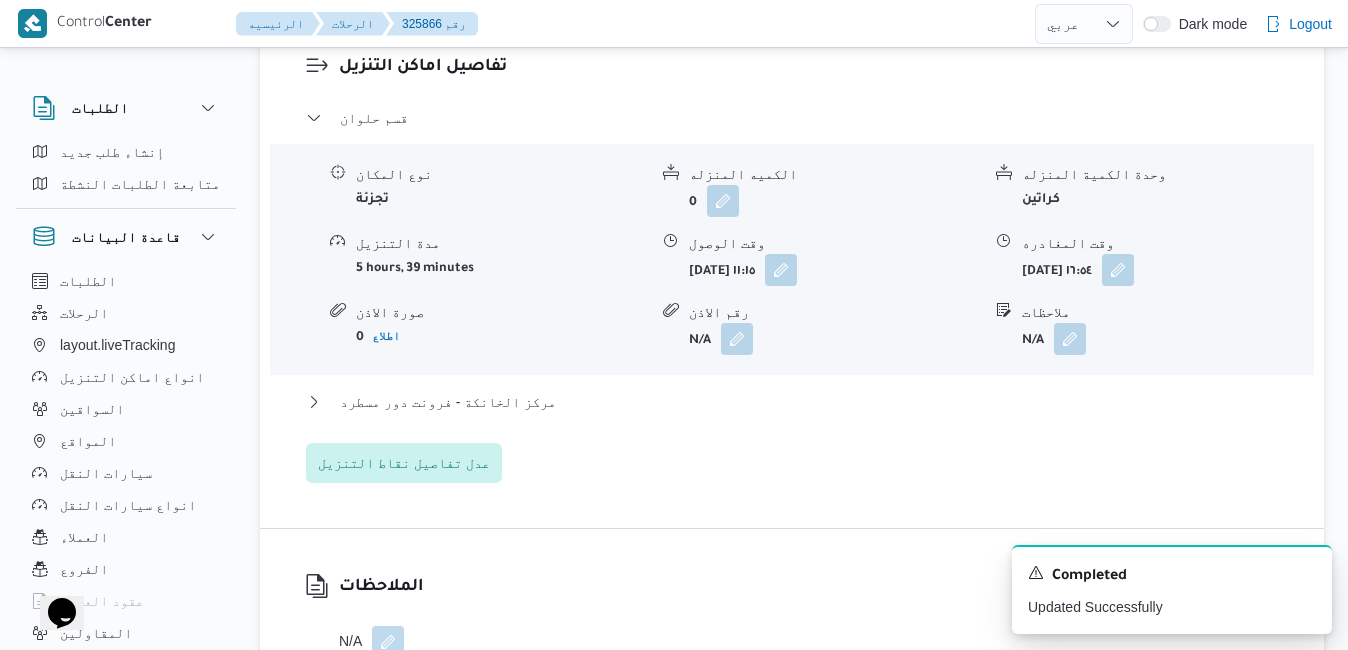 scroll, scrollTop: 1945, scrollLeft: 0, axis: vertical 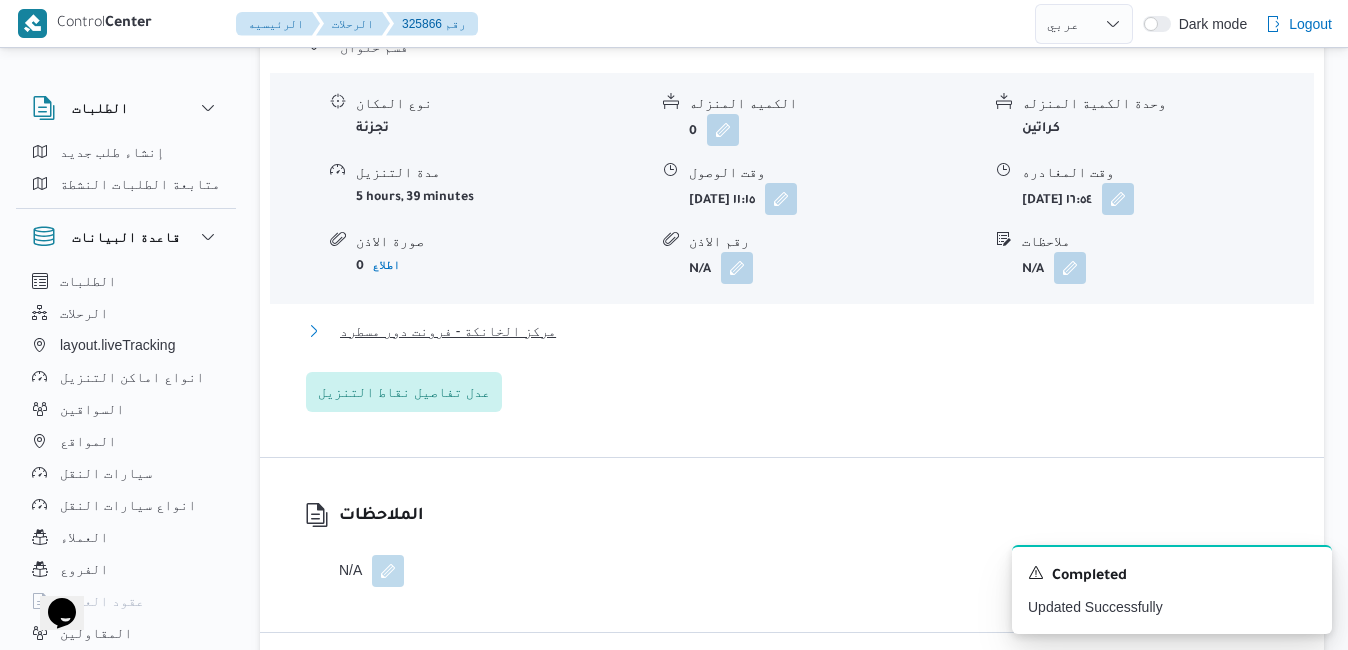 click on "مركز الخانكة -
فرونت دور مسطرد" at bounding box center [792, 331] 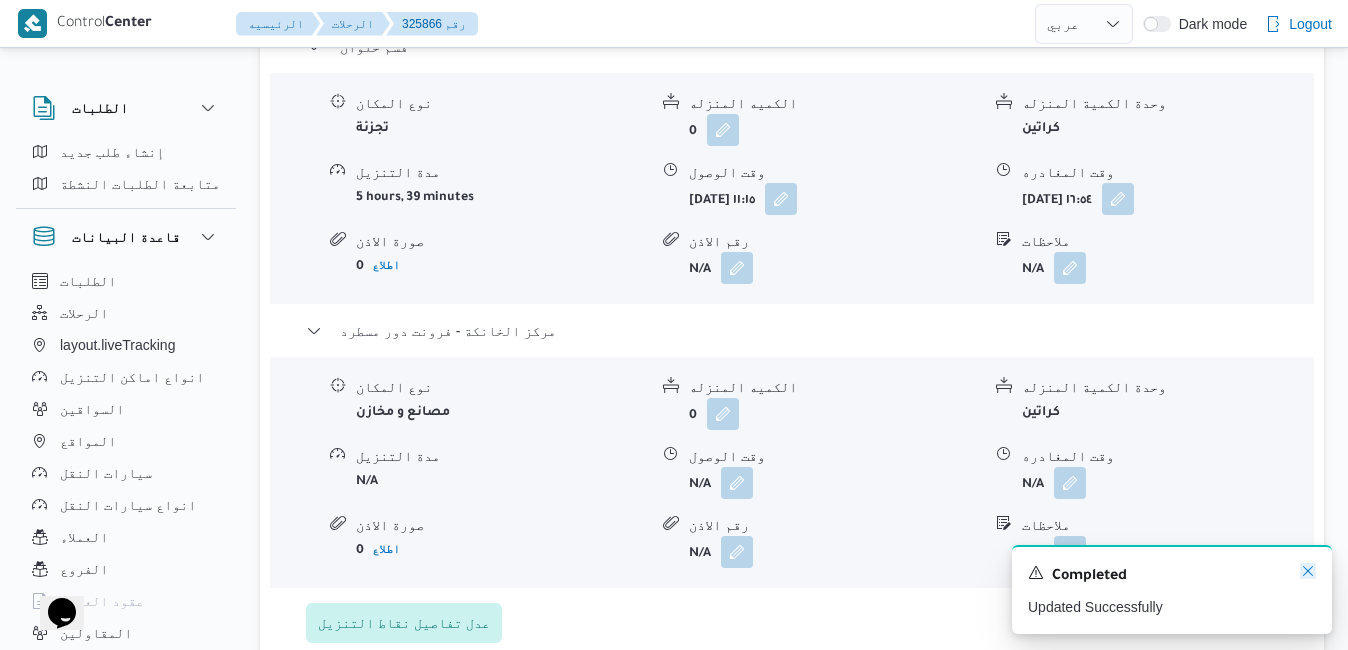 click 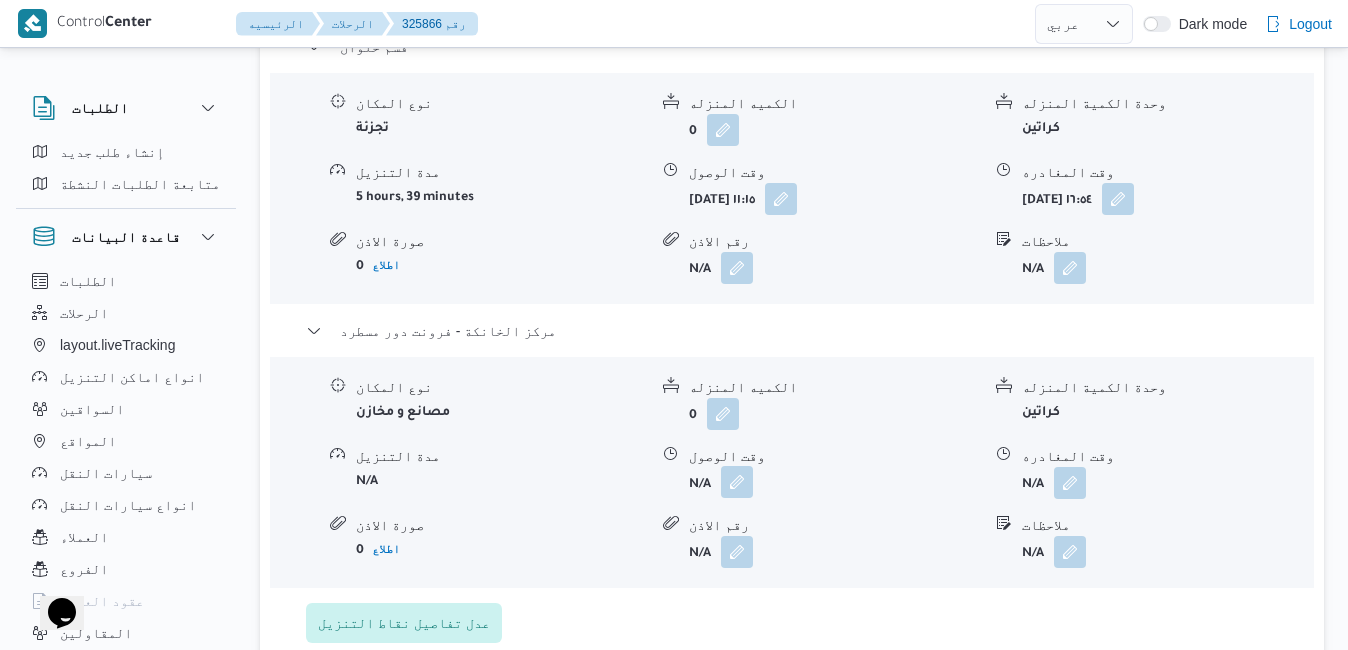 click at bounding box center (737, 482) 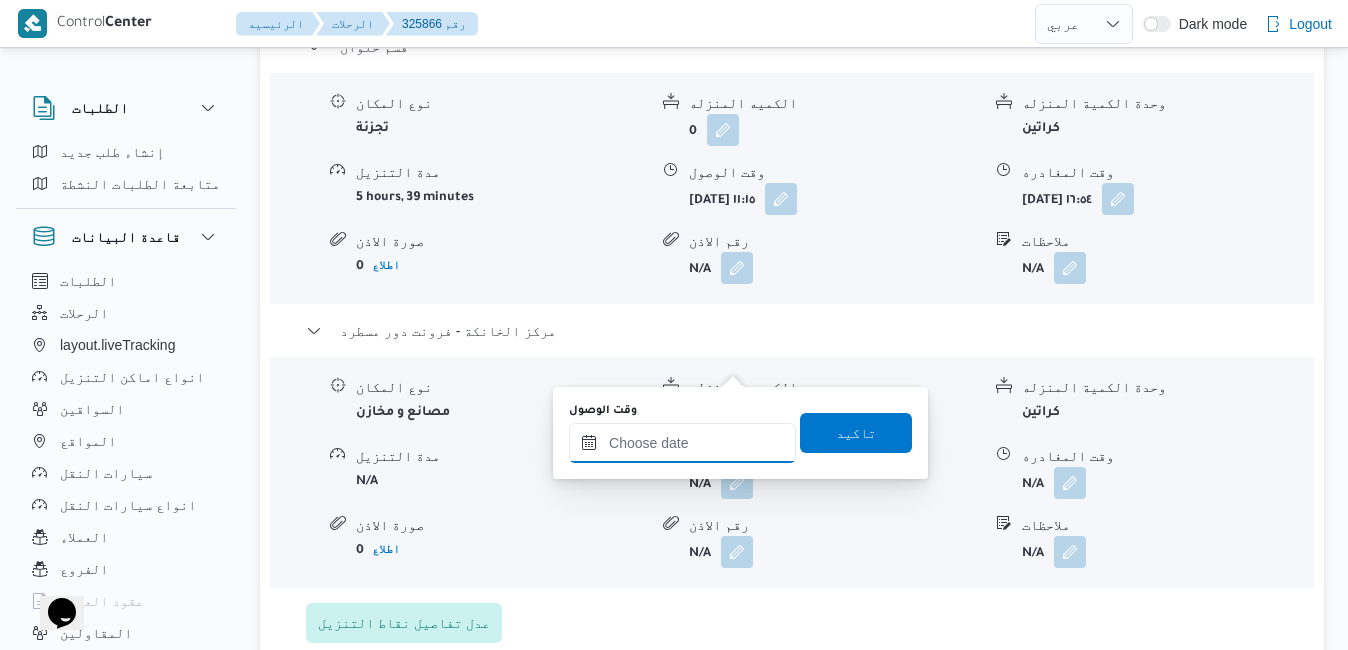 click on "وقت الوصول" at bounding box center [682, 443] 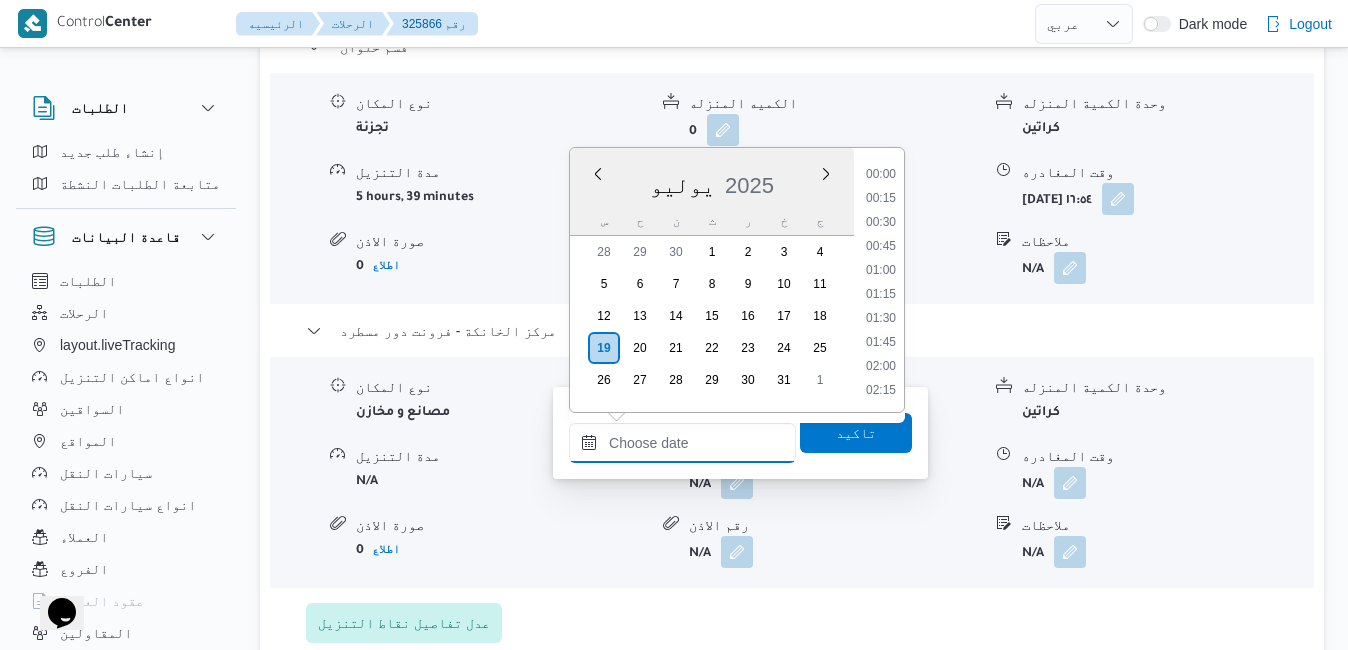 scroll, scrollTop: 1870, scrollLeft: 0, axis: vertical 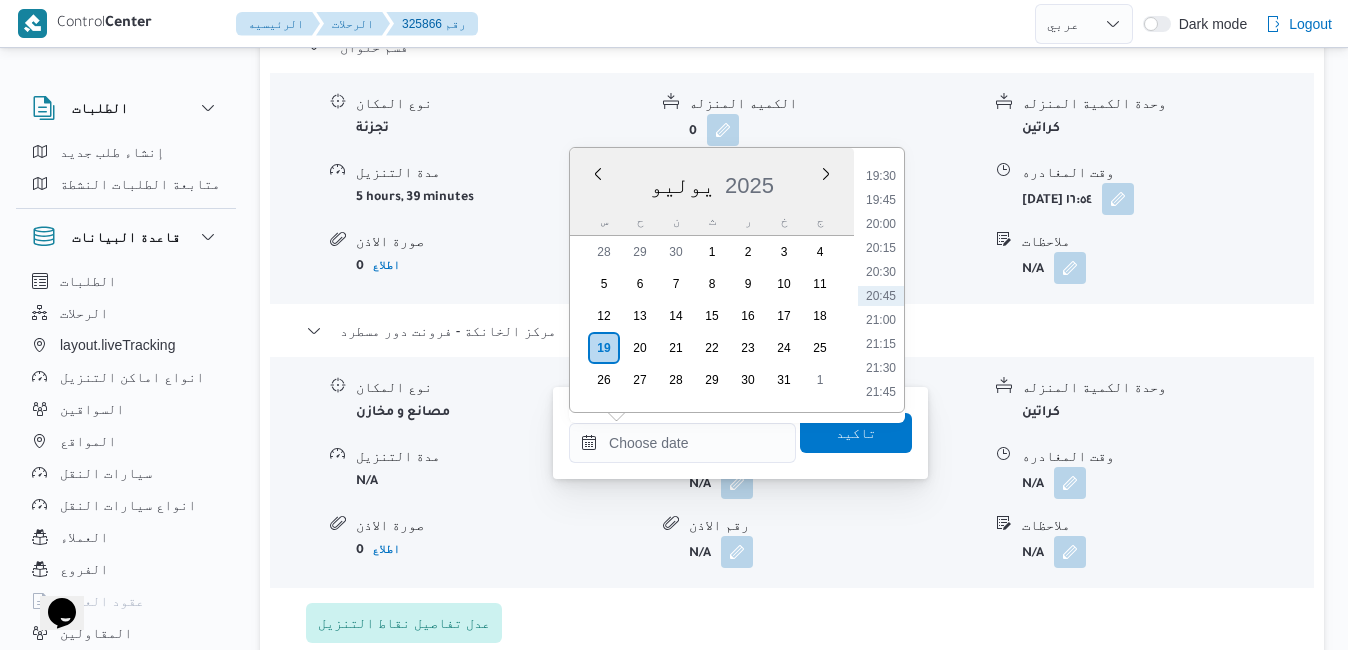 click on "يوليو 2025" at bounding box center (712, 181) 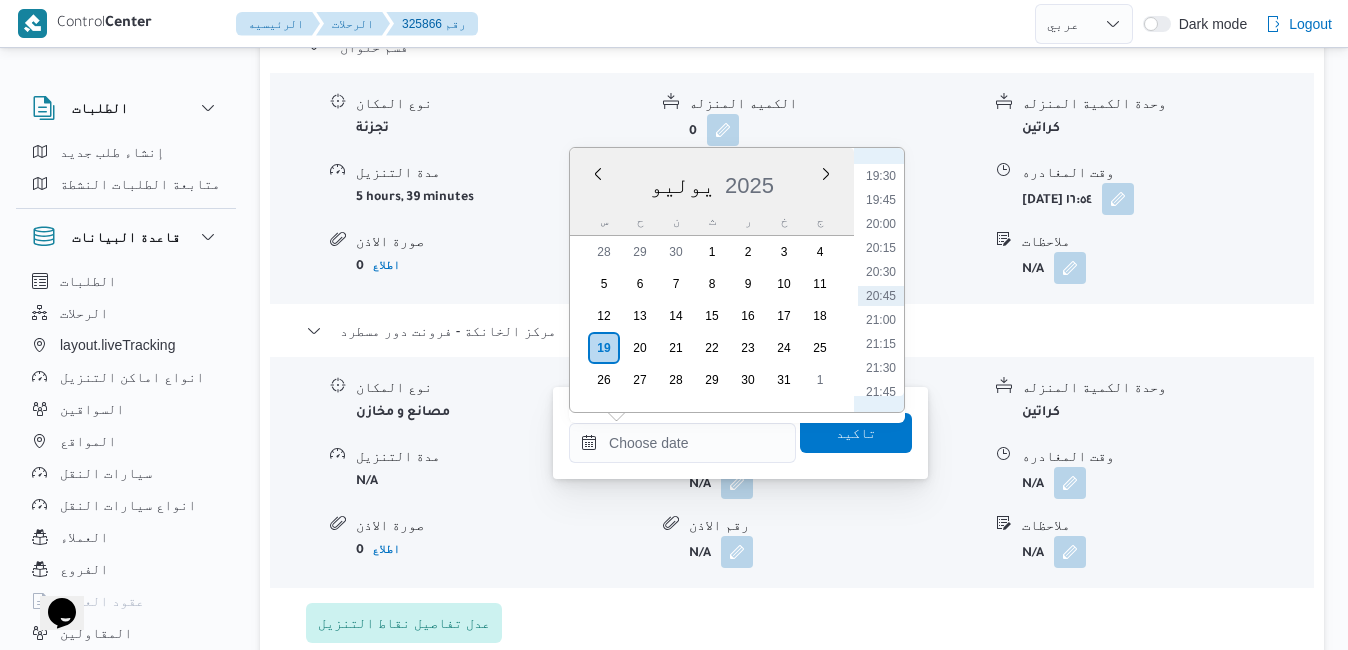 scroll, scrollTop: 1667, scrollLeft: 0, axis: vertical 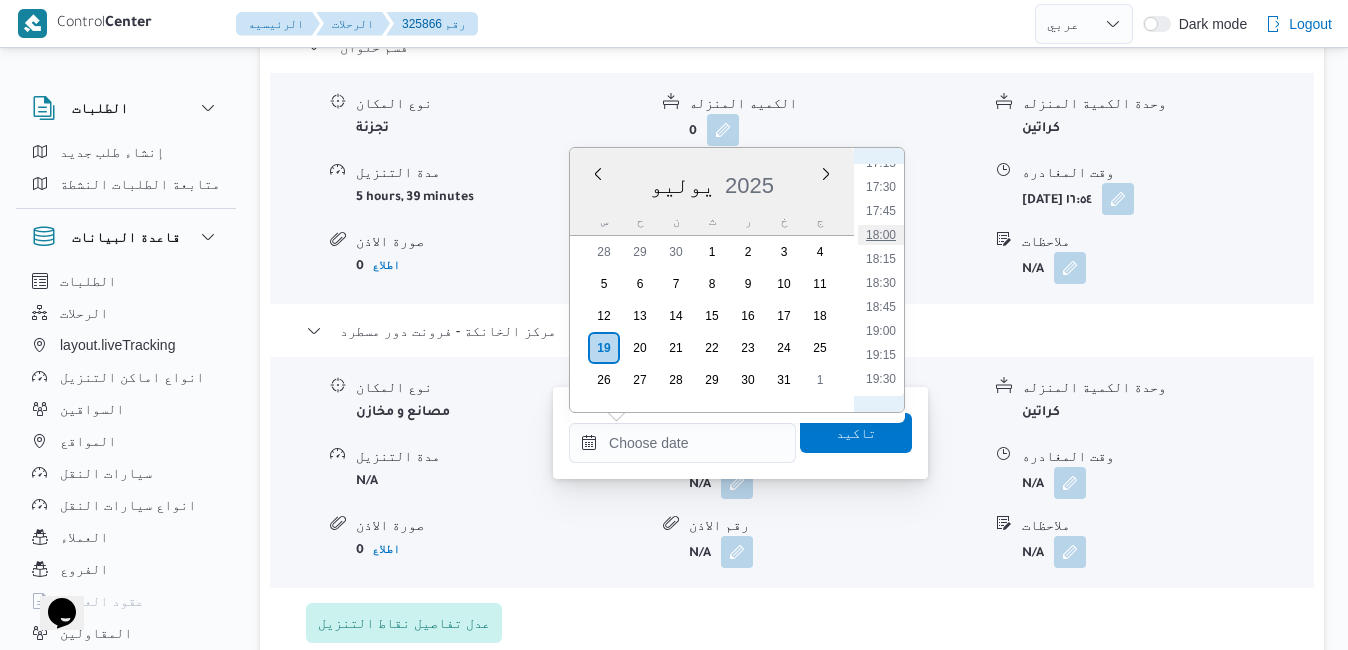 click on "18:00" at bounding box center (881, 235) 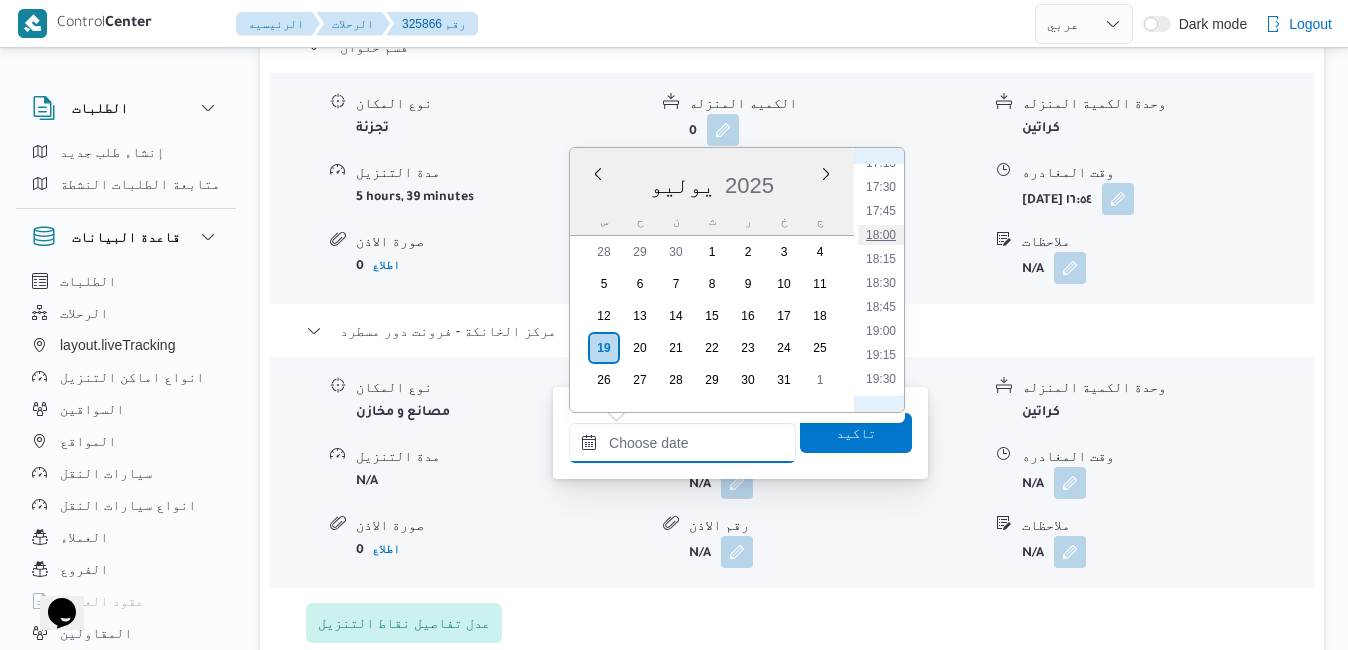 type on "[DATE] ١٨:٠٠" 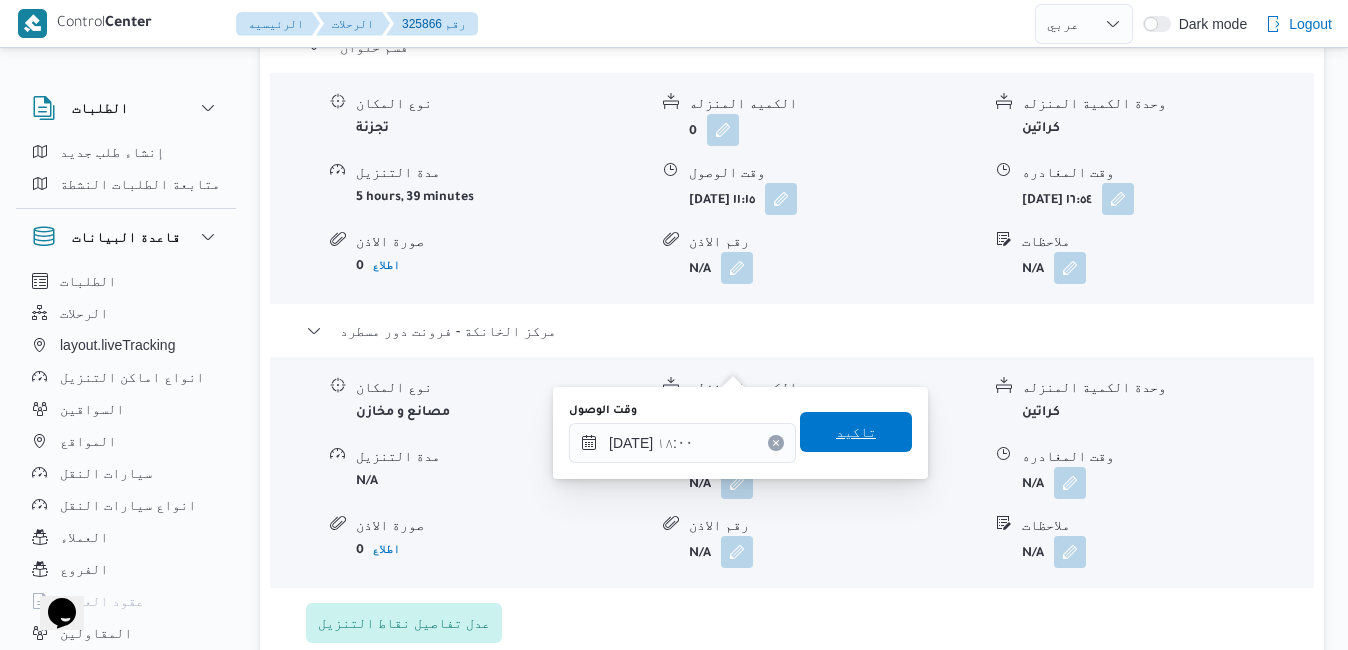 click on "تاكيد" at bounding box center [856, 432] 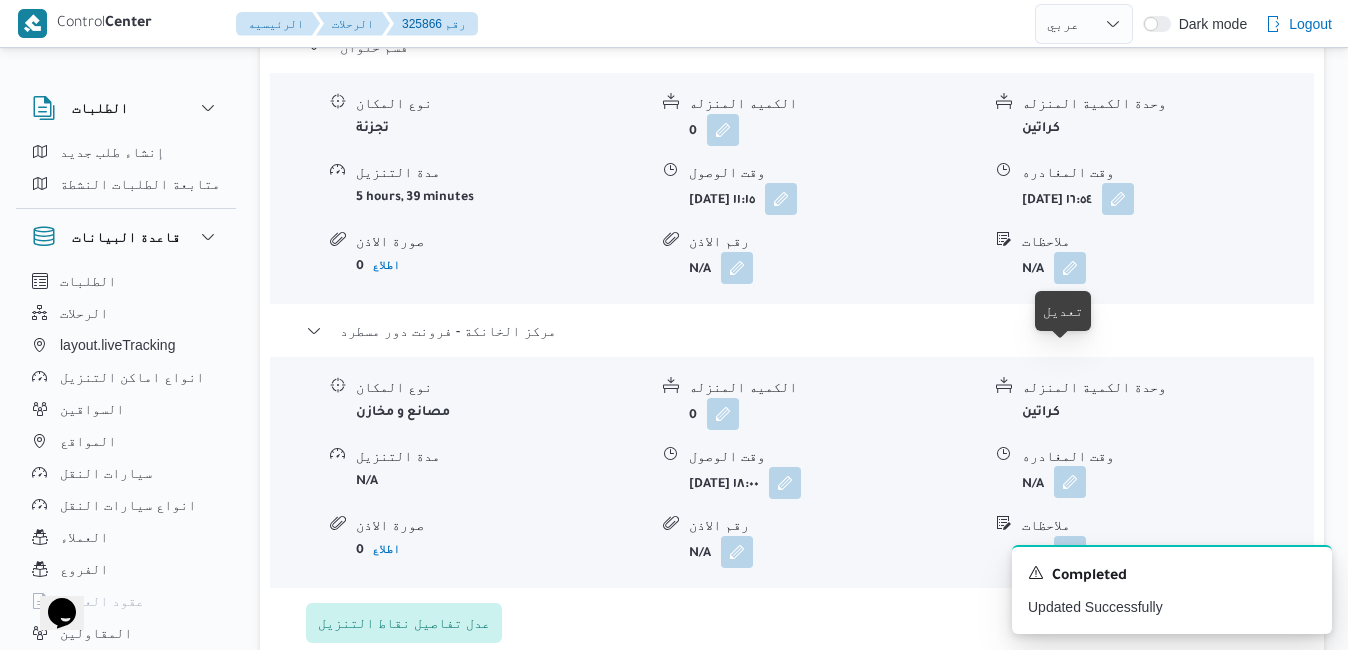 click at bounding box center [1070, 482] 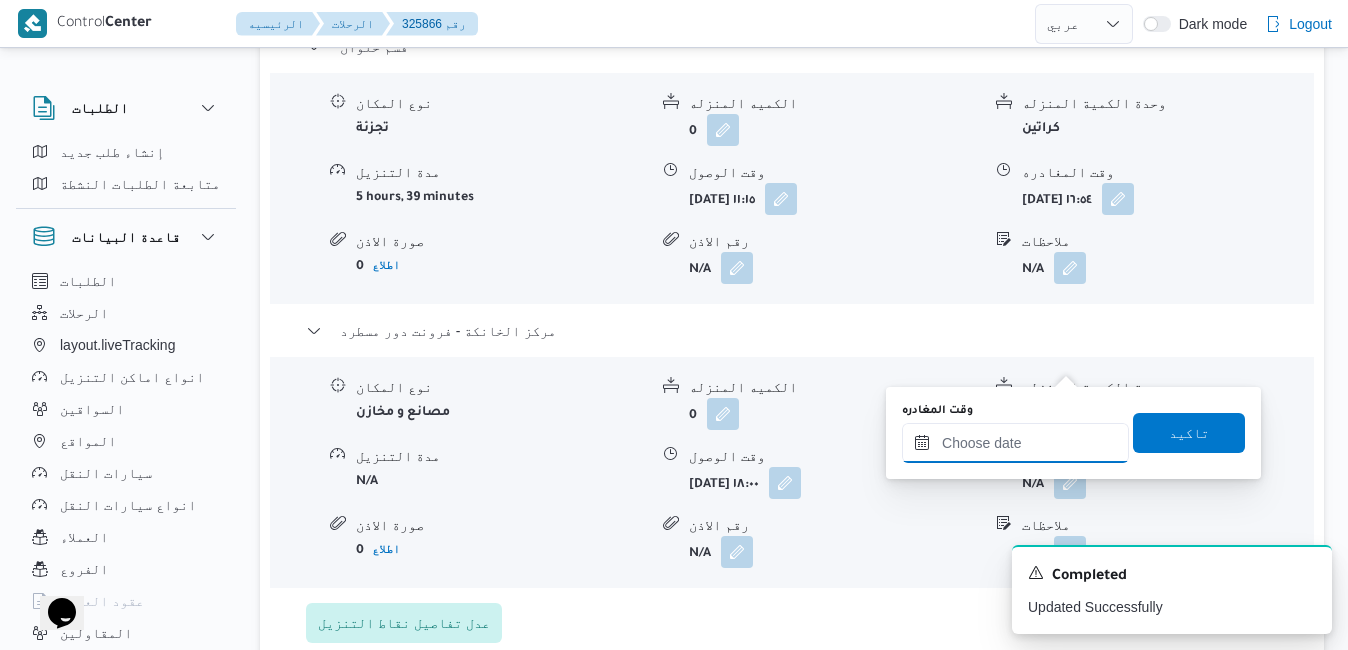 click on "وقت المغادره" at bounding box center (1015, 443) 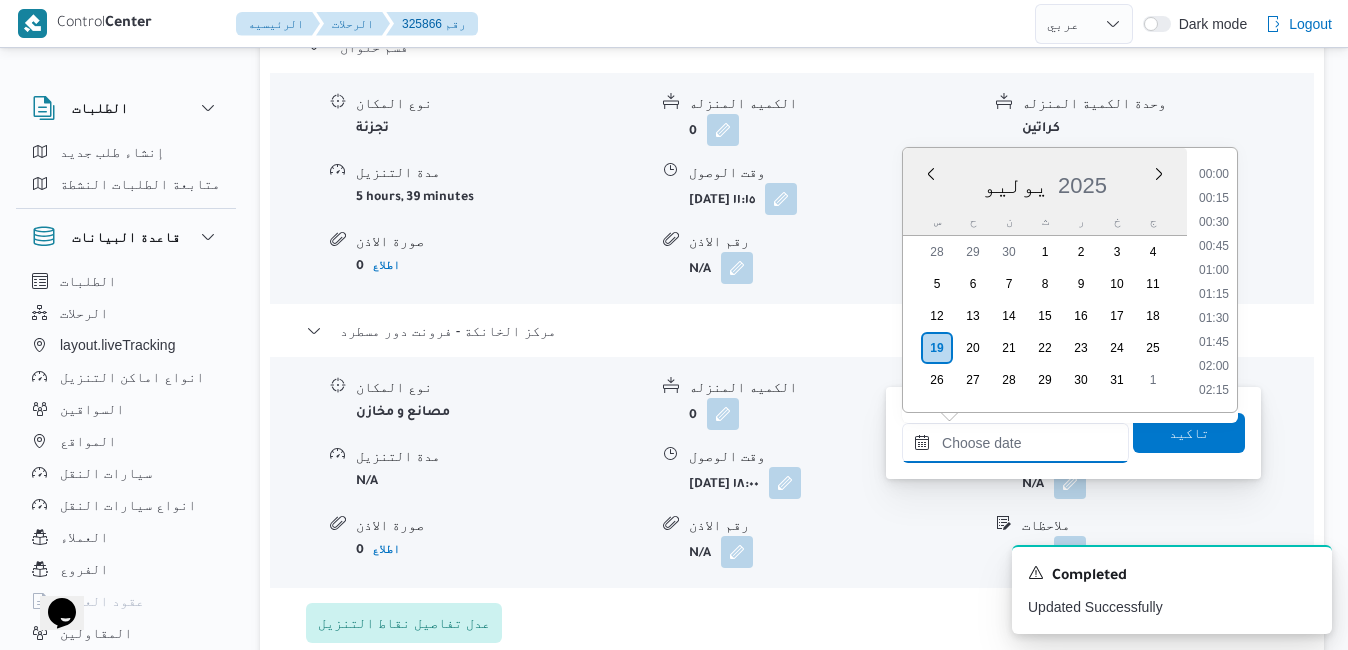 scroll, scrollTop: 1870, scrollLeft: 0, axis: vertical 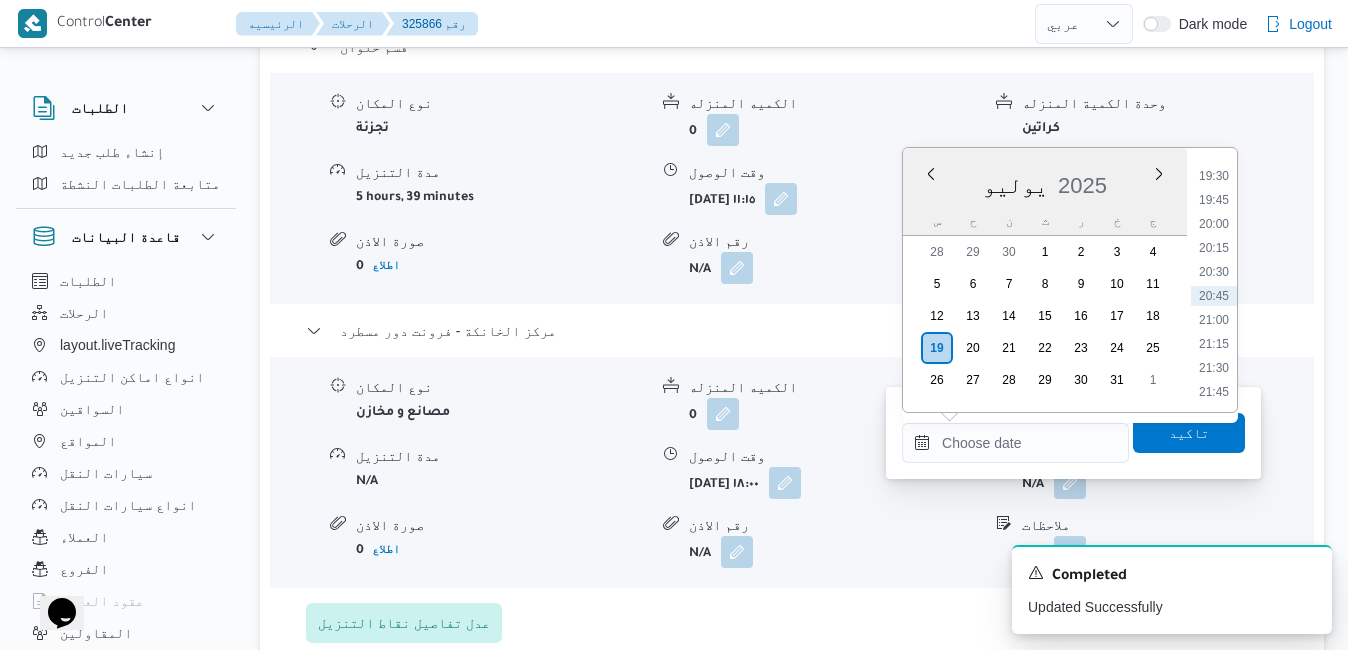 click on "س ح ن ث ر خ ج" at bounding box center [1045, 221] 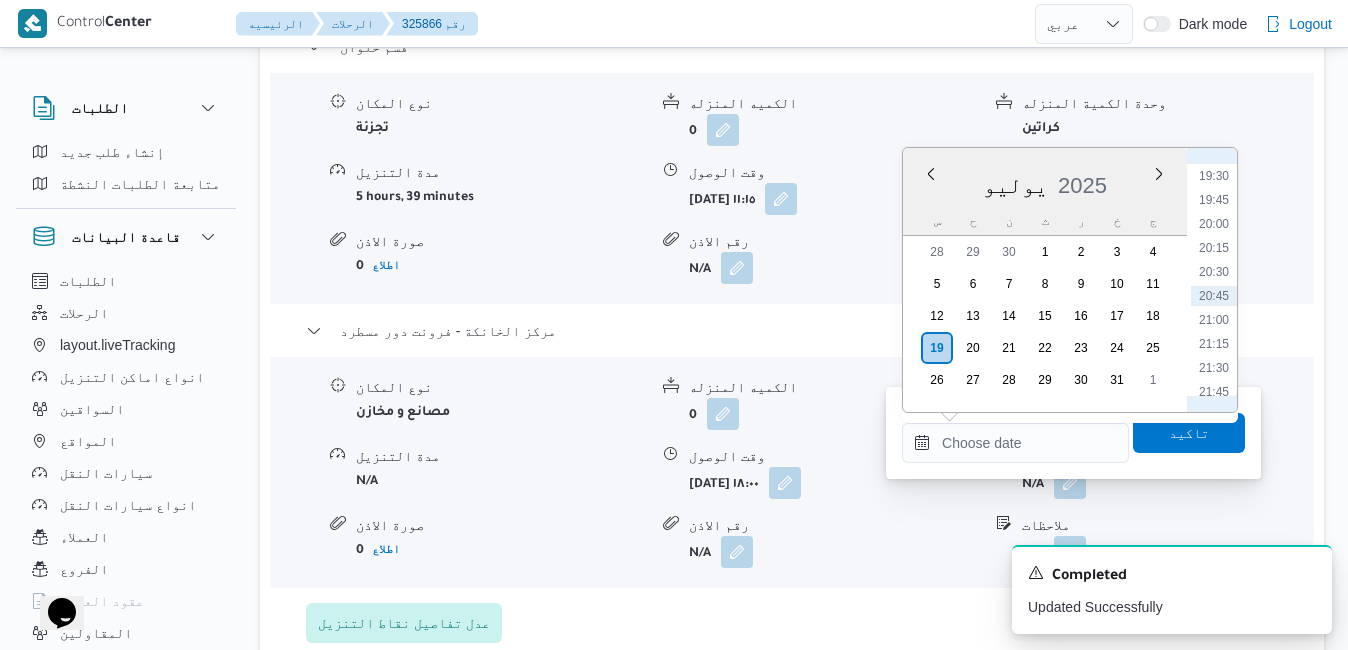 scroll, scrollTop: 1667, scrollLeft: 0, axis: vertical 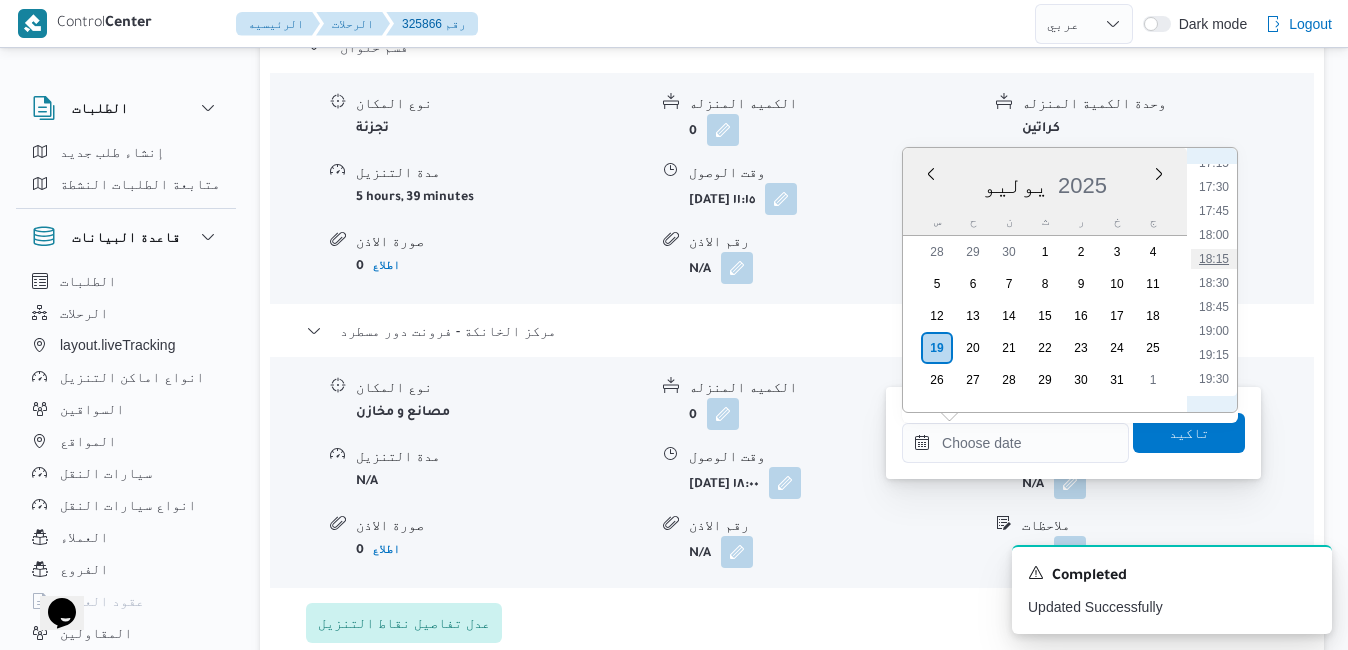 click on "18:15" at bounding box center [1214, 259] 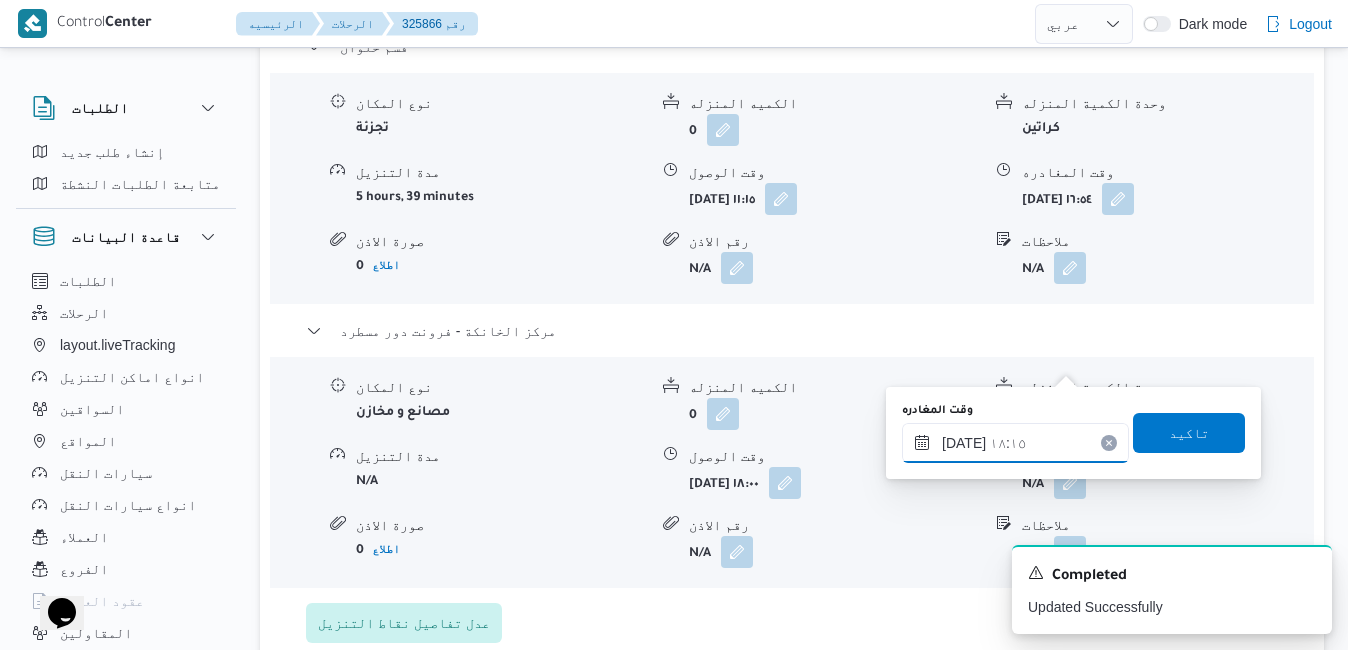 type on "[DATE] ١٨:١٥" 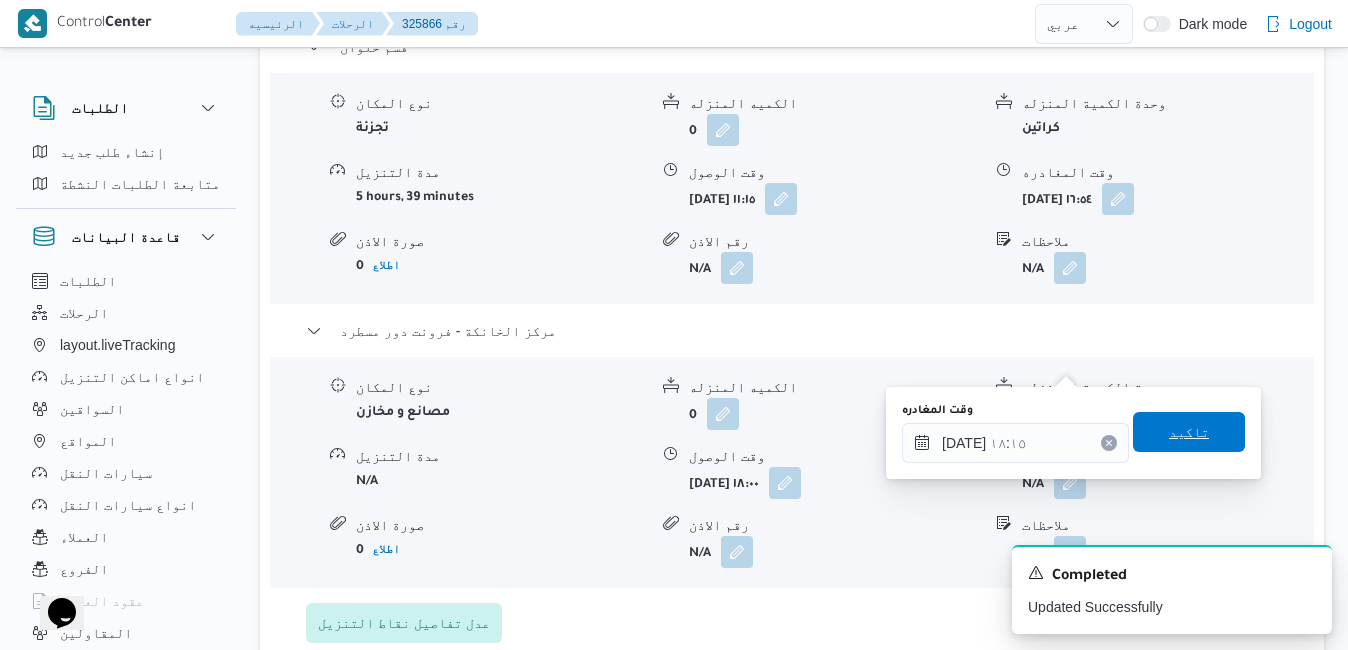 click on "تاكيد" at bounding box center (1189, 432) 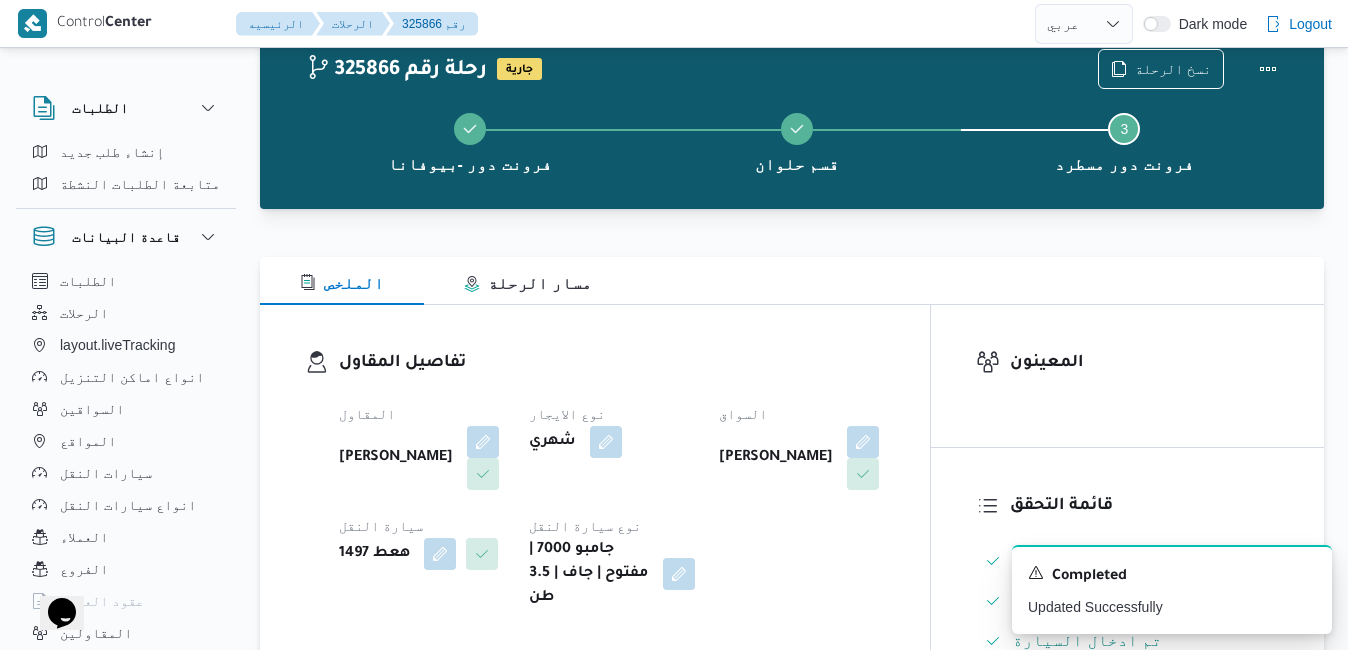 scroll, scrollTop: 0, scrollLeft: 0, axis: both 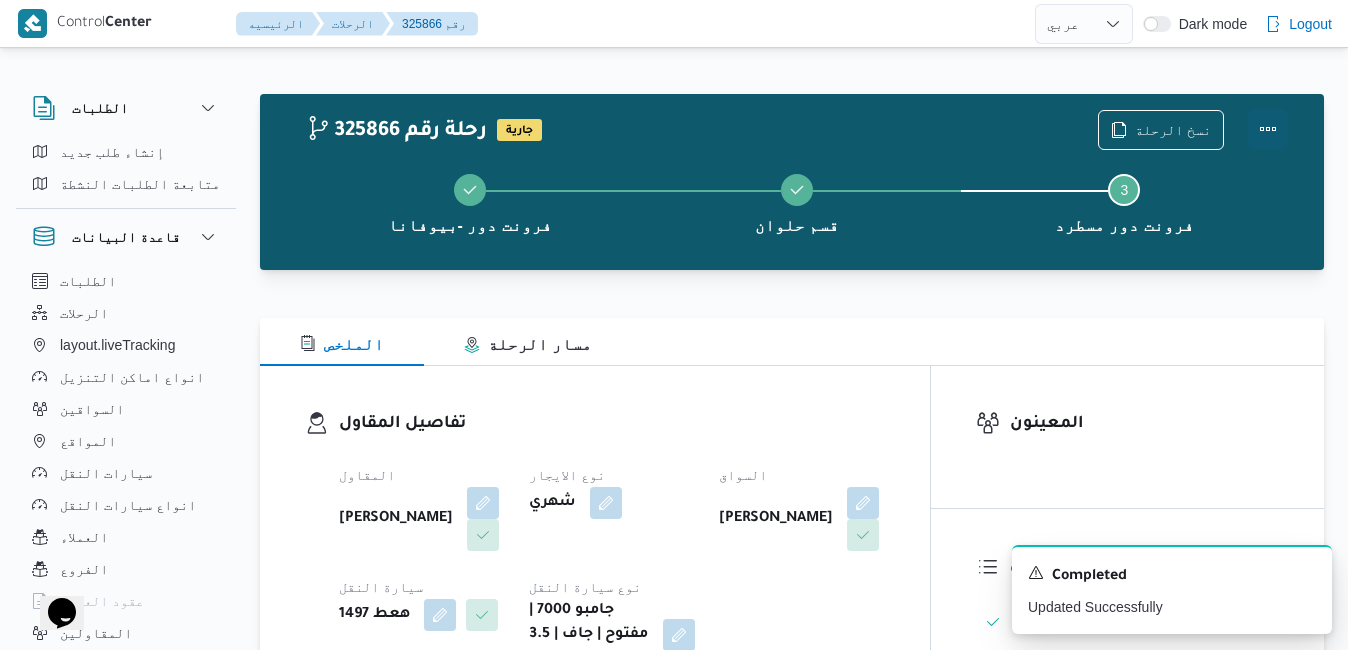 click at bounding box center [1268, 129] 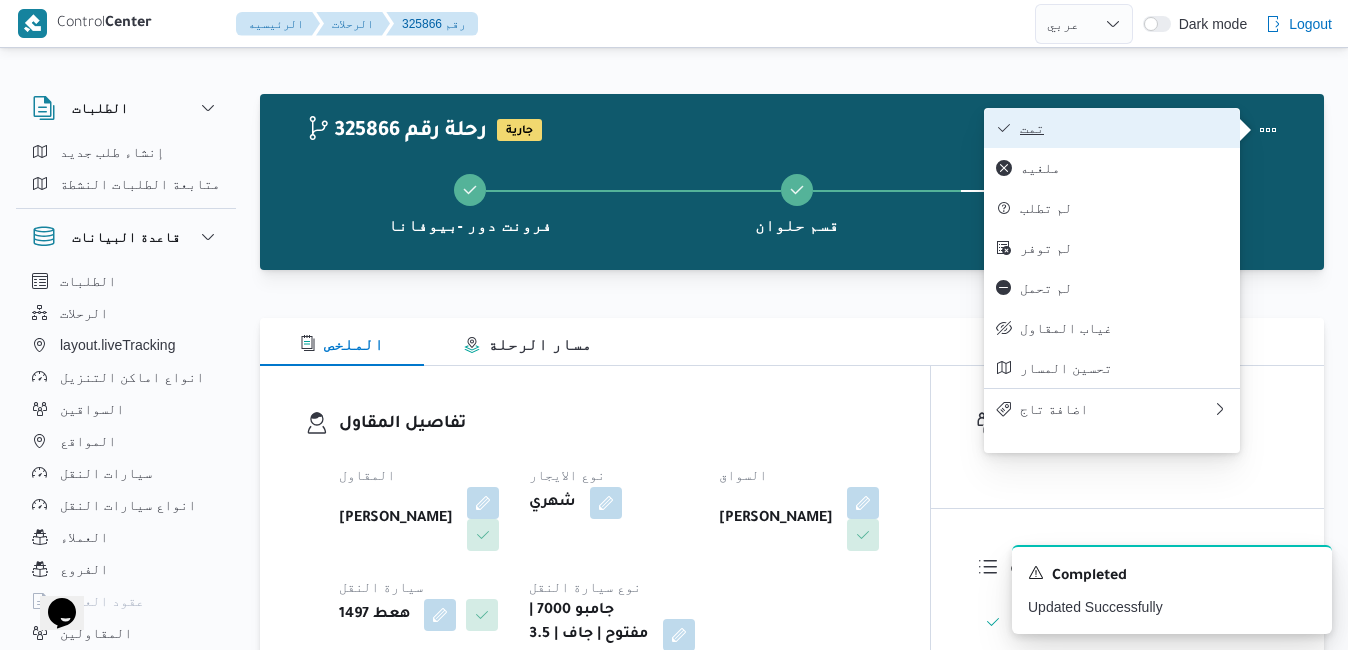 click on "تمت" at bounding box center [1124, 128] 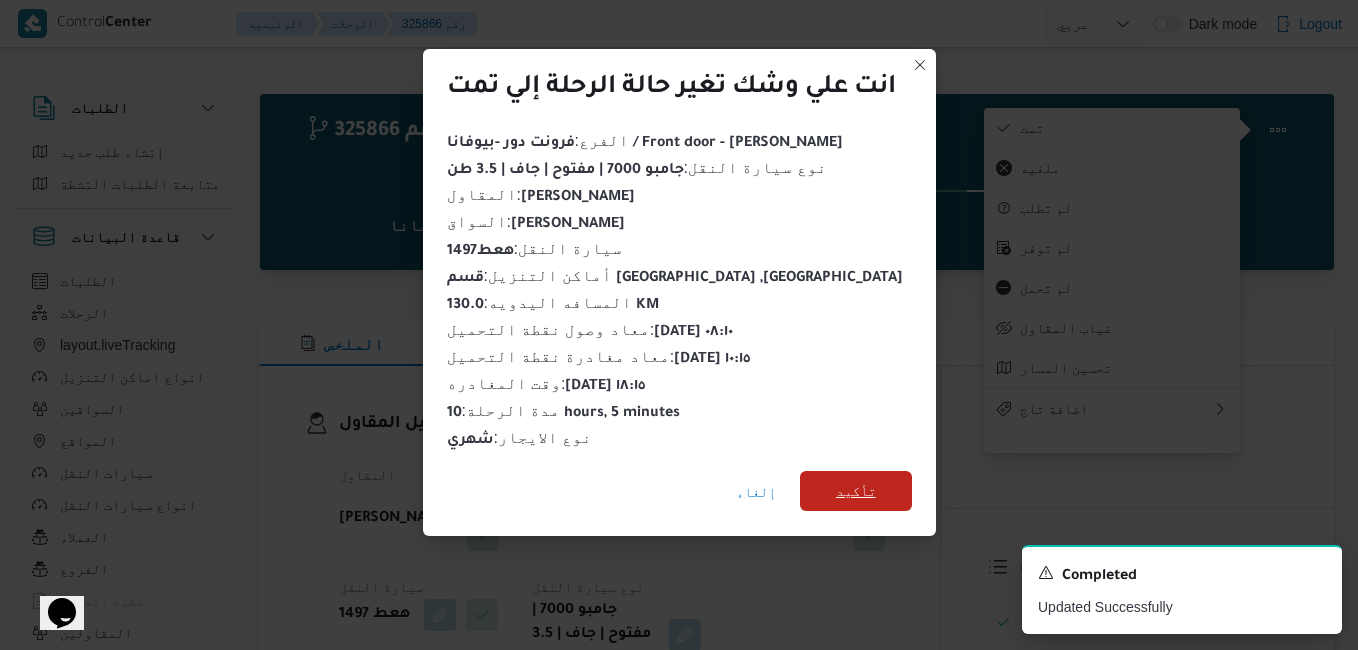 click on "تأكيد" at bounding box center (856, 491) 